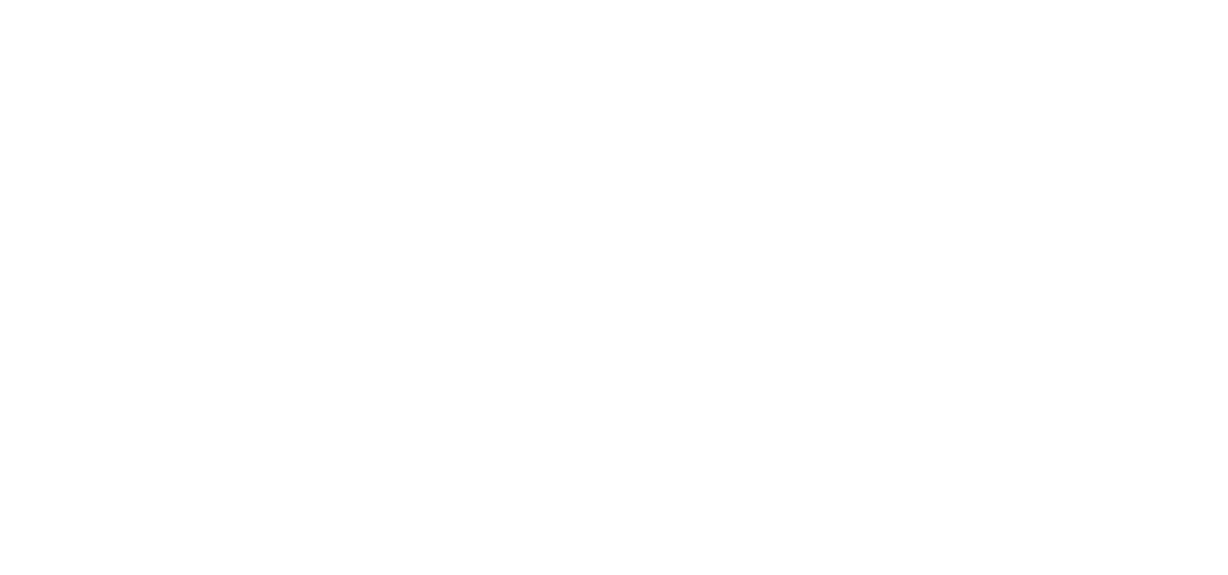 scroll, scrollTop: 0, scrollLeft: 0, axis: both 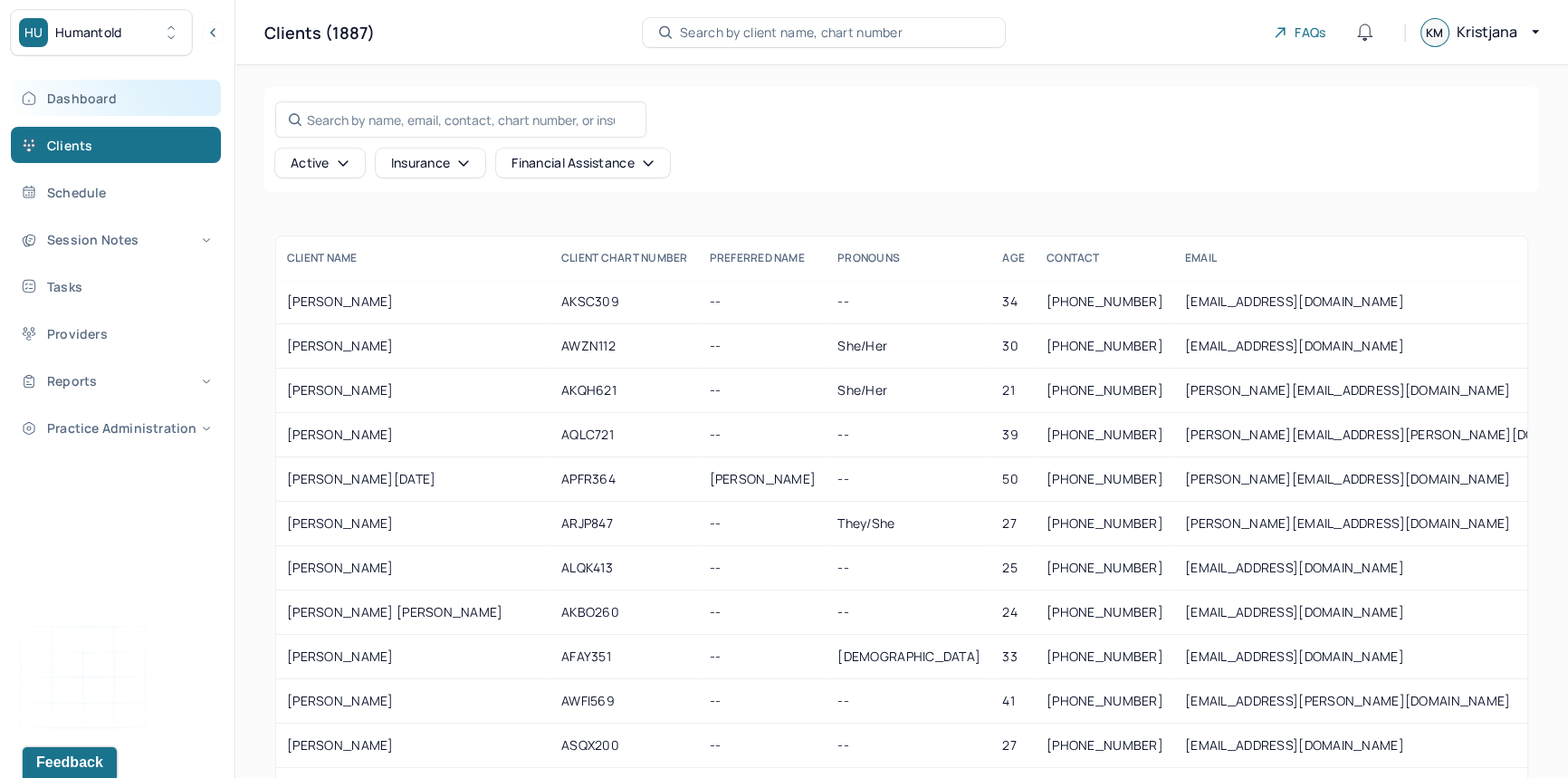 click on "Dashboard" at bounding box center [116, 98] 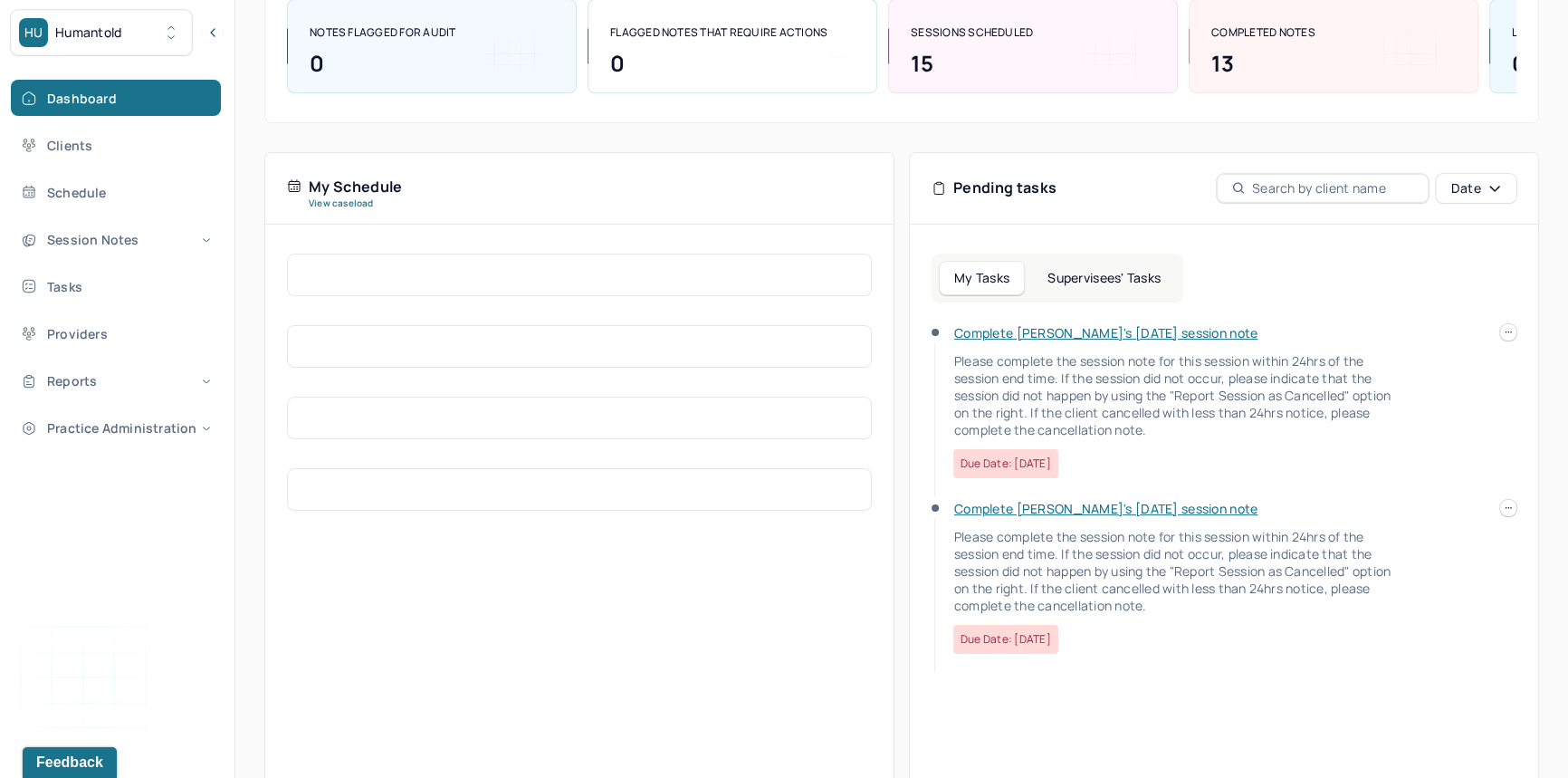 scroll, scrollTop: 243, scrollLeft: 0, axis: vertical 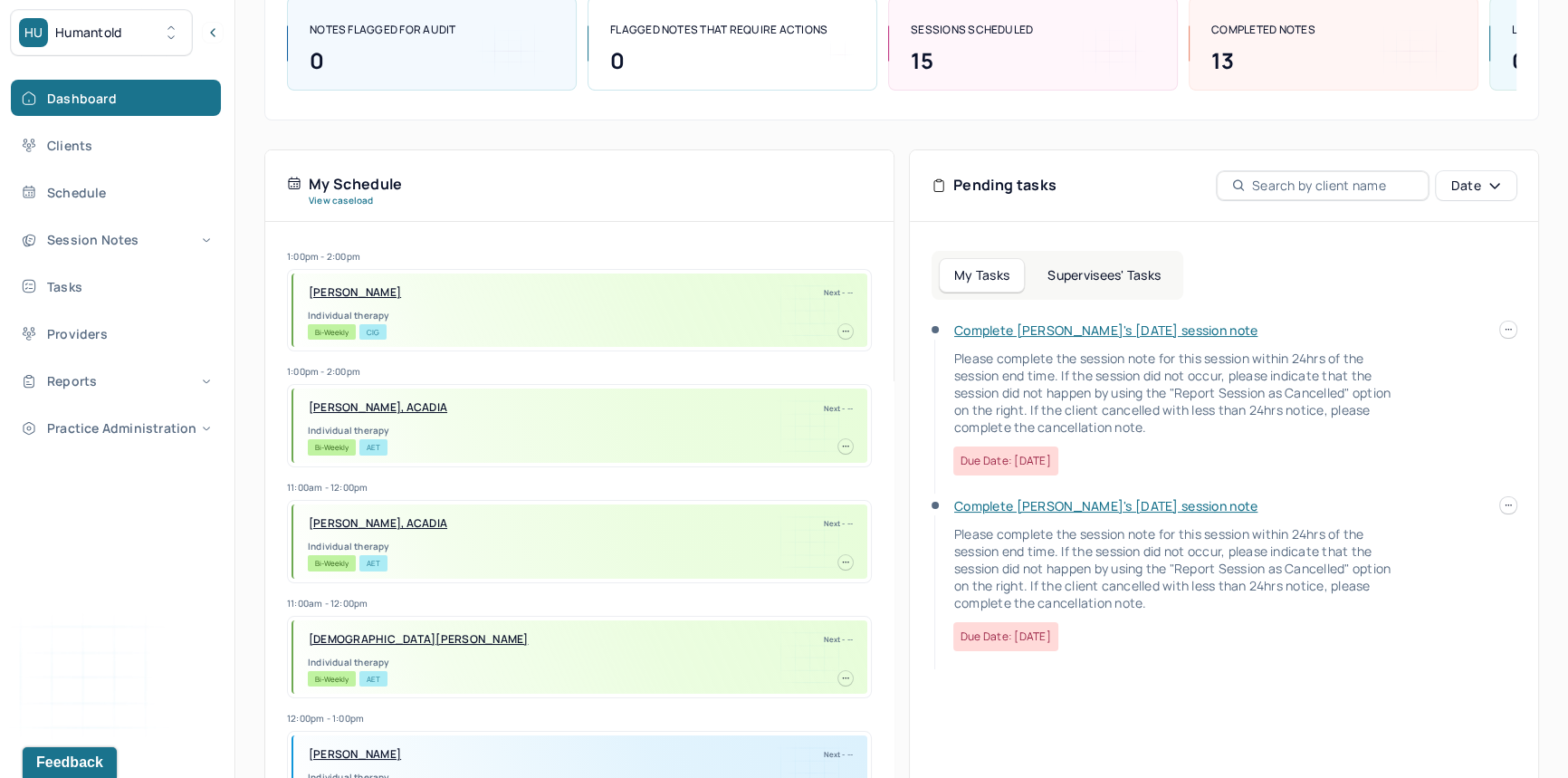 click at bounding box center [1508, 505] 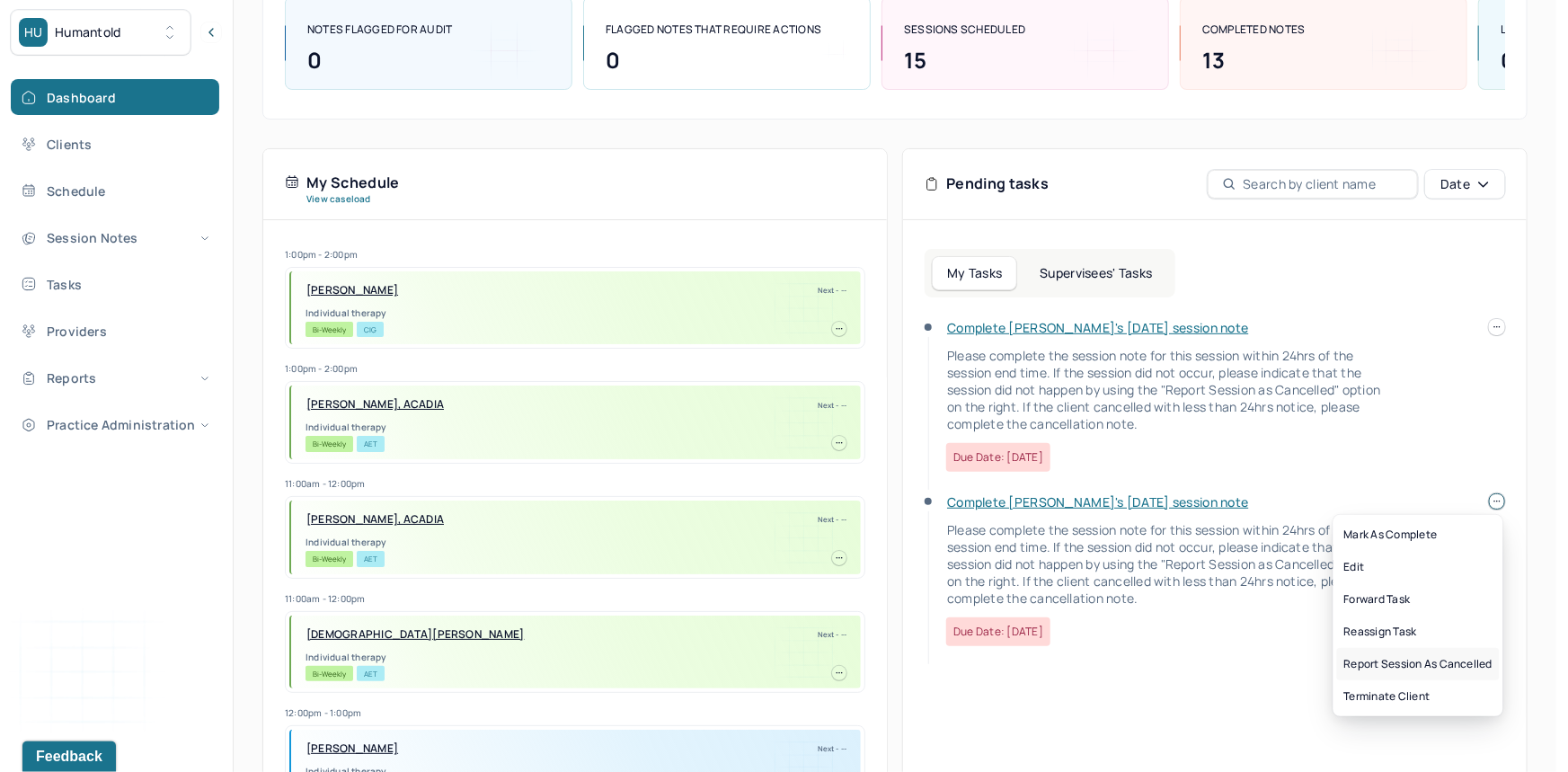 click on "Report session as cancelled" at bounding box center (1418, 664) 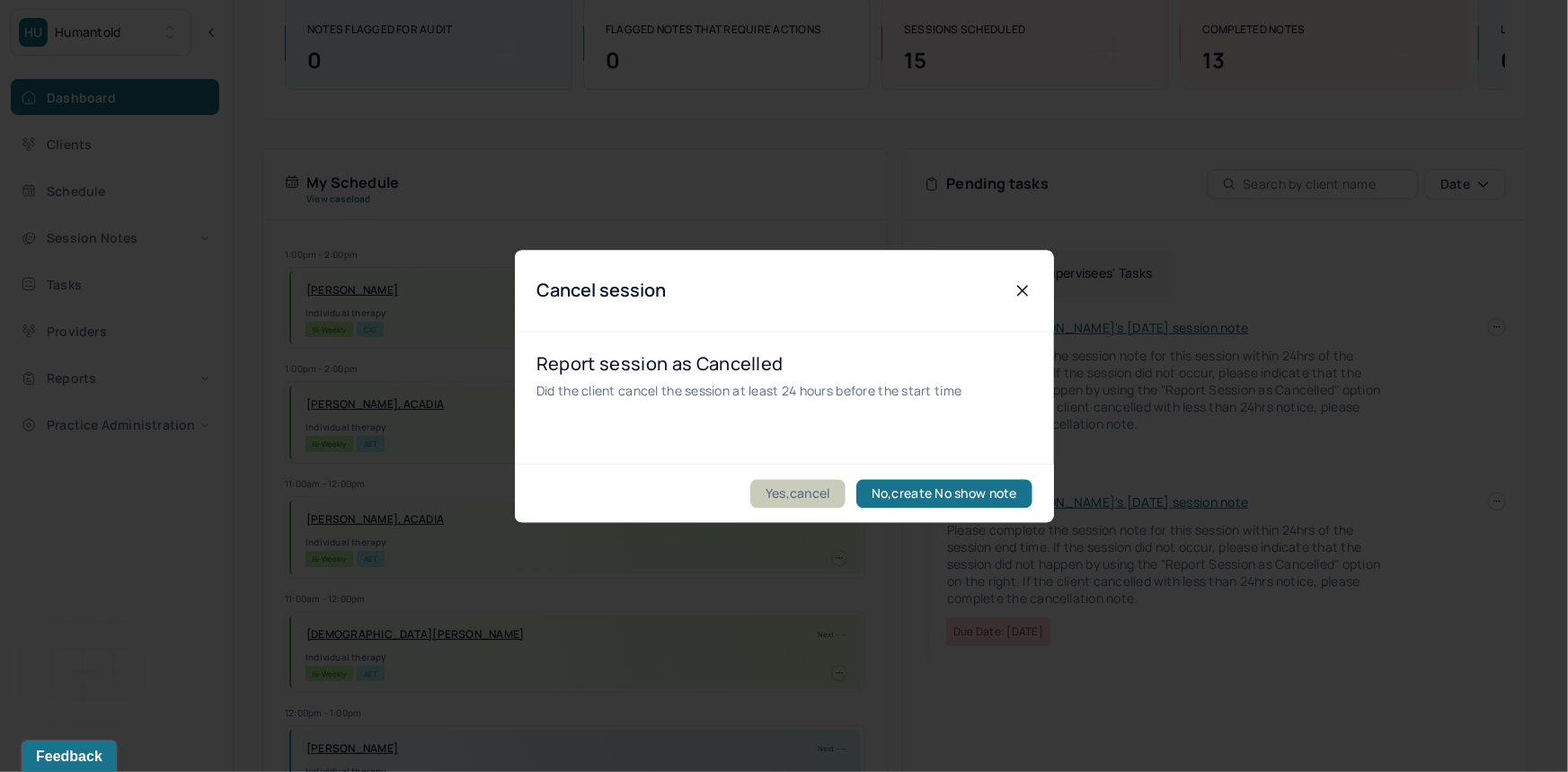 click on "Yes,cancel" at bounding box center (798, 493) 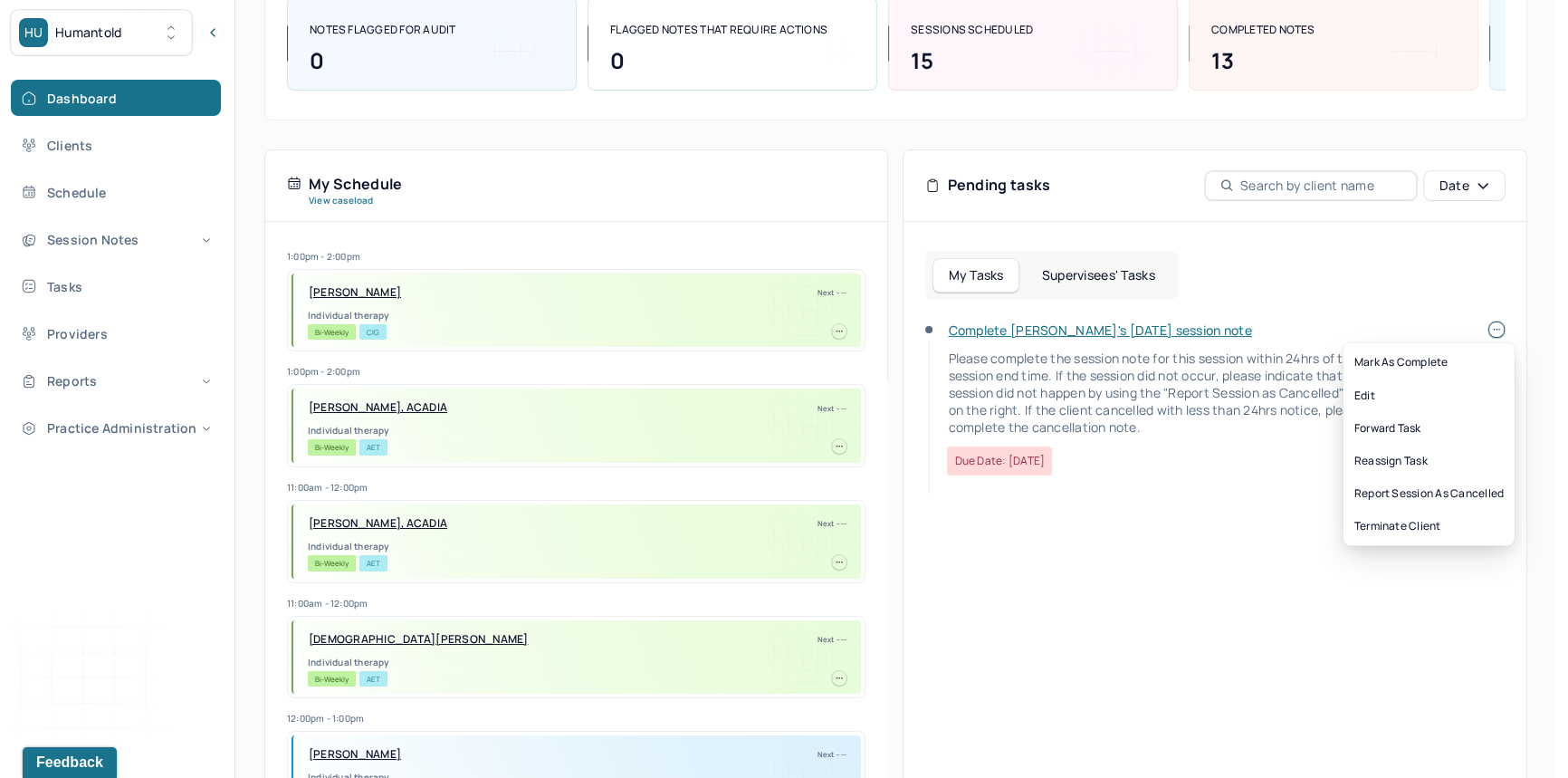 click at bounding box center (1496, 330) 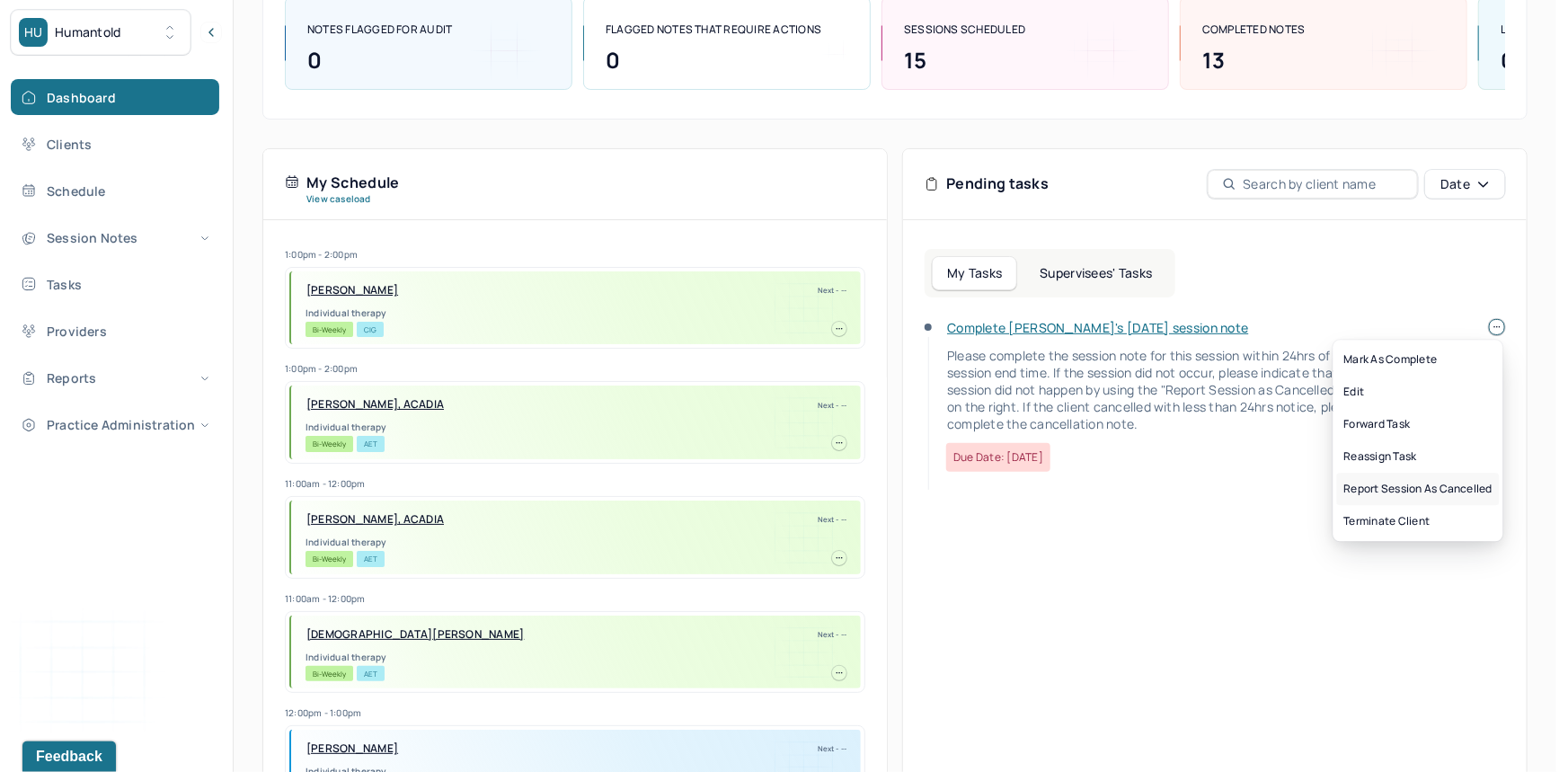 click on "Report session as cancelled" at bounding box center [1418, 489] 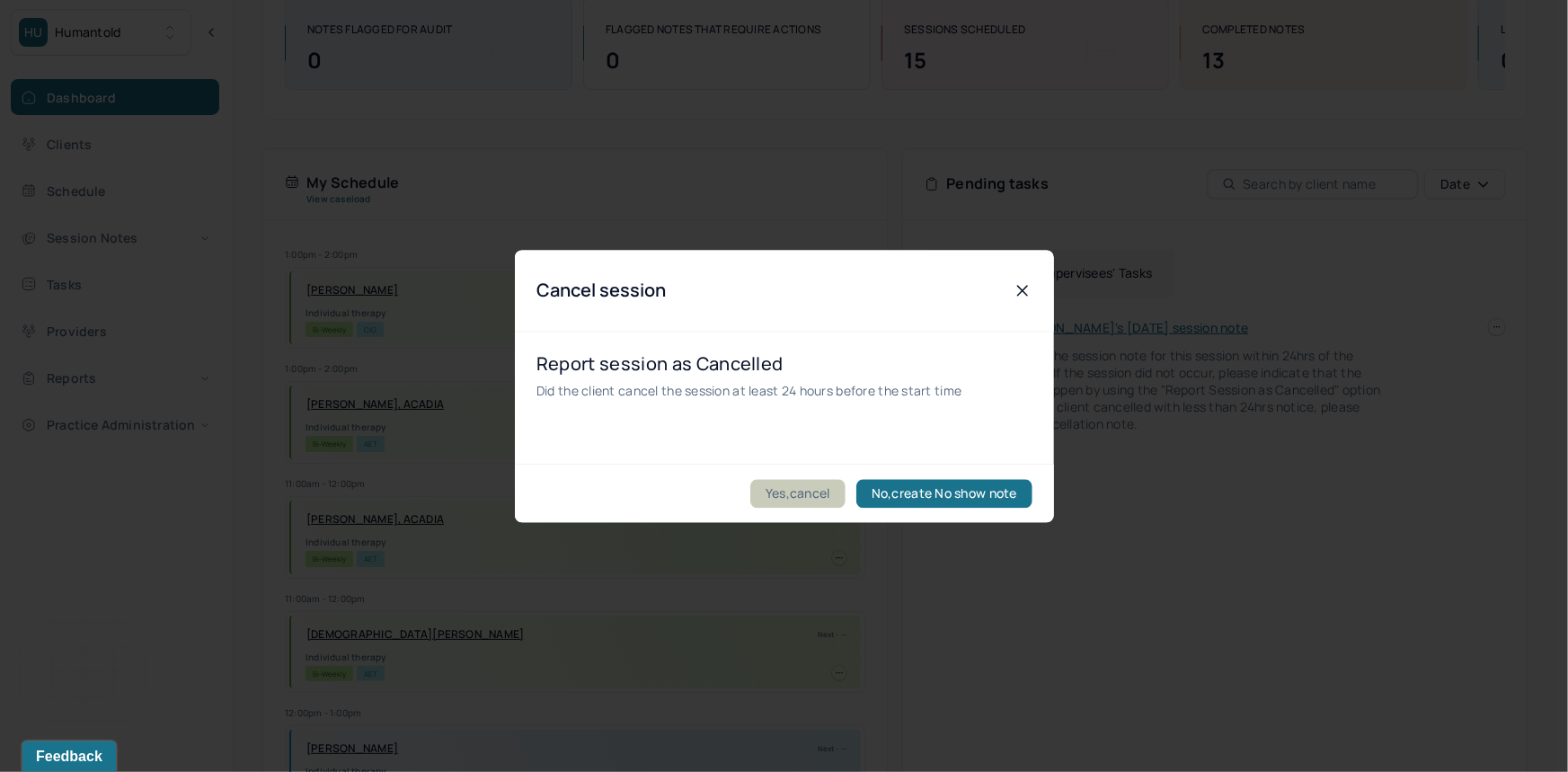 click on "Yes,cancel" at bounding box center [798, 493] 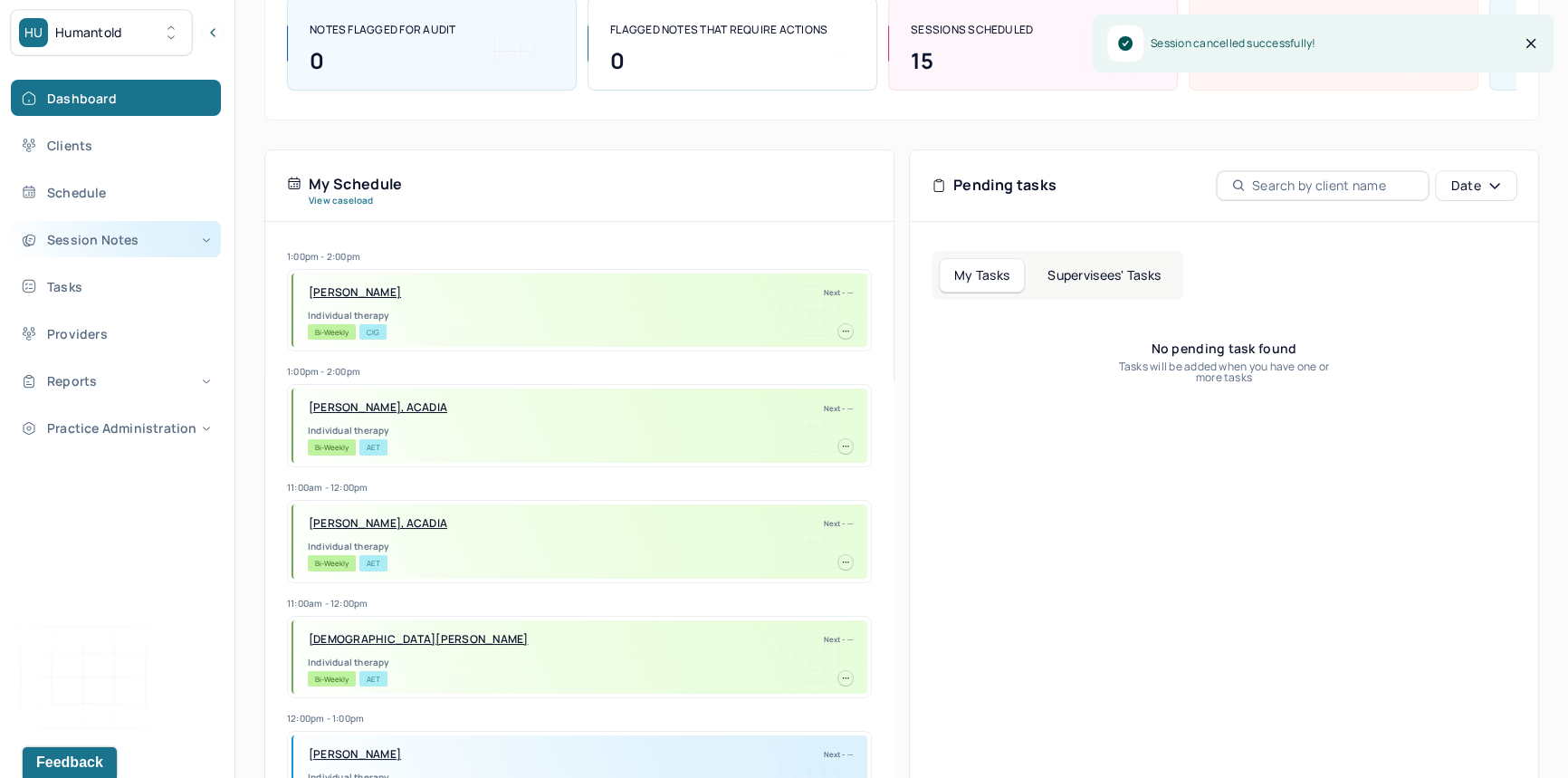 click on "Session Notes" at bounding box center [116, 239] 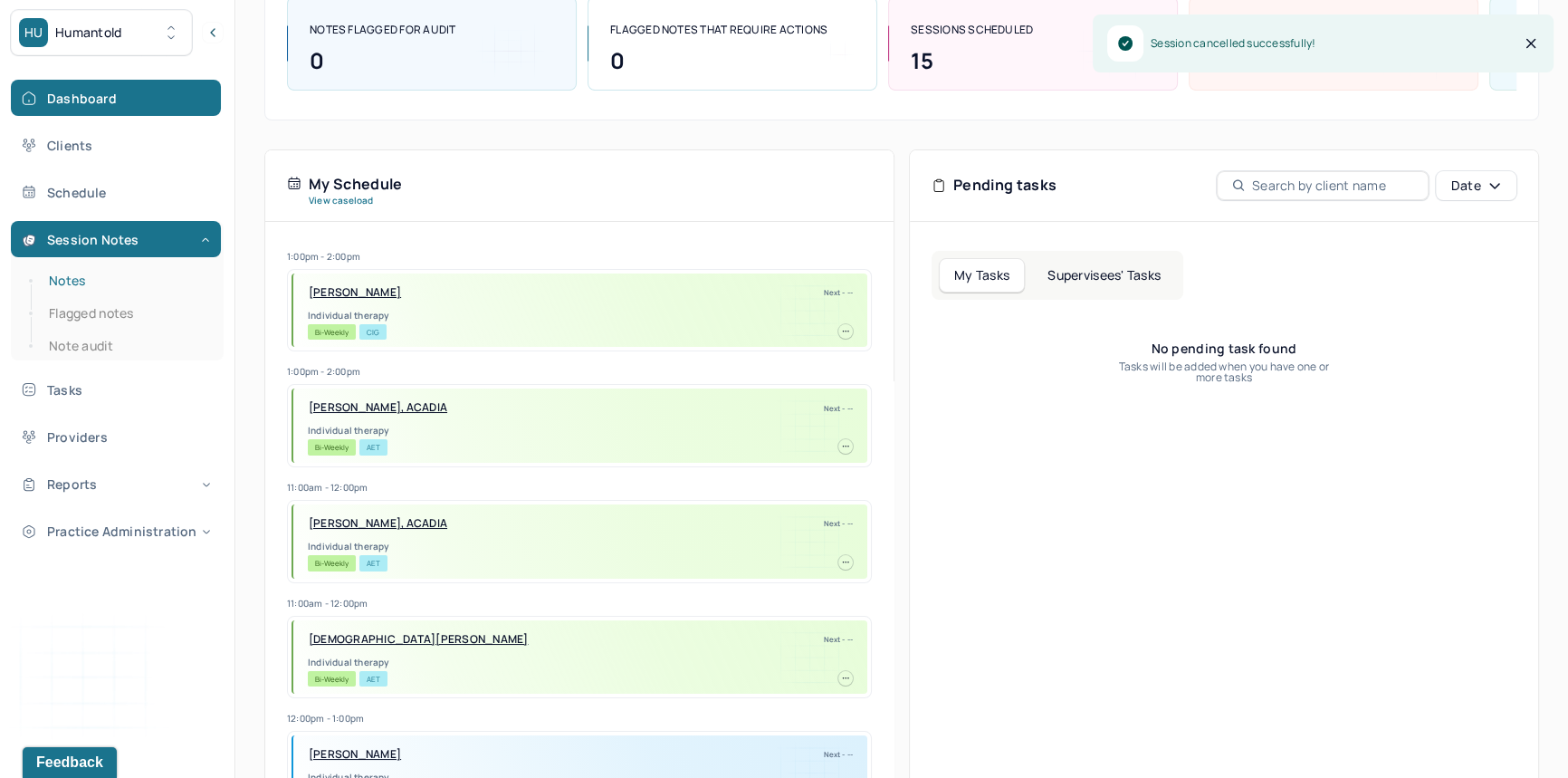 click on "Notes" at bounding box center [126, 281] 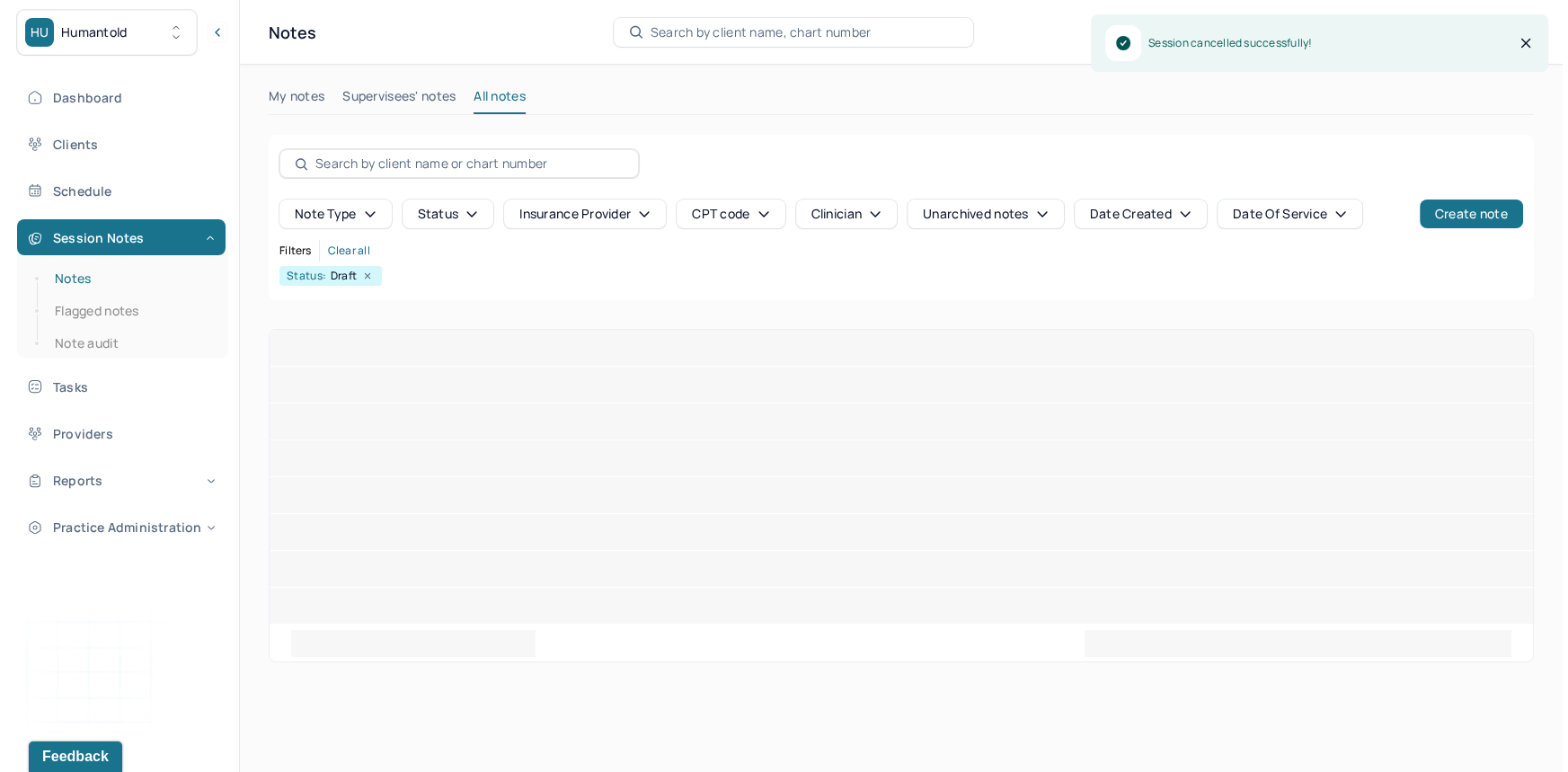 scroll, scrollTop: 0, scrollLeft: 0, axis: both 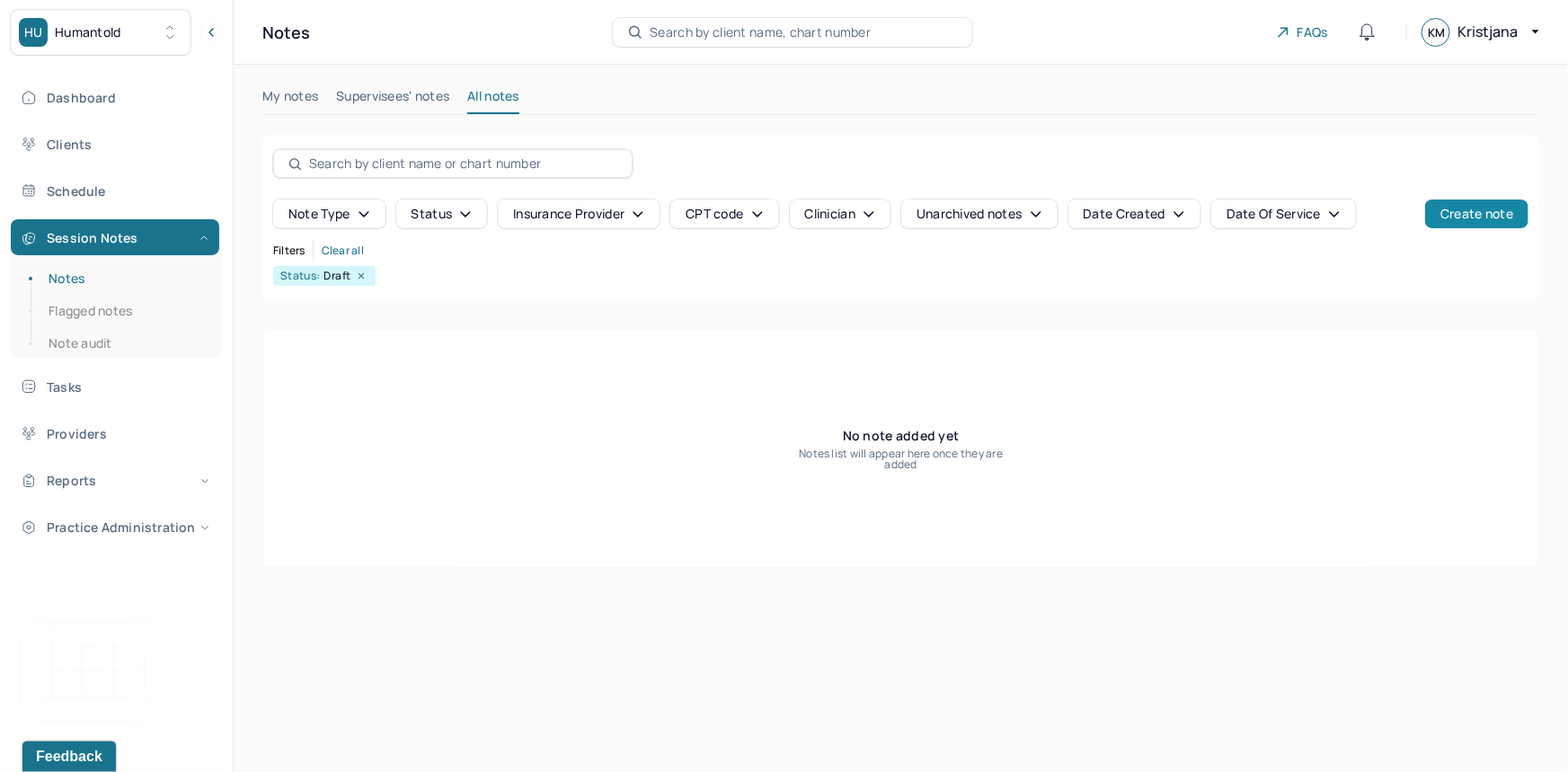 click on "Create note" at bounding box center [1476, 214] 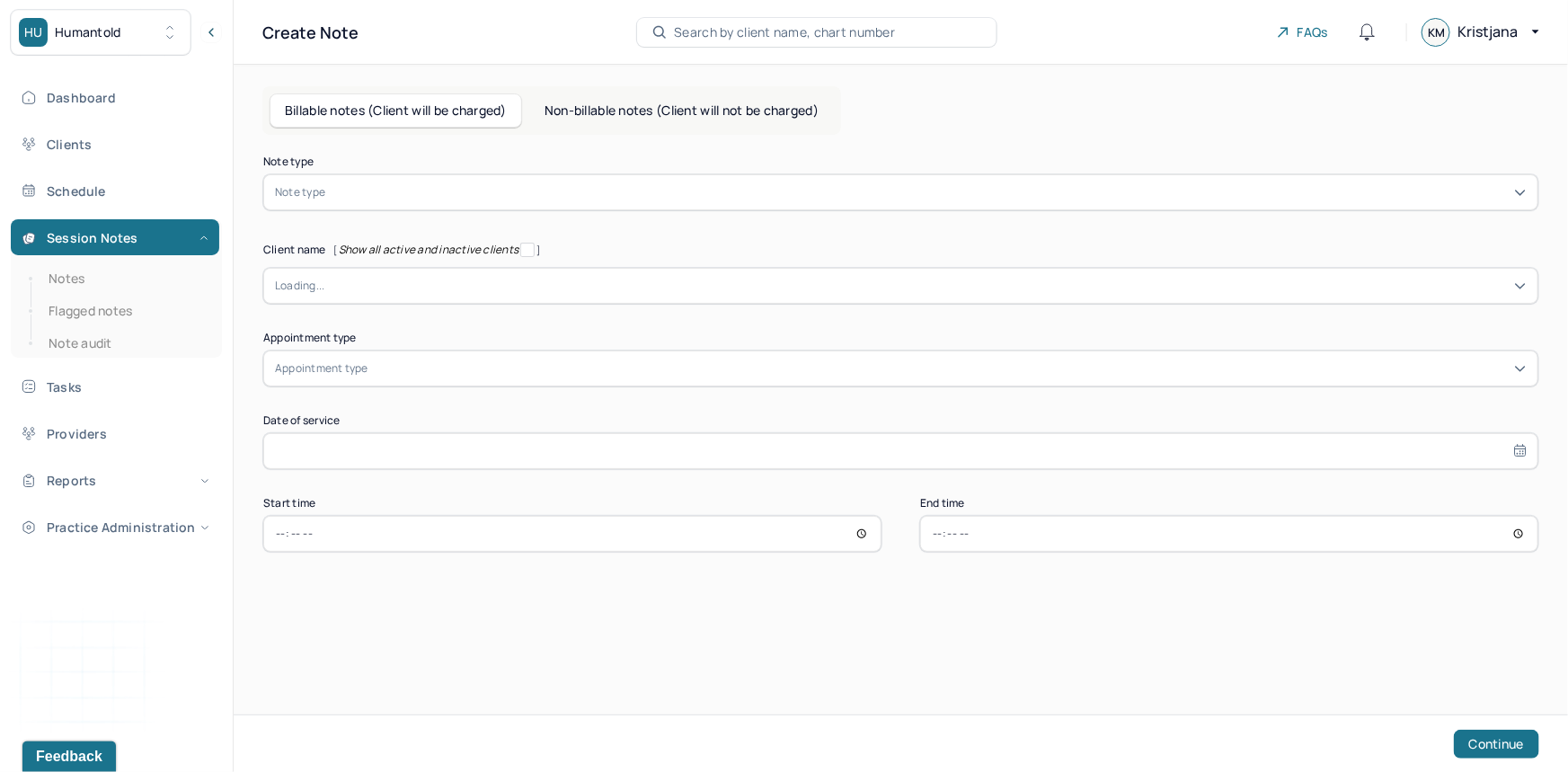 click at bounding box center (927, 192) 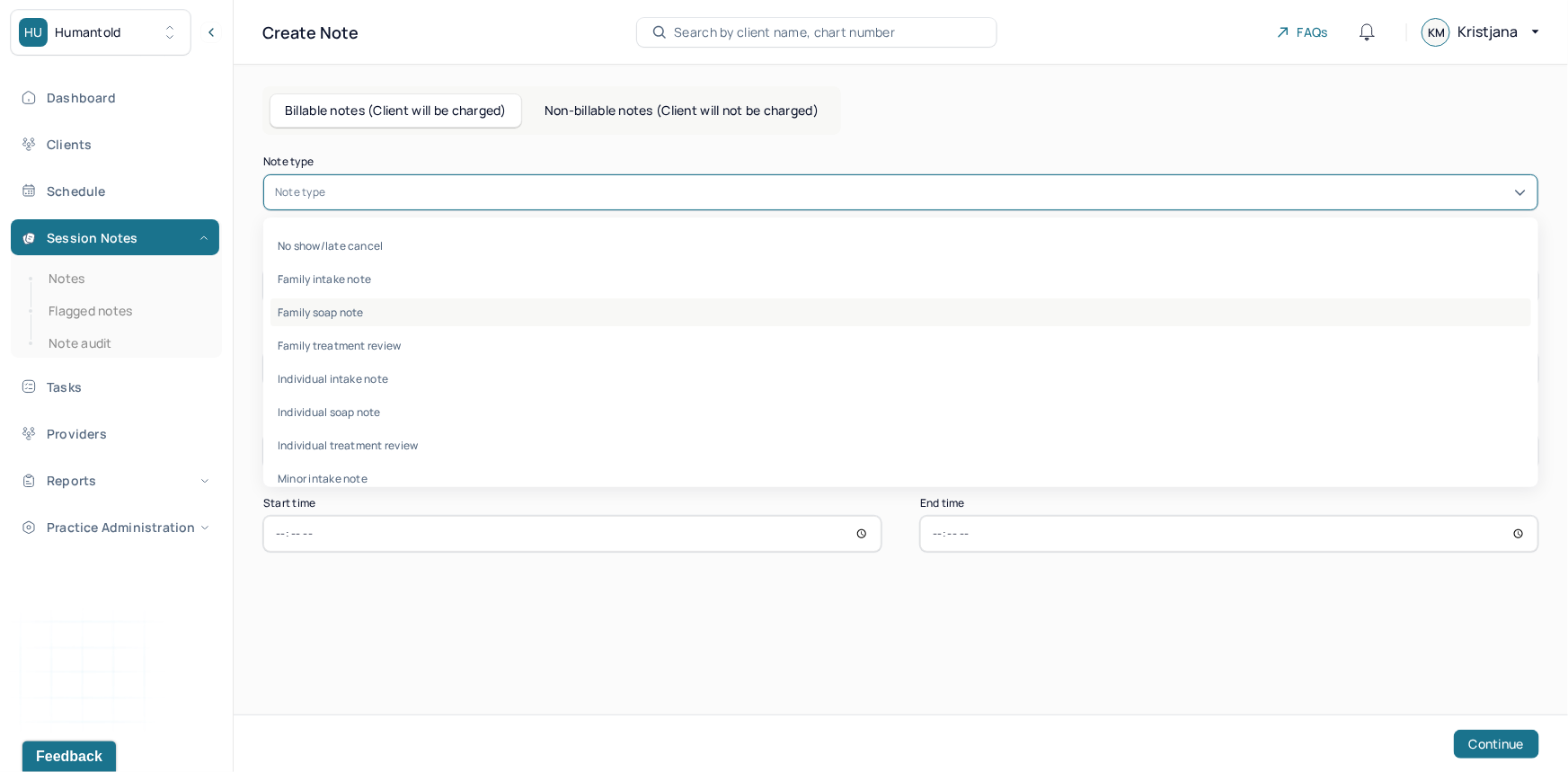 click on "Family soap note" at bounding box center [900, 312] 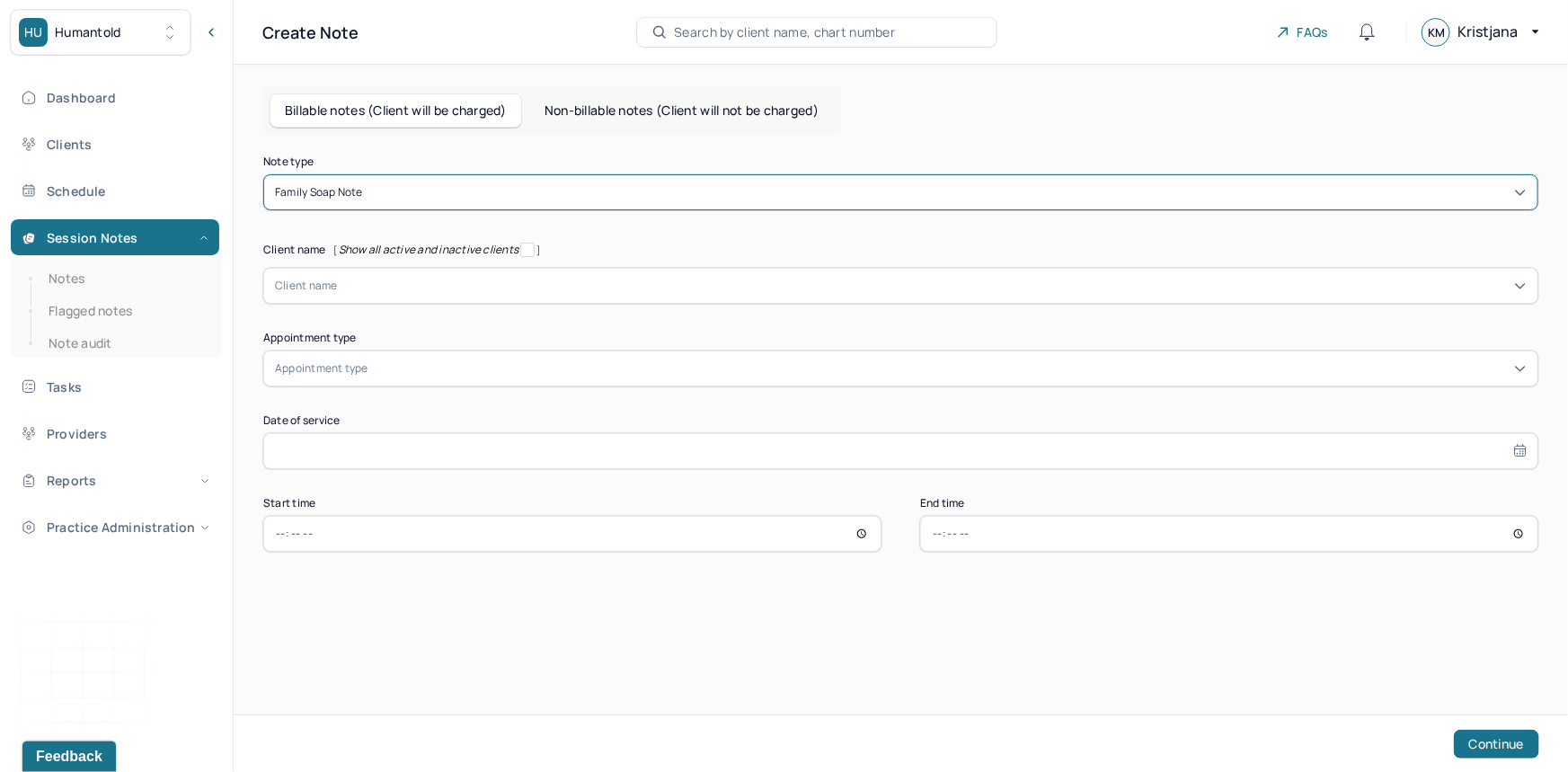 click at bounding box center [933, 286] 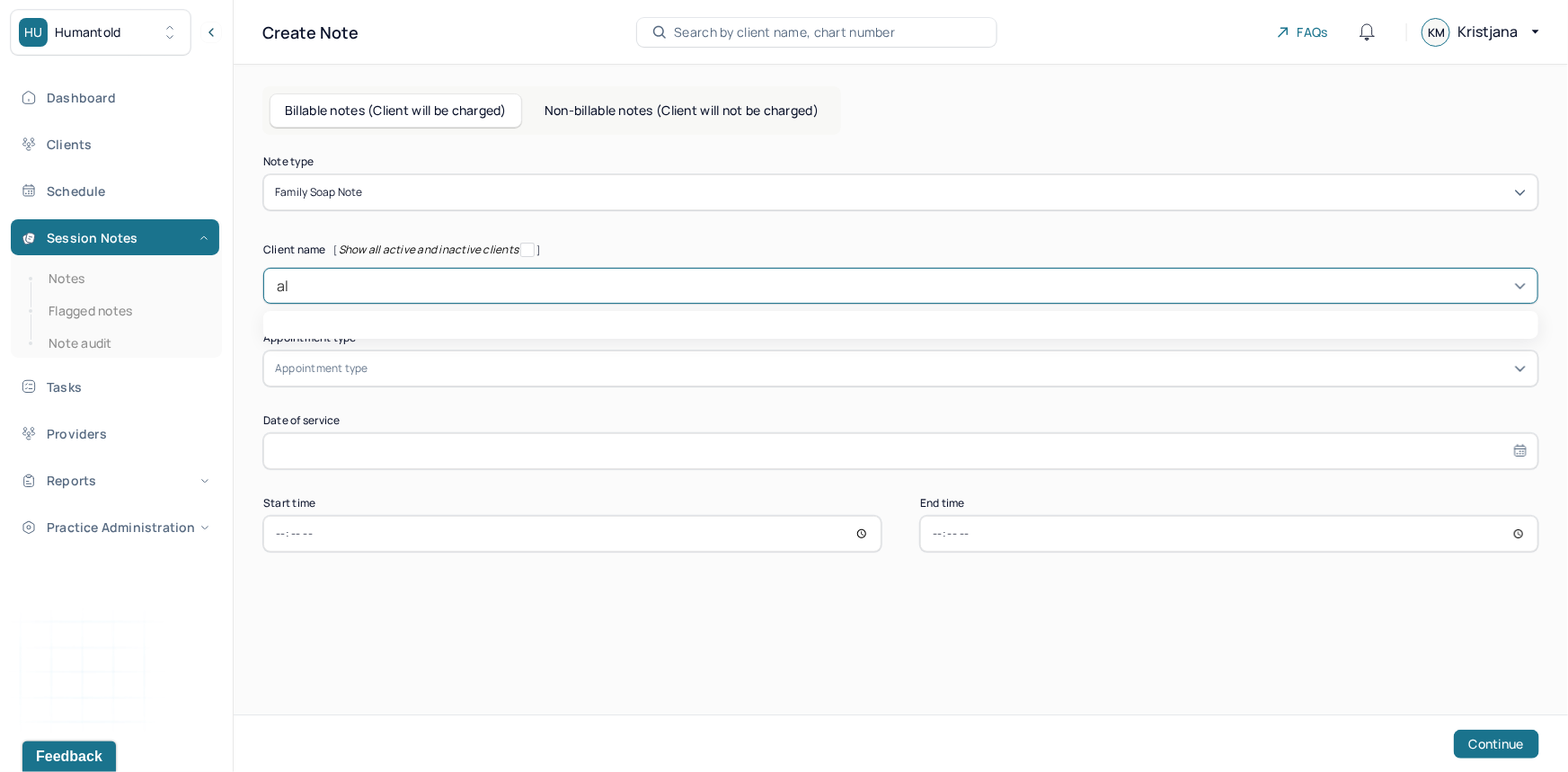 type on "ale" 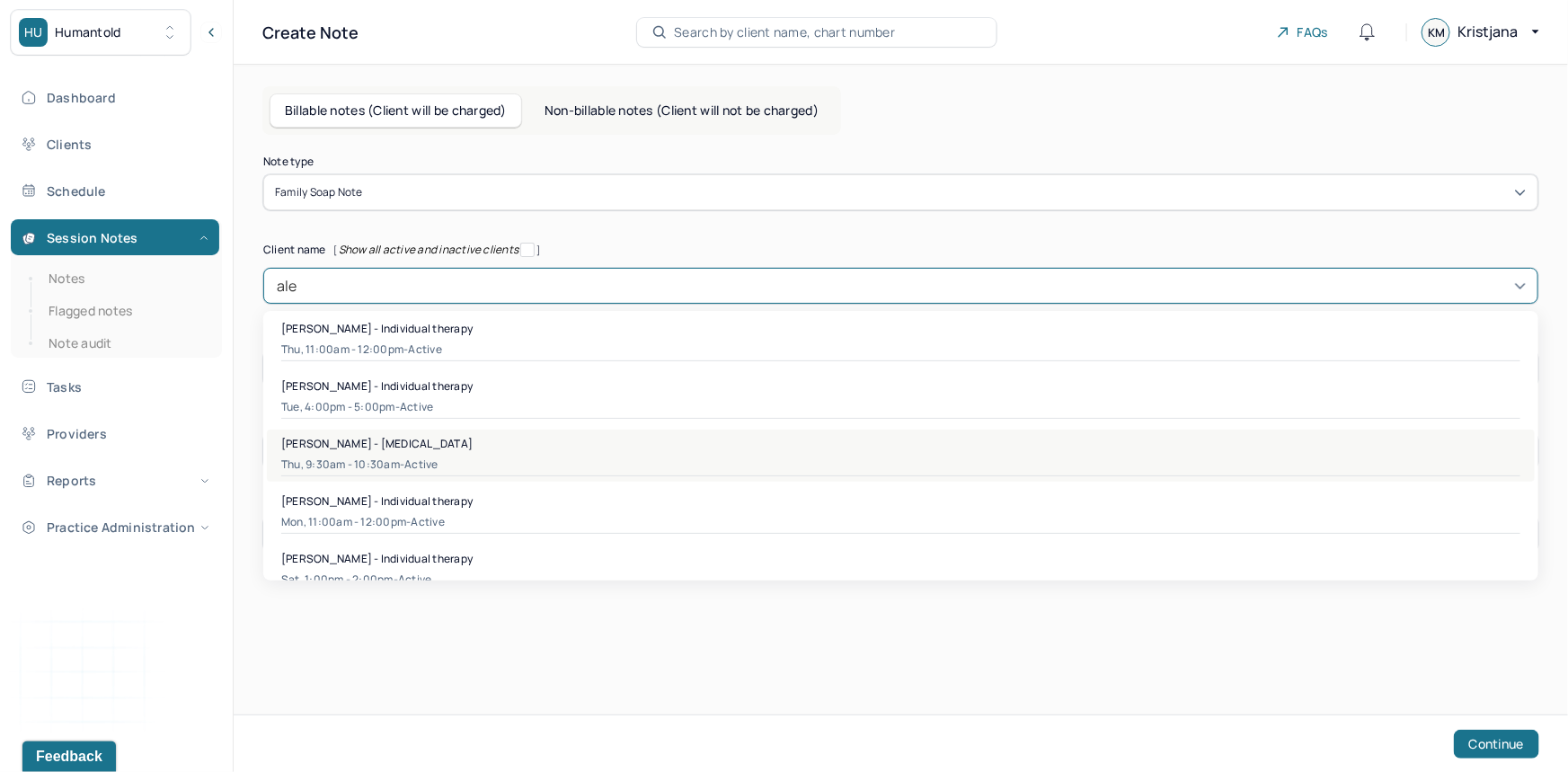 click on "[PERSON_NAME] - [MEDICAL_DATA]" at bounding box center (900, 443) 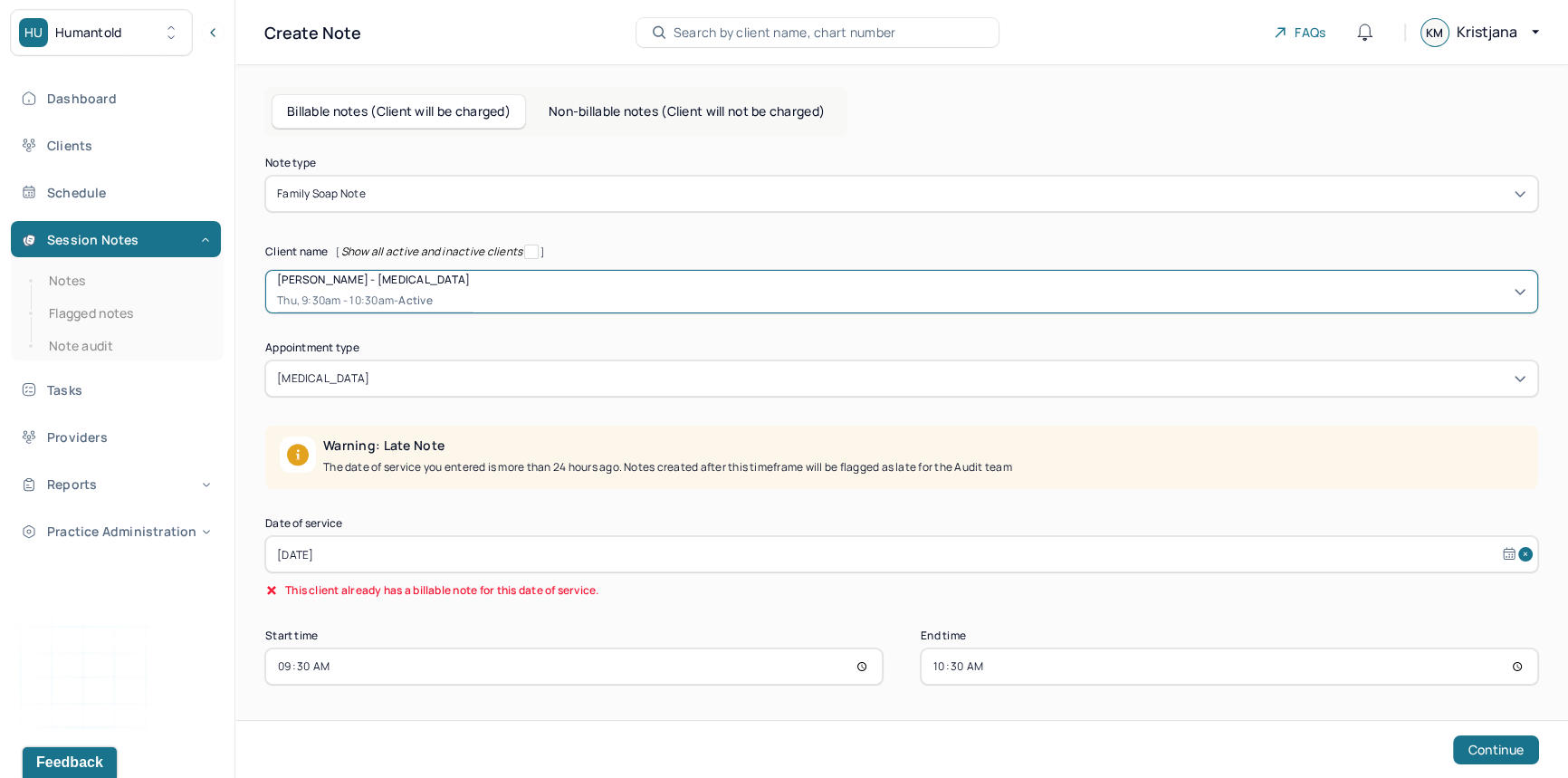 click on "[DATE]" at bounding box center (902, 554) 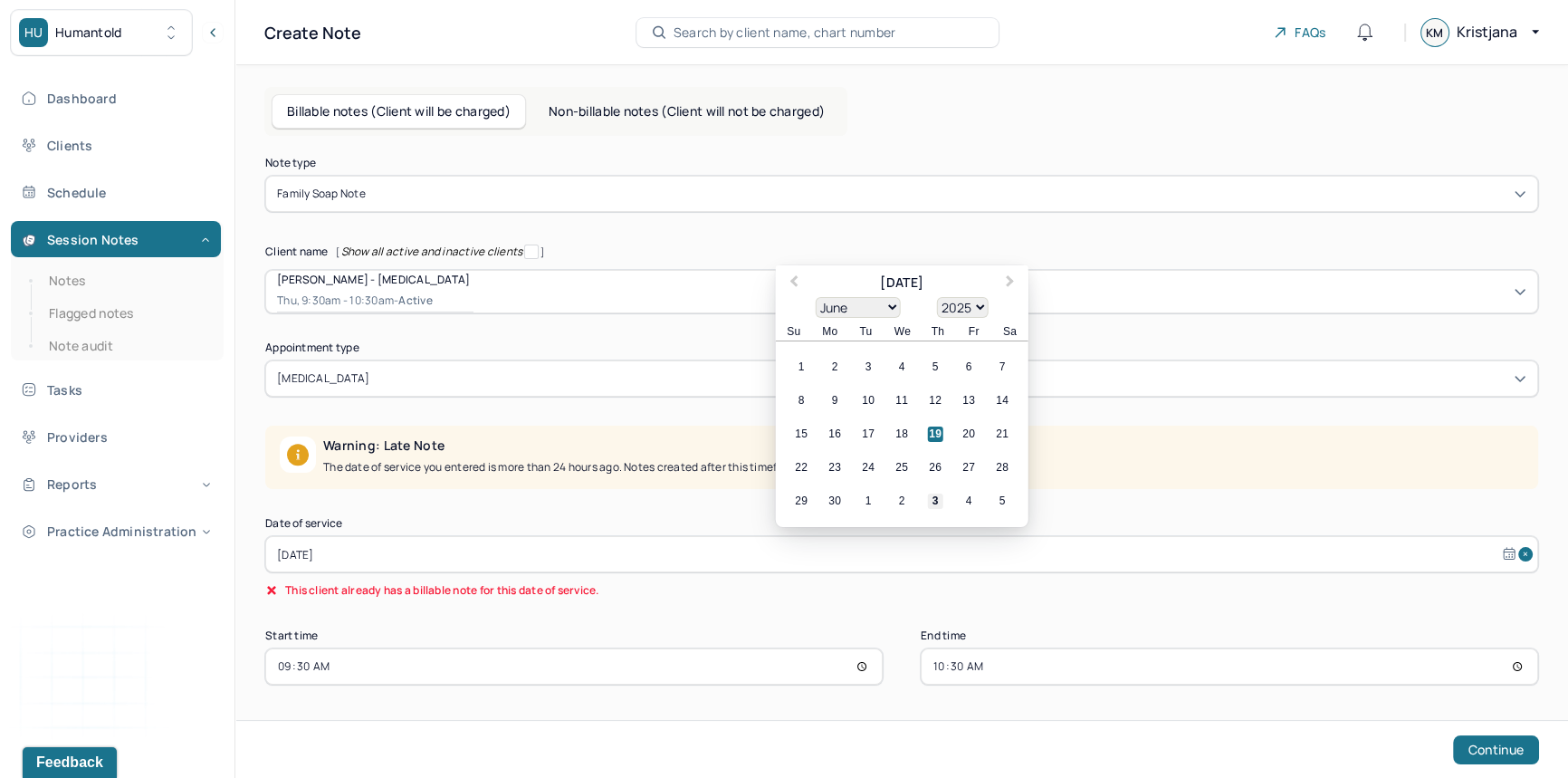 click on "3" at bounding box center (935, 501) 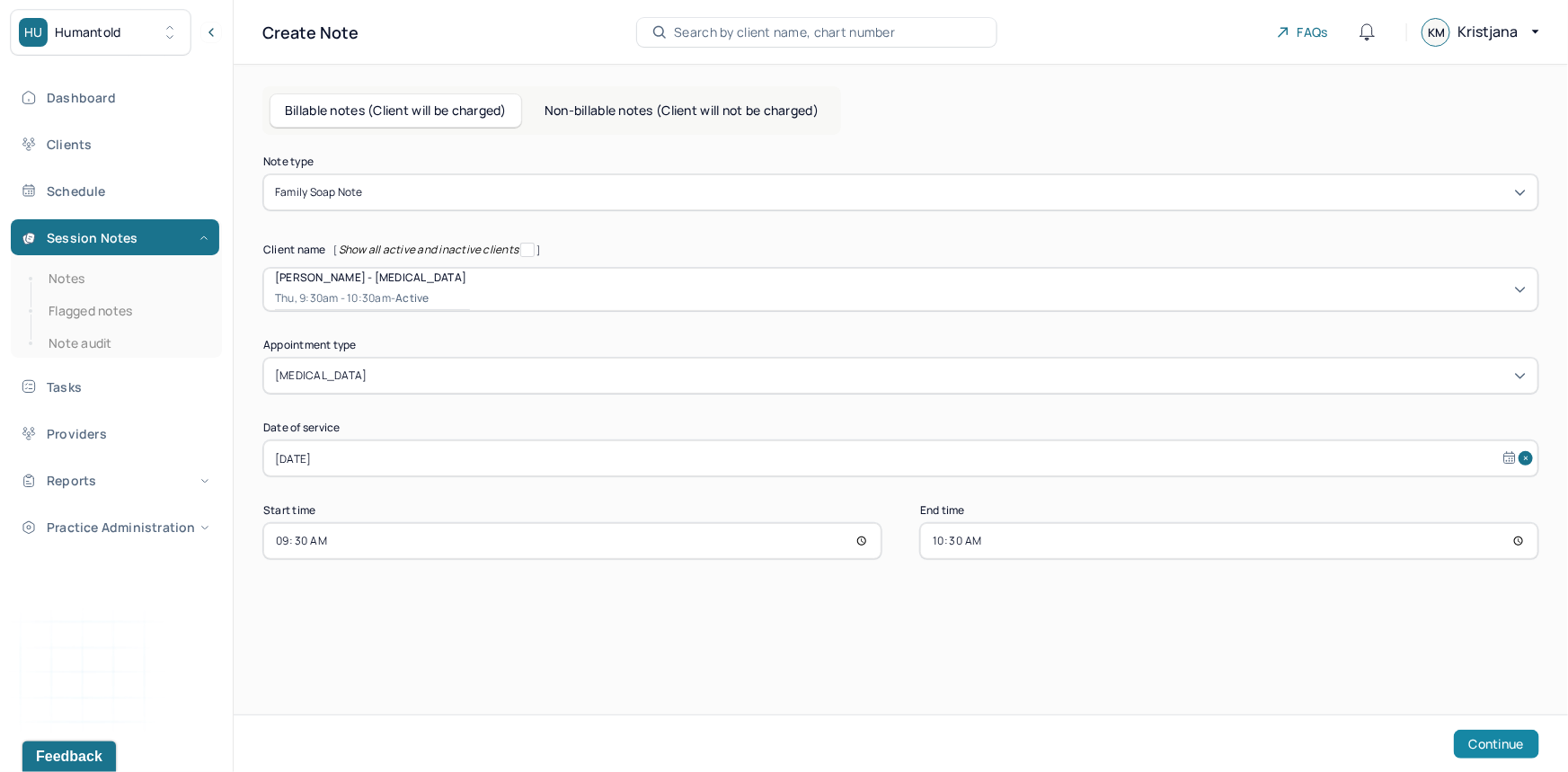click on "Continue" at bounding box center (1496, 744) 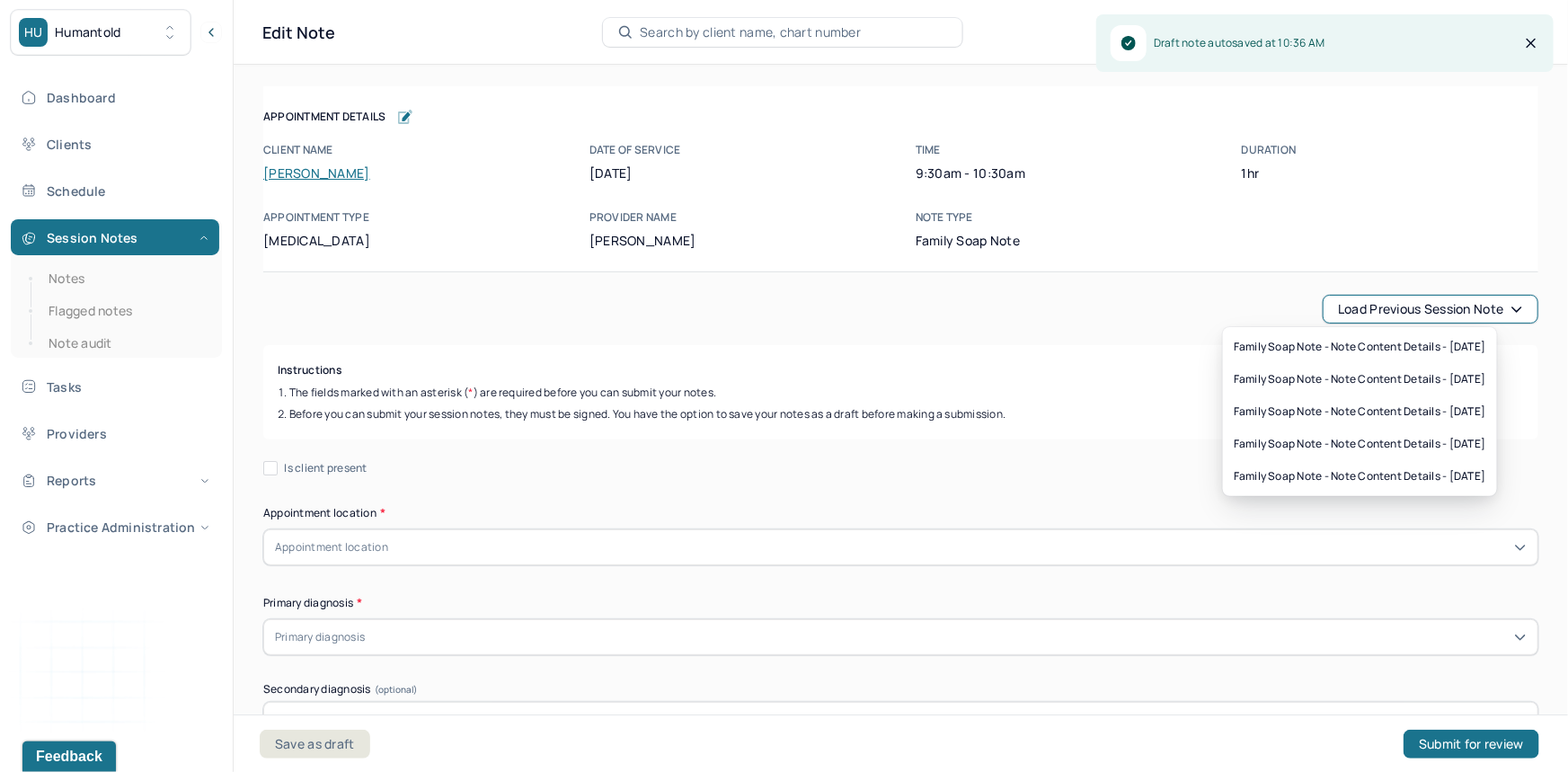 click on "Load previous session note" at bounding box center (1431, 309) 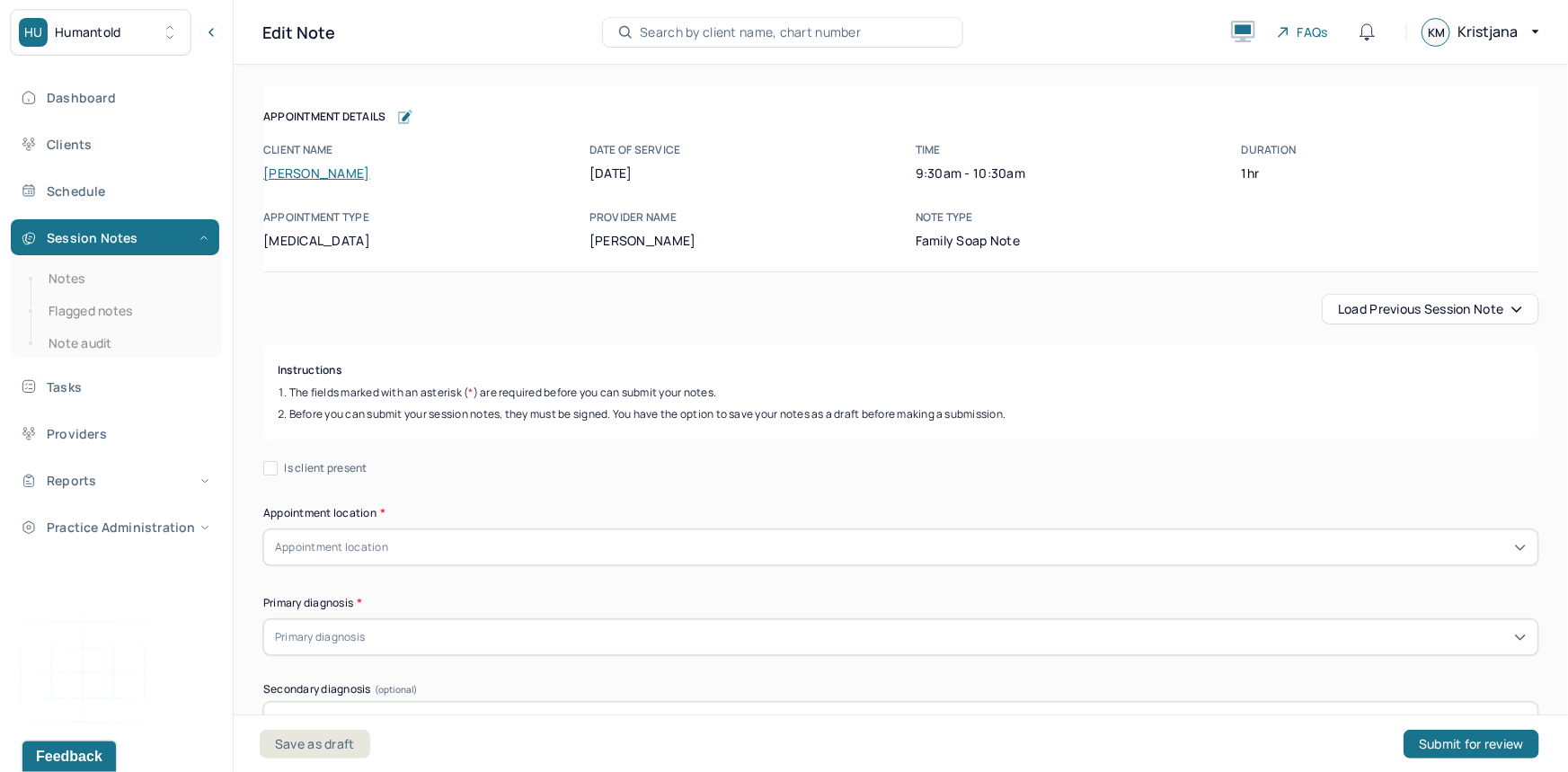 click on "Load previous session note" at bounding box center [1431, 309] 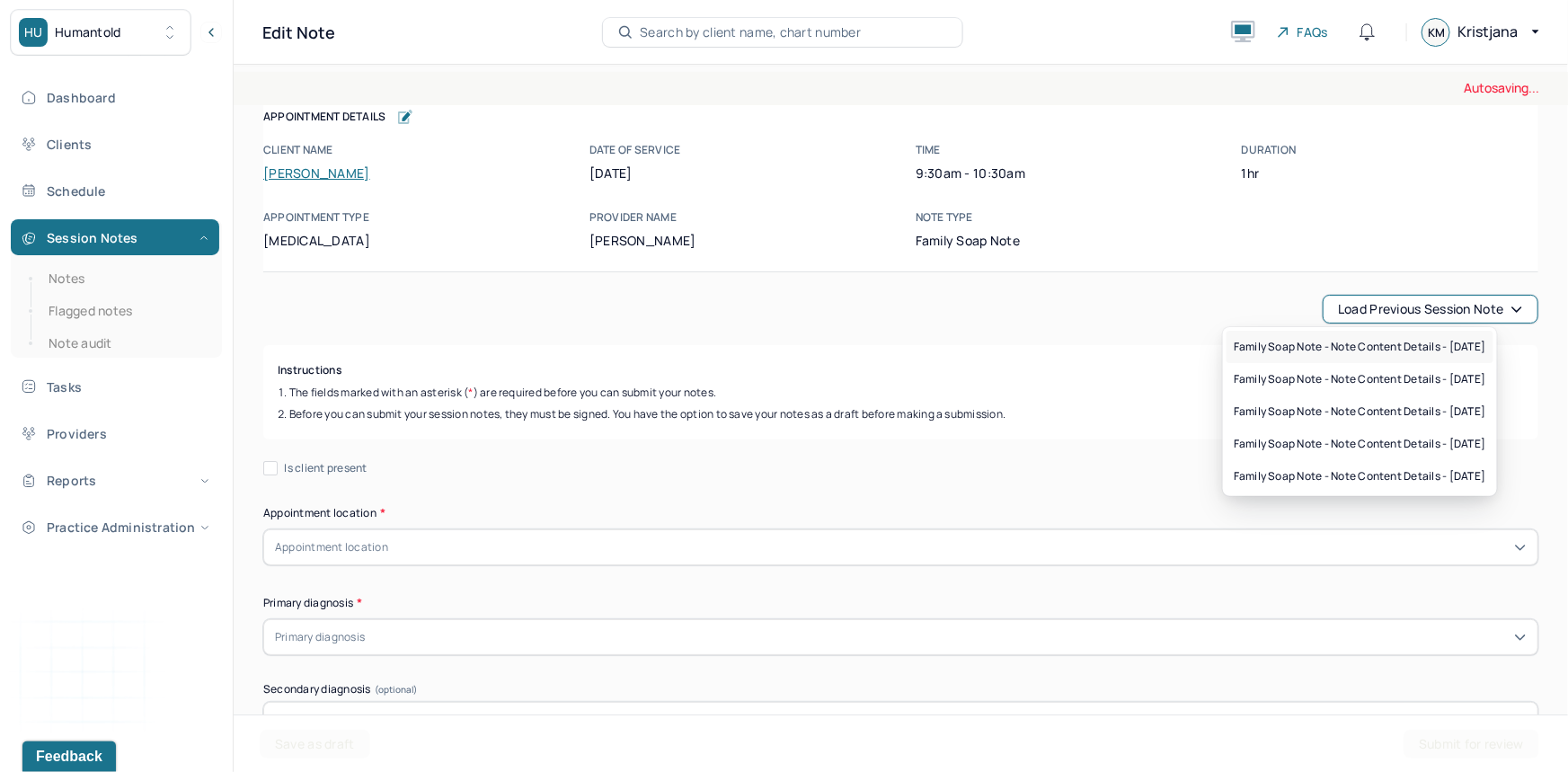 click on "Family soap note   - Note content Details -   [DATE]" at bounding box center [1360, 347] 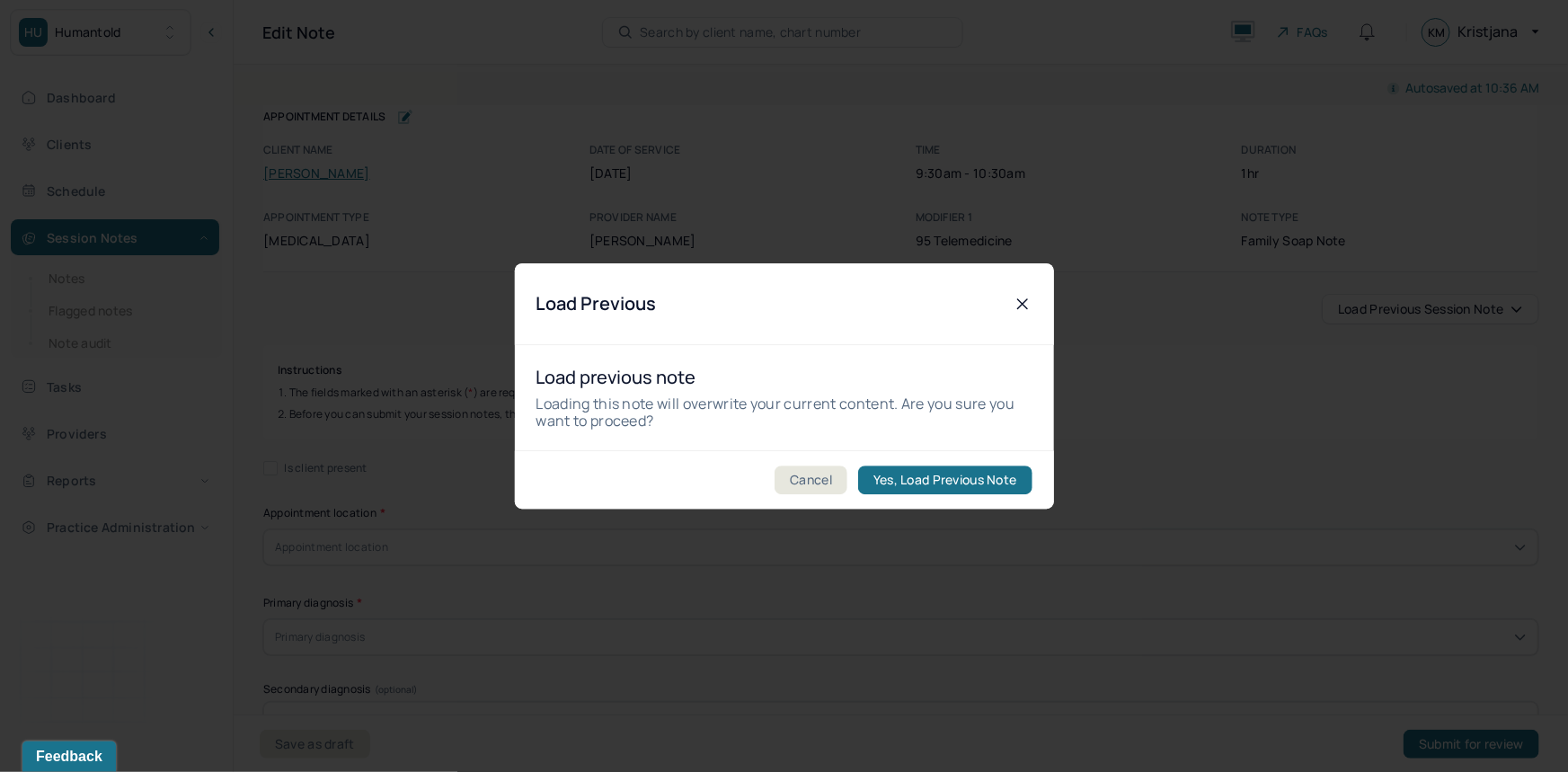 drag, startPoint x: 939, startPoint y: 475, endPoint x: 919, endPoint y: 475, distance: 20 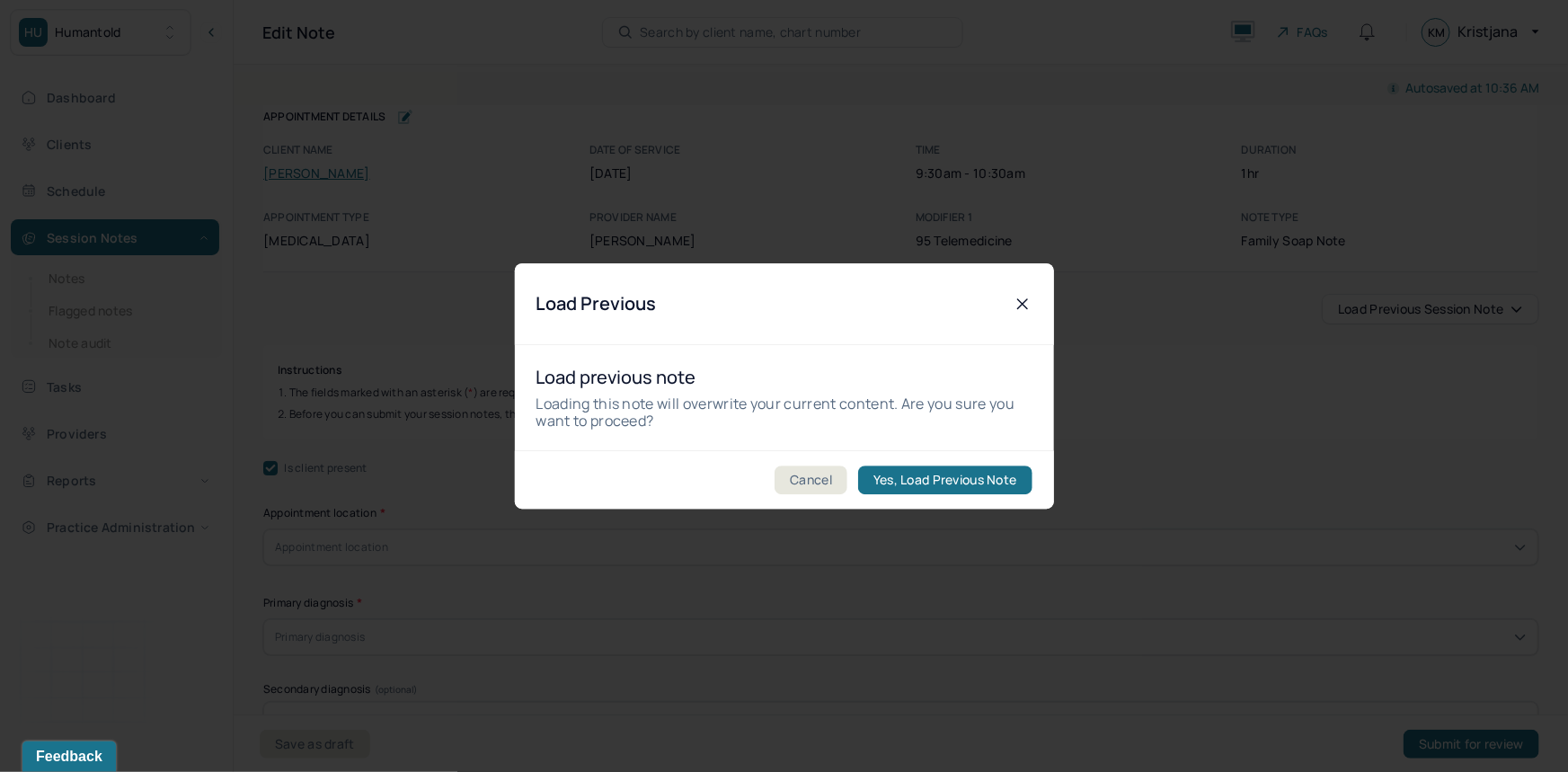 checkbox on "true" 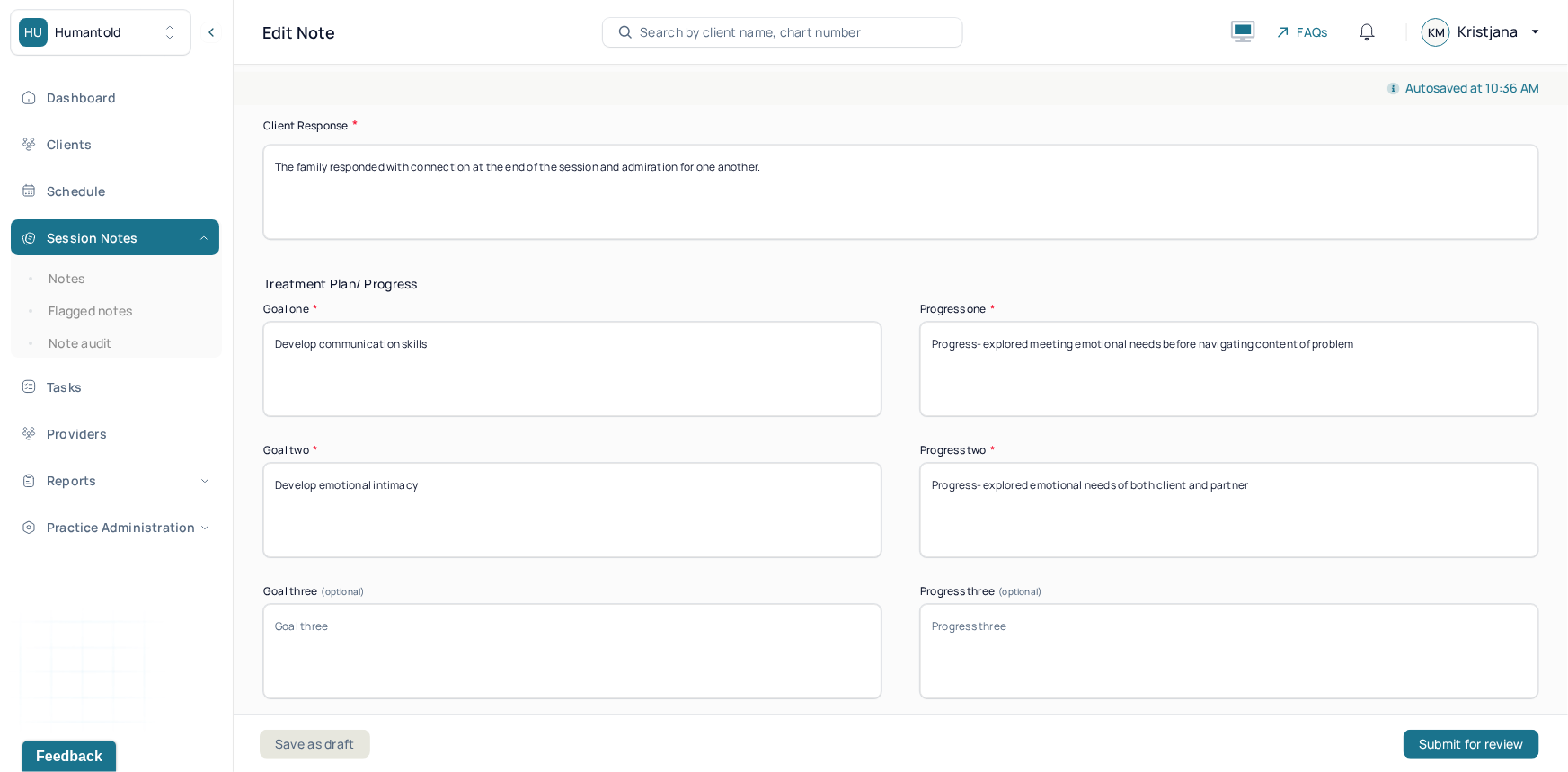 scroll, scrollTop: 2380, scrollLeft: 0, axis: vertical 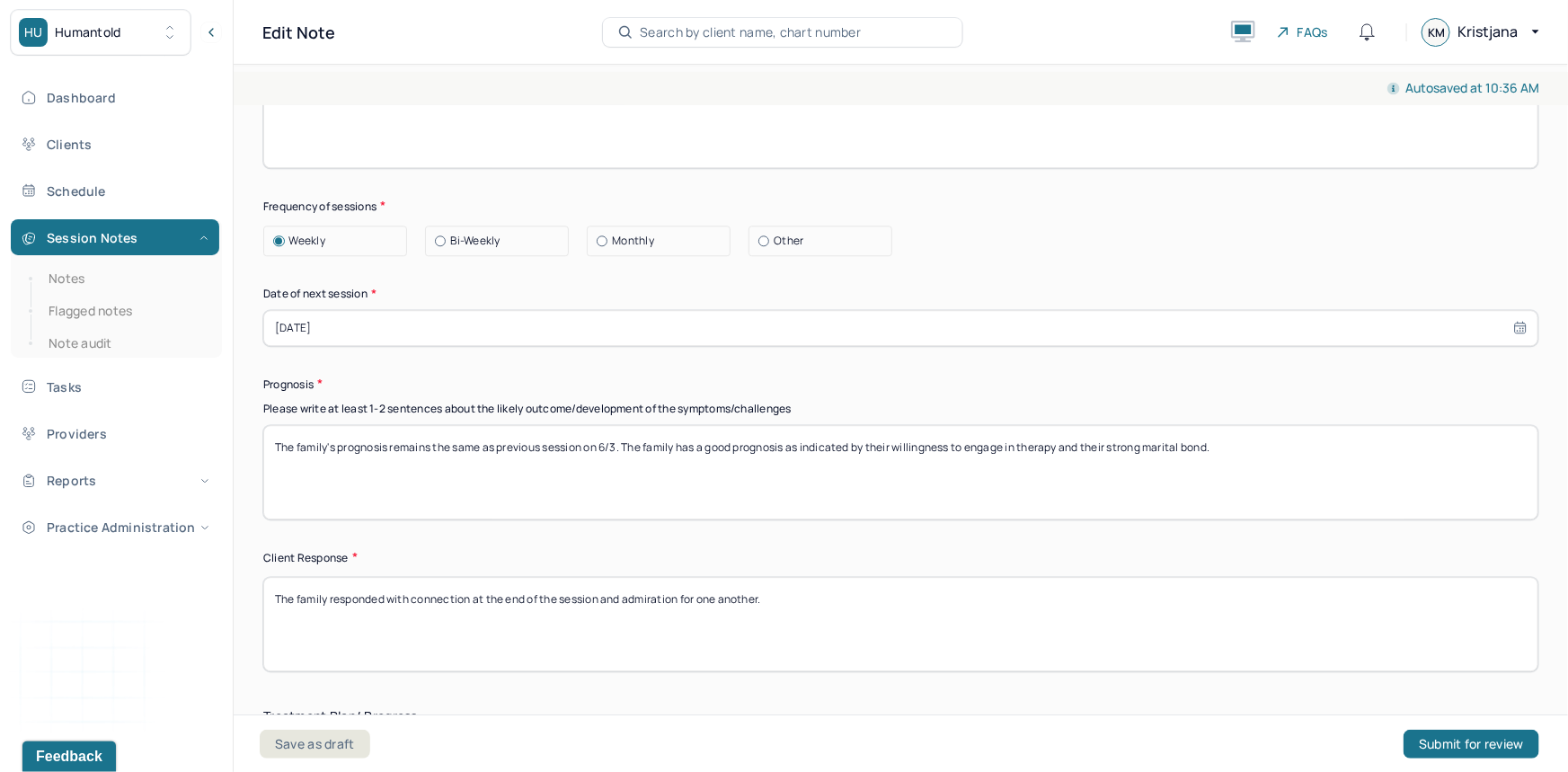 click on "The family's prognosis remains the same as previous session on 6/3. The family has a good prognosis as indicated by their willingness to engage in therapy and their strong marital bond." at bounding box center [900, 472] 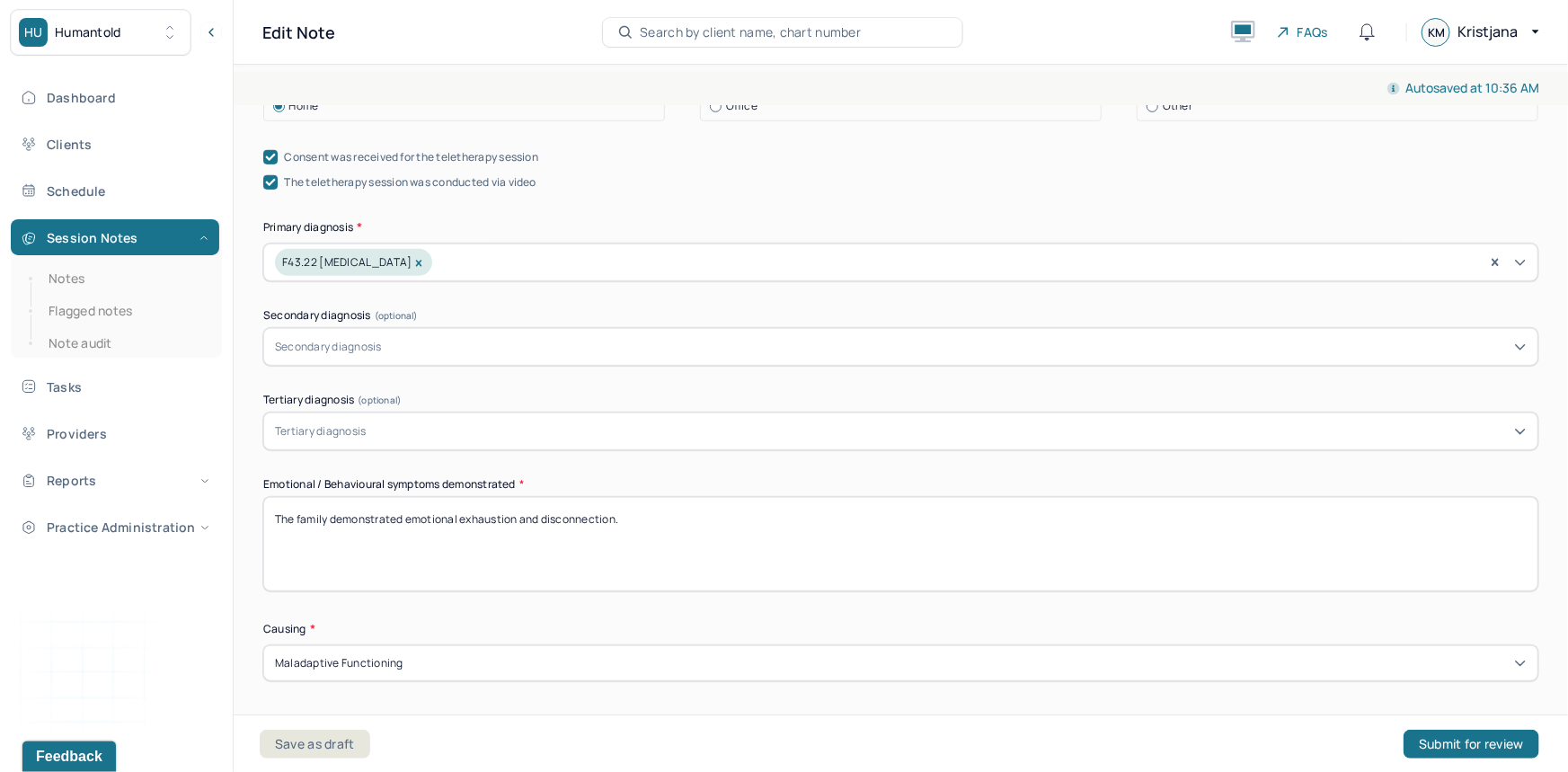 scroll, scrollTop: 626, scrollLeft: 0, axis: vertical 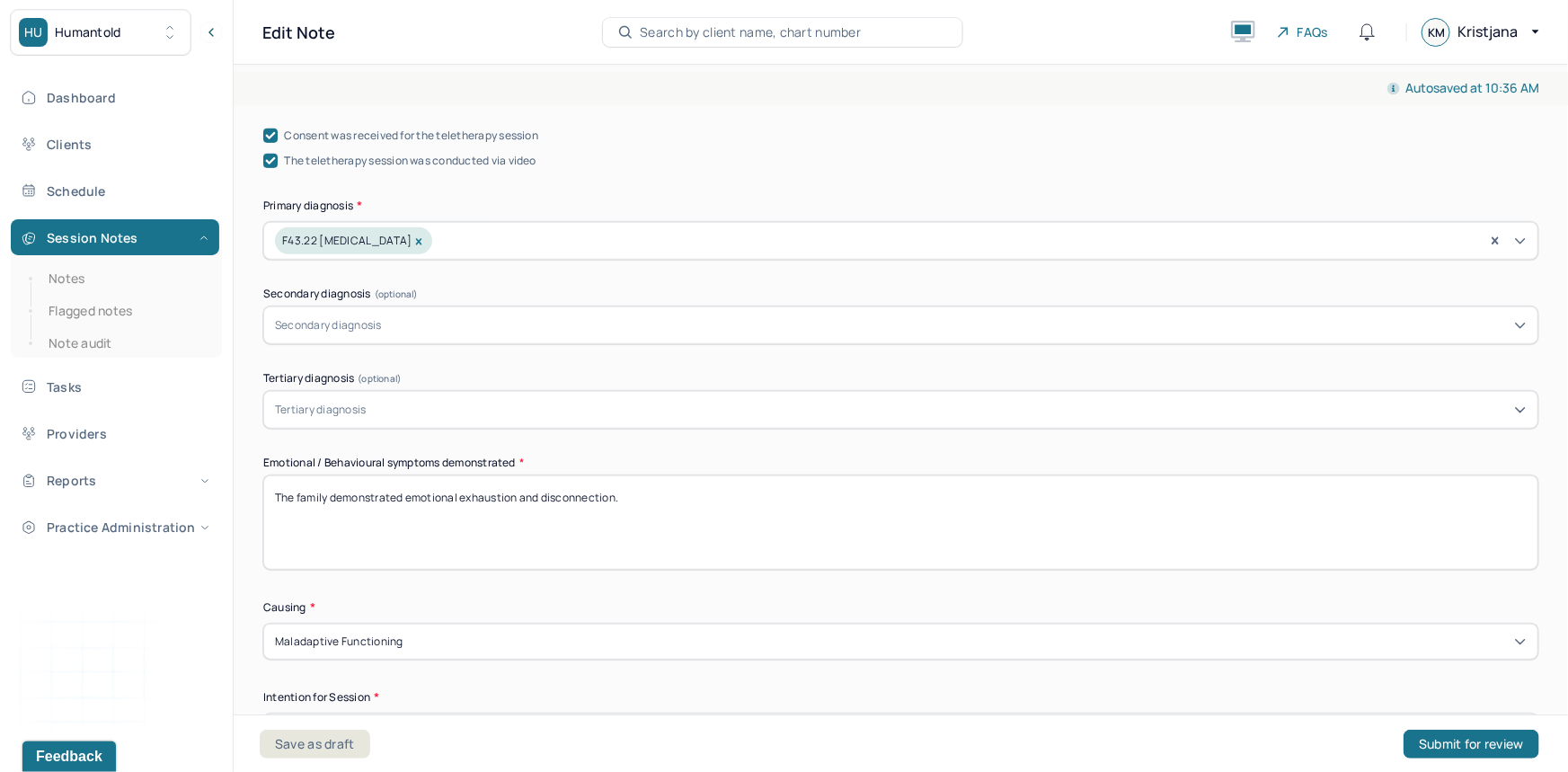 type on "The family's prognosis remains the same as previous session on 6/19. The family has a good prognosis as indicated by their willingness to engage in therapy and their strong marital bond." 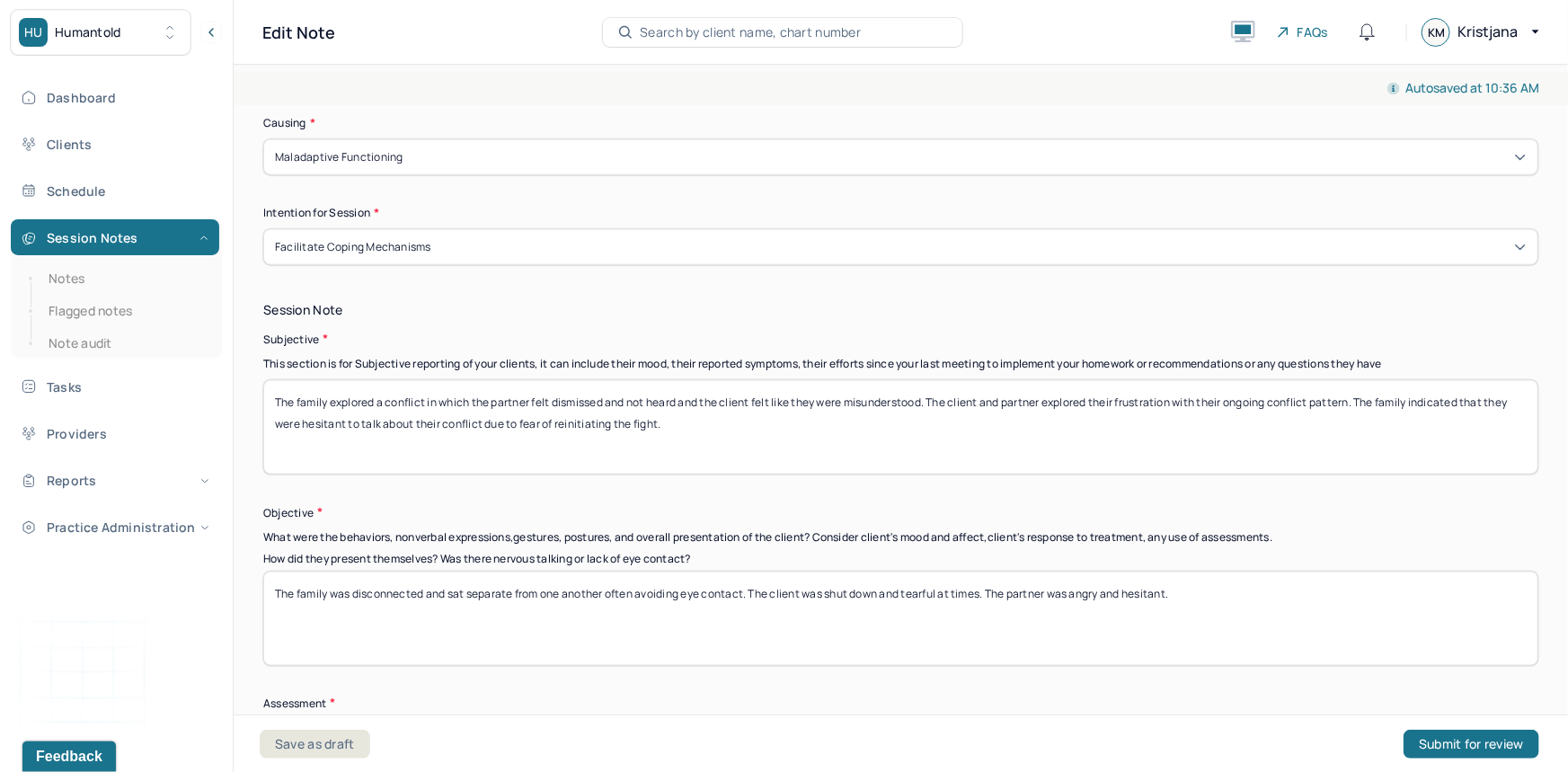 scroll, scrollTop: 1152, scrollLeft: 0, axis: vertical 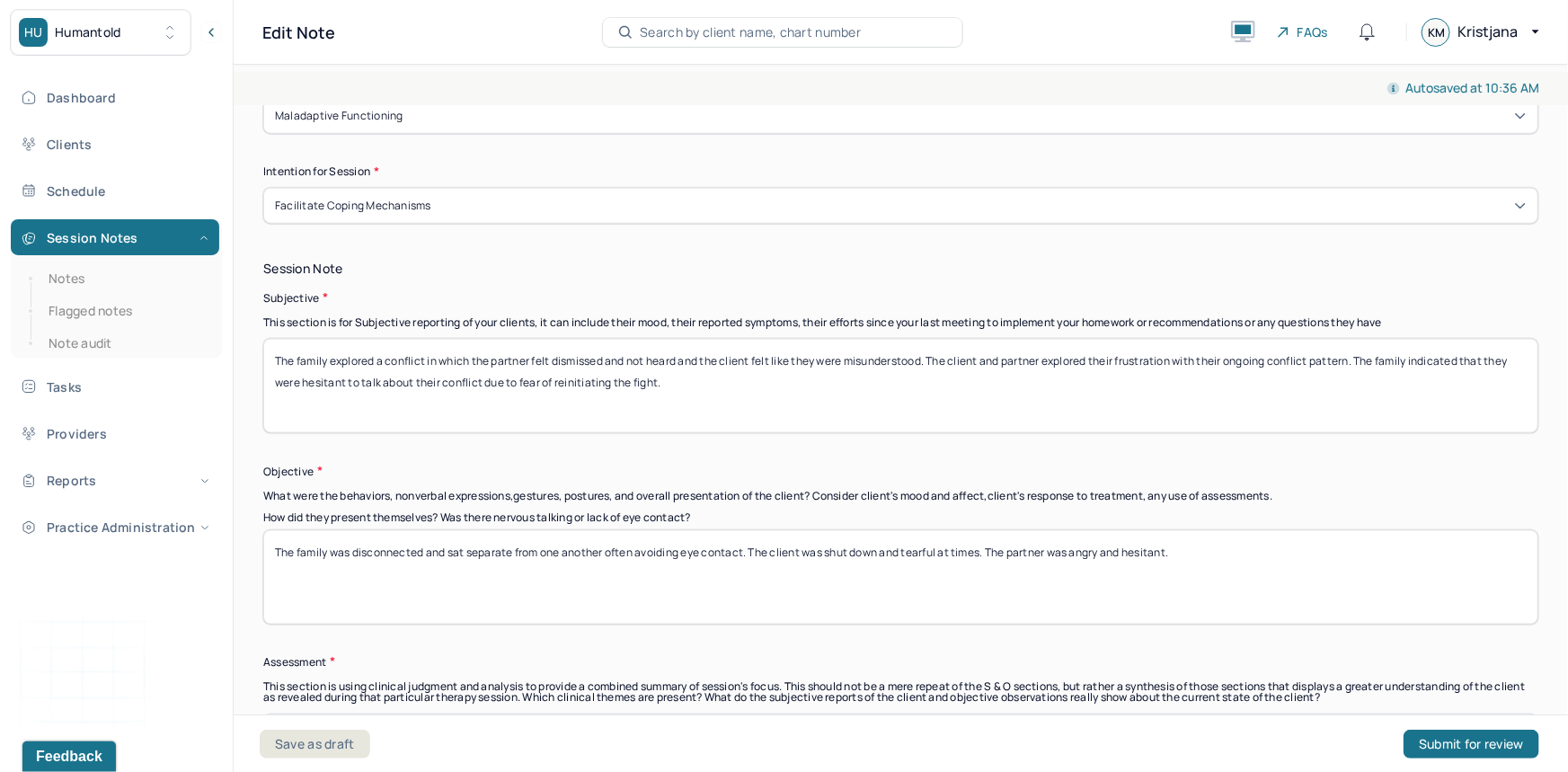 type on "The family demonstrated connection and curiosity into one another's emotional states. Both the partner and the client displayed behavioral signs of openness and connectedness." 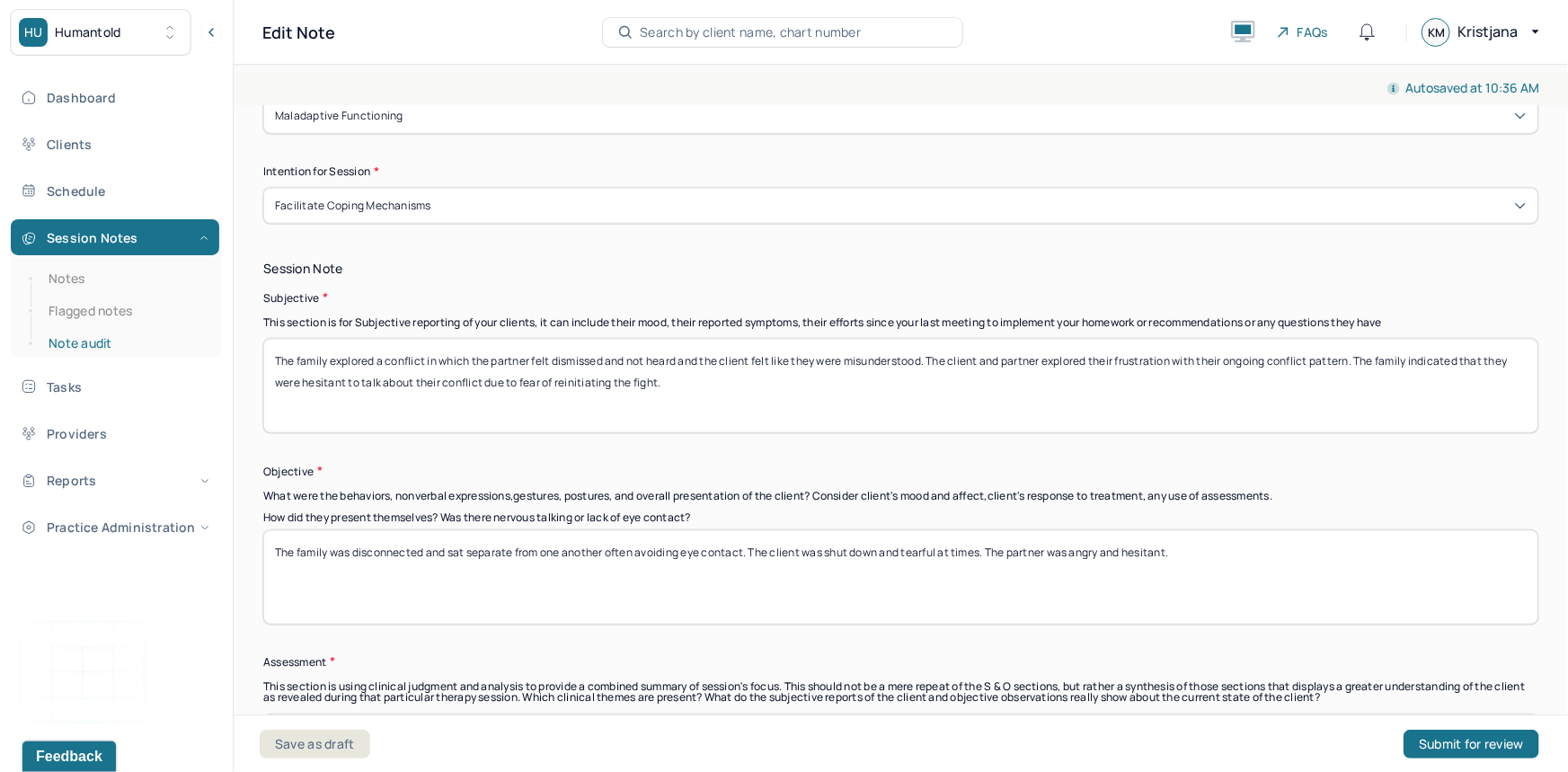 drag, startPoint x: 718, startPoint y: 396, endPoint x: 165, endPoint y: 331, distance: 556.807 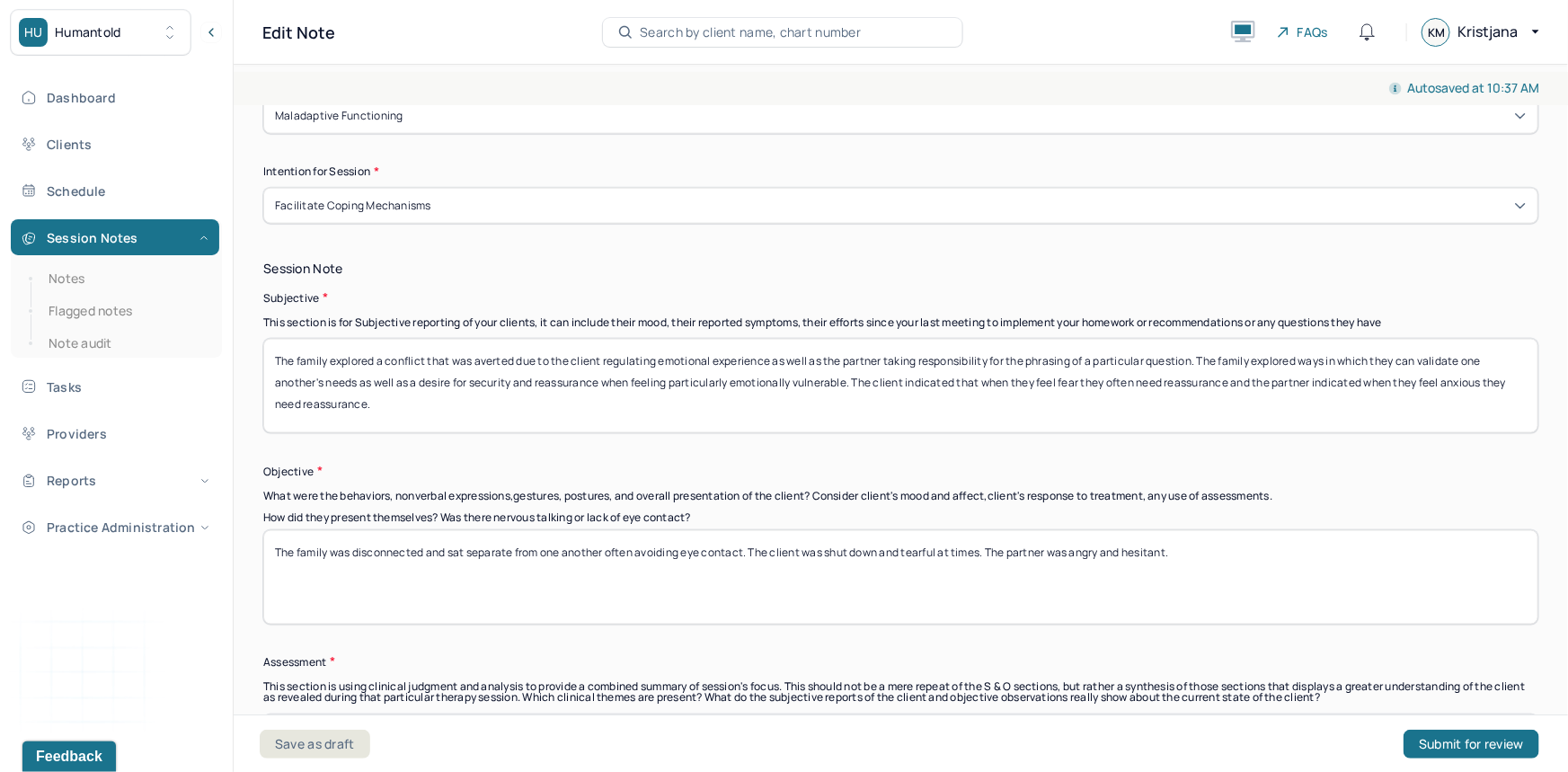type on "The family explored a conflict that was averted due to the client regulating emotional experience as well as the partner taking responsibility for the phrasing of a particular question. The family explored ways in which they can validate one another's needs as well as a desire for security and reassurance when feeling particularly emotionally vulnerable. The client indicated that when they feel fear they often need reassurance and the partner indicated when they feel anxious they need reassurance." 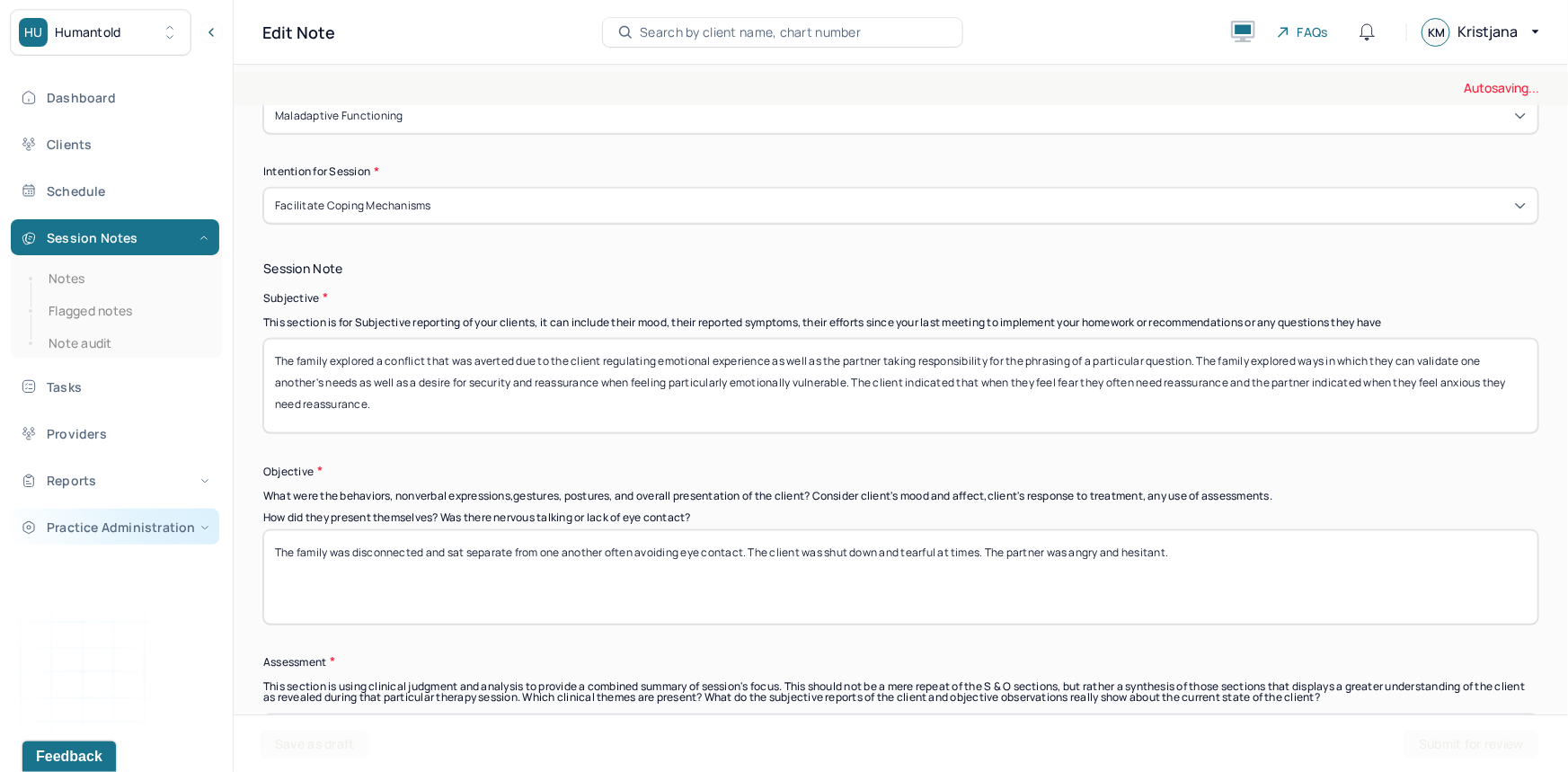 drag, startPoint x: 1404, startPoint y: 557, endPoint x: 204, endPoint y: 528, distance: 1200.3504 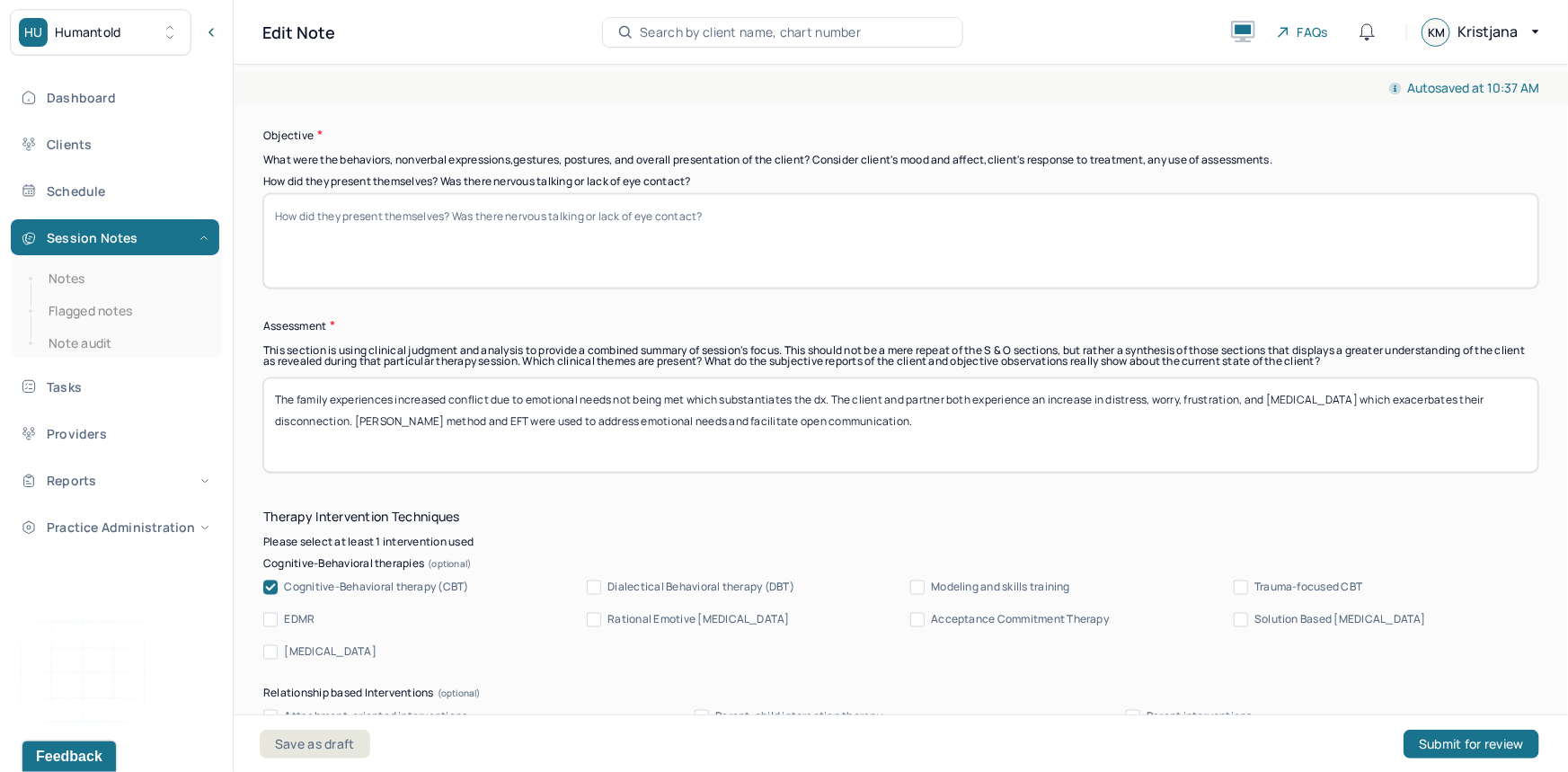 scroll, scrollTop: 1515, scrollLeft: 0, axis: vertical 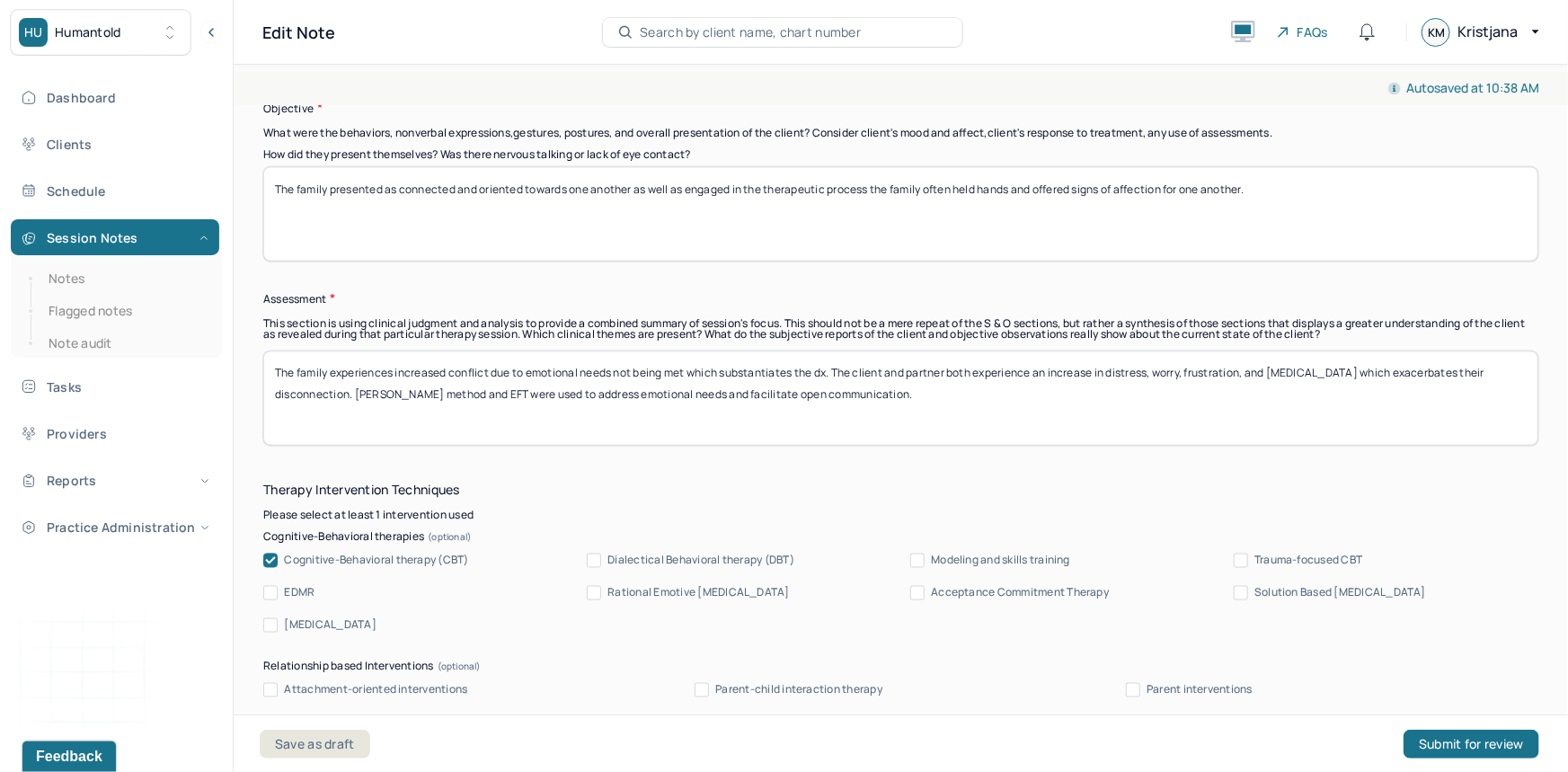 click on "The family presented as connected and oriented towards one another as well as engaged in the therapeutic process the family often held hands and offered signs of affection for one another." at bounding box center (900, 214) 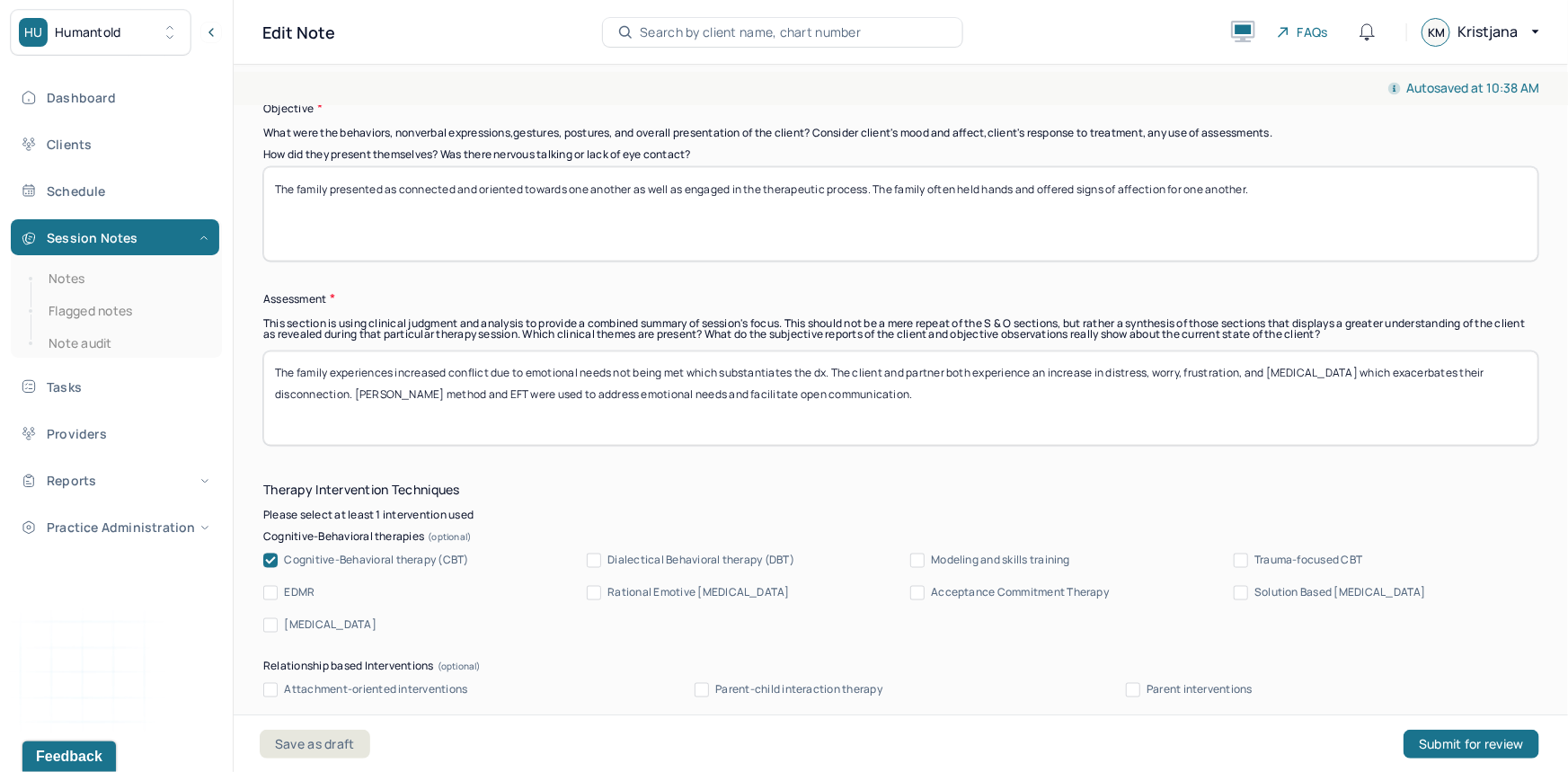 type on "The family presented as connected and oriented towards one another as well as engaged in the therapeutic process. The family often held hands and offered signs of affection for one another." 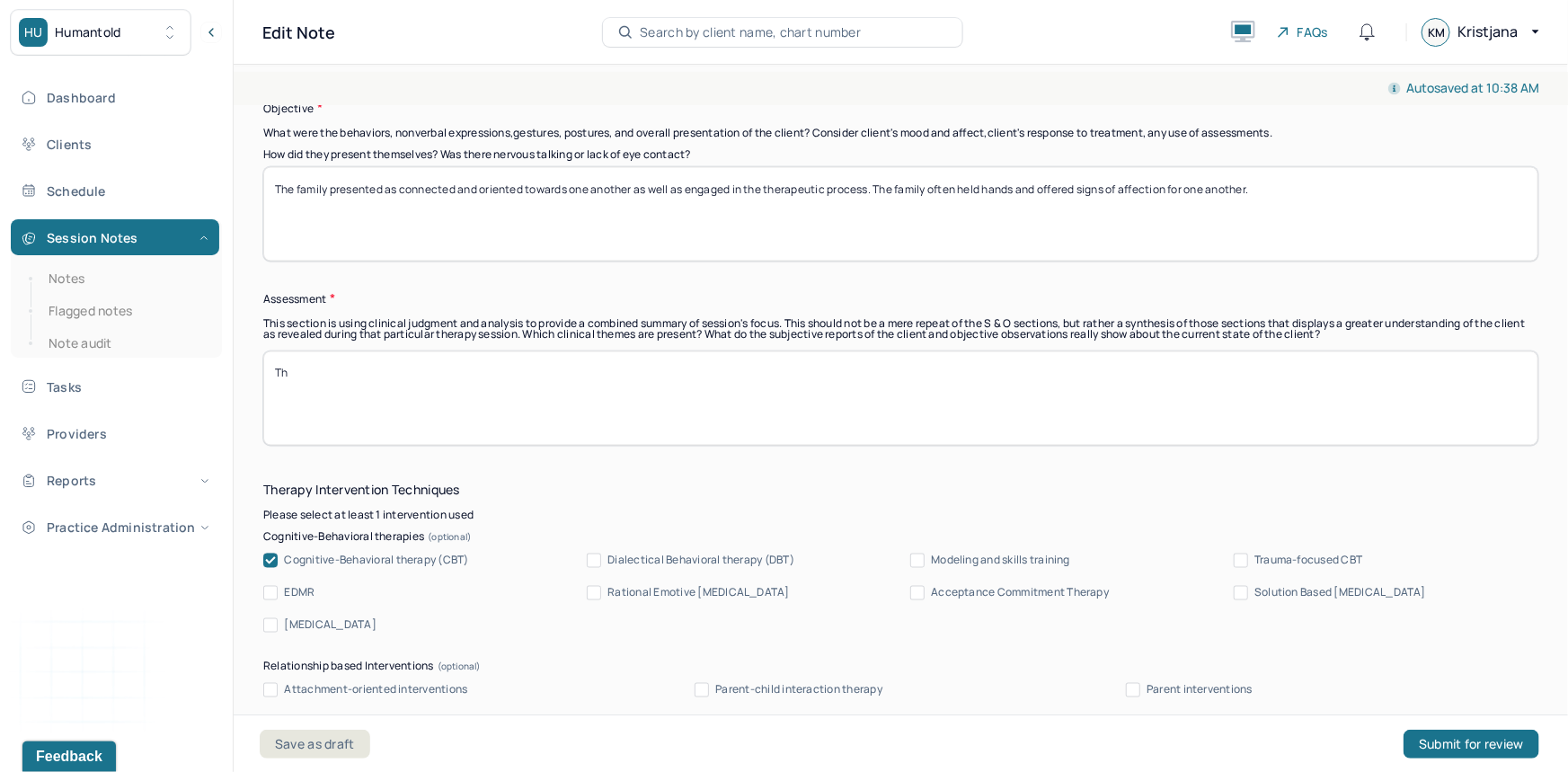 type on "T" 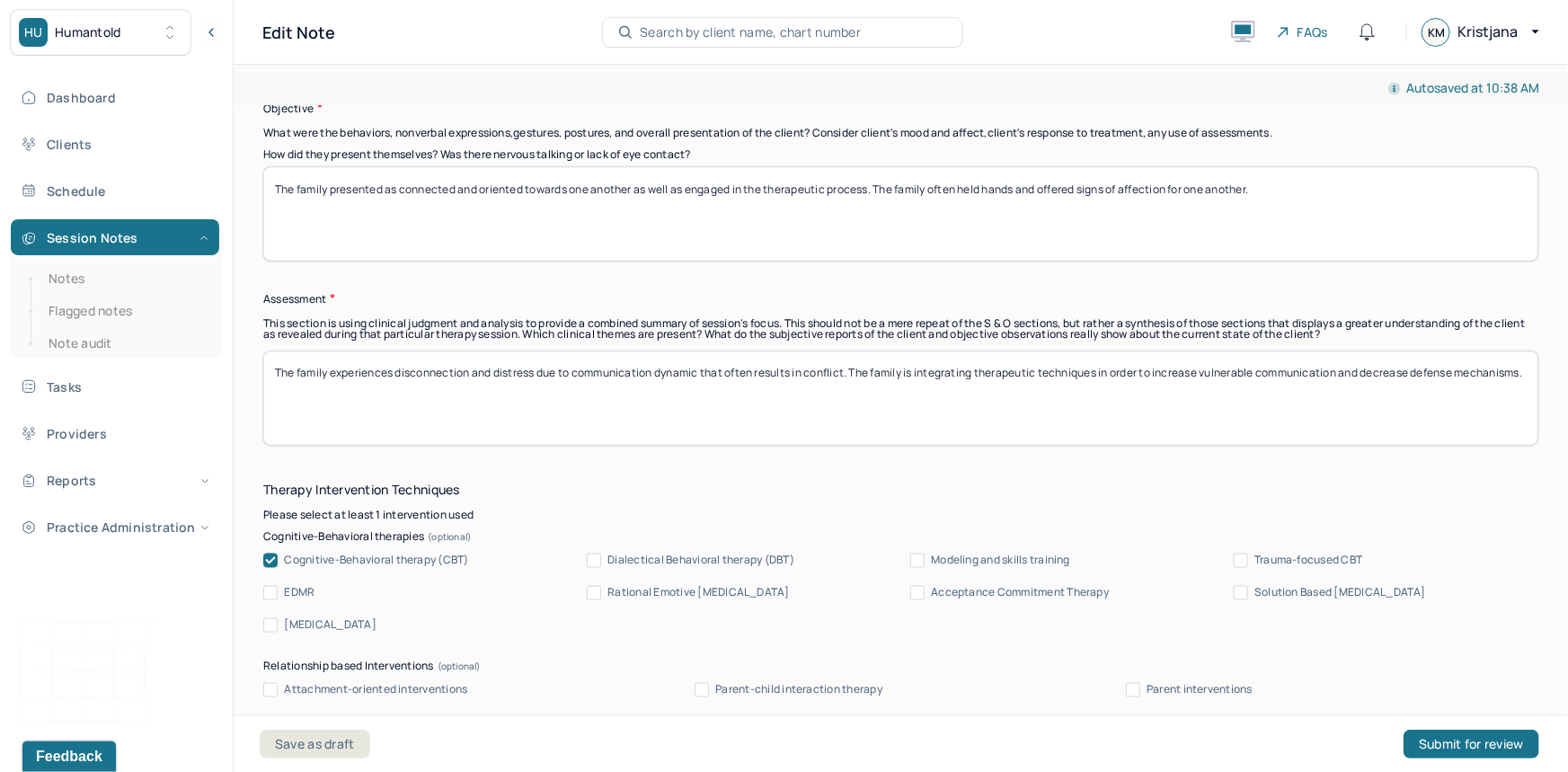 click on "The family experiences disconnection and distress due to communication dynamic that often results in conflict. The family is integrating therapeutic techniques in order to increase vulnerable communication and decrease defense mechanisms." at bounding box center [900, 398] 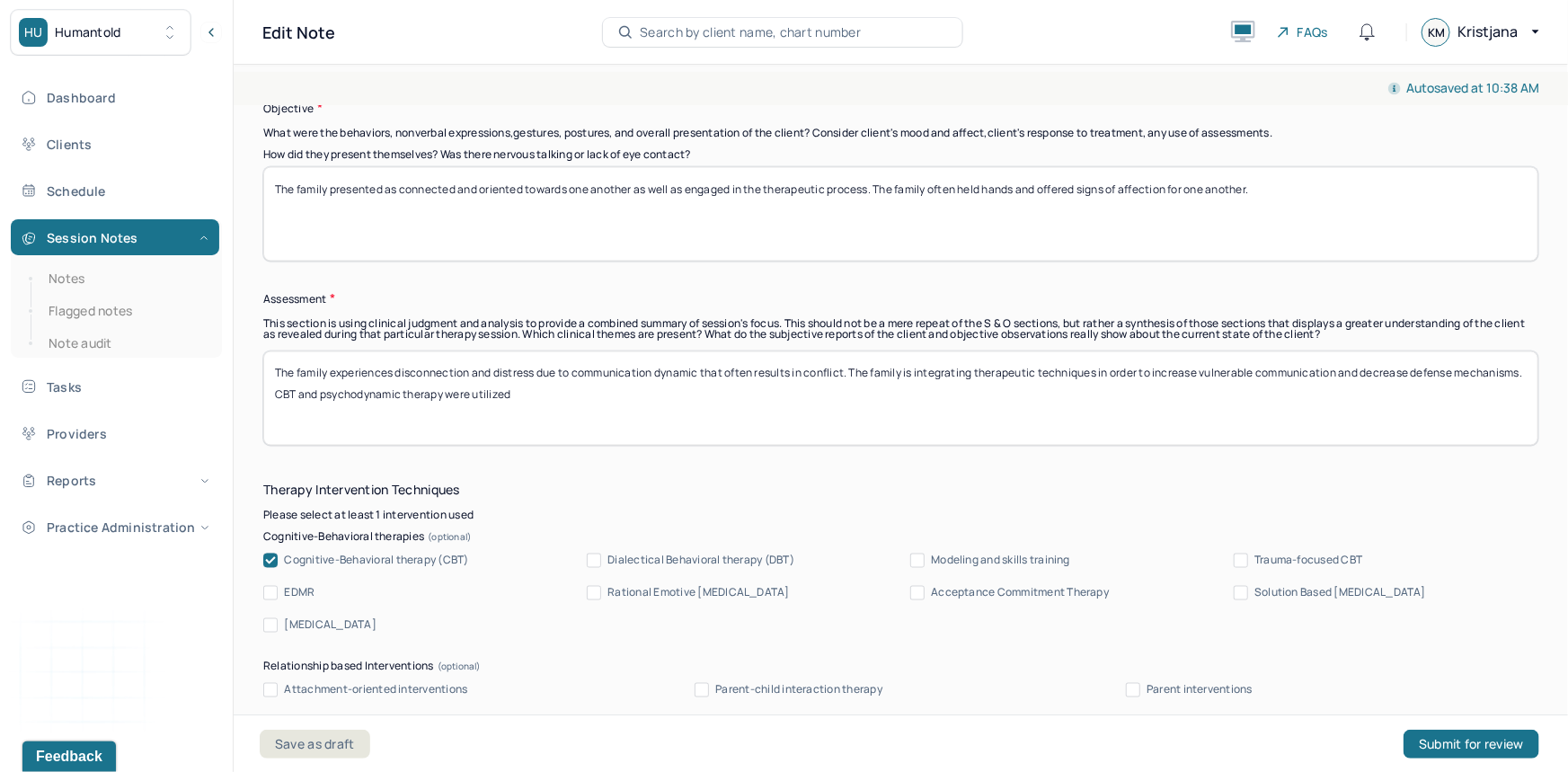 drag, startPoint x: 625, startPoint y: 400, endPoint x: 349, endPoint y: 405, distance: 276.04529 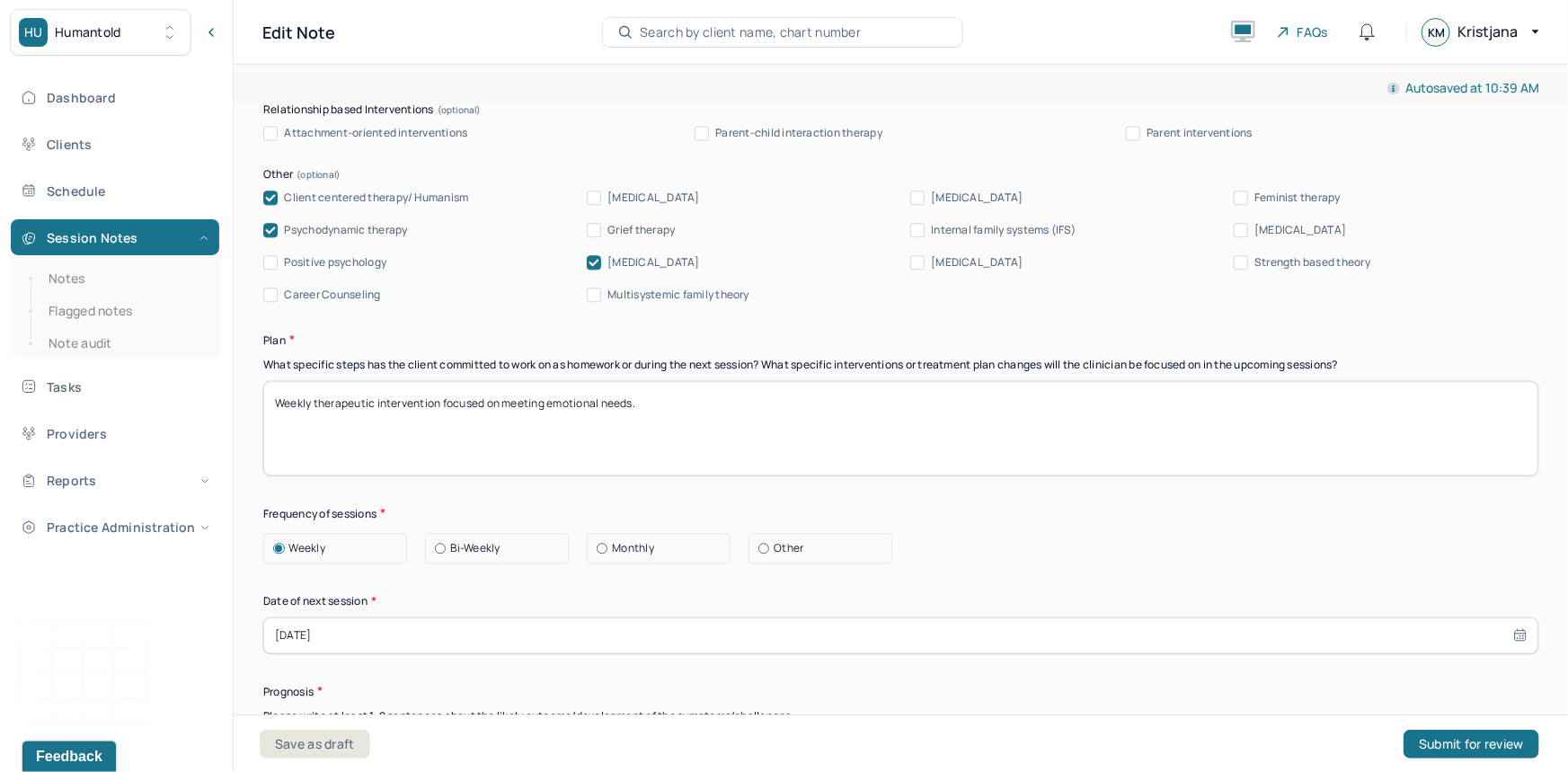 scroll, scrollTop: 2073, scrollLeft: 0, axis: vertical 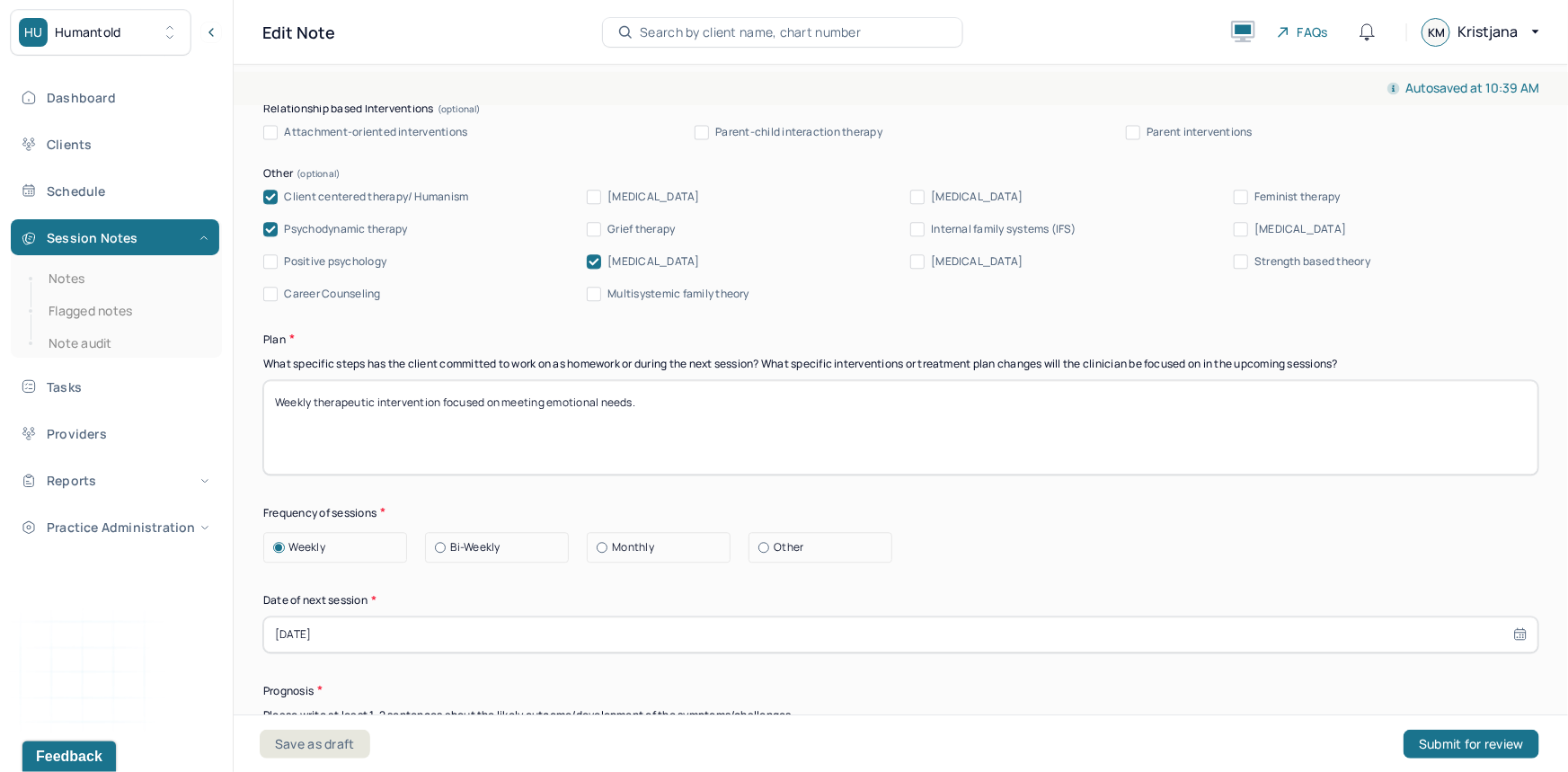 type on "The family experiences disconnection and distress due to communication dynamic that often results in conflict. The family is integrating therapeutic techniques in order to increase vulnerable communication and decrease defense mechanisms. [PERSON_NAME] method and EFT were utilized in order to increase emotional intimacy as well as deepen understanding of emotional map." 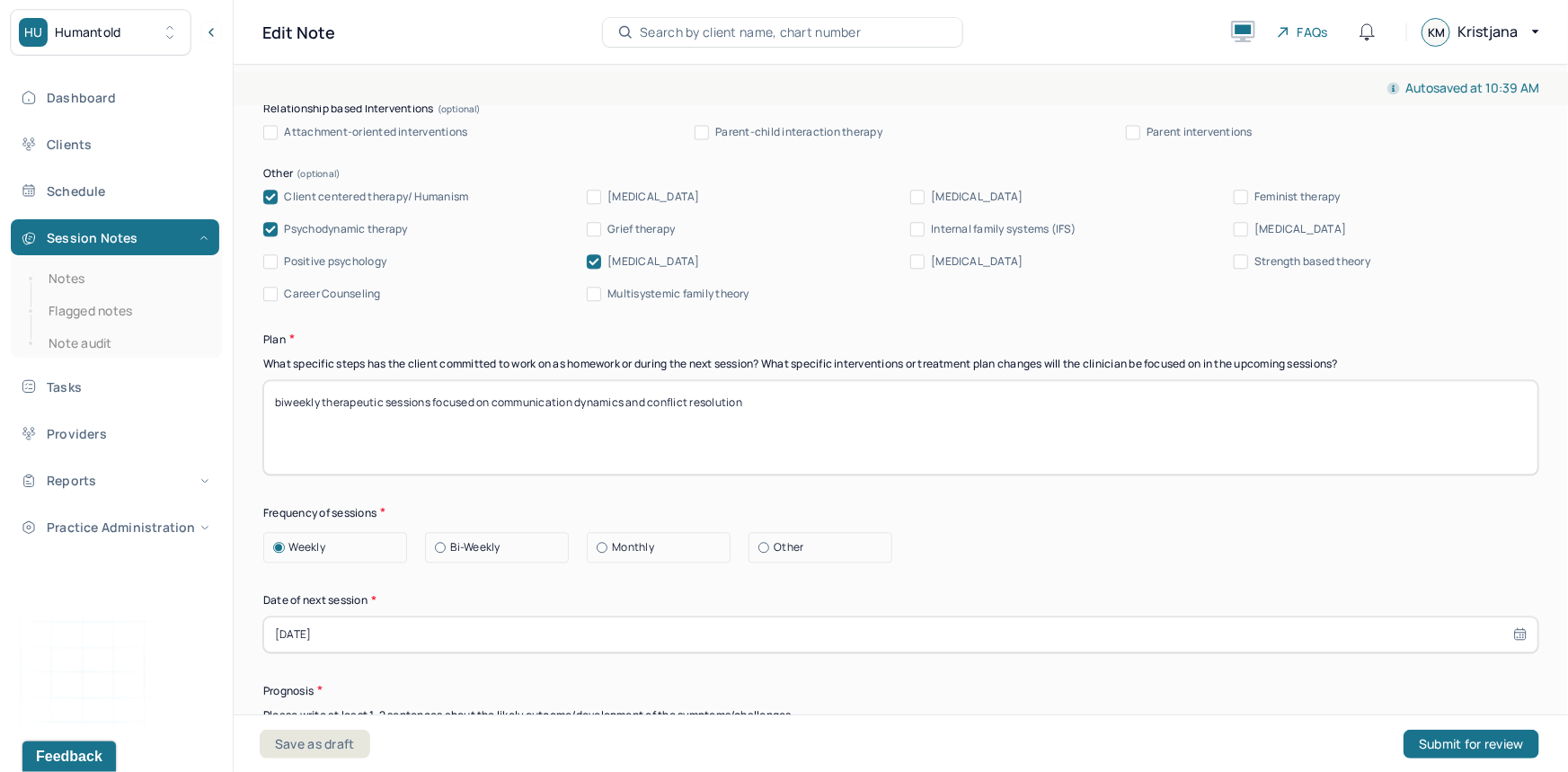 type on "biweekly therapeutic sessions focused on communication dynamics and conflict resolution" 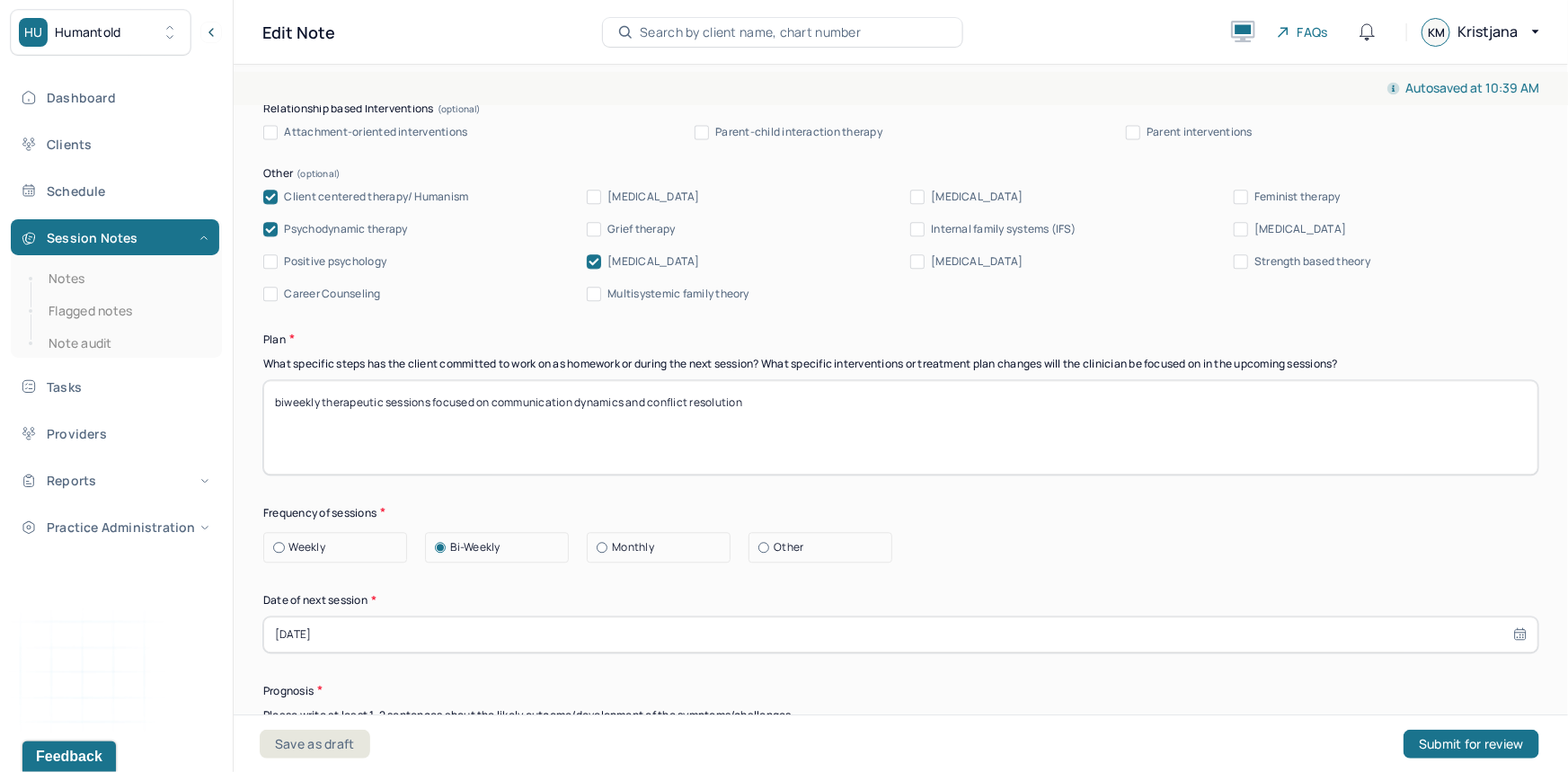 click on "[DATE]" at bounding box center (900, 634) 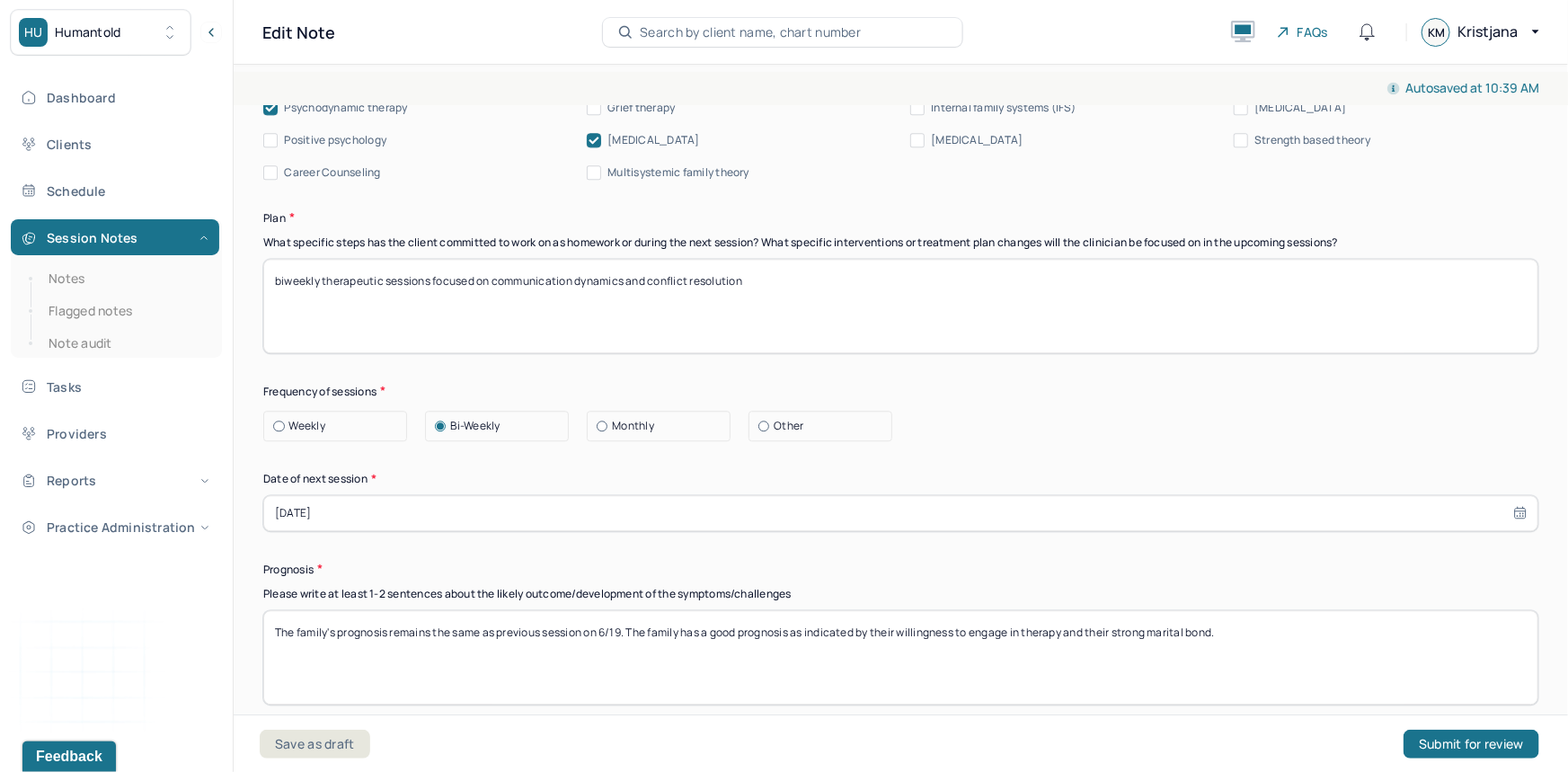 scroll, scrollTop: 2221, scrollLeft: 0, axis: vertical 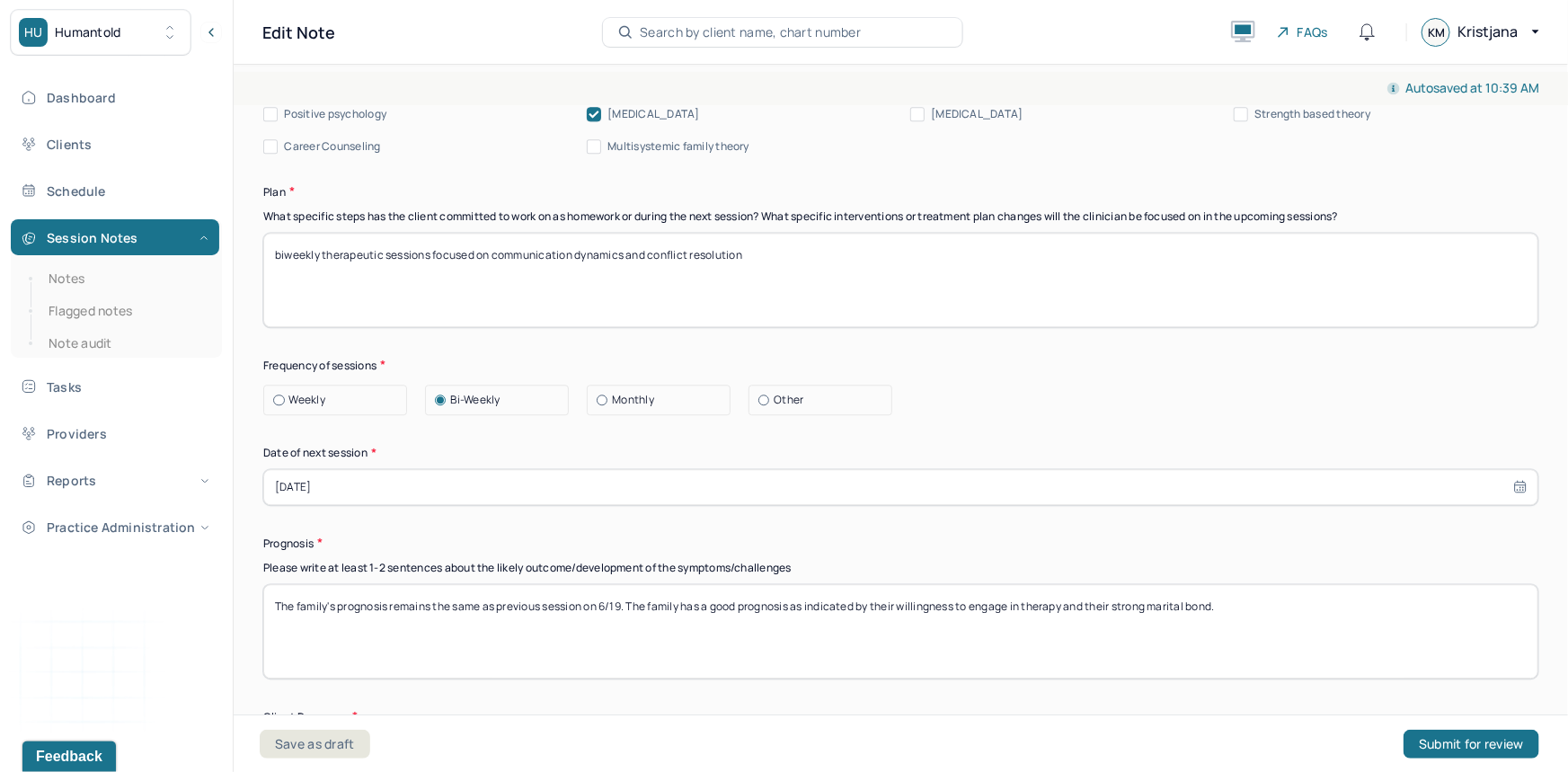 click on "Other" at bounding box center (820, 400) 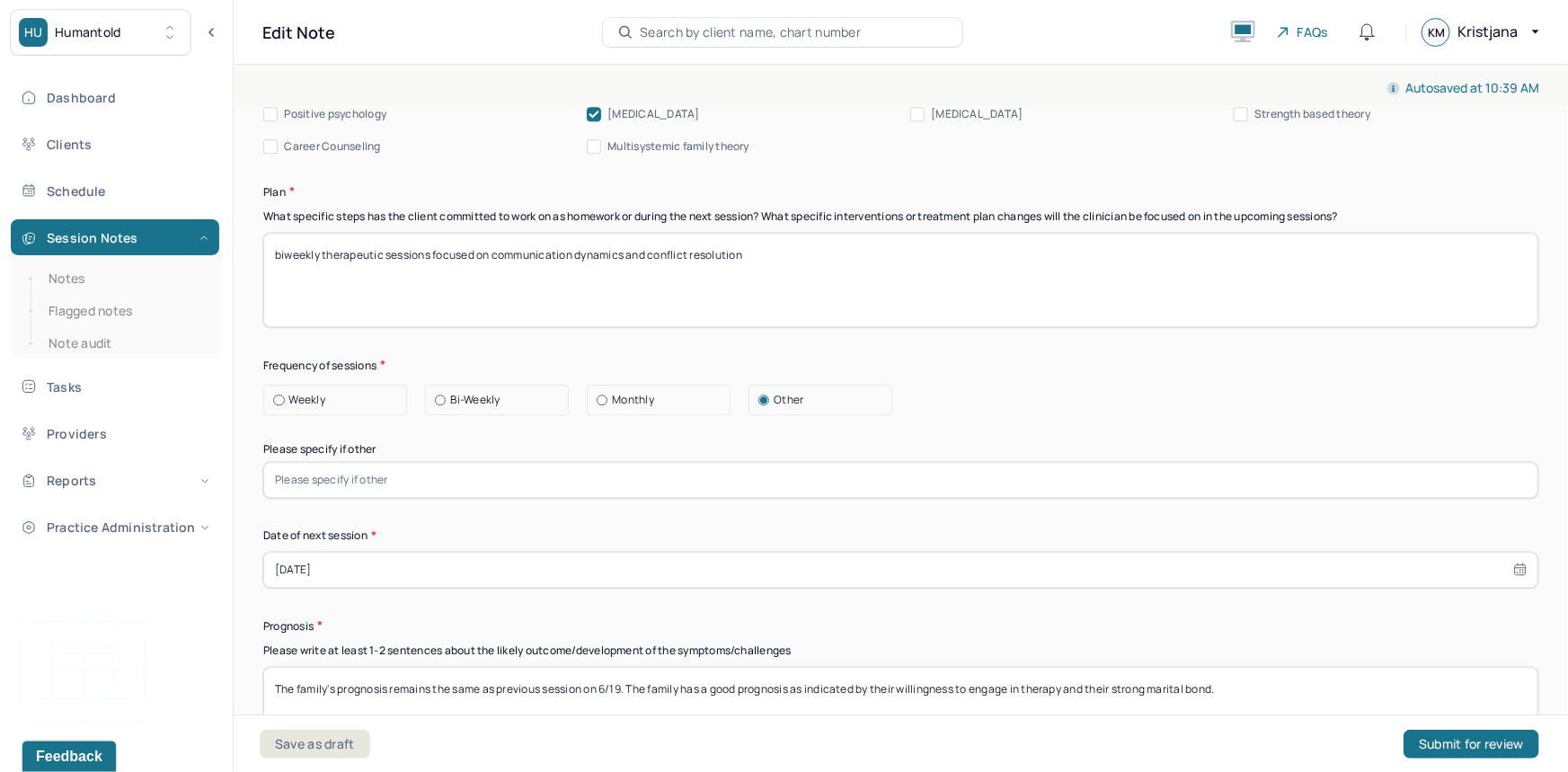 click at bounding box center (900, 480) 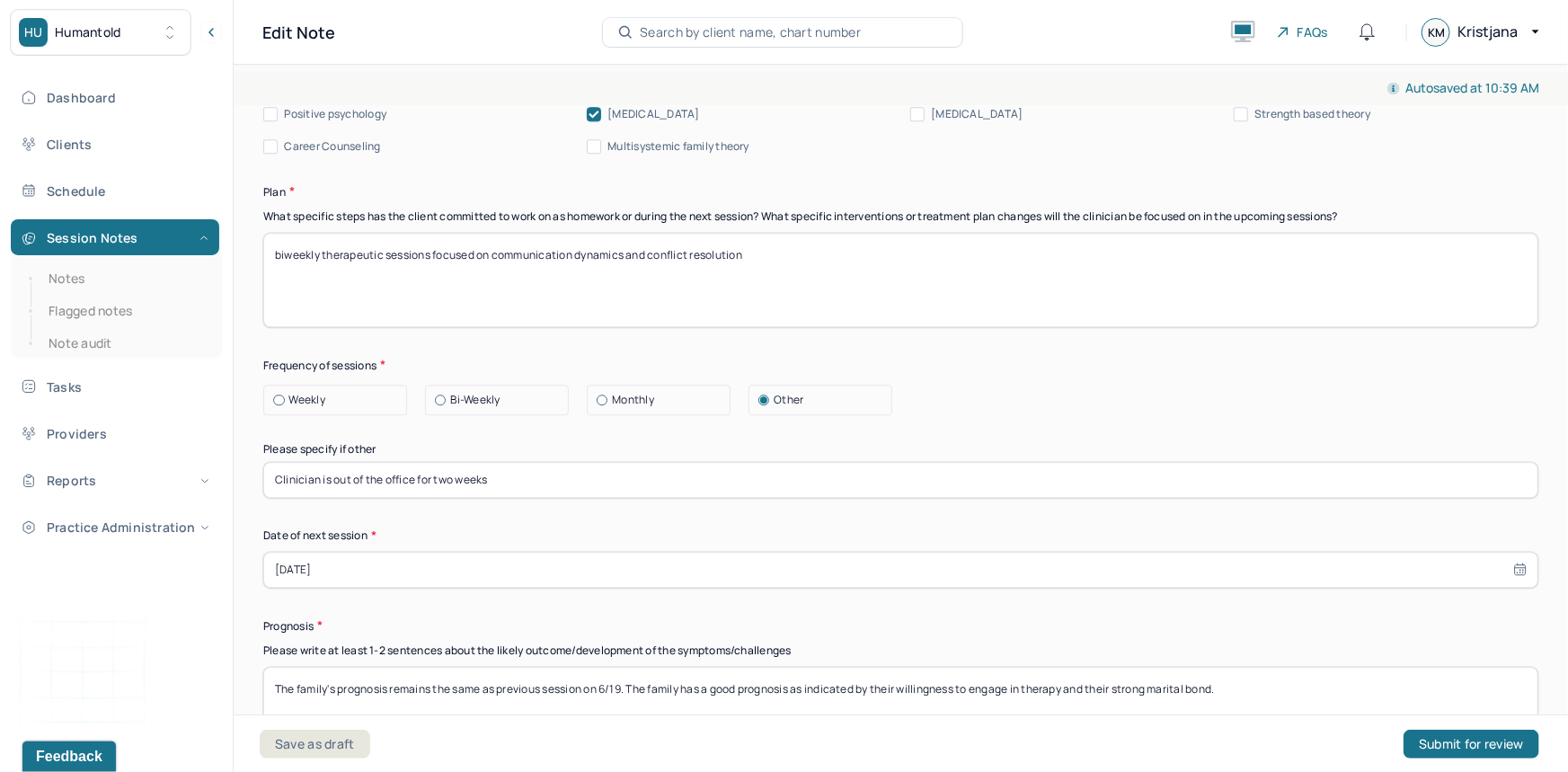 click on "Therapy Intervention Techniques Please select at least 1 intervention used Cognitive-Behavioral therapies Cognitive-Behavioral therapy (CBT) Dialectical Behavioral therapy (DBT) Modeling and skills training Trauma-focused CBT EDMR Rational Emotive [MEDICAL_DATA] Acceptance Commitment Therapy Solution Based [MEDICAL_DATA] [MEDICAL_DATA] Relationship based Interventions Attachment-oriented interventions Parent-child interaction therapy Parent interventions Other Client centered therapy/ Humanism [MEDICAL_DATA] [MEDICAL_DATA] Feminist therapy Psychodynamic therapy Grief therapy Internal family systems (IFS) [MEDICAL_DATA] Positive psychology [MEDICAL_DATA] [MEDICAL_DATA] Strength based theory Career Counseling Multisystemic family theory Plan What specific steps has the client committed to work on as homework or during the next session? What specific interventions or treatment plan changes will the clinician be focused on in the upcoming sessions? Frequency of sessions Weekly Other" at bounding box center (900, 344) 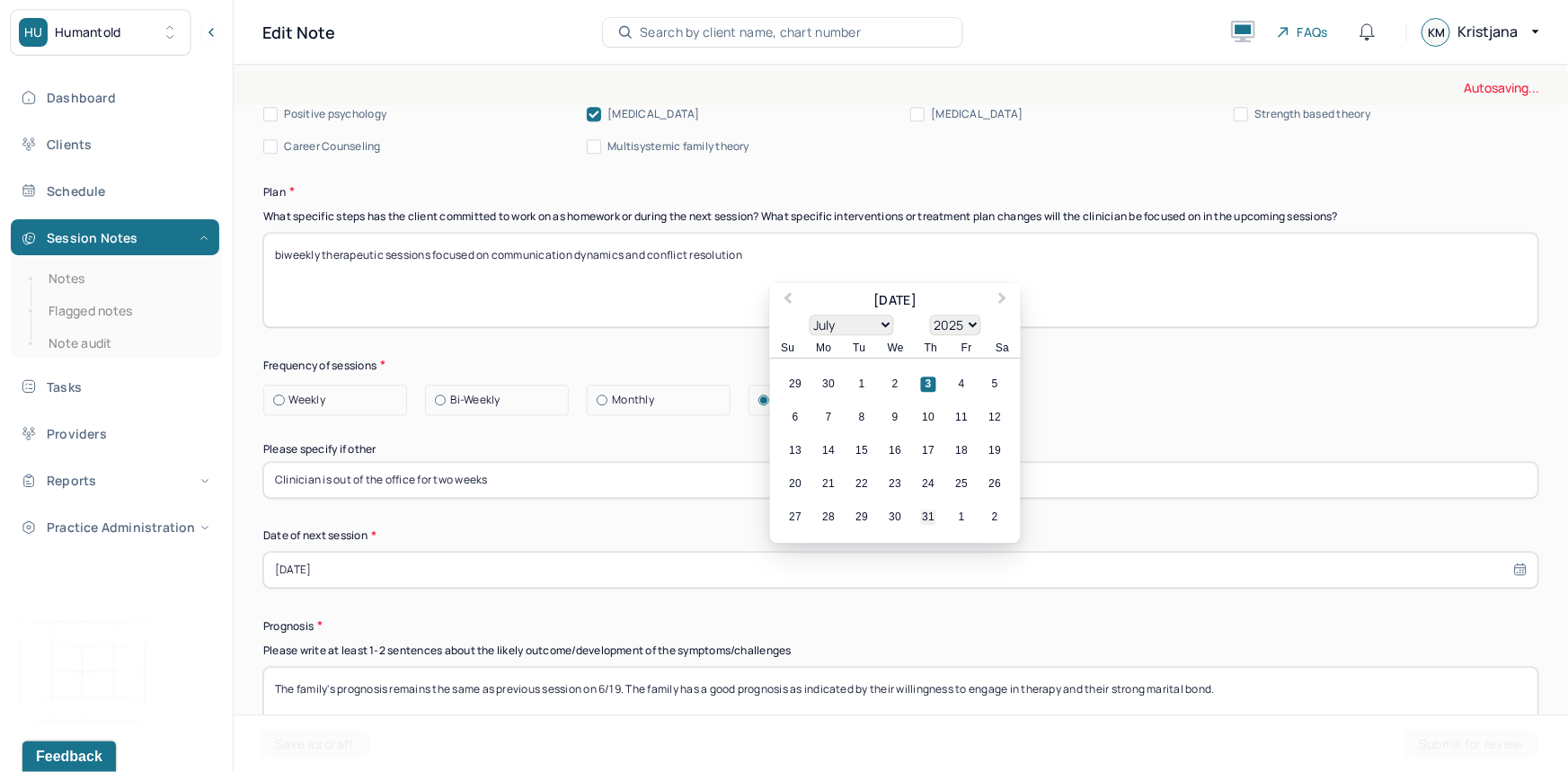 click on "31" at bounding box center [928, 517] 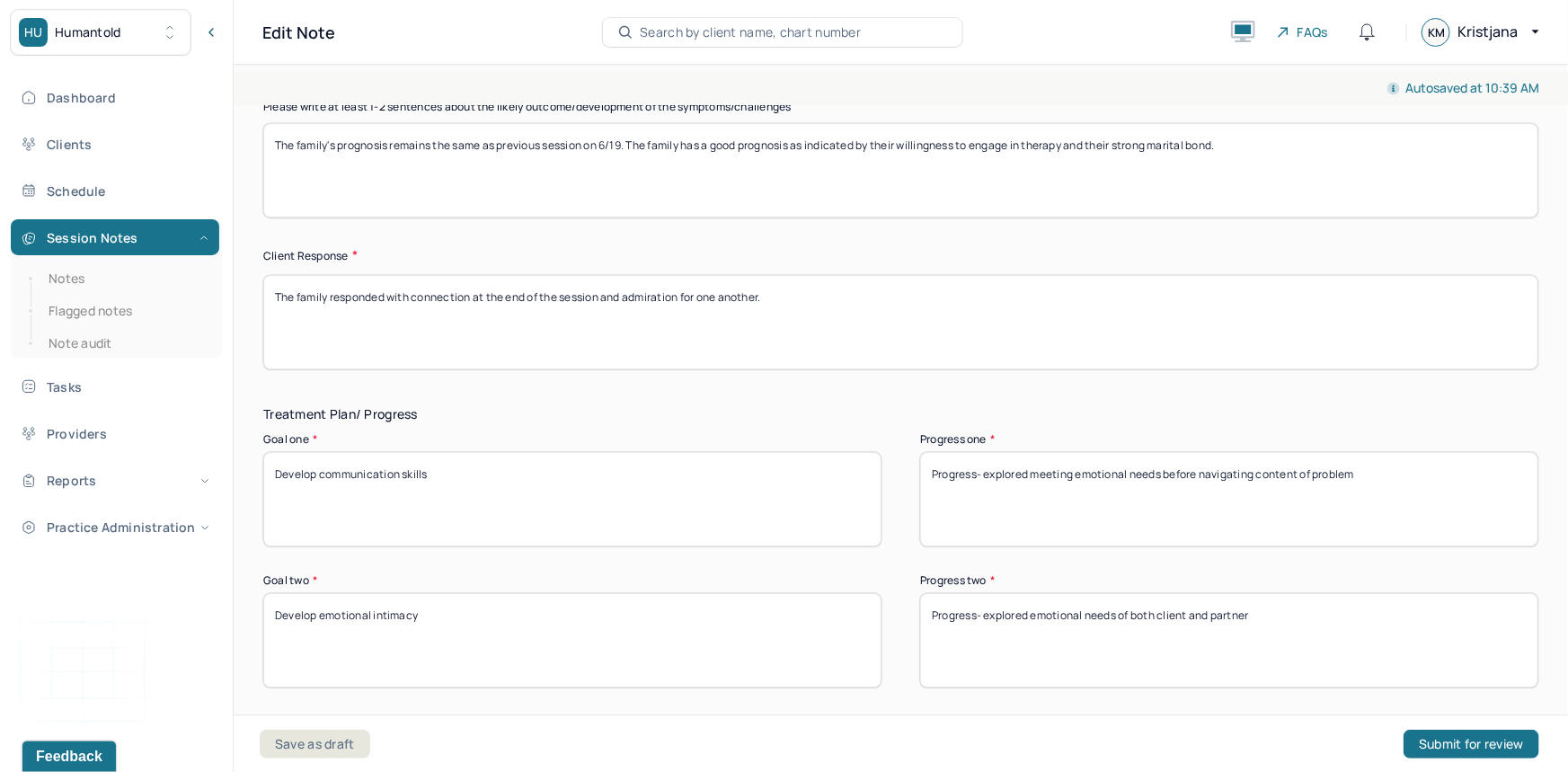 scroll, scrollTop: 2781, scrollLeft: 0, axis: vertical 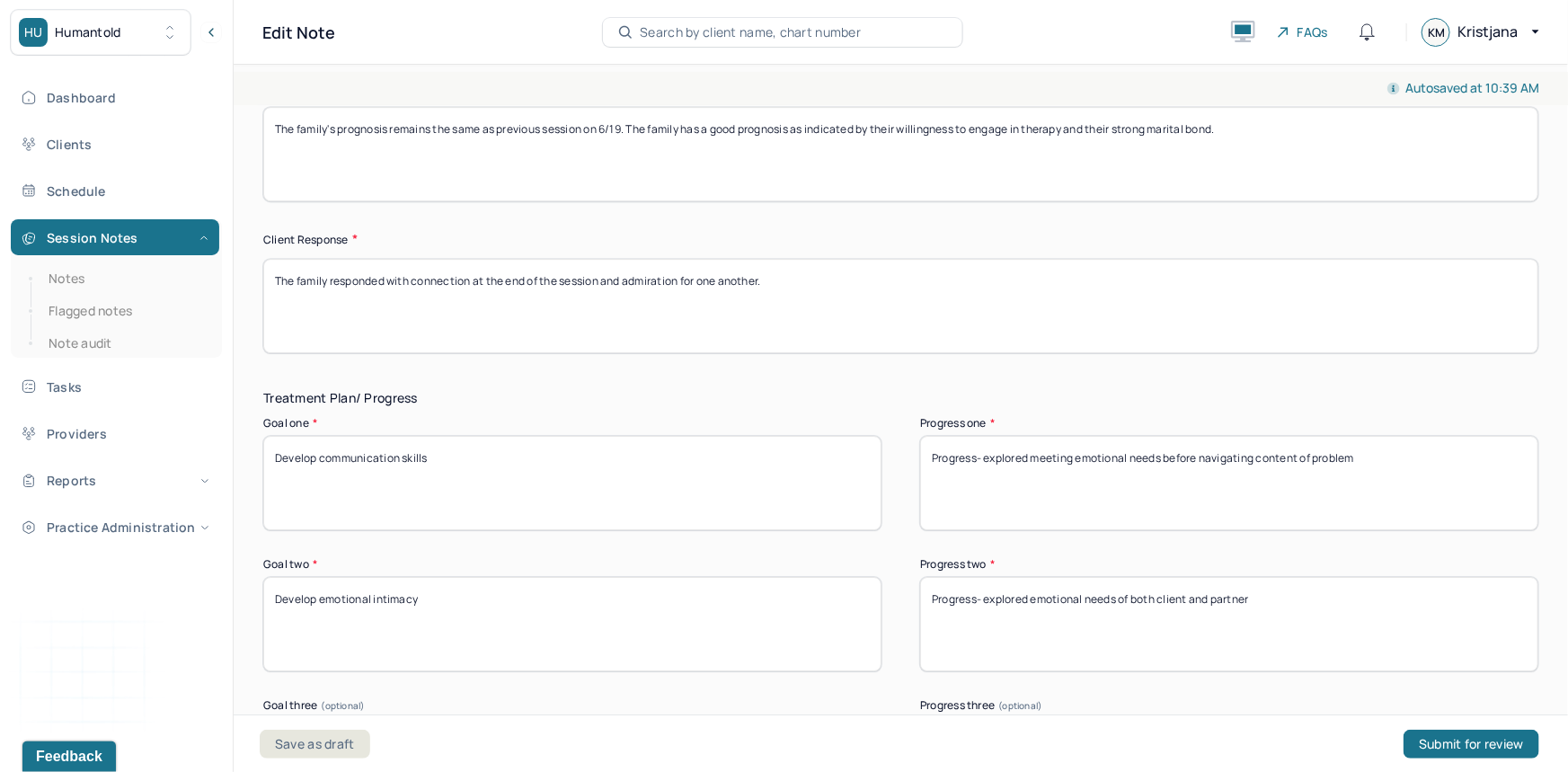 drag, startPoint x: 489, startPoint y: 289, endPoint x: 255, endPoint y: 299, distance: 234.21358 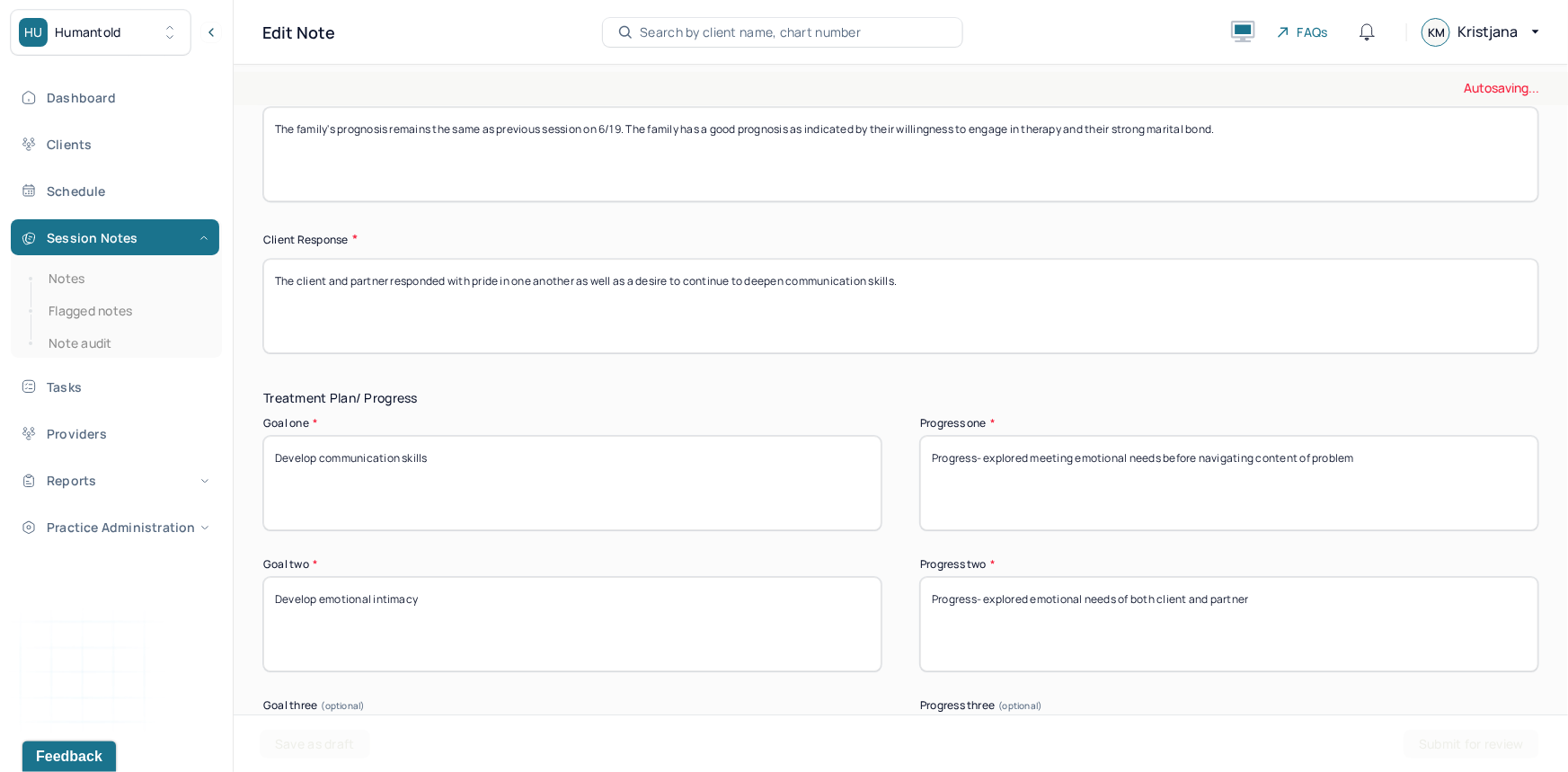 type on "The client and partner responded with pride in one another as well as a desire to continue to deepen communication skills." 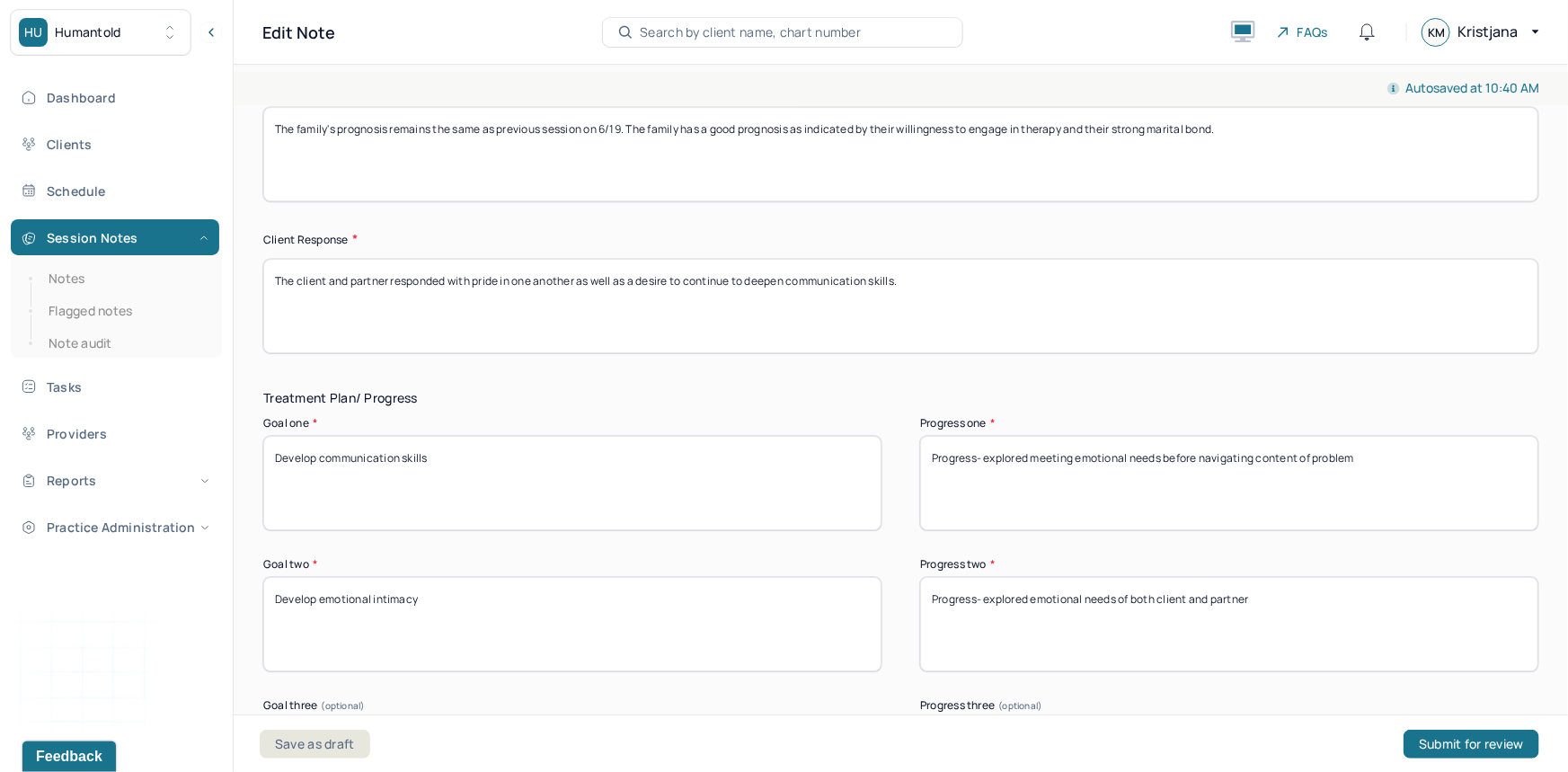drag, startPoint x: 1378, startPoint y: 445, endPoint x: 1024, endPoint y: 456, distance: 354.1709 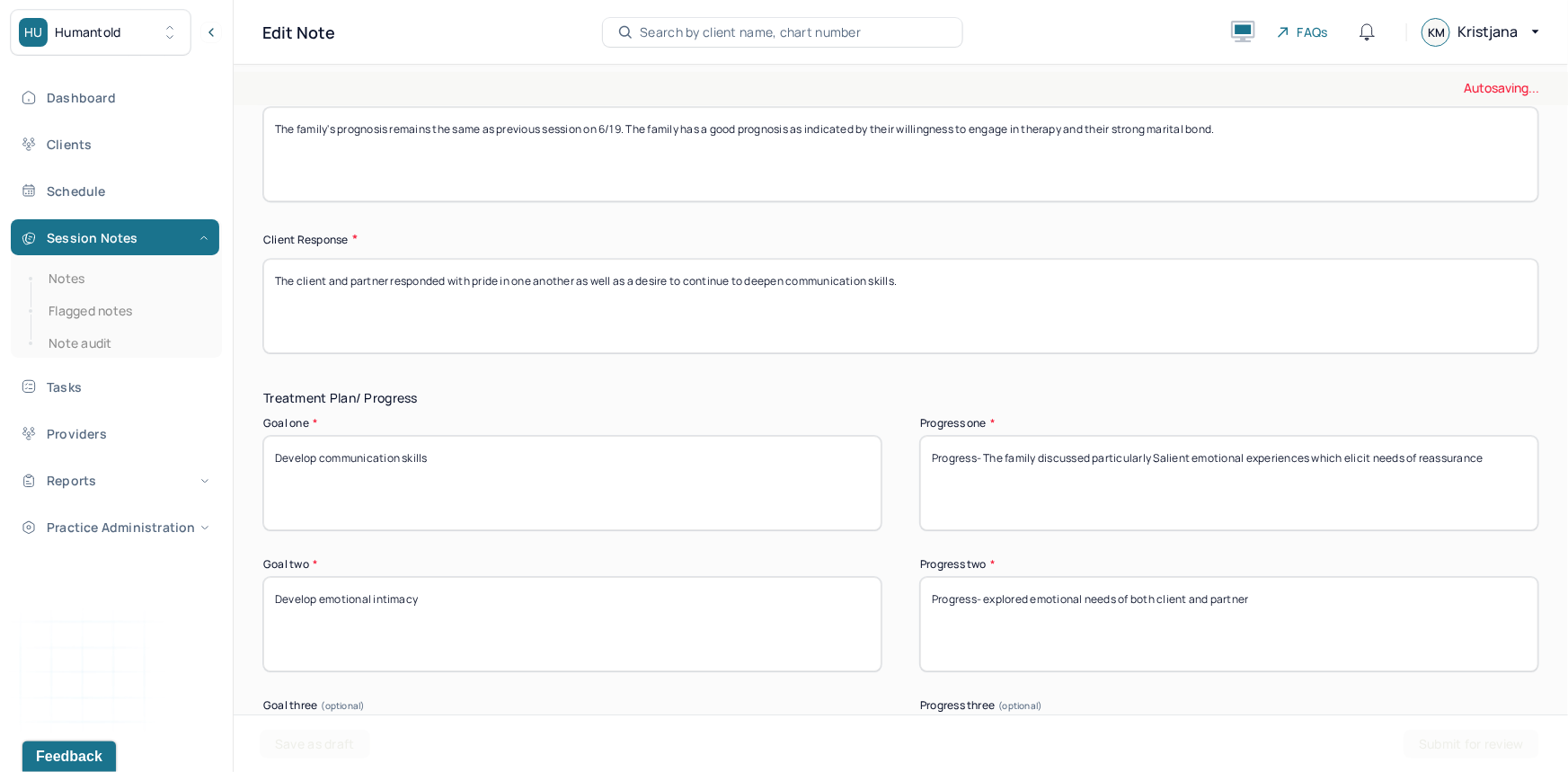 type on "Progress- The family discussed particularly Salient emotional experiences which elicit needs of reassurance" 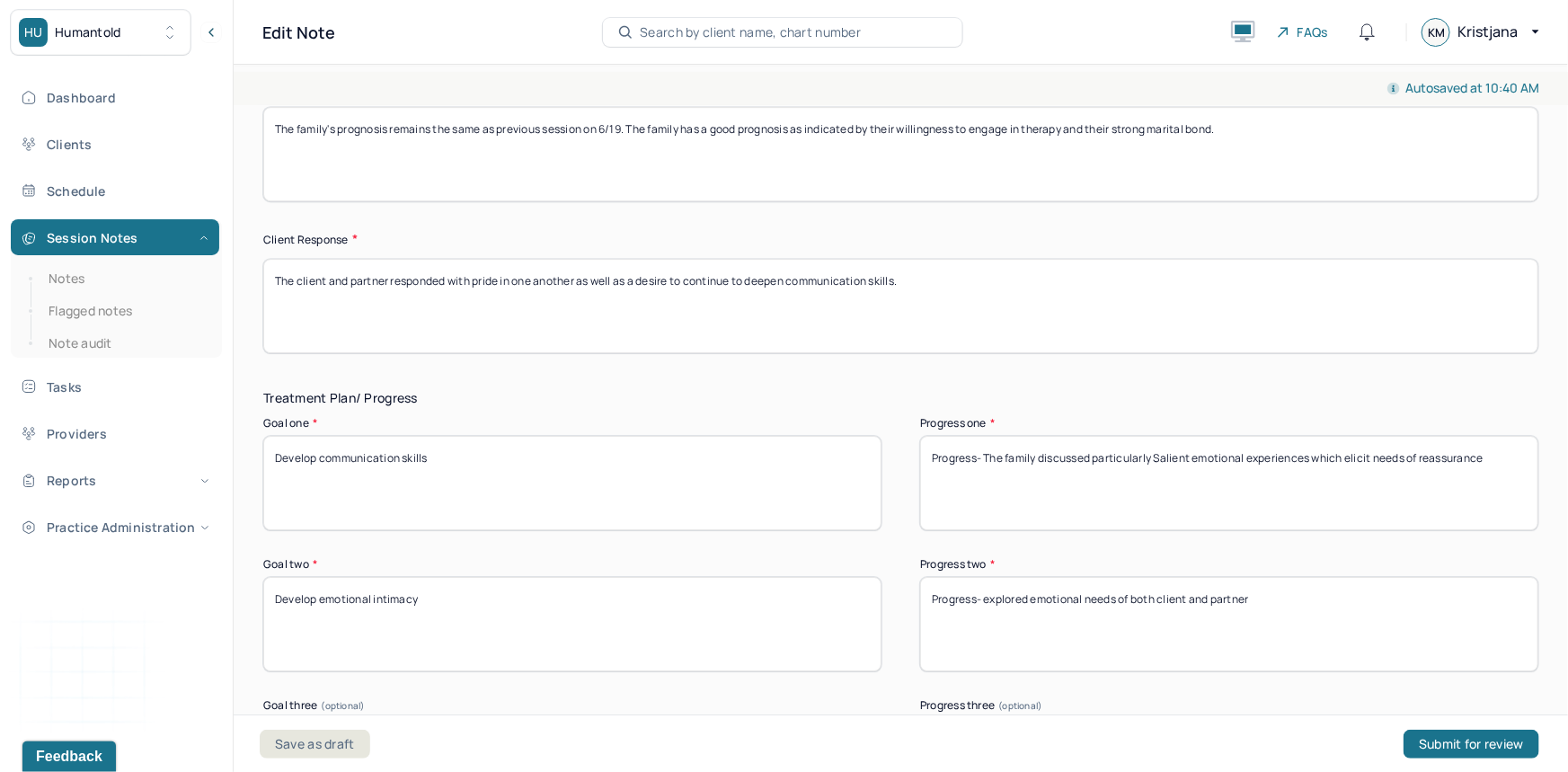 drag, startPoint x: 1342, startPoint y: 595, endPoint x: 978, endPoint y: 602, distance: 364.0673 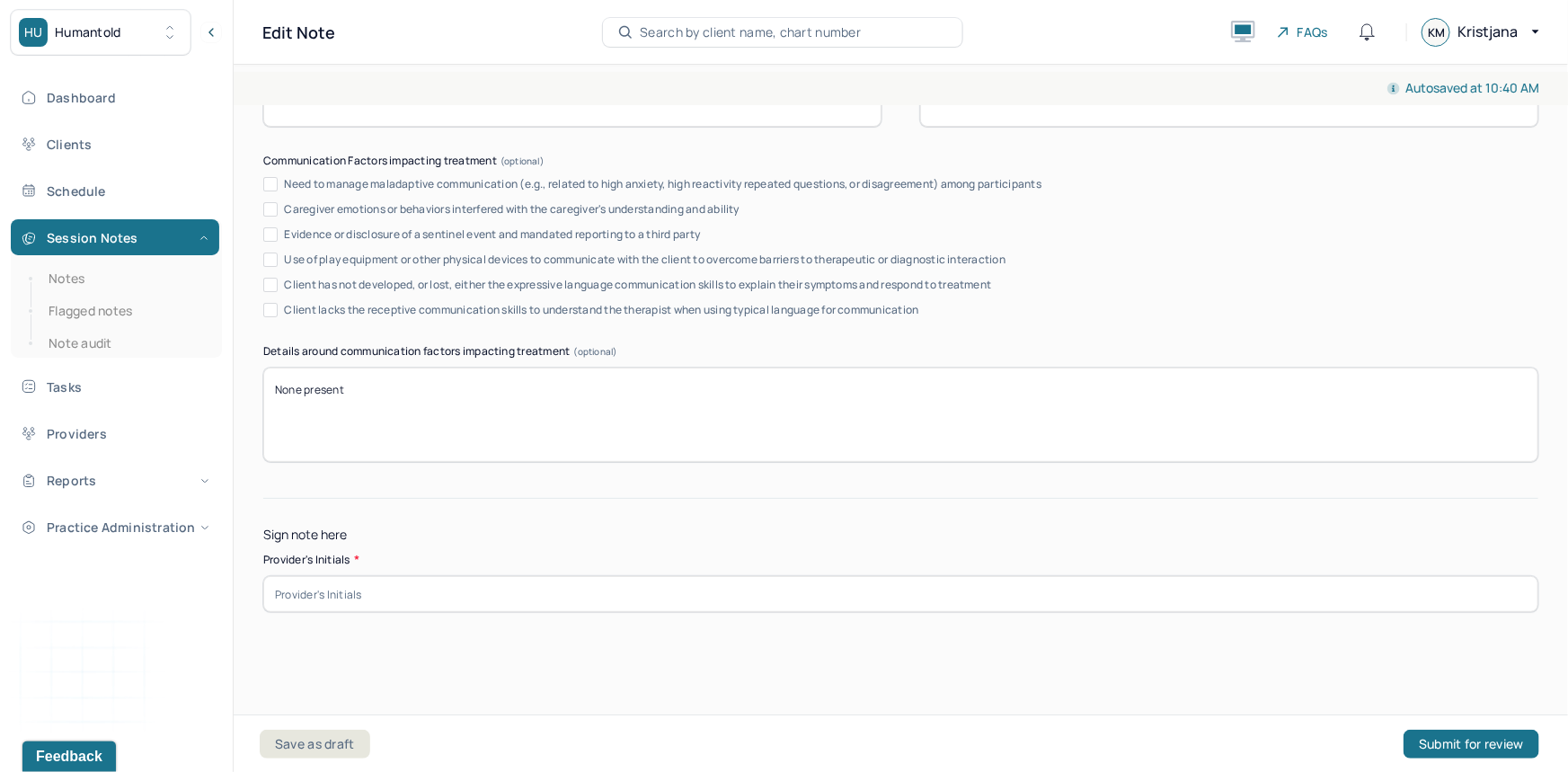 scroll, scrollTop: 3468, scrollLeft: 0, axis: vertical 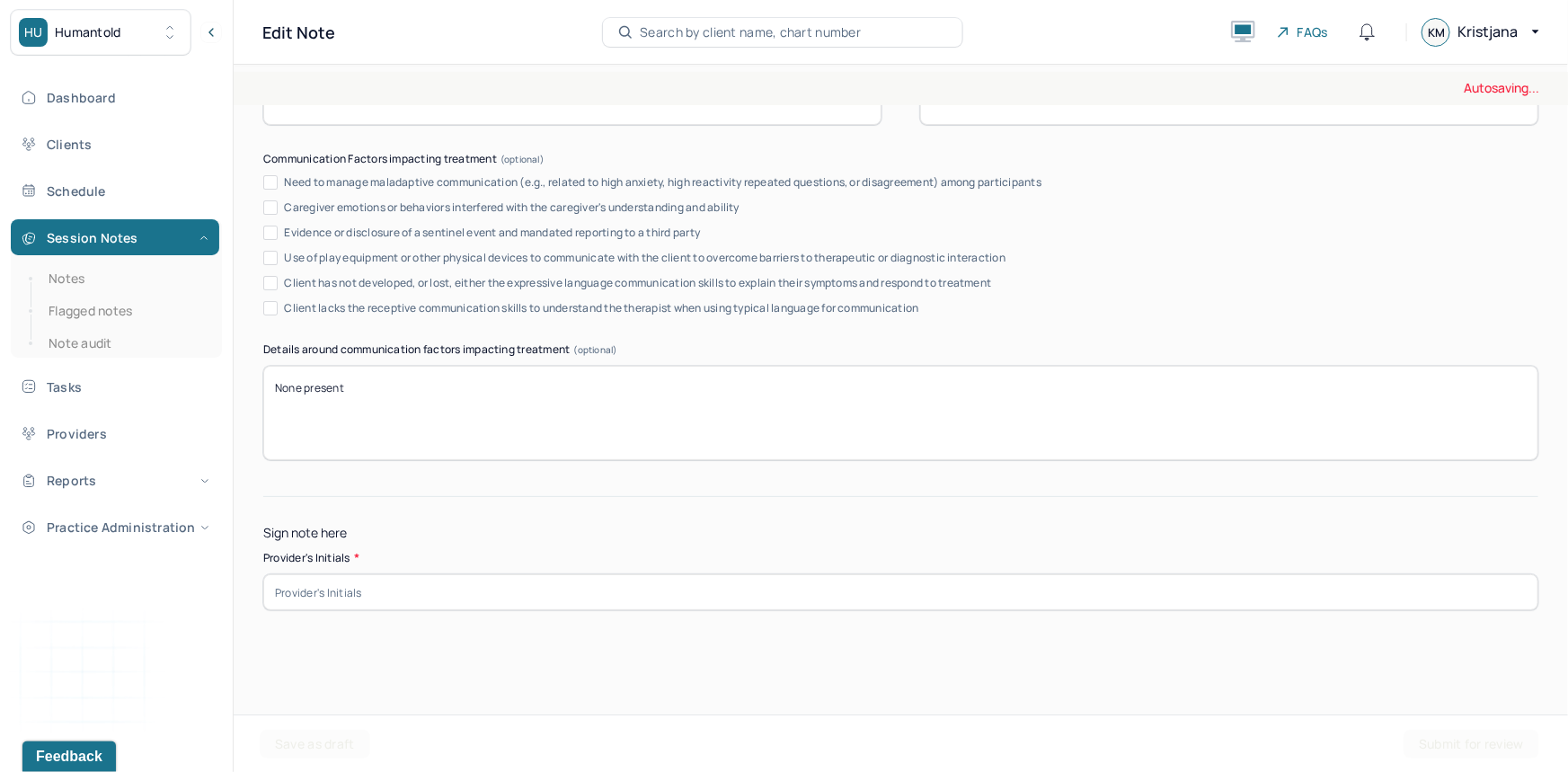 type on "Progress- Explored the client's experience of fear as well as the partner's experience of anxiety and the way in which they require validation" 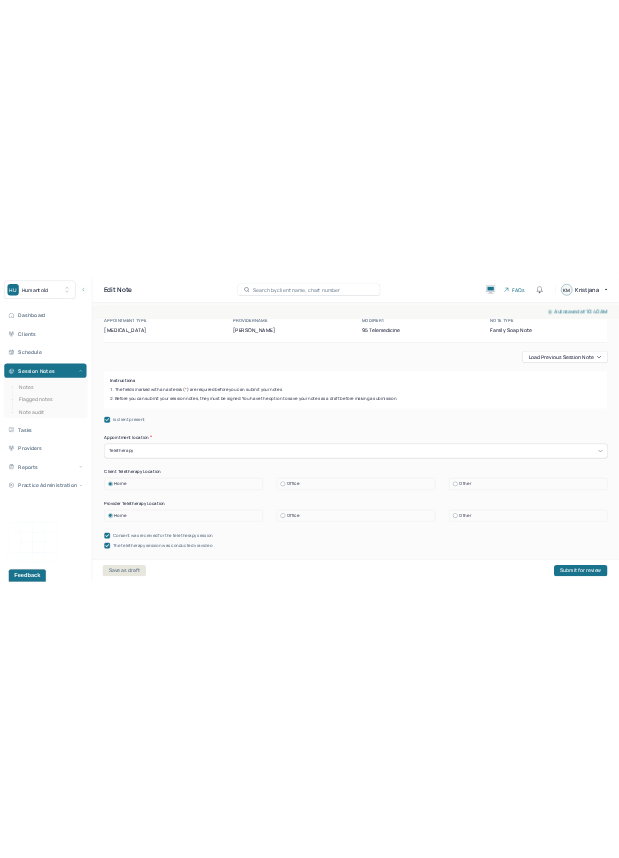 scroll, scrollTop: 0, scrollLeft: 0, axis: both 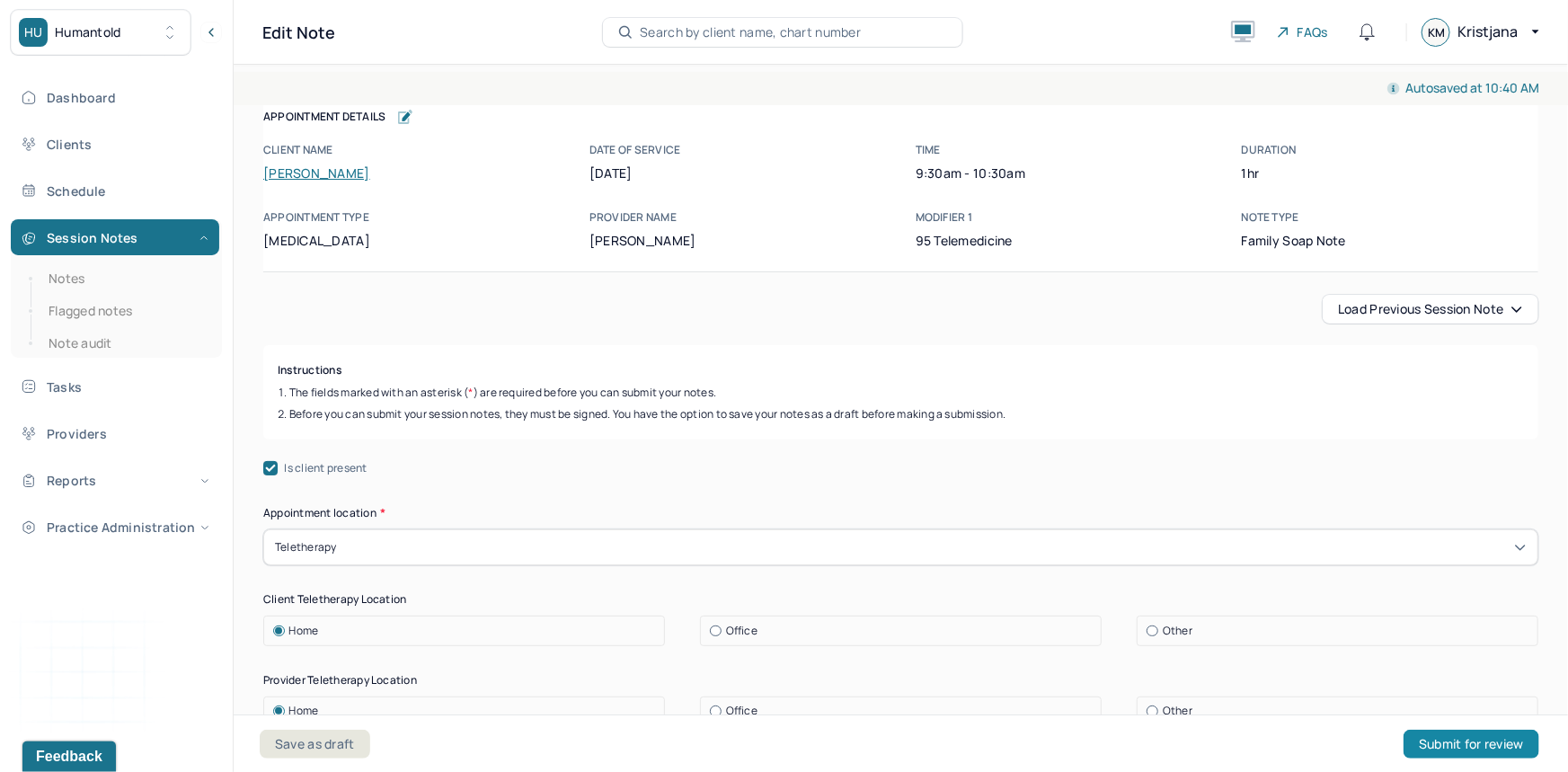 type on "kem" 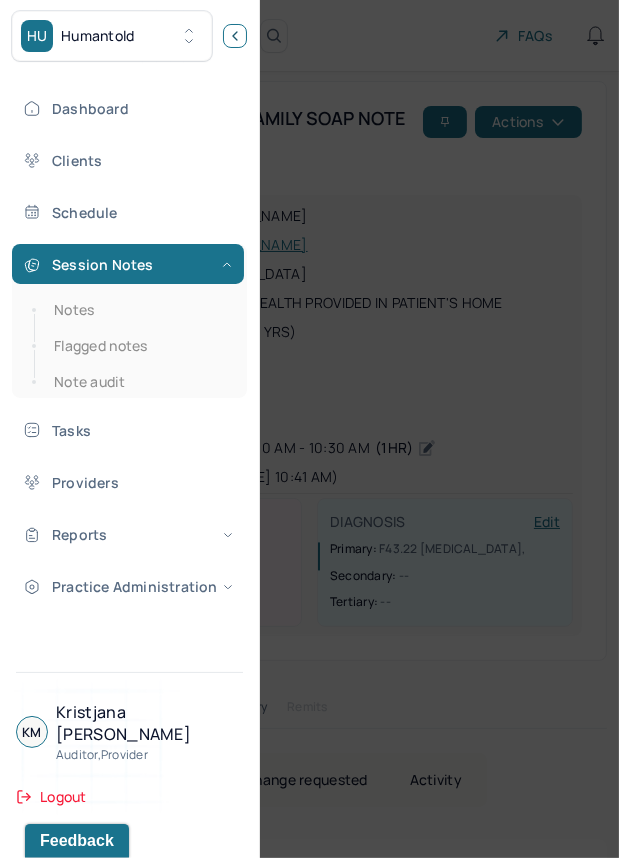click 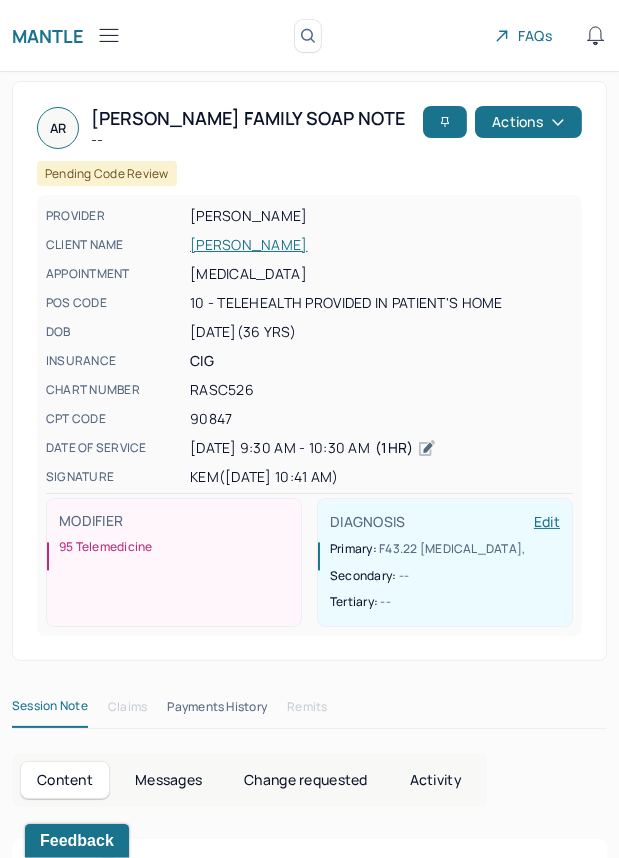 click 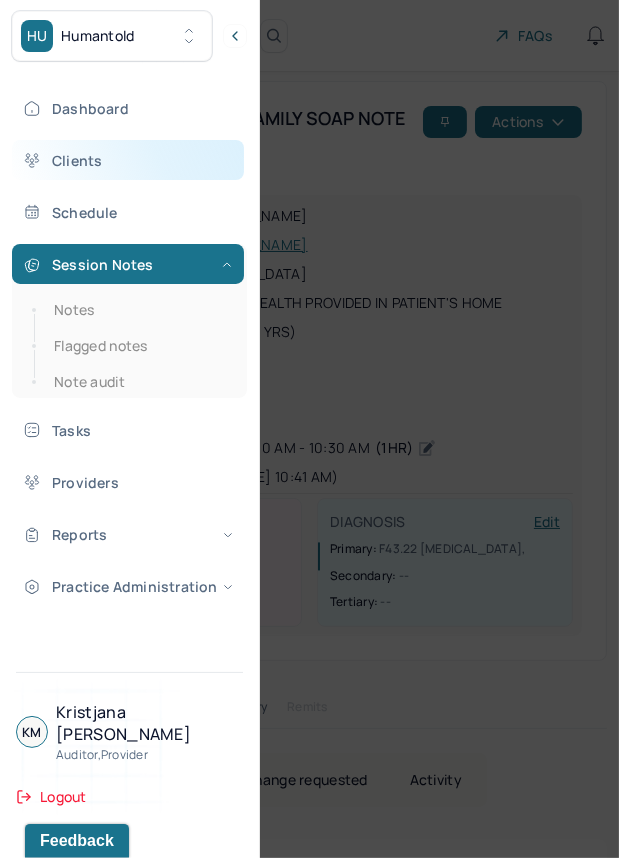 click on "Clients" at bounding box center (128, 160) 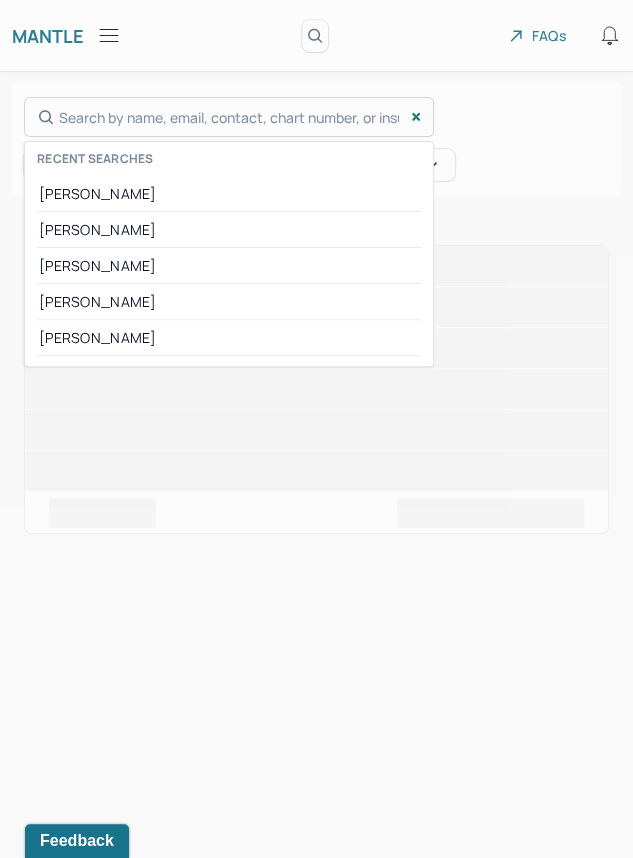 click on "Search by name, email, contact, chart number, or insurance id... Recent searches [PERSON_NAME] [PERSON_NAME] [PERSON_NAME] [PERSON_NAME]" at bounding box center [229, 117] 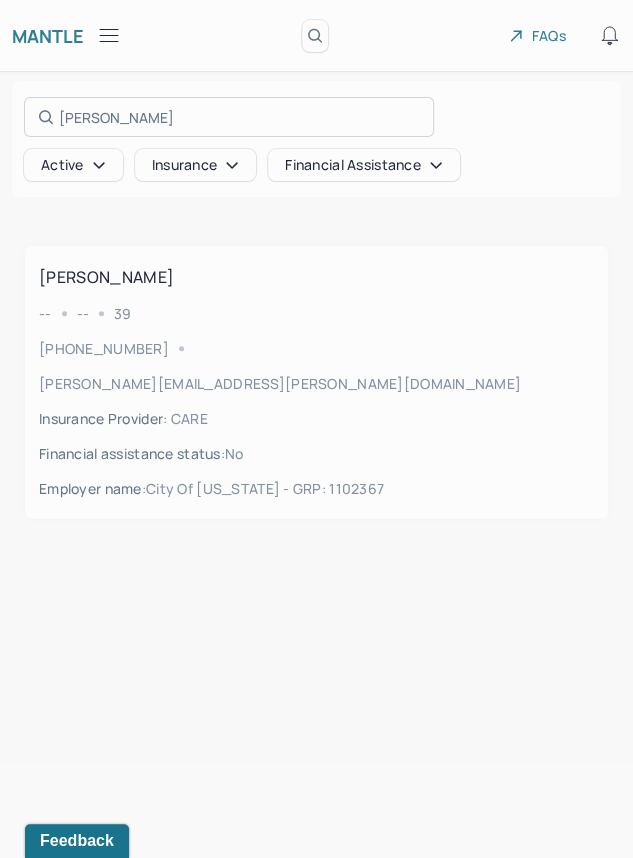 type on "[PERSON_NAME]" 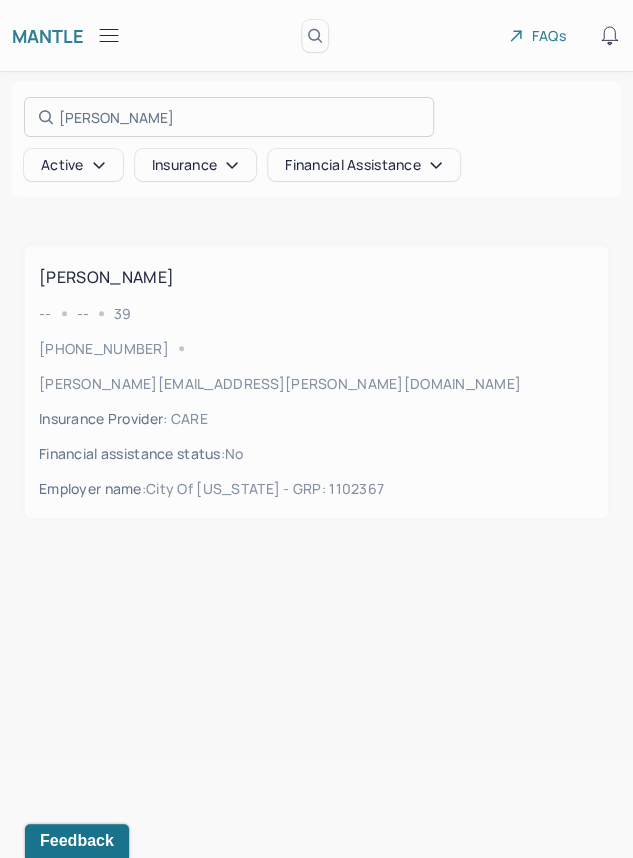 click at bounding box center [316, 429] 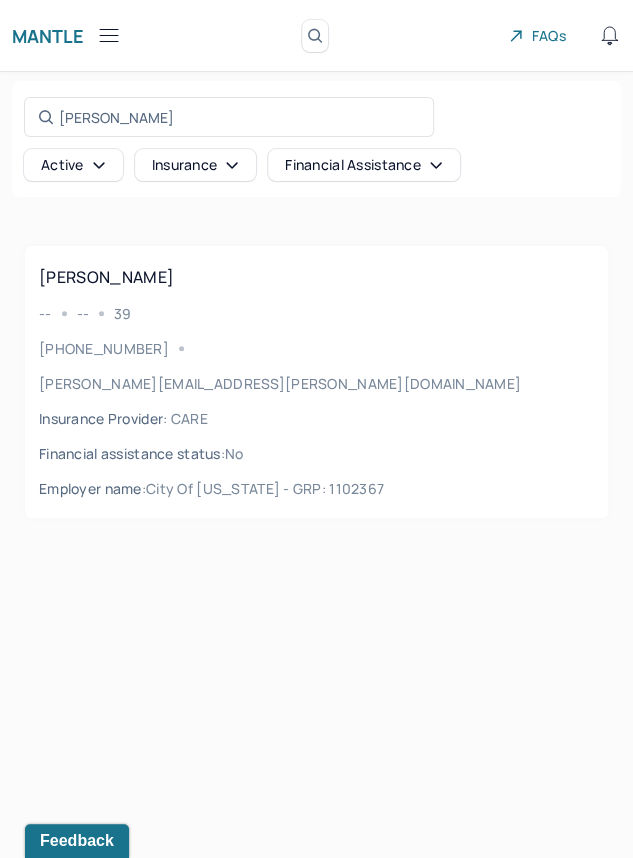 click on "[PERSON_NAME][EMAIL_ADDRESS][PERSON_NAME][DOMAIN_NAME]" at bounding box center (280, 383) 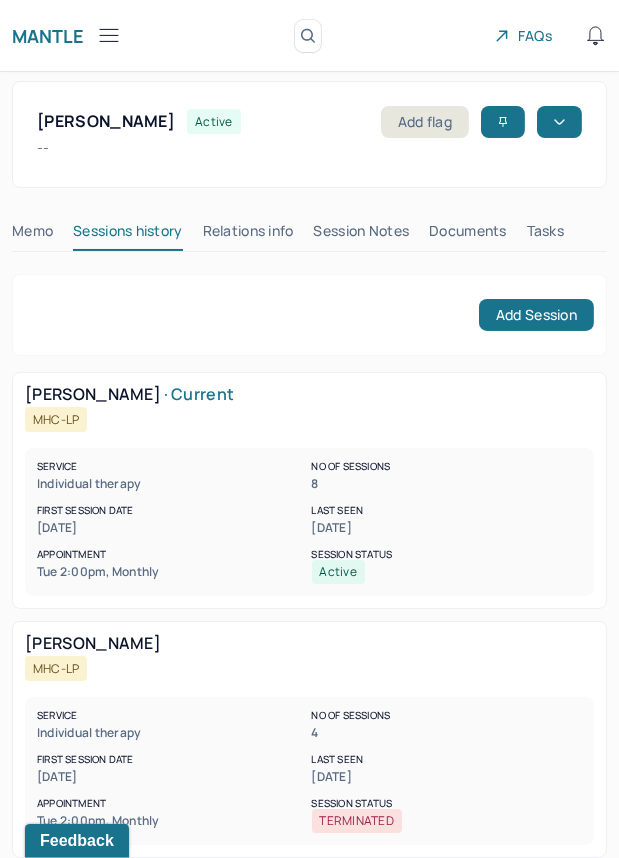 click on "Session Notes" at bounding box center (362, 235) 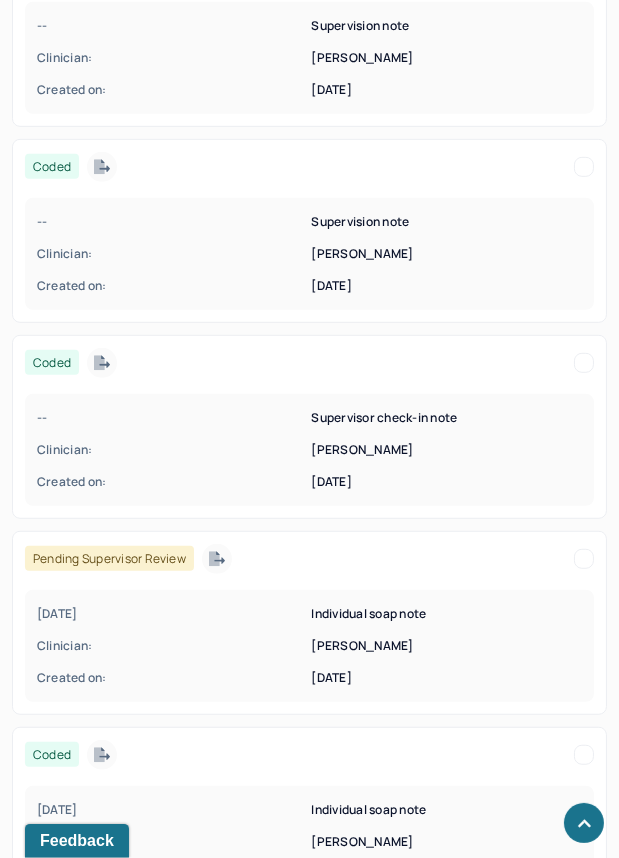 scroll, scrollTop: 993, scrollLeft: 0, axis: vertical 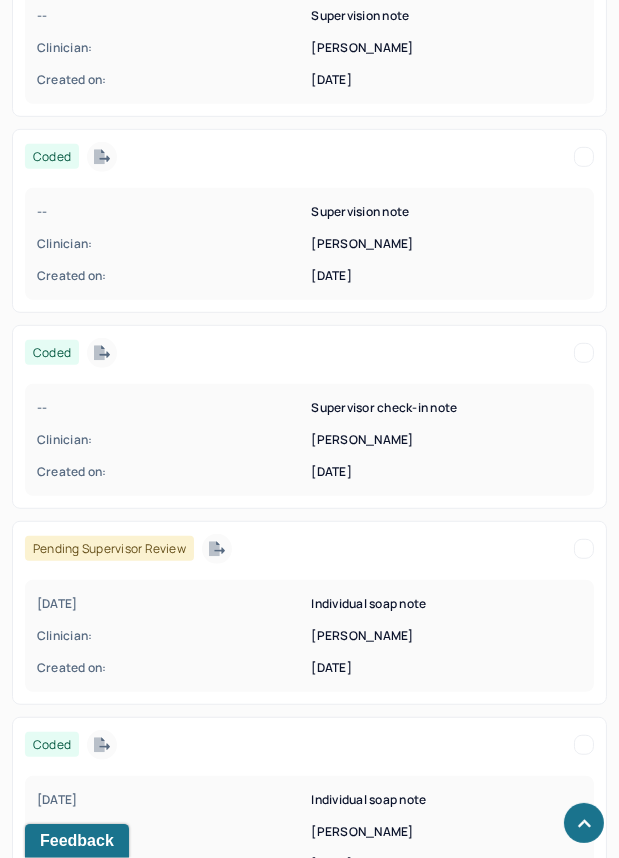 click on "Created on:" at bounding box center [172, 668] 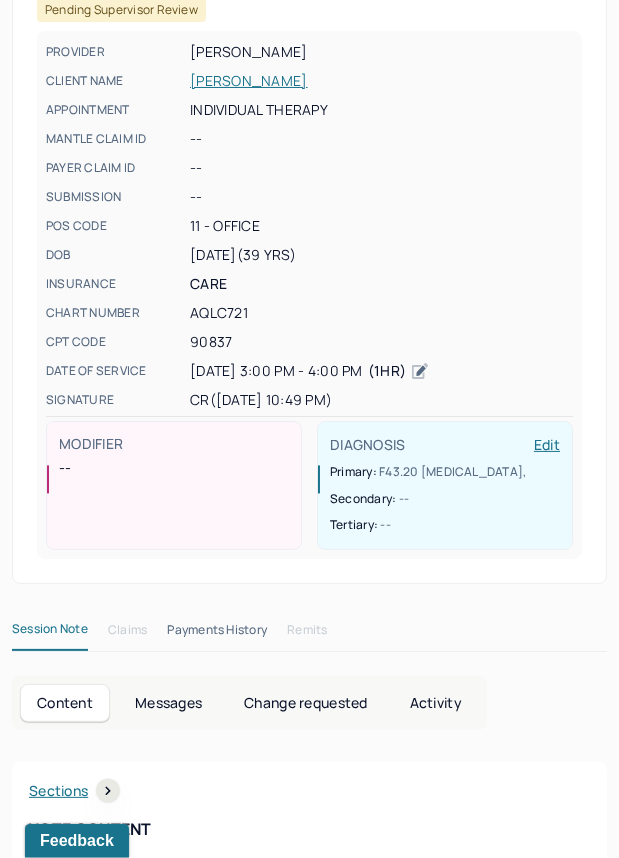 scroll, scrollTop: 0, scrollLeft: 0, axis: both 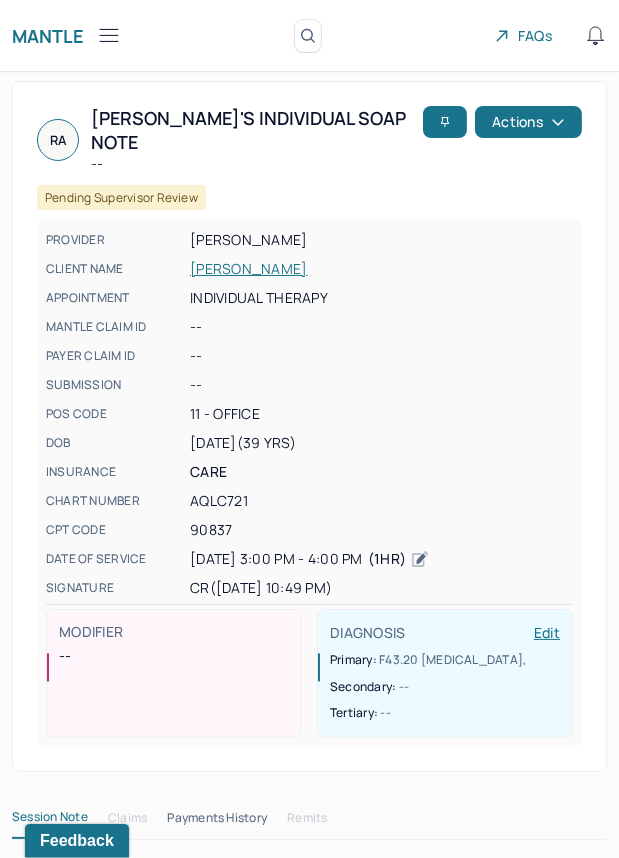 click 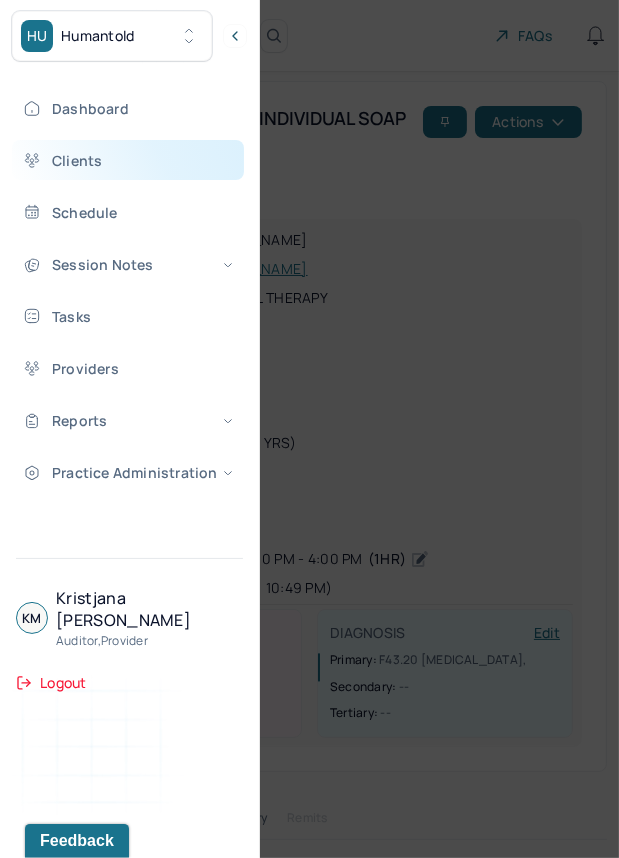 click on "Clients" at bounding box center [128, 160] 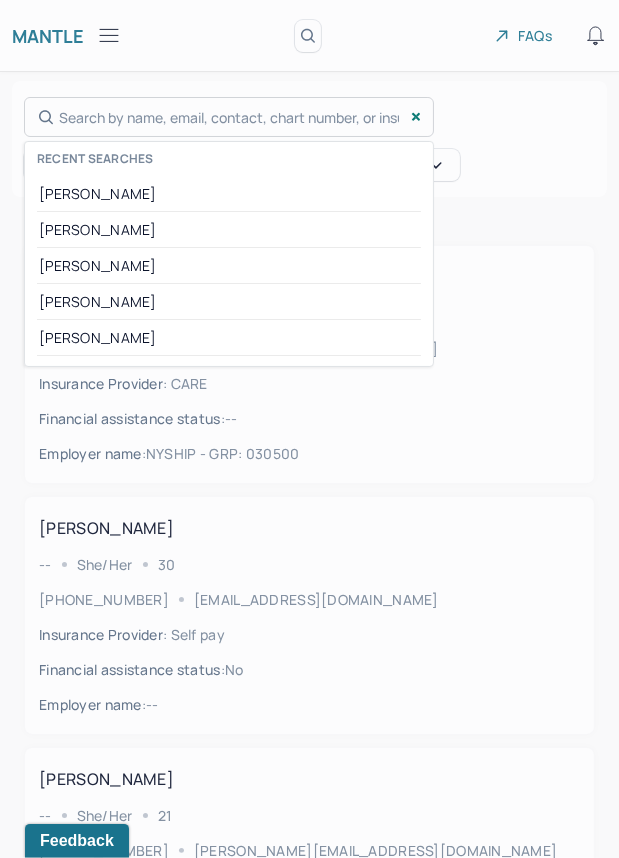 click on "Search by name, email, contact, chart number, or insurance id... Recent searches [PERSON_NAME] [PERSON_NAME] [PERSON_NAME] [PERSON_NAME] [PERSON_NAME]" at bounding box center (229, 117) 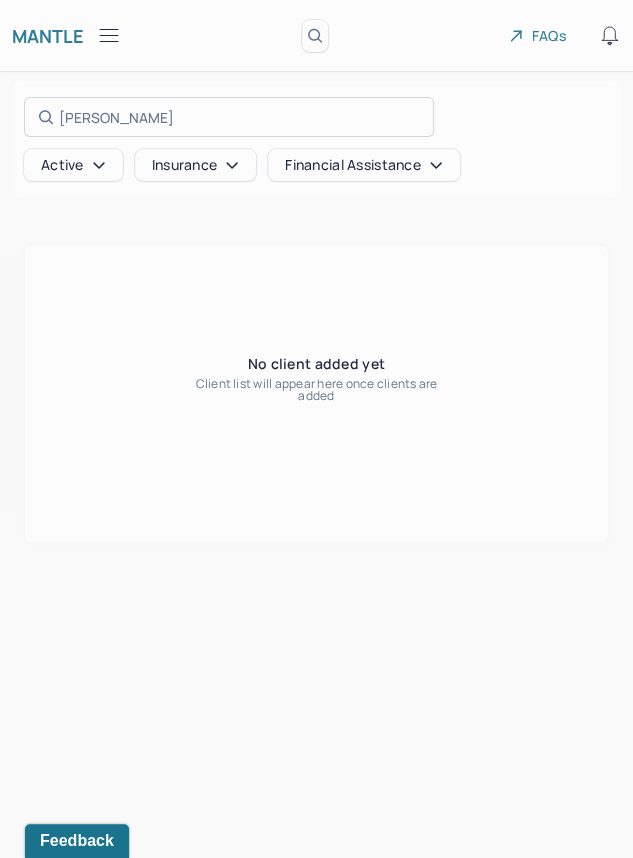type on "[PERSON_NAME]" 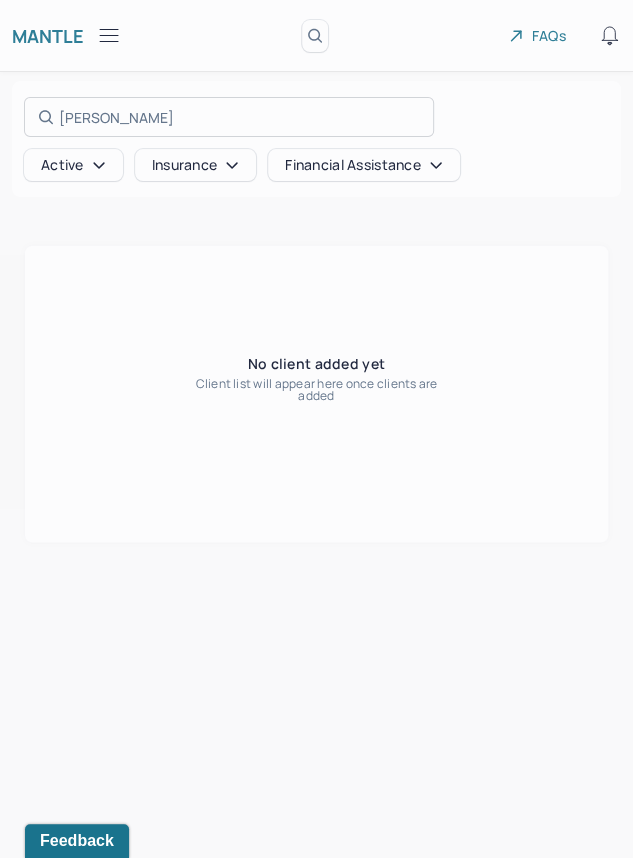 click at bounding box center [316, 429] 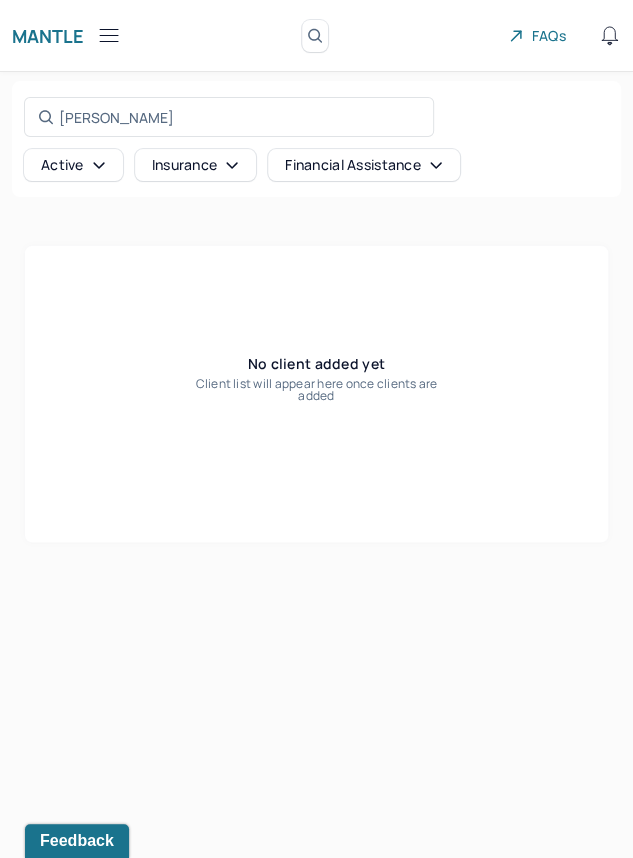 click on "Active" at bounding box center [73, 165] 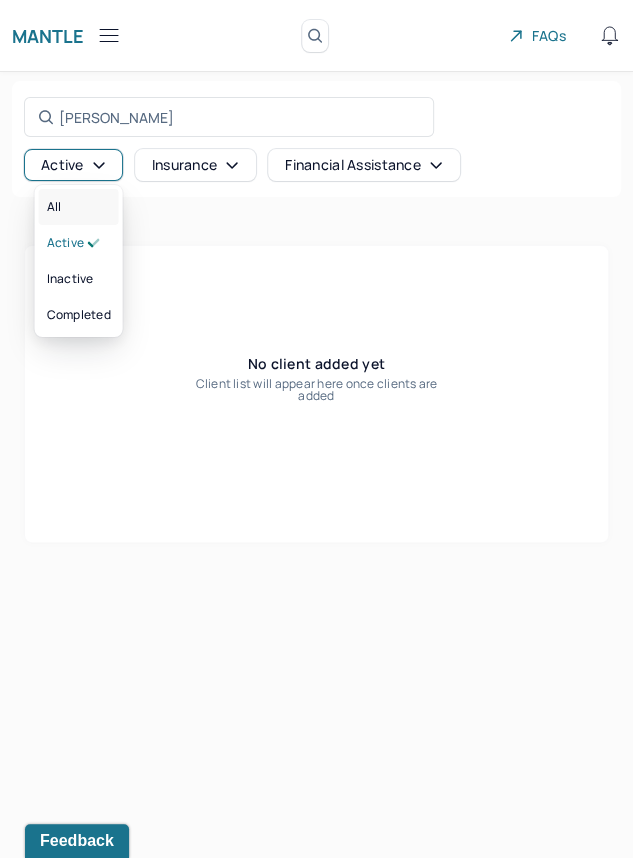 click on "All" at bounding box center (79, 207) 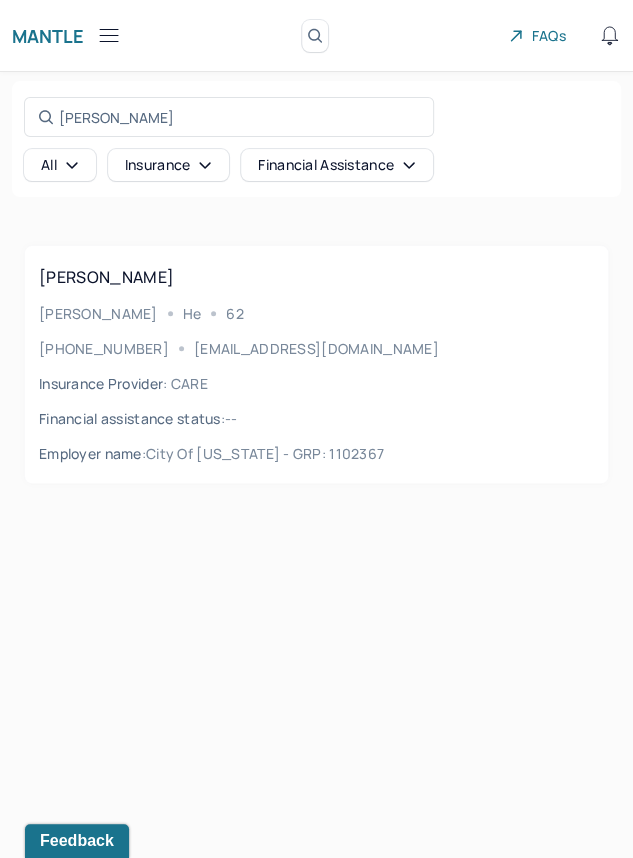 click on "[PHONE_NUMBER] [EMAIL_ADDRESS][DOMAIN_NAME]" at bounding box center (316, 348) 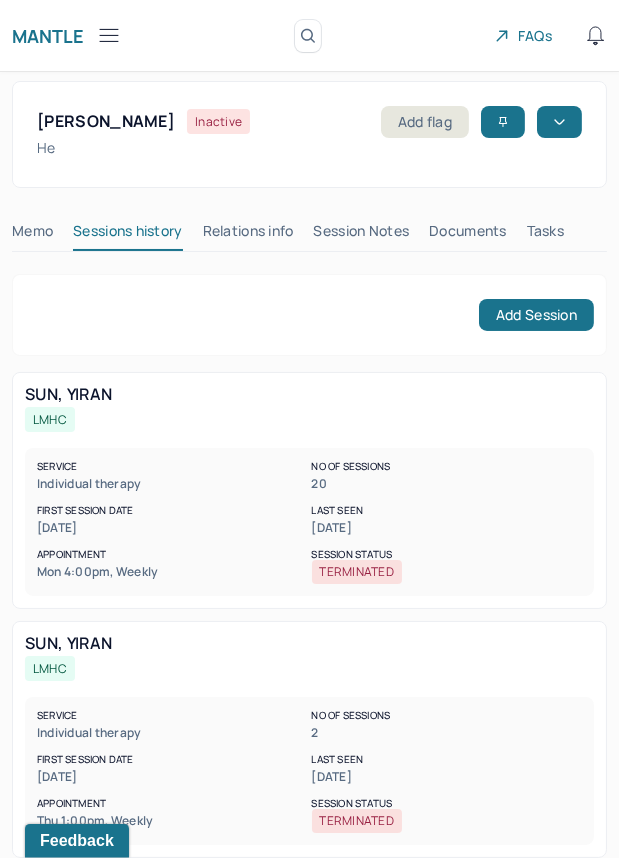 click on "Session Notes" at bounding box center (362, 235) 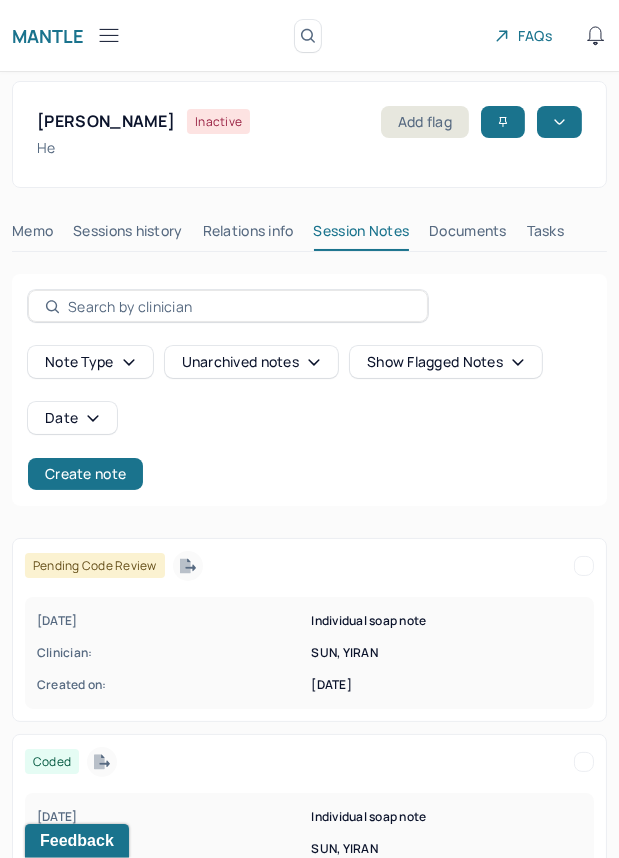 click on "[DATE] Individual soap note Clinician: SUN, YIRAN Created on: [DATE]" at bounding box center (309, 653) 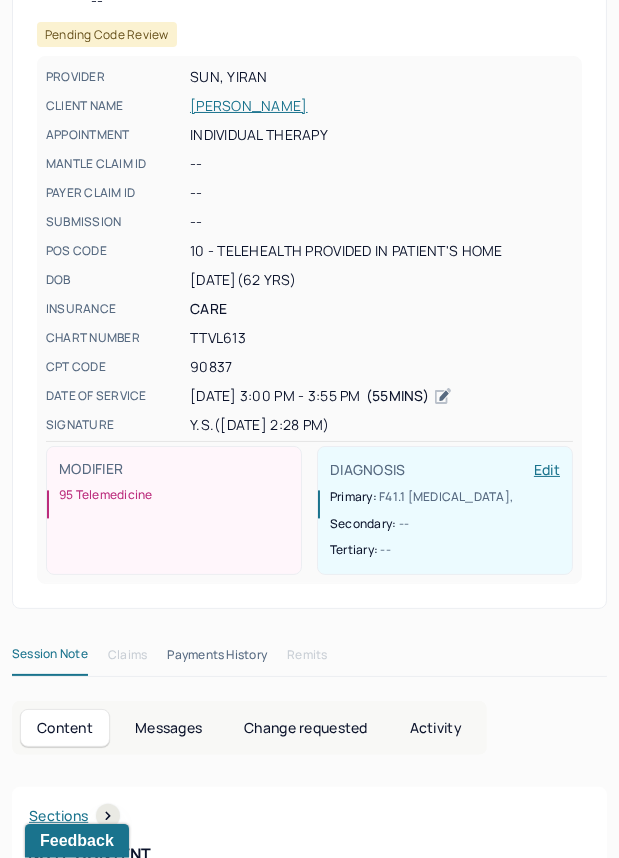 scroll, scrollTop: 0, scrollLeft: 0, axis: both 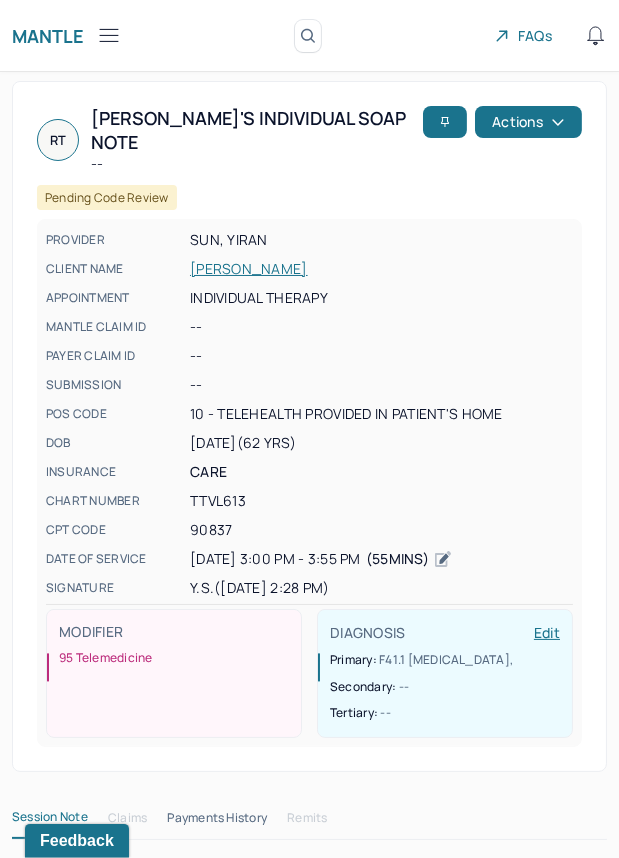 click 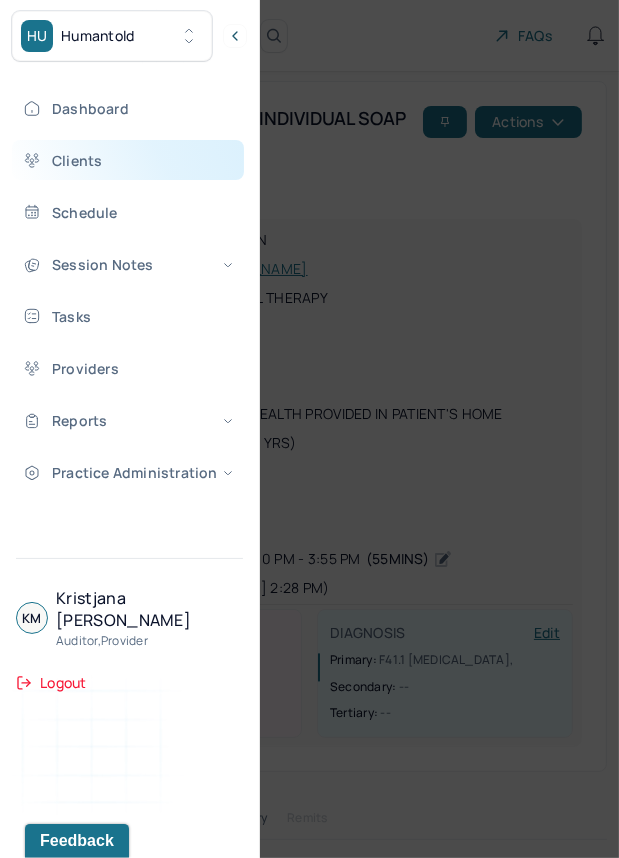 click on "Clients" at bounding box center (128, 160) 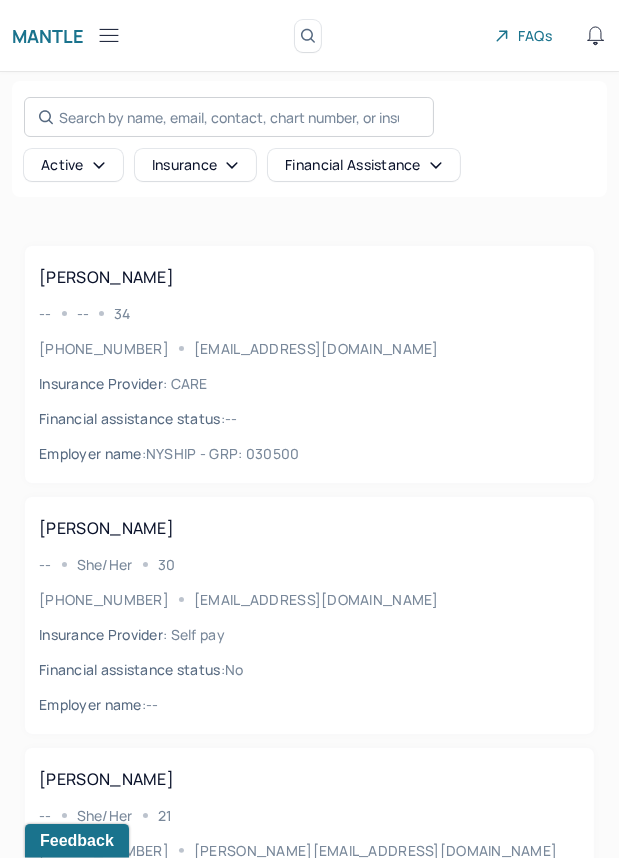 click on "Search by name, email, contact, chart number, or insurance id..." at bounding box center [229, 117] 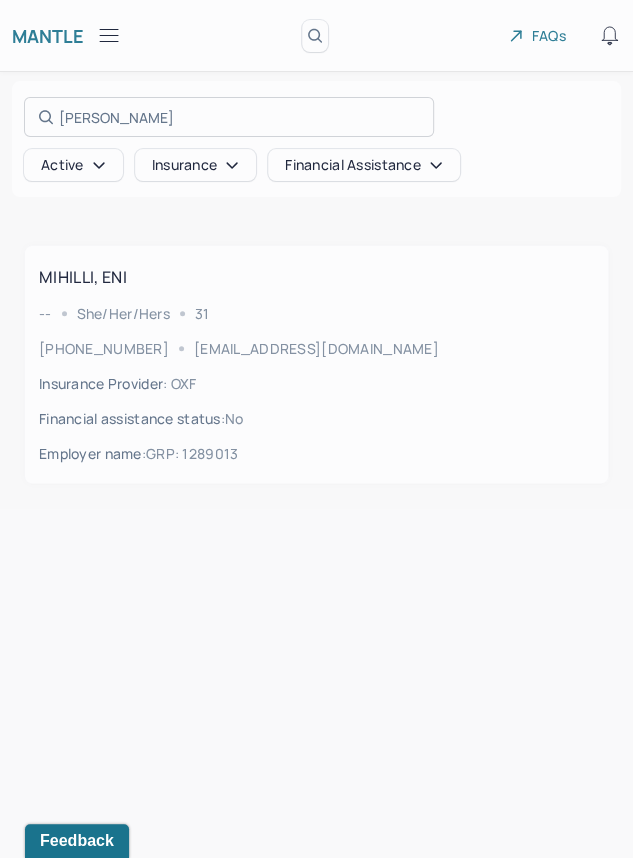 type on "[PERSON_NAME]" 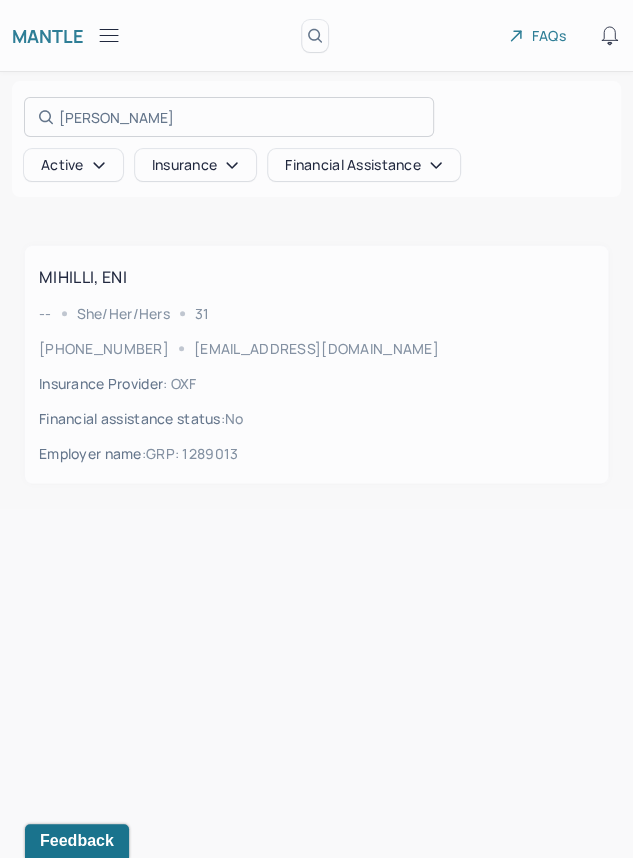 click at bounding box center (316, 429) 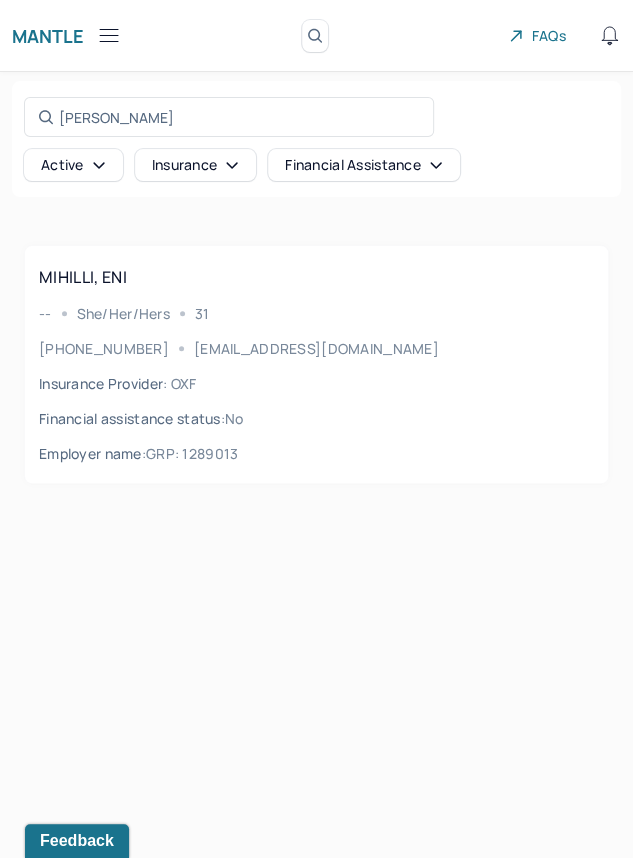 click on "MIHILLI, ENI" at bounding box center (316, 277) 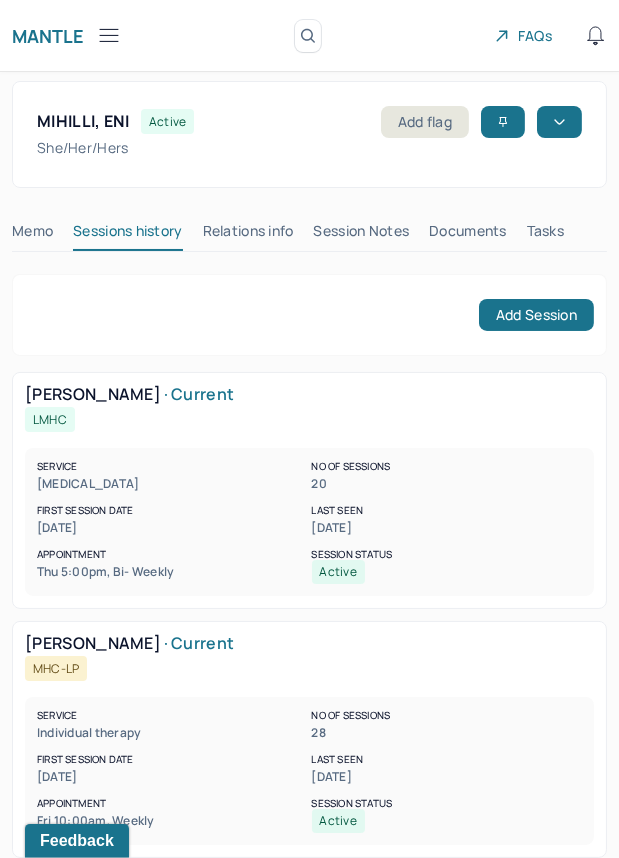 click on "Session Notes" at bounding box center (362, 235) 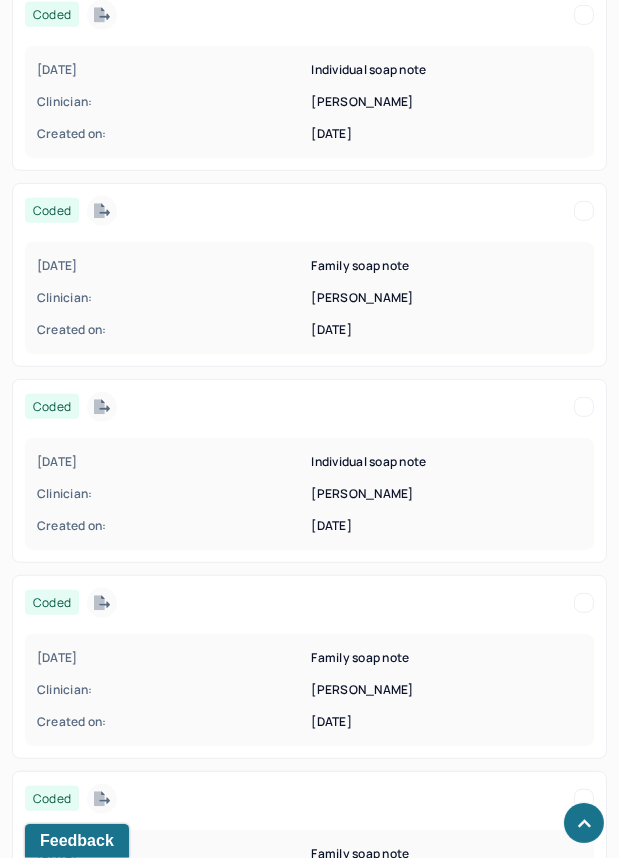 scroll, scrollTop: 926, scrollLeft: 0, axis: vertical 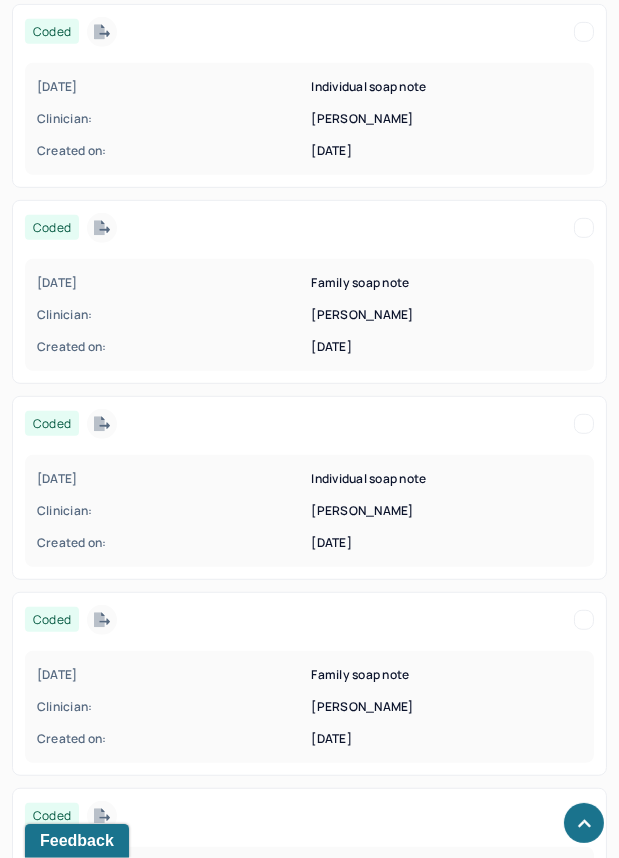 click on "Clinician:" at bounding box center [172, 119] 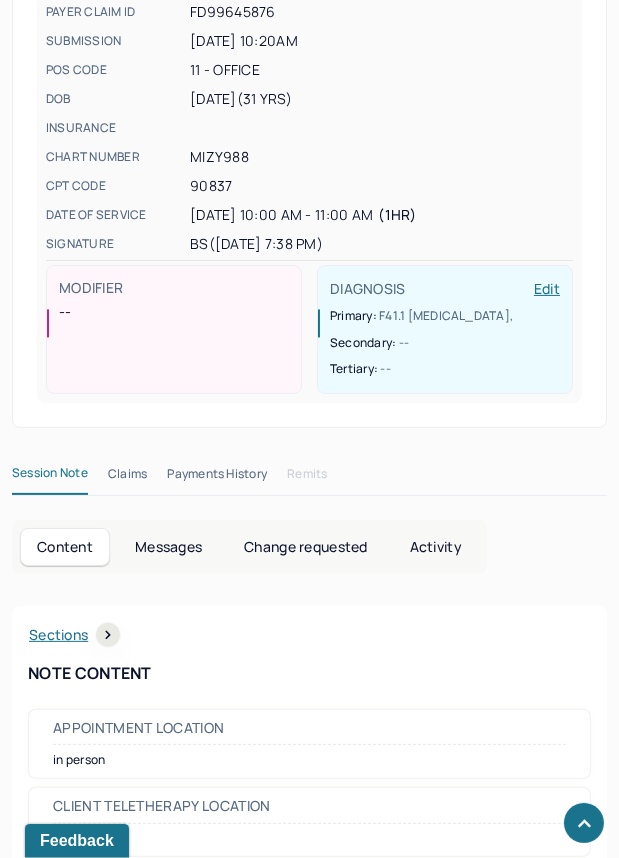 scroll, scrollTop: 854, scrollLeft: 0, axis: vertical 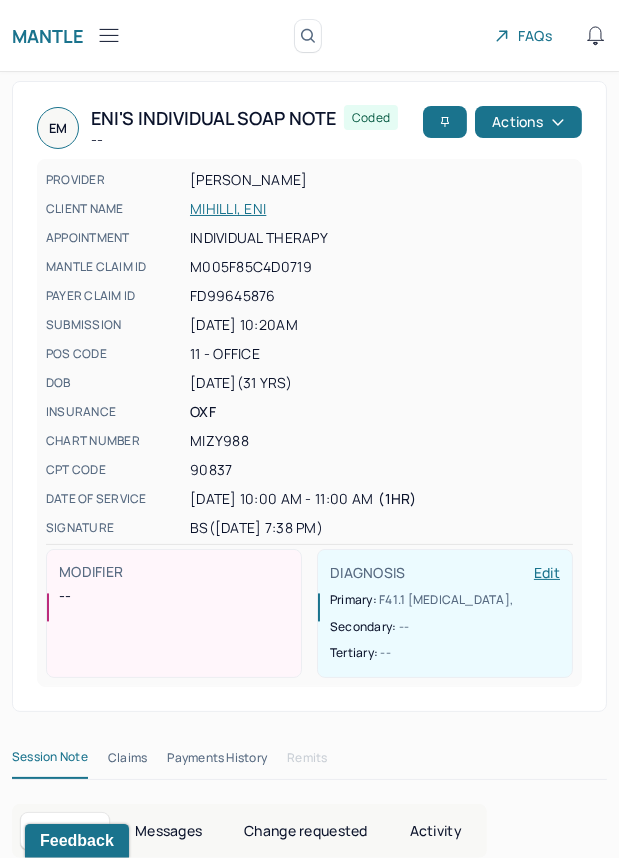 click 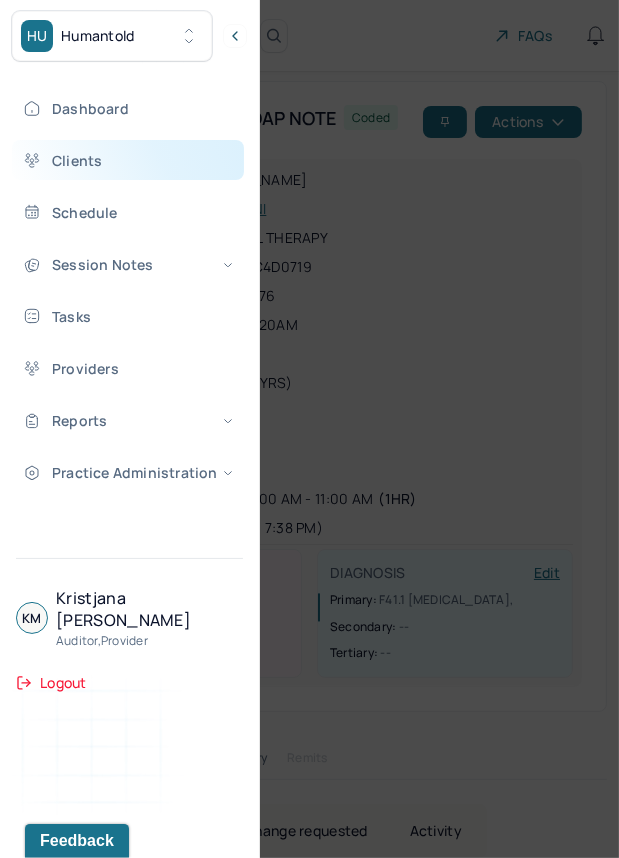 click on "Clients" at bounding box center (128, 160) 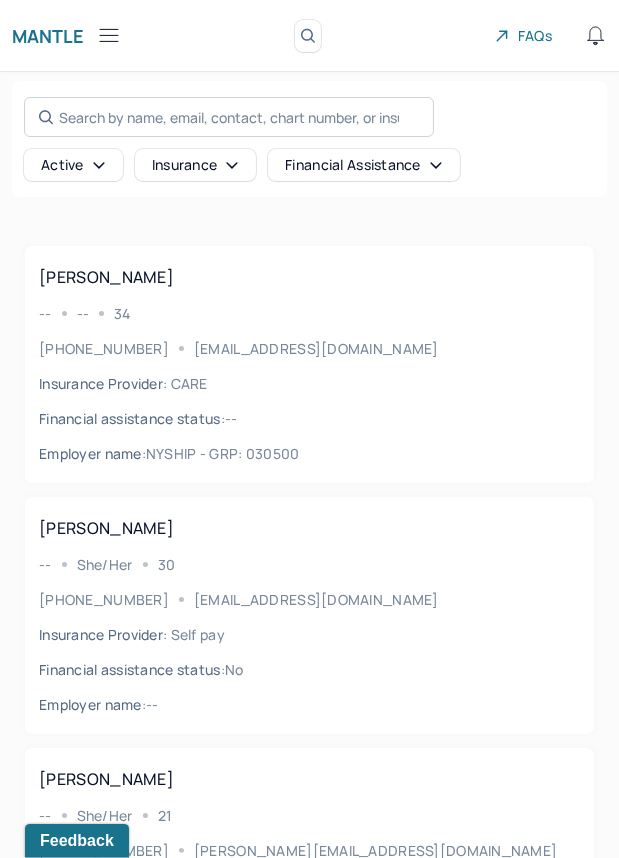 click on "Search by name, email, contact, chart number, or insurance id..." at bounding box center (229, 117) 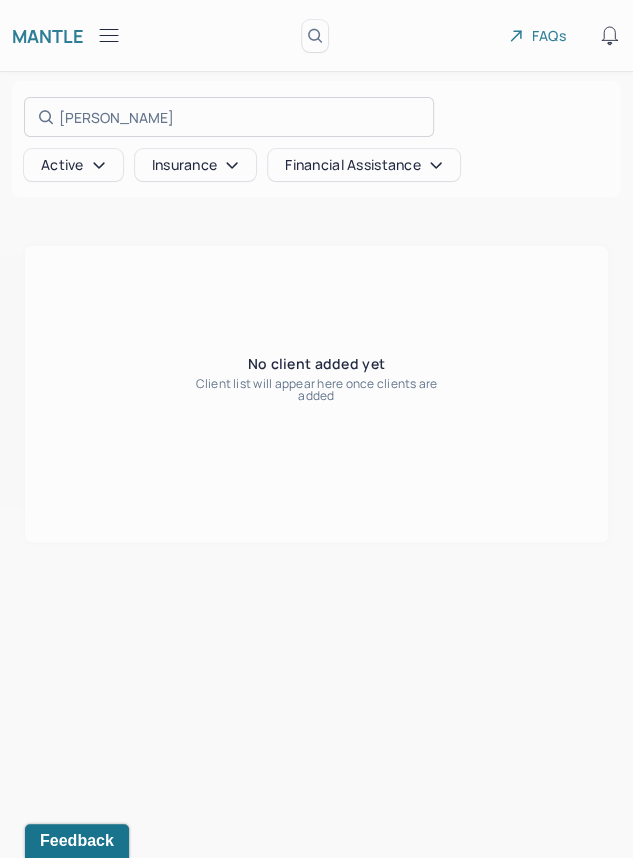 type on "[PERSON_NAME]" 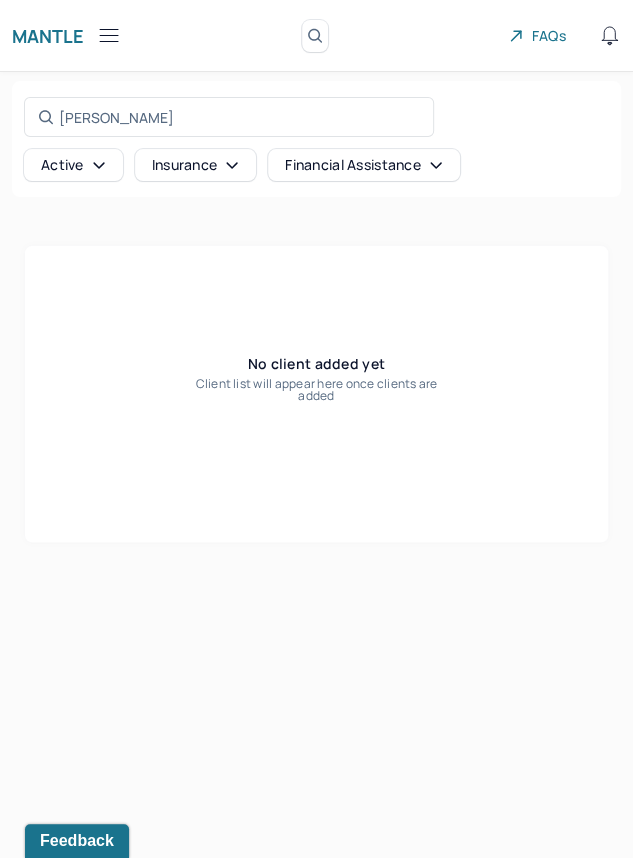 click on "Active" at bounding box center (73, 165) 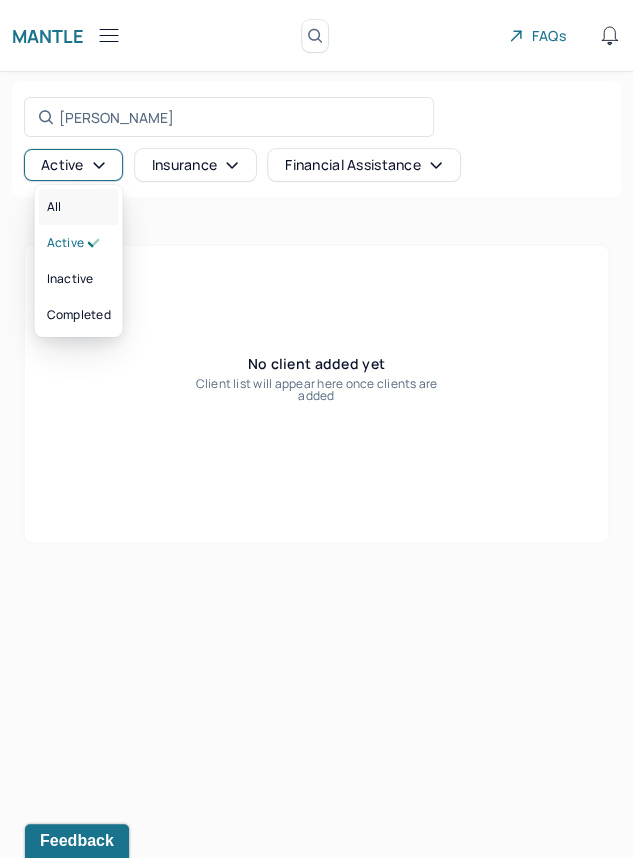 click on "All" at bounding box center (79, 207) 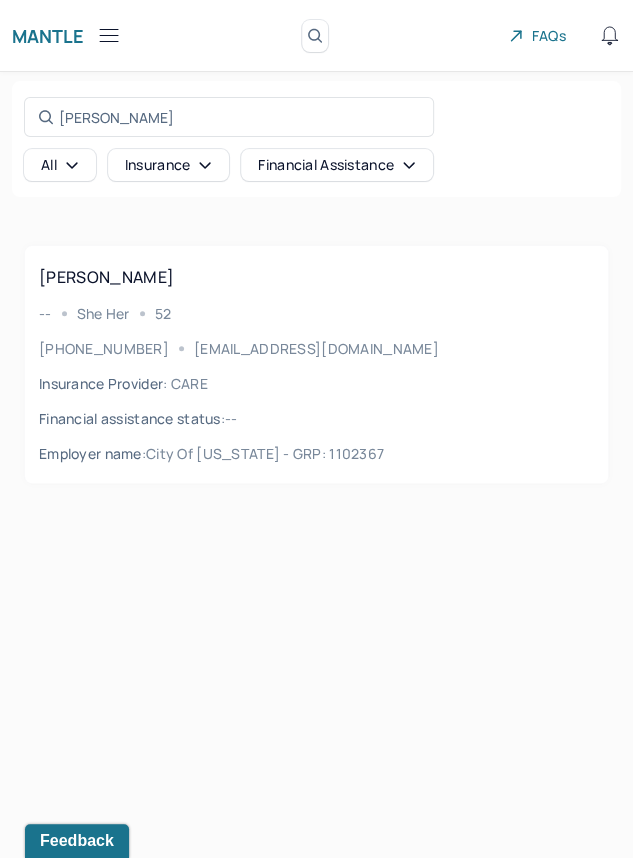 click on "Insurance Provider : CARE" at bounding box center [123, 383] 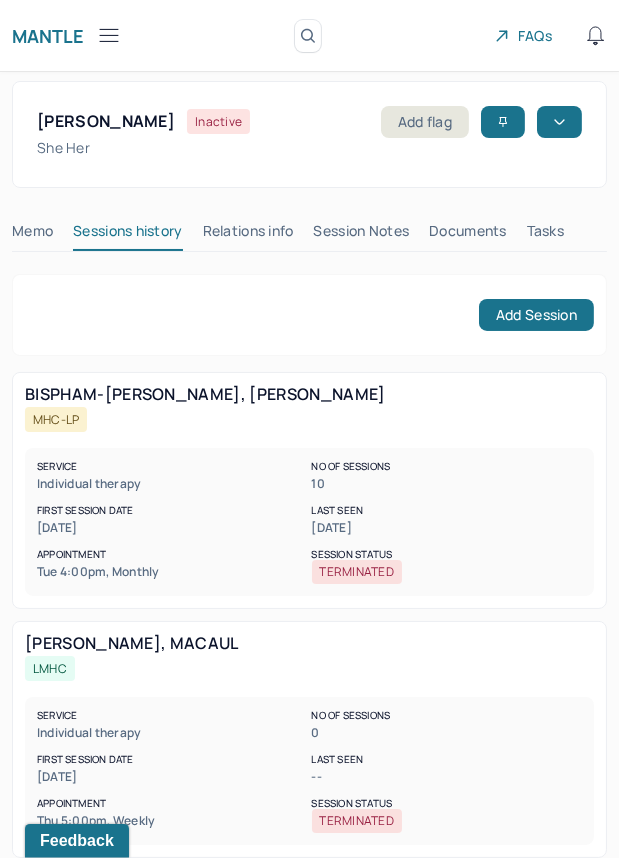 click on "Session Notes" at bounding box center [362, 235] 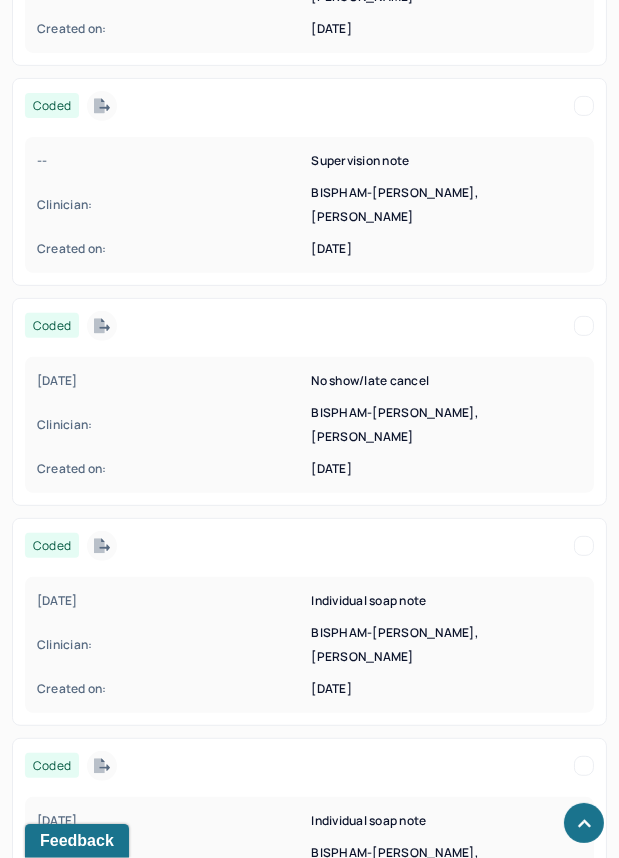 scroll, scrollTop: 685, scrollLeft: 0, axis: vertical 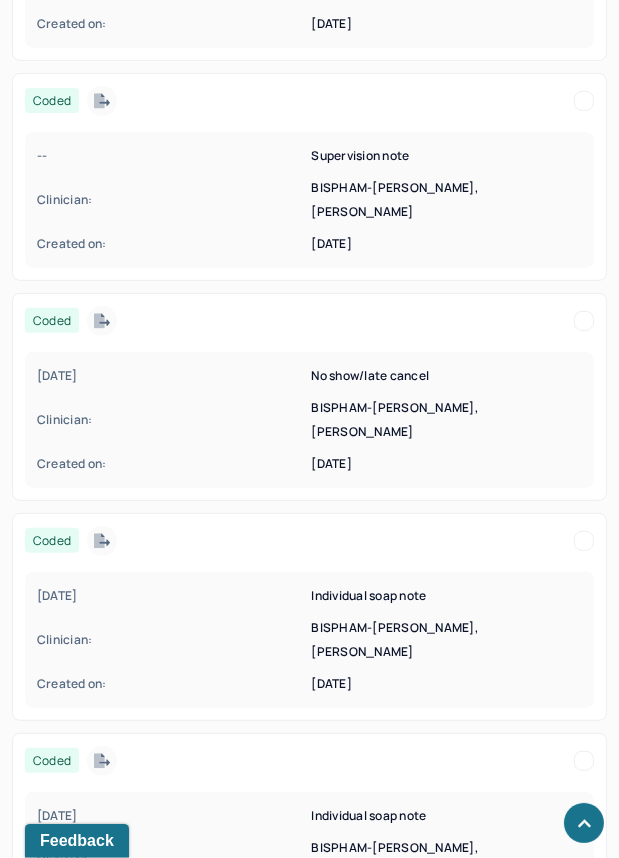 drag, startPoint x: 616, startPoint y: 399, endPoint x: 618, endPoint y: 428, distance: 29.068884 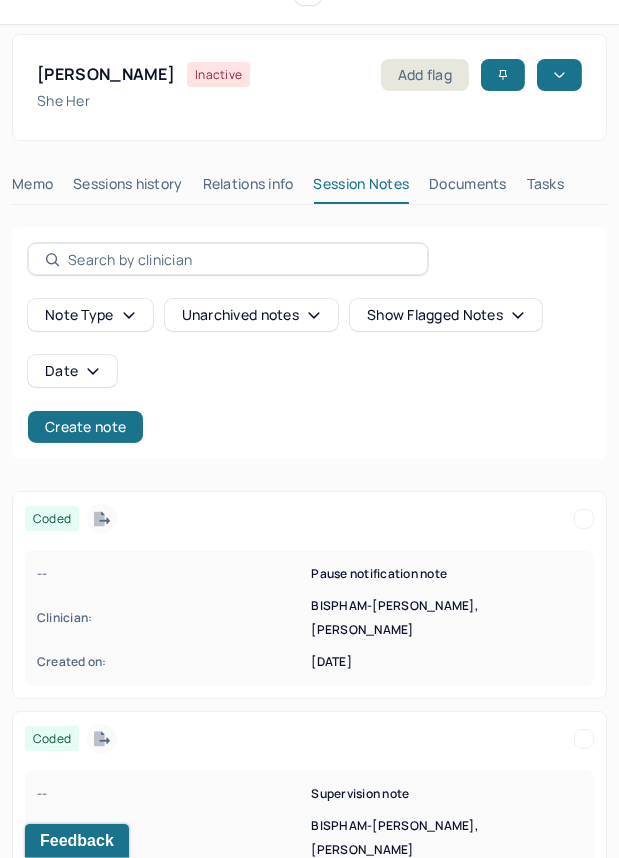 scroll, scrollTop: 24, scrollLeft: 0, axis: vertical 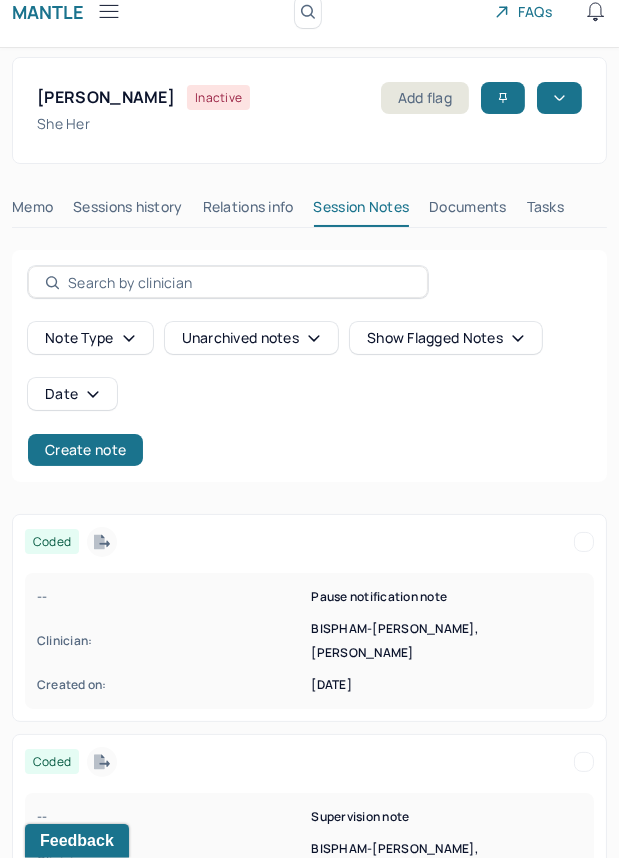 click 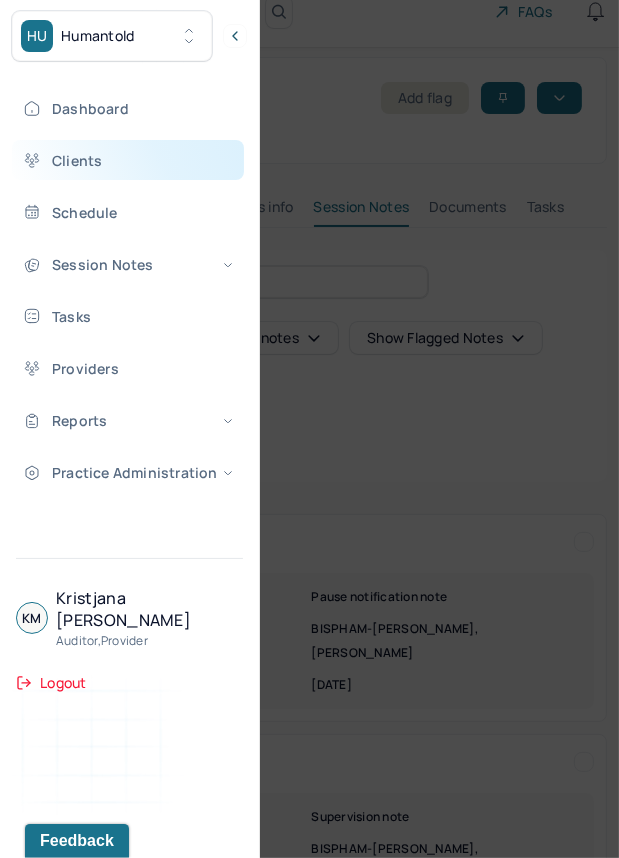 click on "Clients" at bounding box center [128, 160] 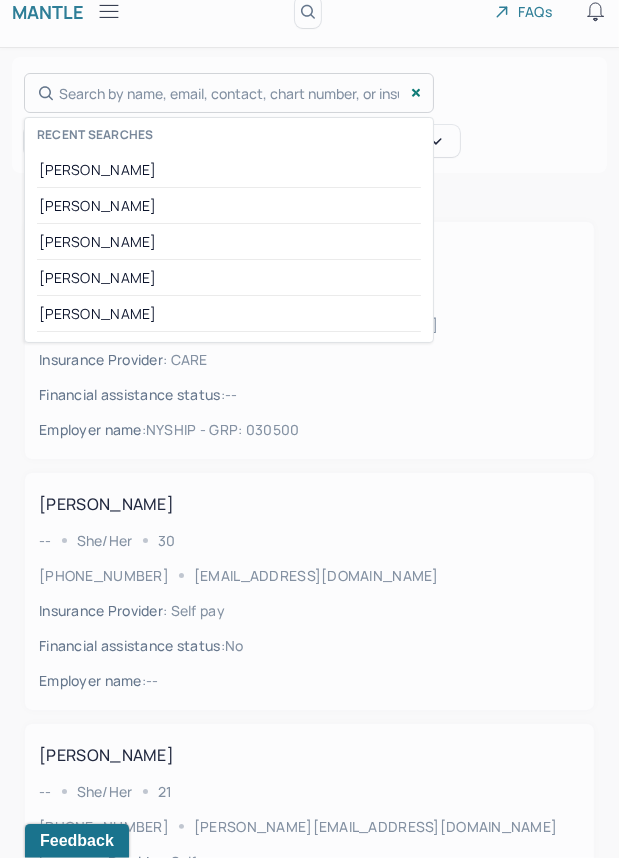 click on "Search by name, email, contact, chart number, or insurance id... Recent searches [PERSON_NAME] [PERSON_NAME] [PERSON_NAME] [PERSON_NAME] [PERSON_NAME]" at bounding box center (229, 93) 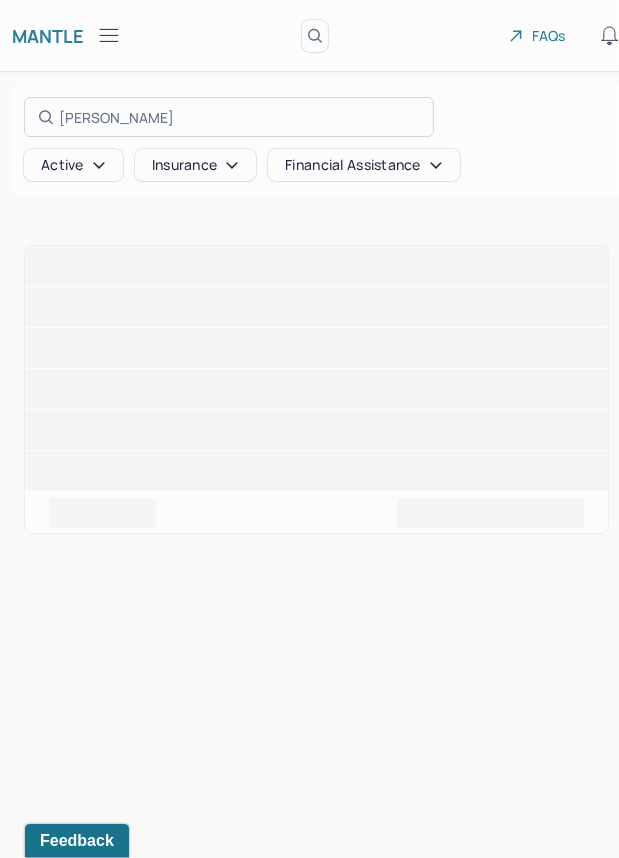 scroll, scrollTop: 0, scrollLeft: 0, axis: both 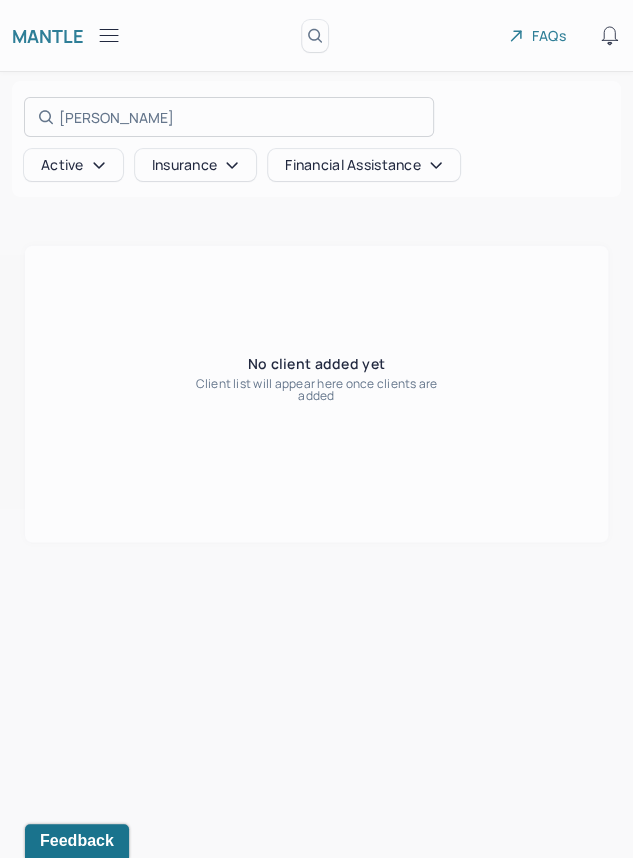 type on "[PERSON_NAME]" 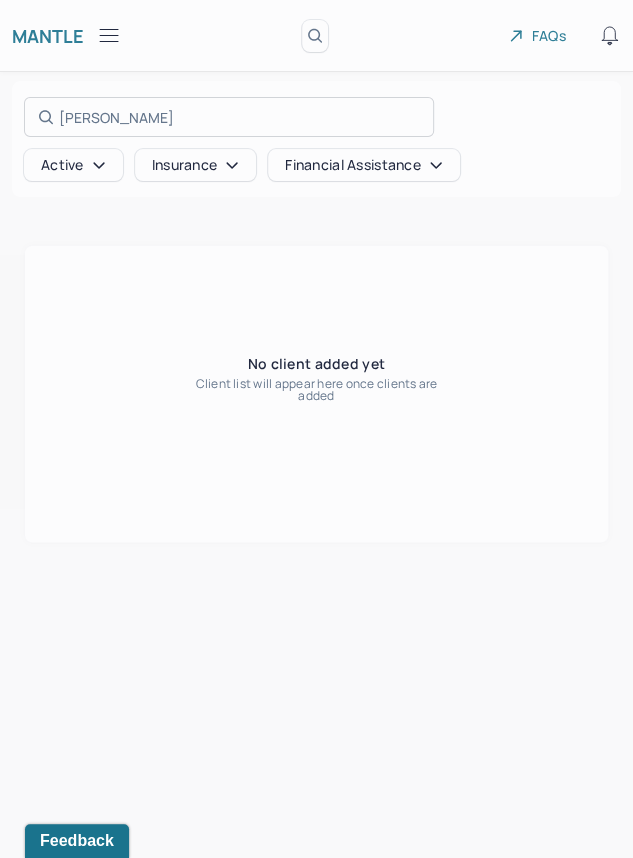 drag, startPoint x: 44, startPoint y: 184, endPoint x: 79, endPoint y: 157, distance: 44.20407 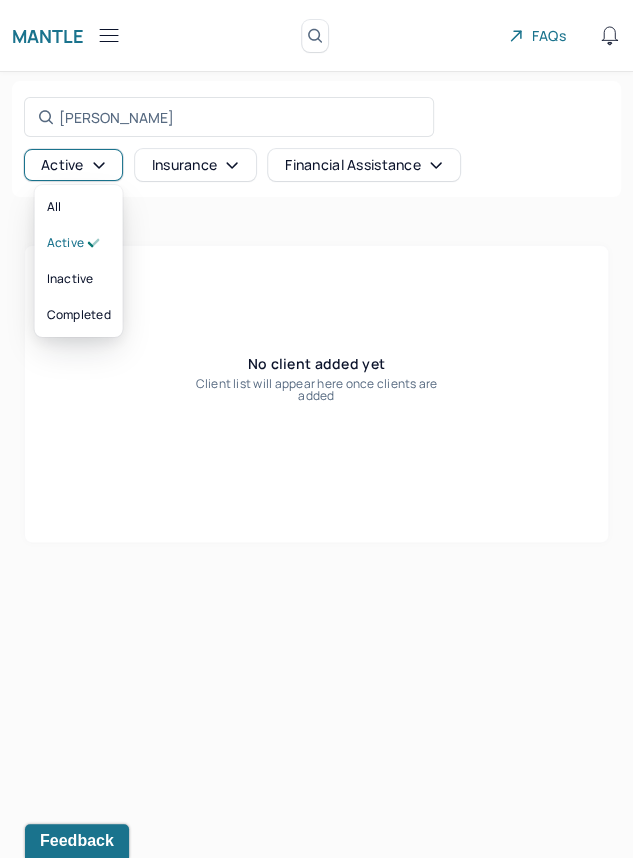 click on "Active" at bounding box center (73, 165) 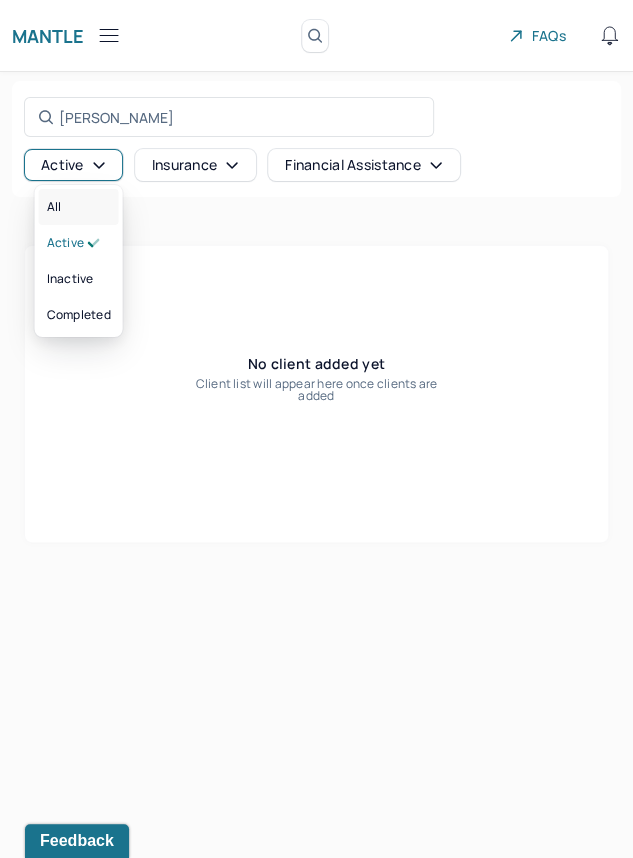click on "All" at bounding box center [79, 207] 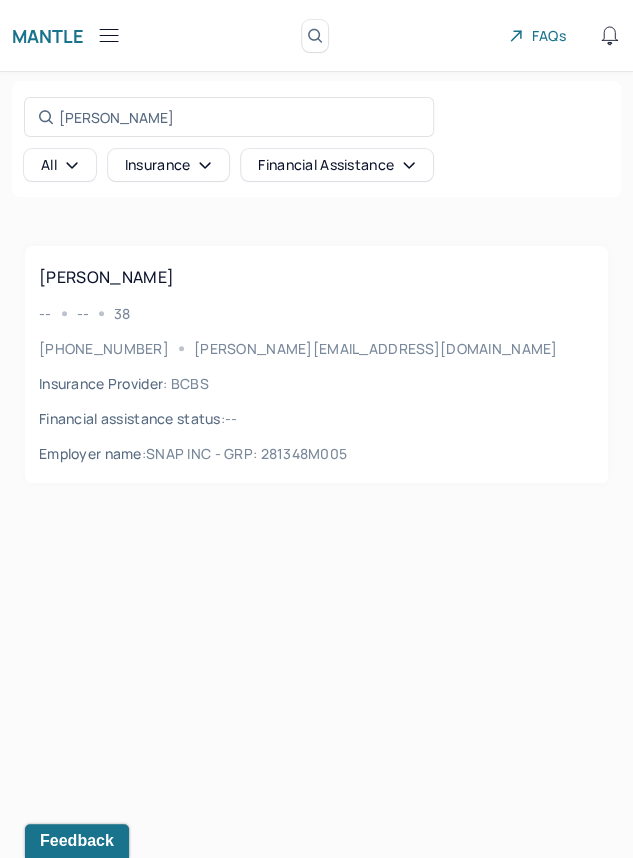 click on "[PERSON_NAME] -- -- [PHONE_NUMBER] [PERSON_NAME][EMAIL_ADDRESS][DOMAIN_NAME] Insurance Provider : BCBS Financial assistance status :  -- Employer name :  SNAP INC - GRP: 281348M005" at bounding box center (316, 364) 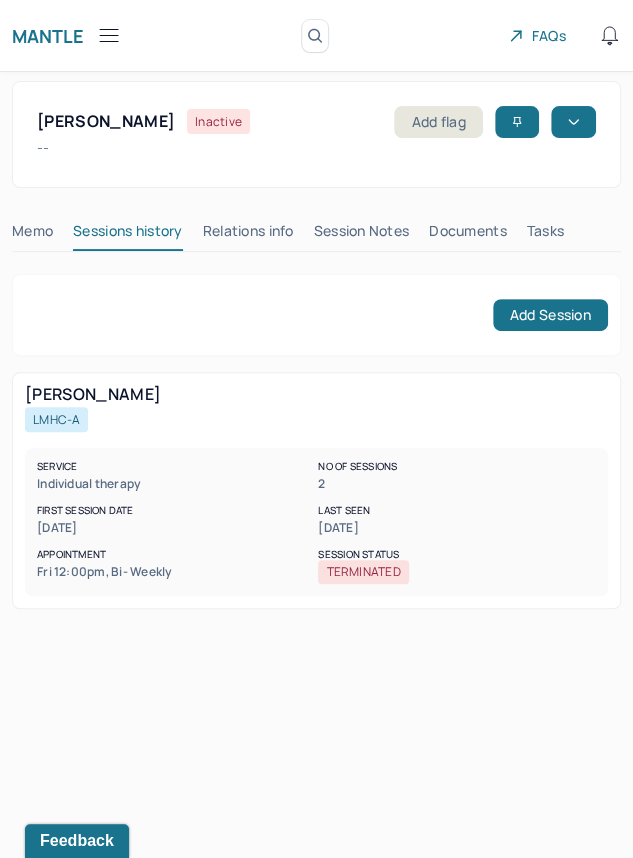 click on "Session Notes" at bounding box center [362, 235] 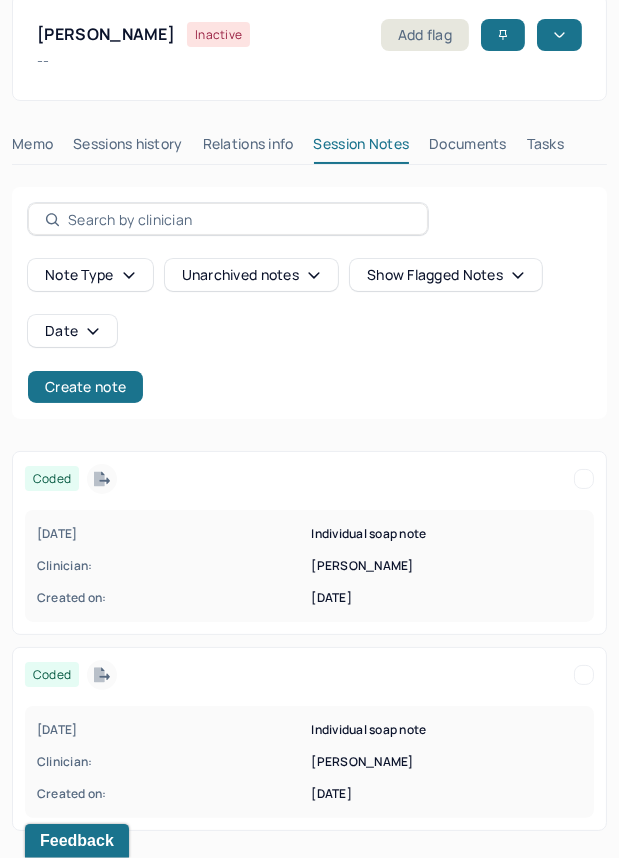 scroll, scrollTop: 0, scrollLeft: 0, axis: both 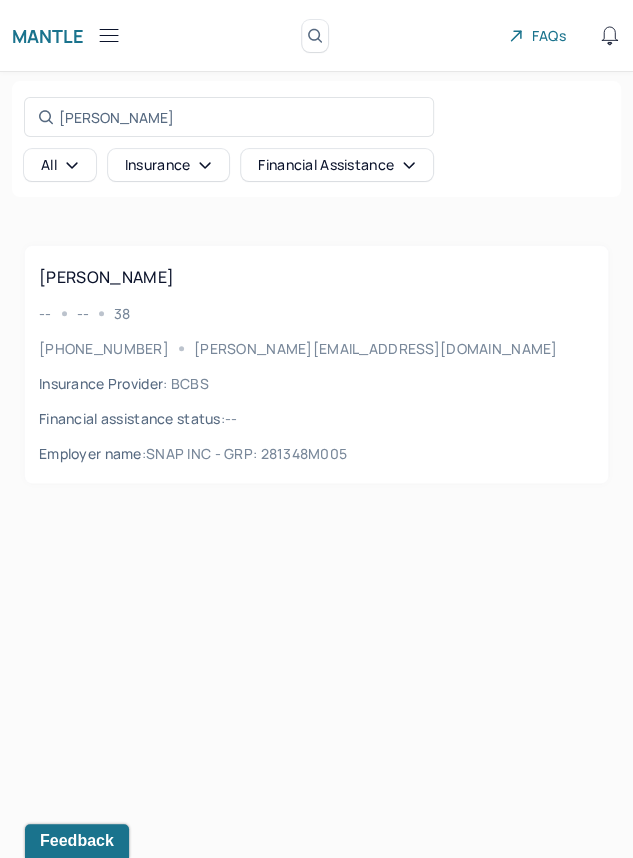 click 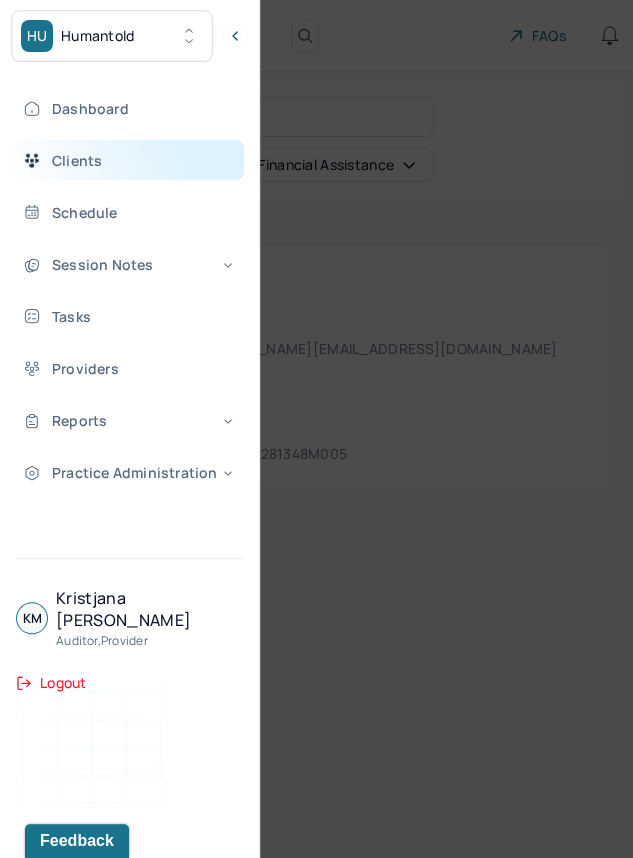 click on "Clients" at bounding box center [128, 160] 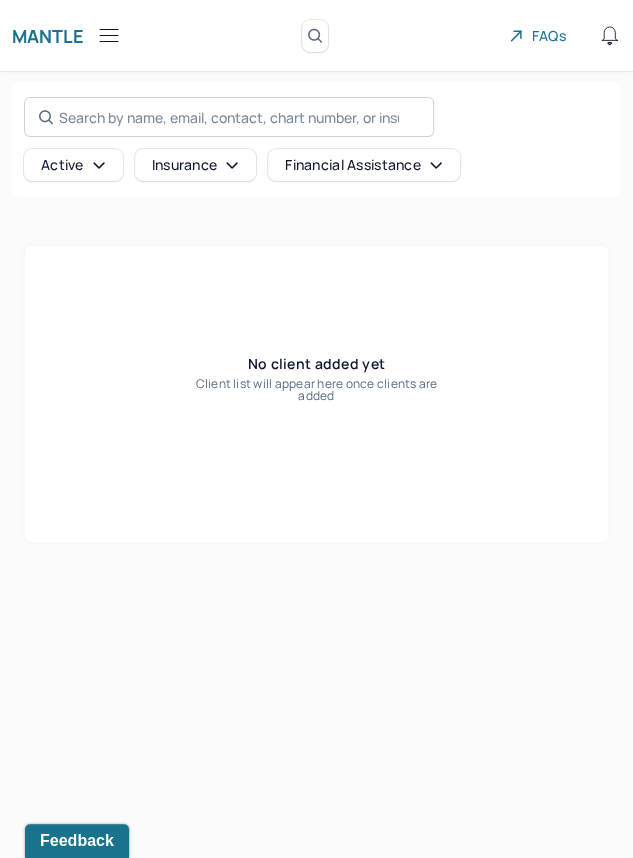 click on "Search by name, email, contact, chart number, or insurance id..." at bounding box center (229, 117) 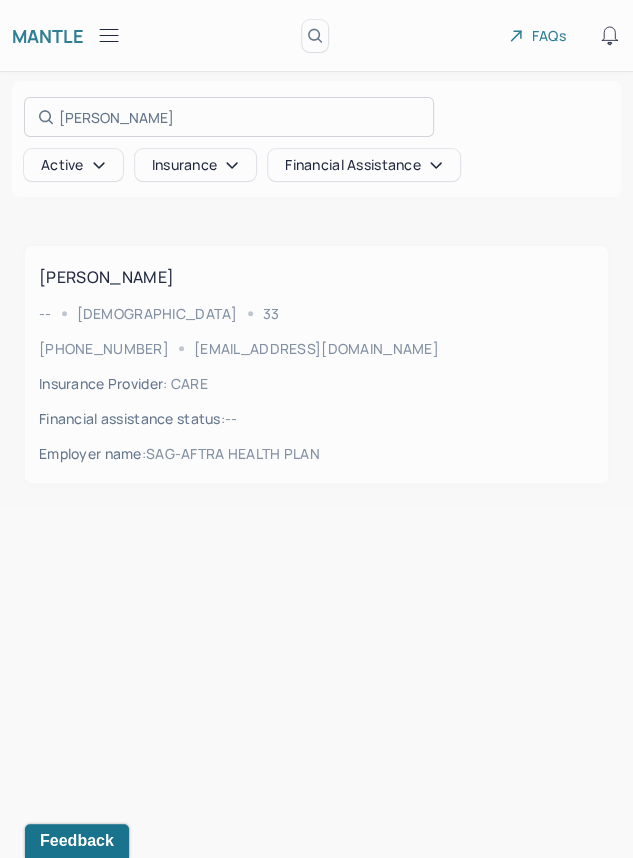 type on "[PERSON_NAME]" 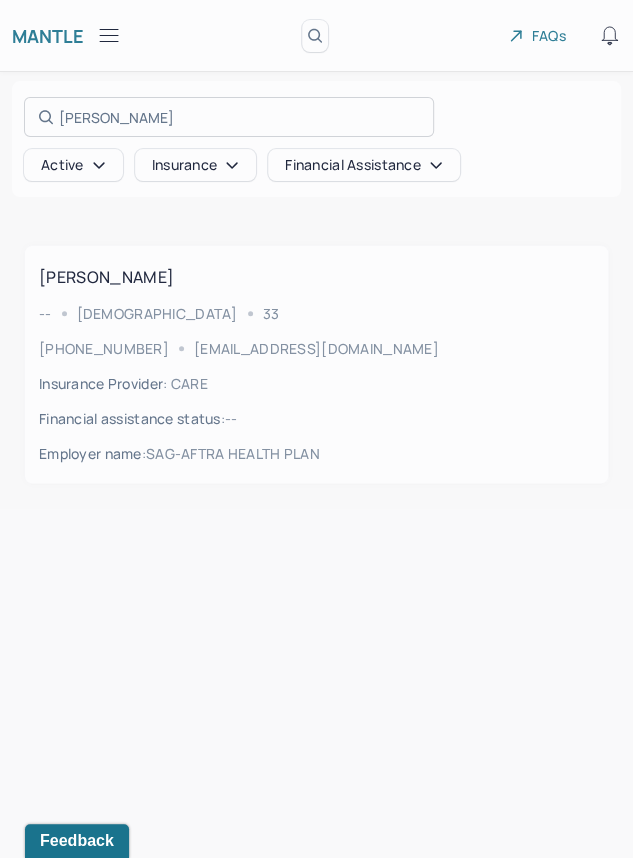 drag, startPoint x: 132, startPoint y: 348, endPoint x: 249, endPoint y: 338, distance: 117.426575 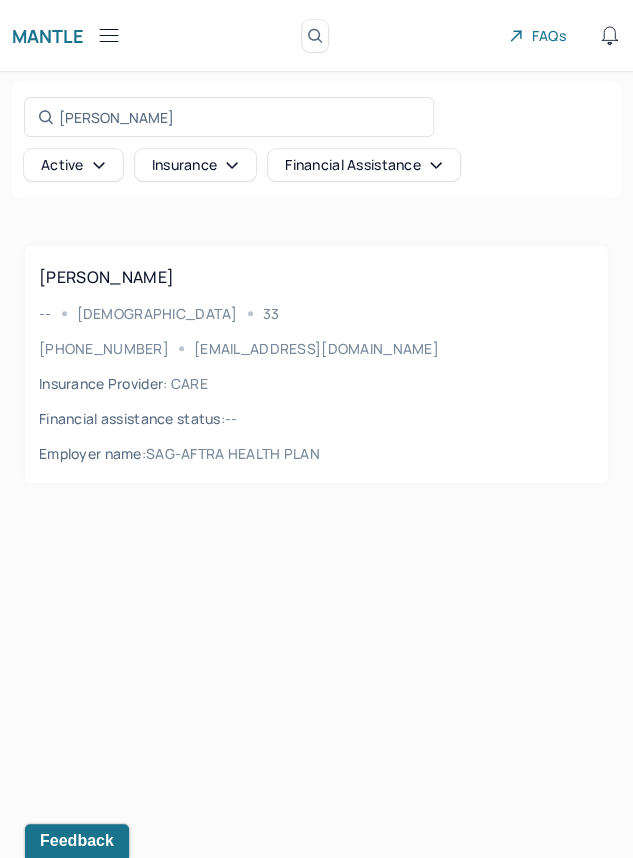click on "[PERSON_NAME] -- [DEMOGRAPHIC_DATA] [PHONE_NUMBER] [EMAIL_ADDRESS][DOMAIN_NAME] Insurance Provider : CARE Financial assistance status :  -- Employer name :  SAG-AFTRA HEALTH PLAN" at bounding box center [316, 364] 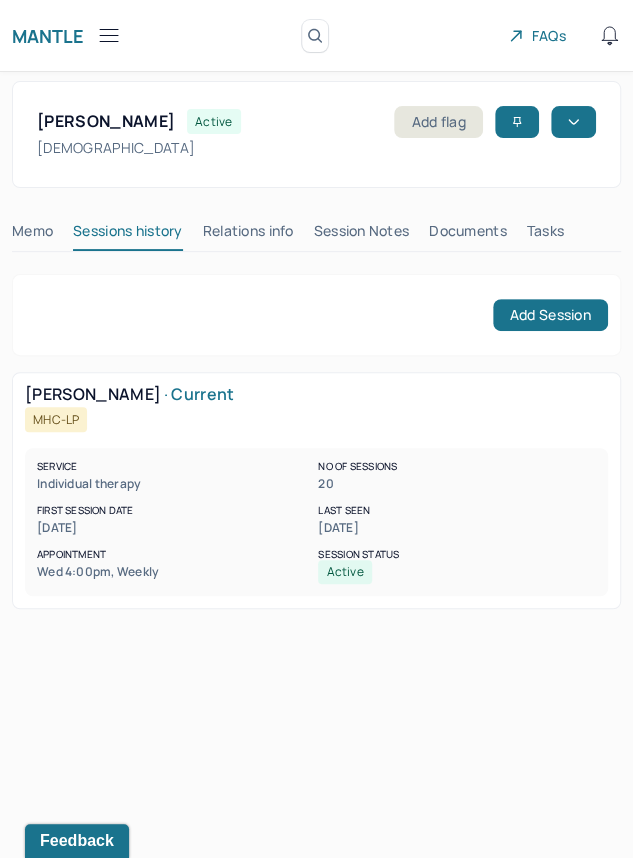 click on "Session Notes" at bounding box center (362, 235) 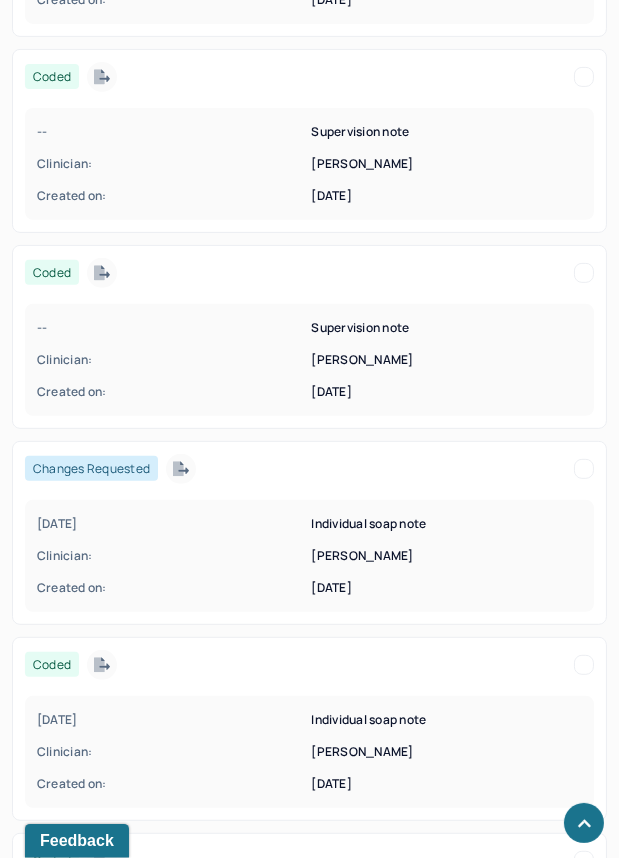 scroll, scrollTop: 690, scrollLeft: 0, axis: vertical 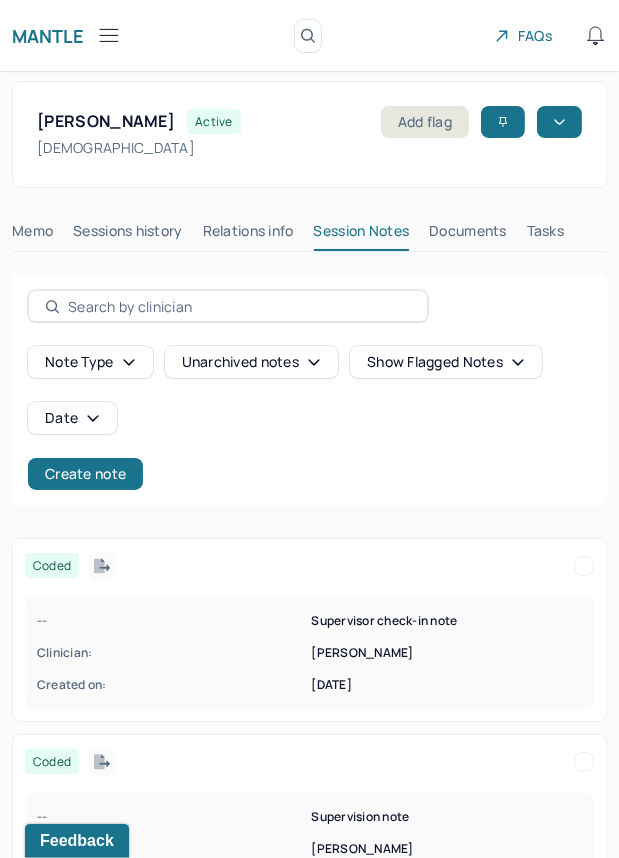 click 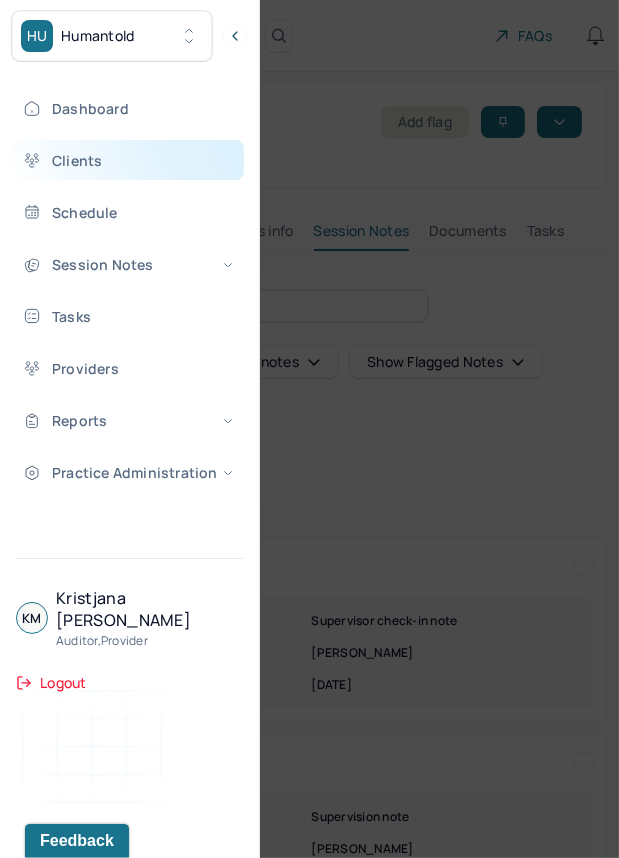 click on "Clients" at bounding box center (128, 160) 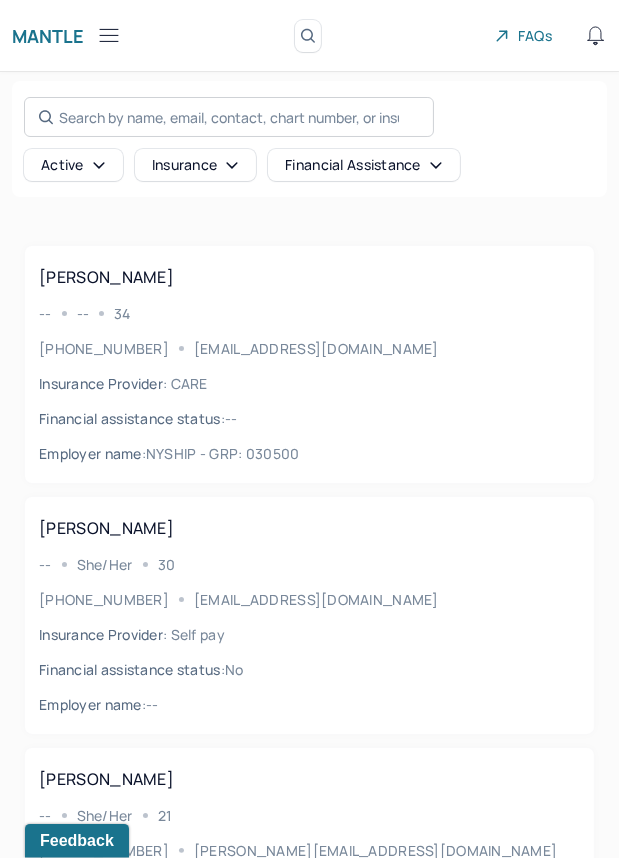 click on "Search by name, email, contact, chart number, or insurance id..." at bounding box center [229, 117] 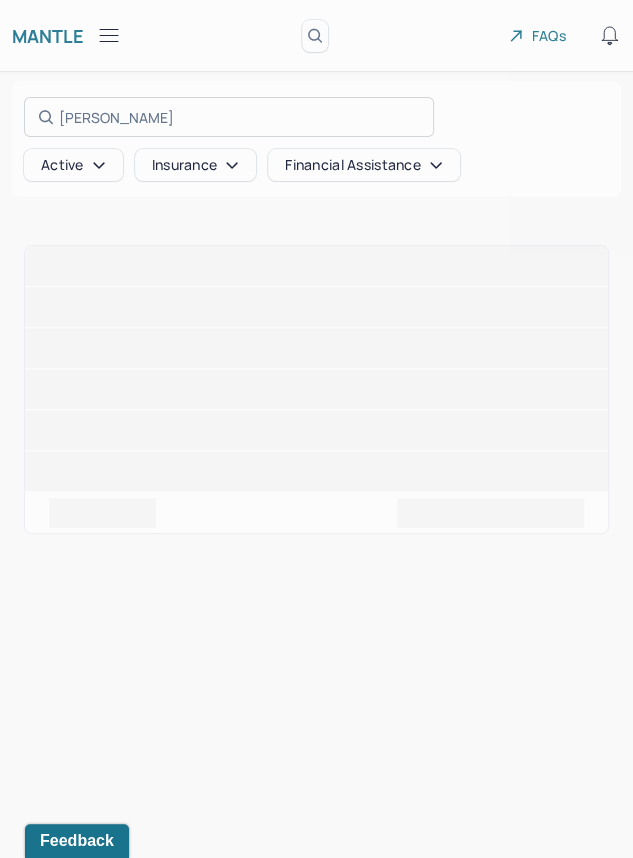 type on "[PERSON_NAME]" 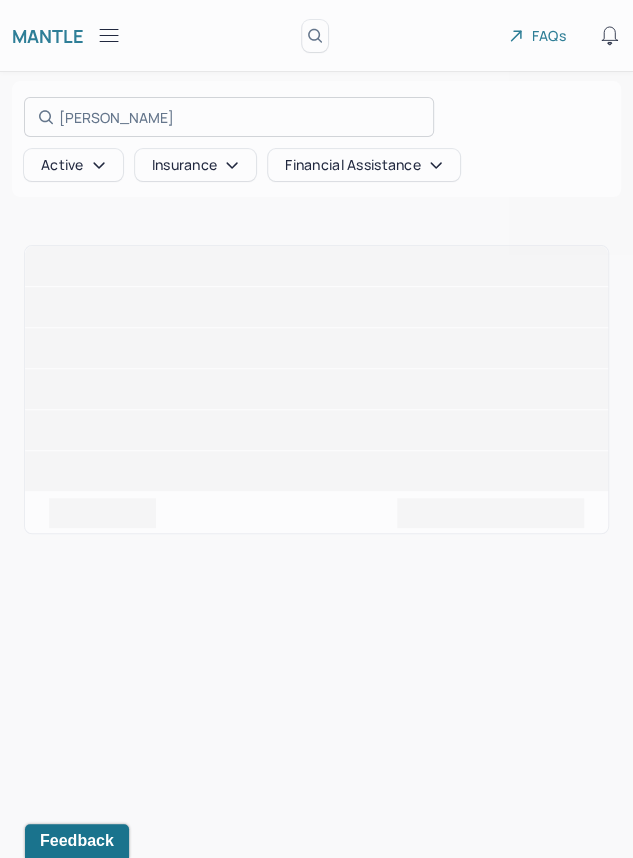 click at bounding box center [316, 429] 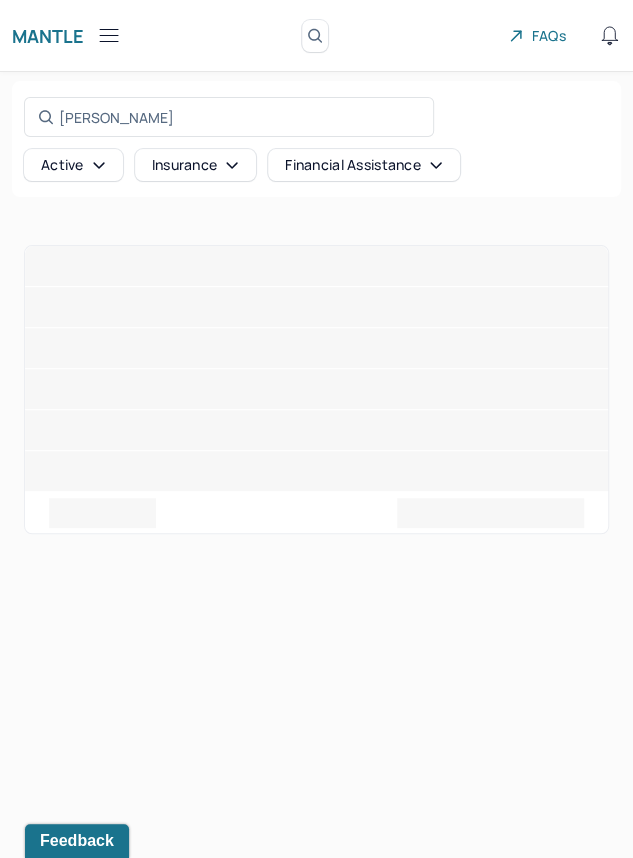 click on "Active" at bounding box center [73, 165] 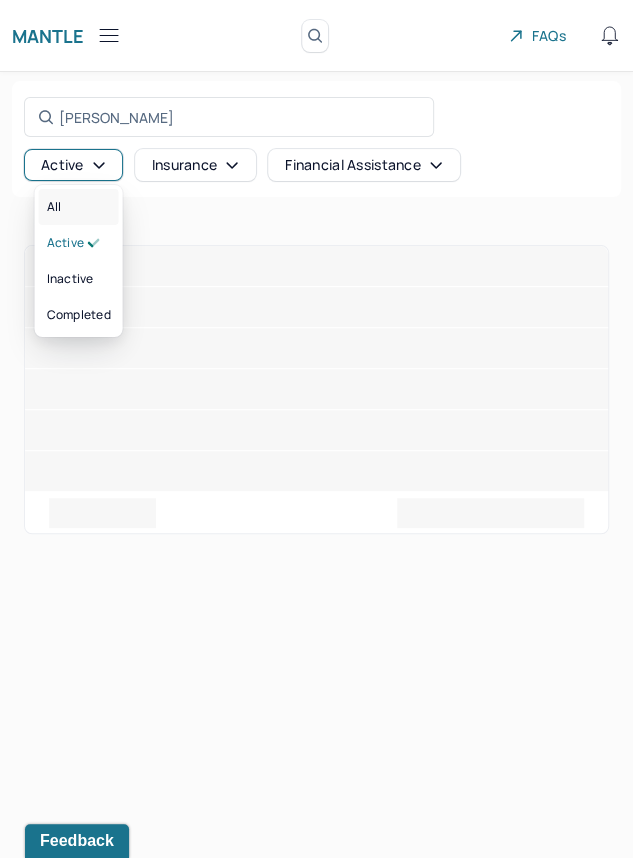click on "All" at bounding box center [79, 207] 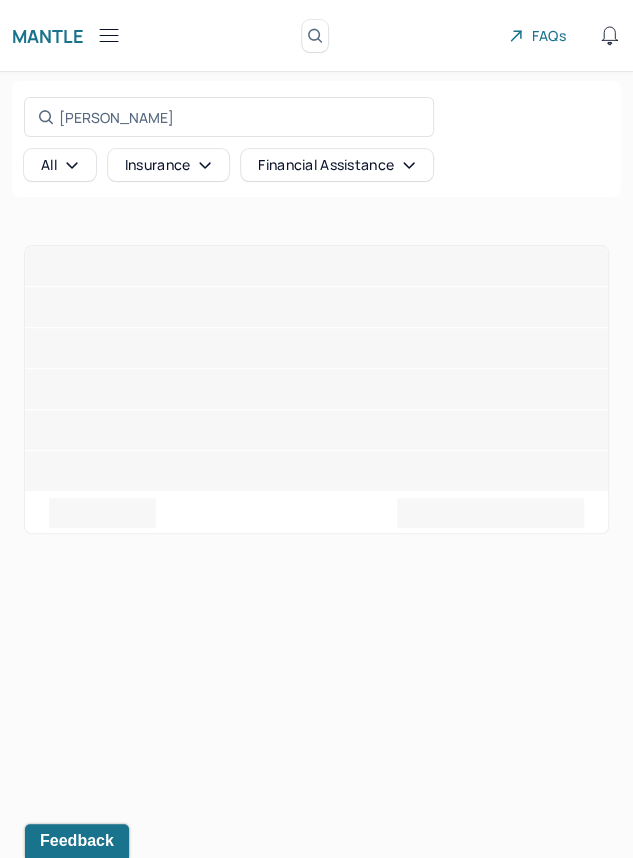click on "All" at bounding box center (60, 165) 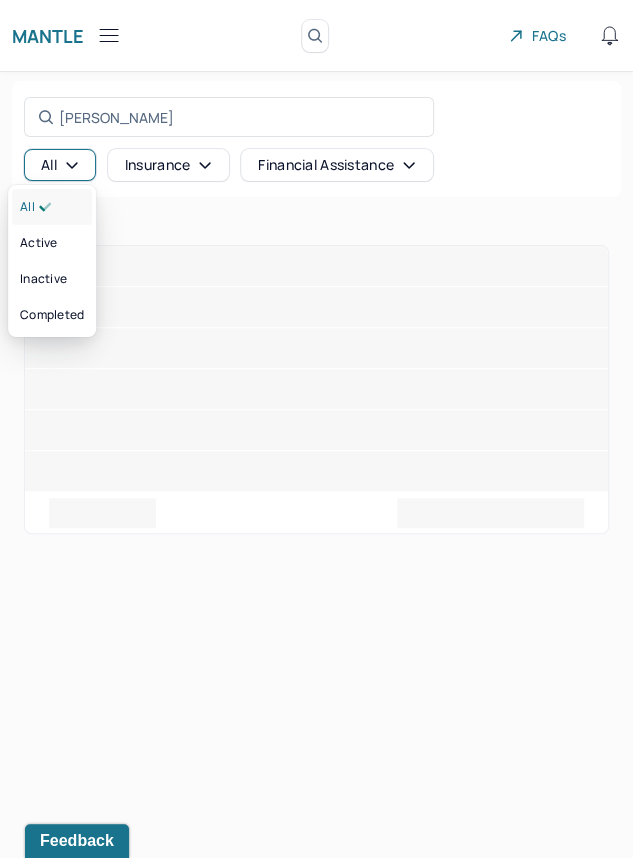 click on "All" at bounding box center [52, 207] 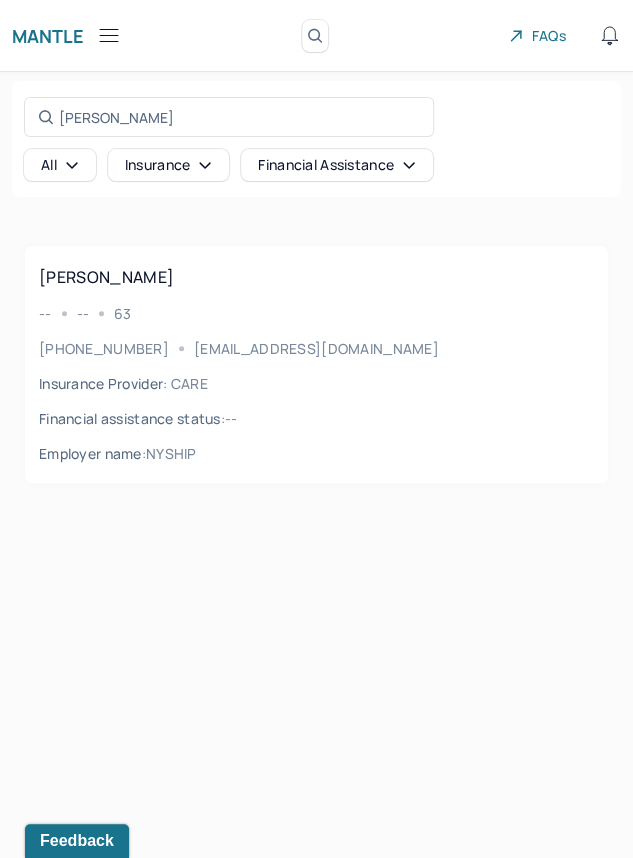click on "-- -- 63" at bounding box center (316, 313) 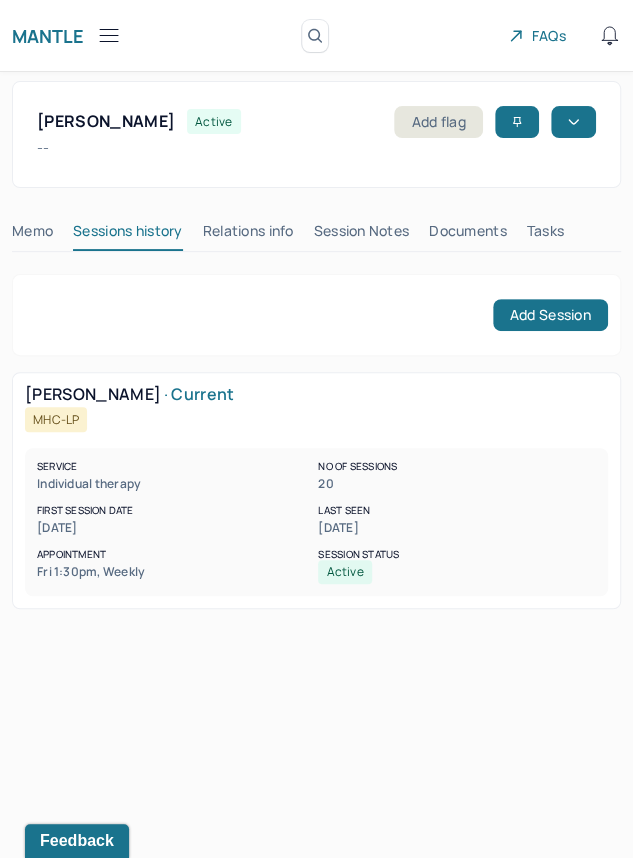 click on "Session Notes" at bounding box center [362, 235] 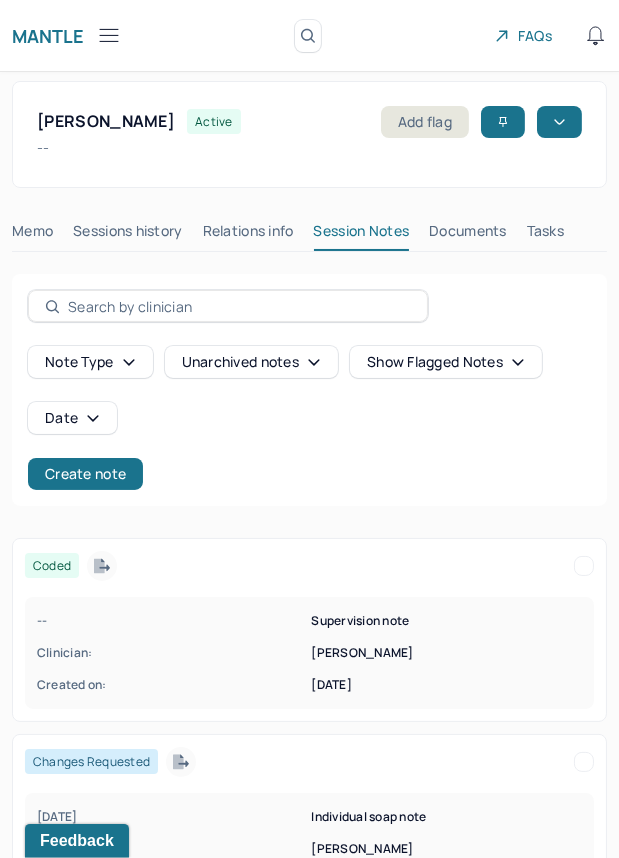 click 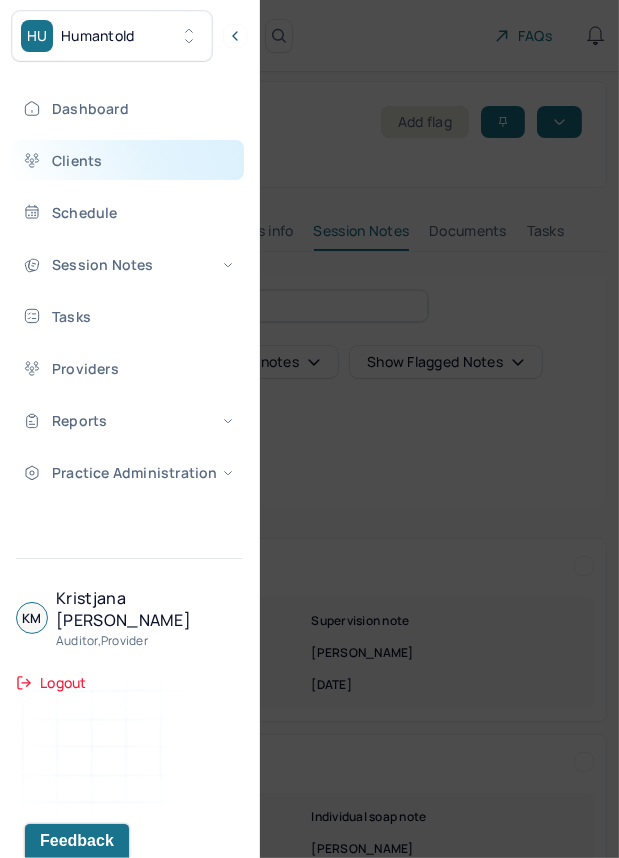 click on "Clients" at bounding box center [128, 160] 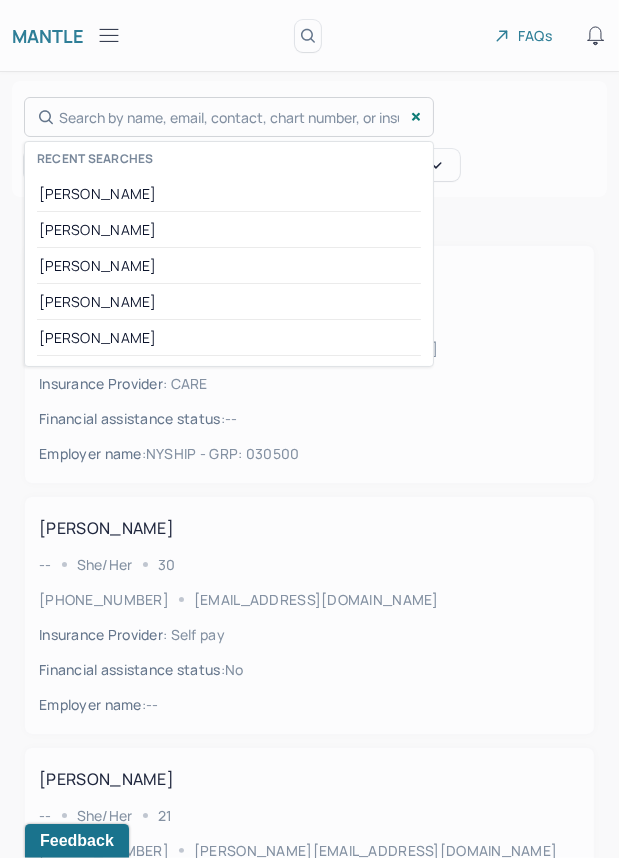 click on "Search by name, email, contact, chart number, or insurance id... Recent searches [PERSON_NAME] [PERSON_NAME]-[PERSON_NAME], [PERSON_NAME] [PERSON_NAME]" at bounding box center [229, 117] 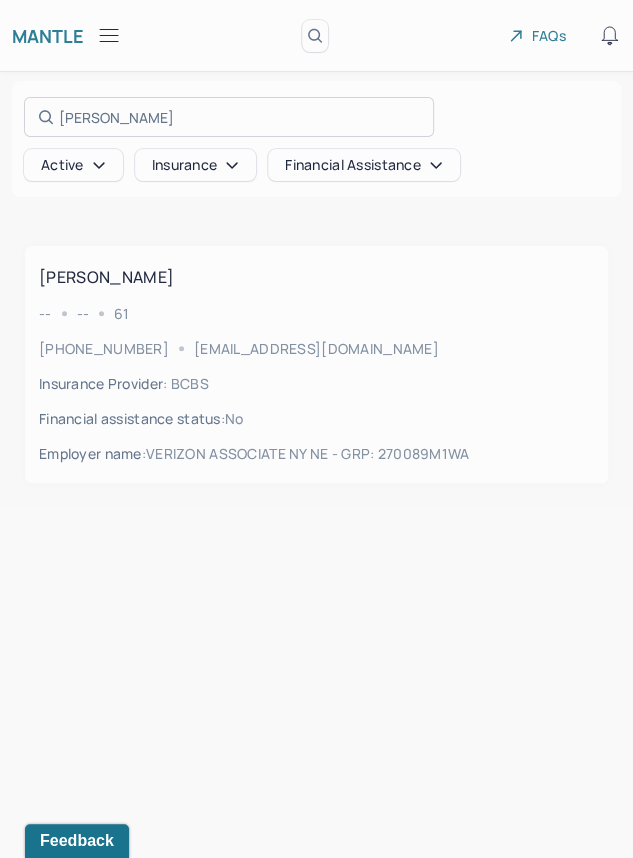 type on "[PERSON_NAME]" 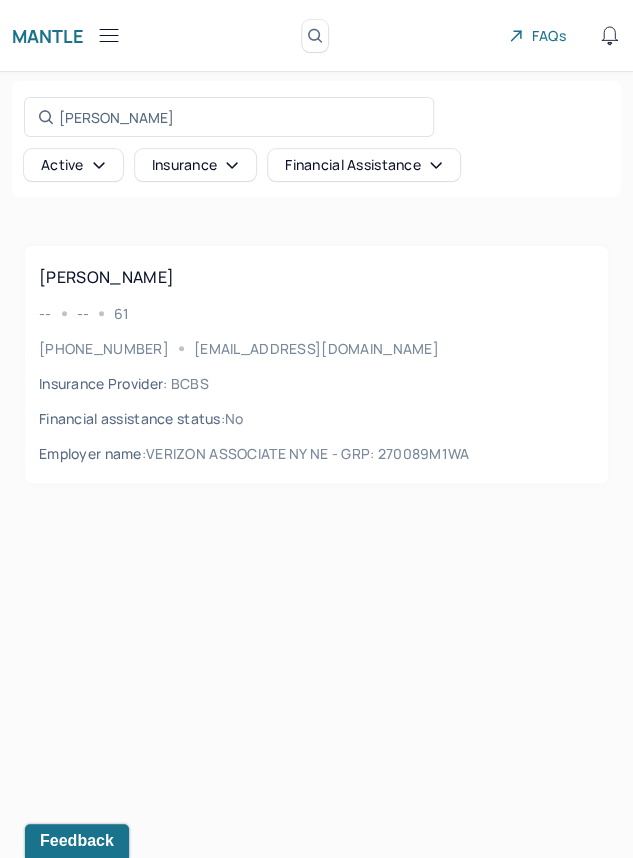 click on "-- -- 61" at bounding box center [316, 313] 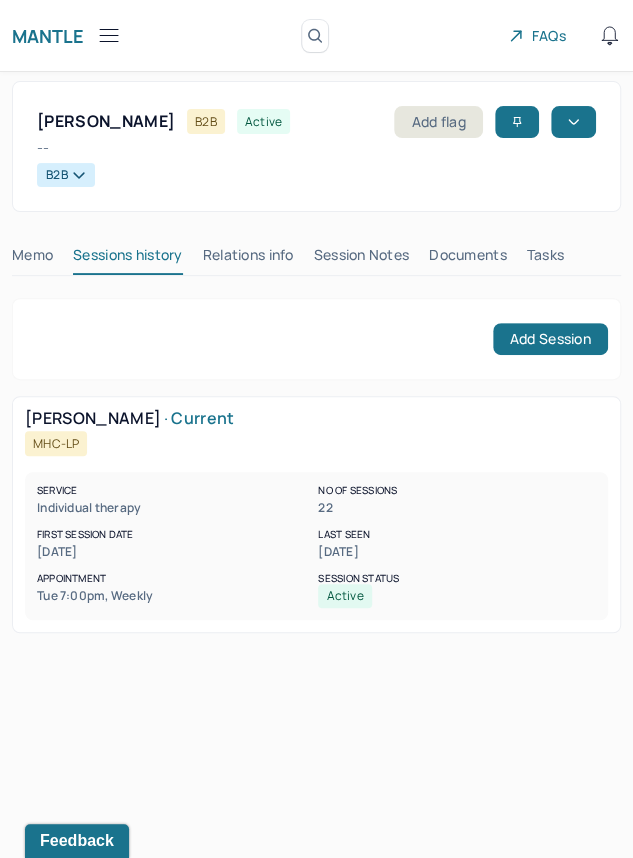 click on "Session Notes" at bounding box center (362, 259) 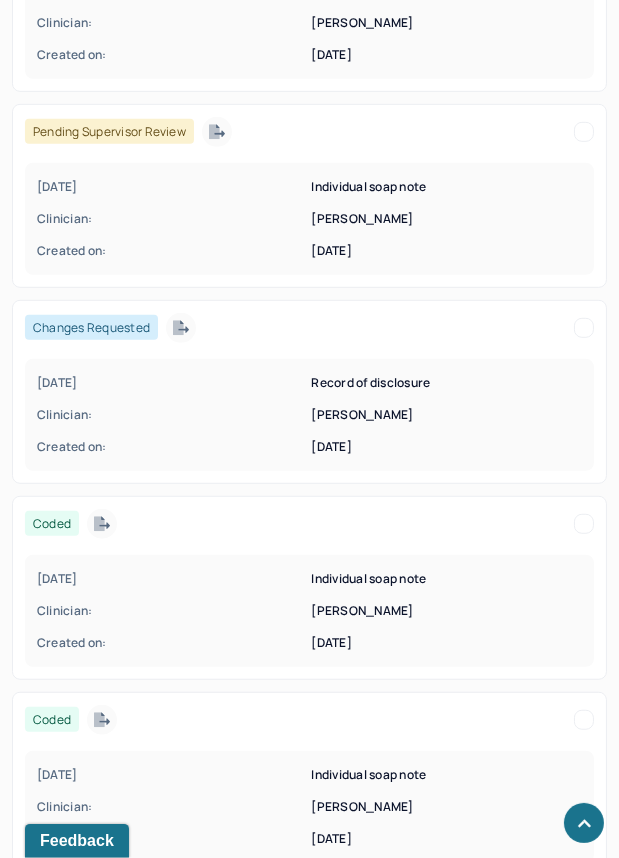 scroll, scrollTop: 1117, scrollLeft: 0, axis: vertical 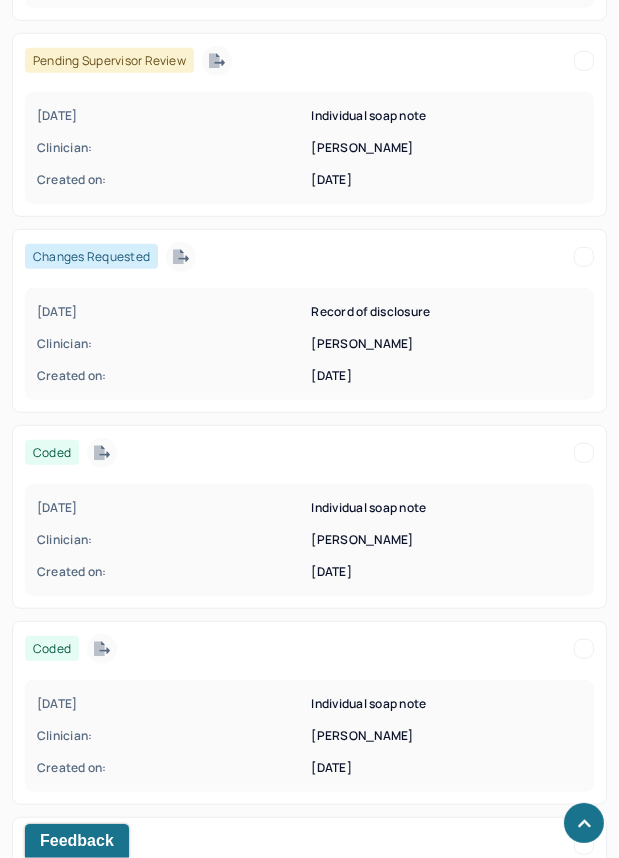 click on "[DATE] Record of disclosure Clinician: [PERSON_NAME] Created on: [DATE]" at bounding box center [309, 344] 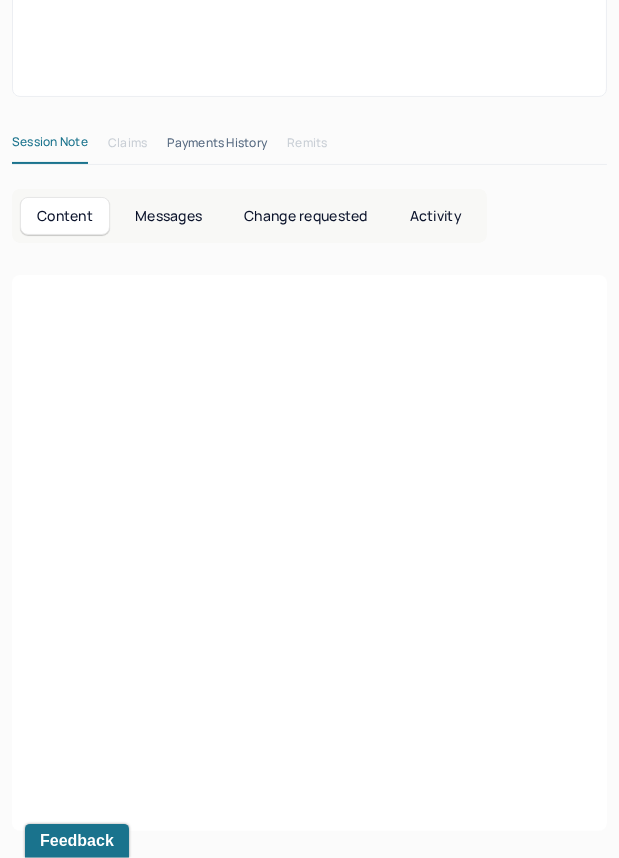 scroll, scrollTop: 1045, scrollLeft: 0, axis: vertical 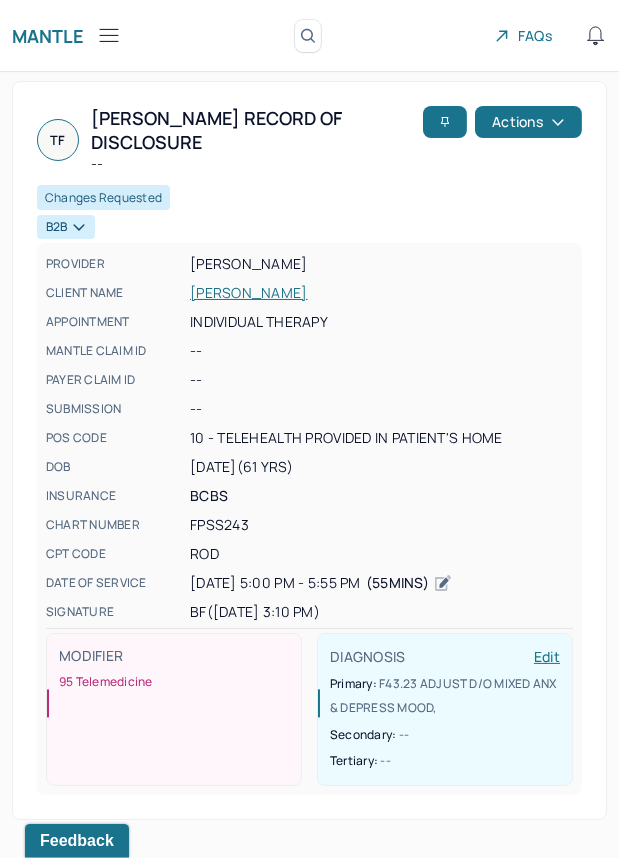click on "[PERSON_NAME]" at bounding box center [381, 293] 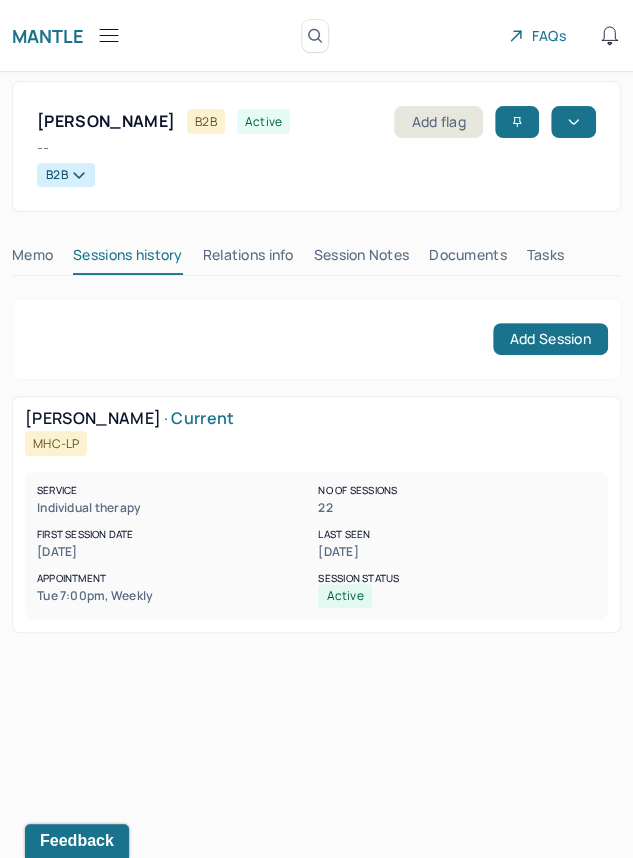 click on "Documents" at bounding box center [468, 259] 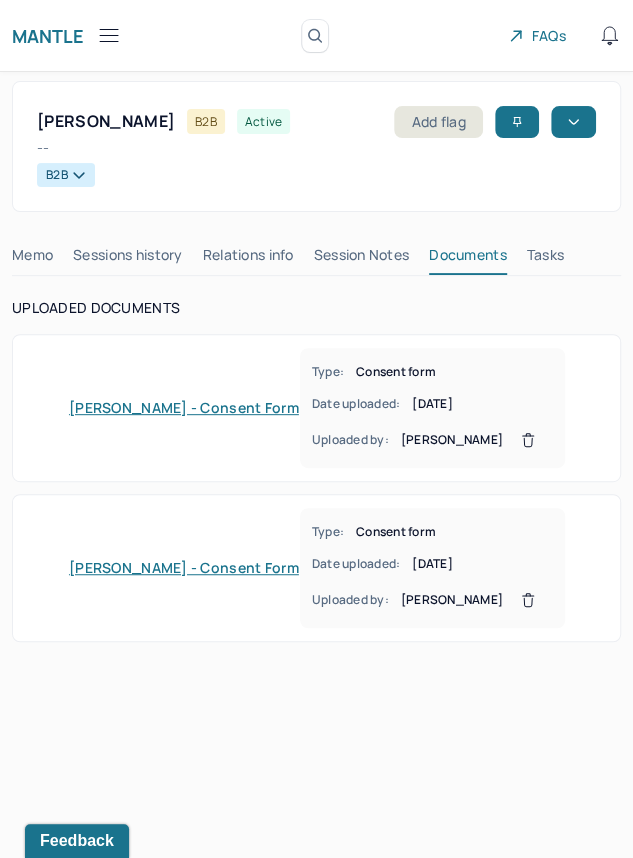 click on "[PERSON_NAME] - consent form" at bounding box center [184, 408] 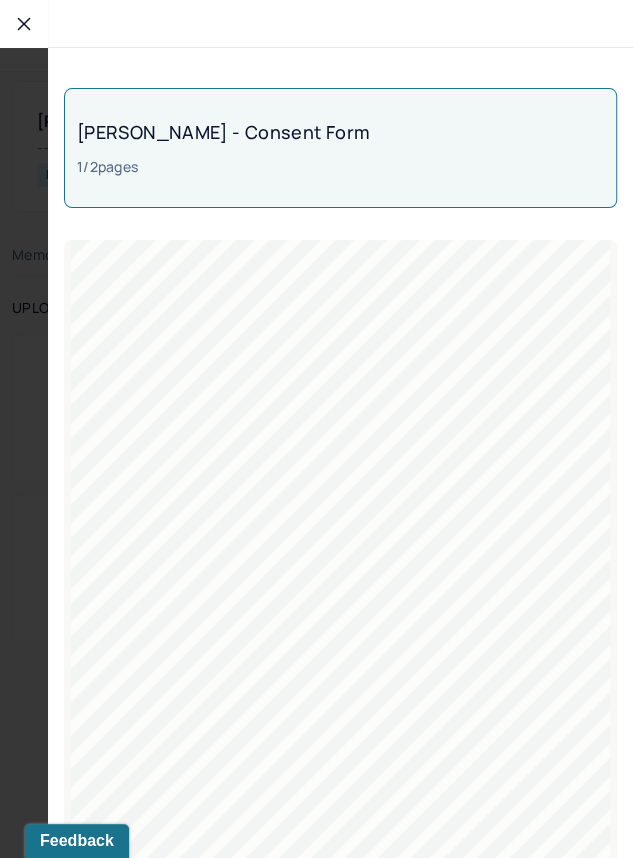 click 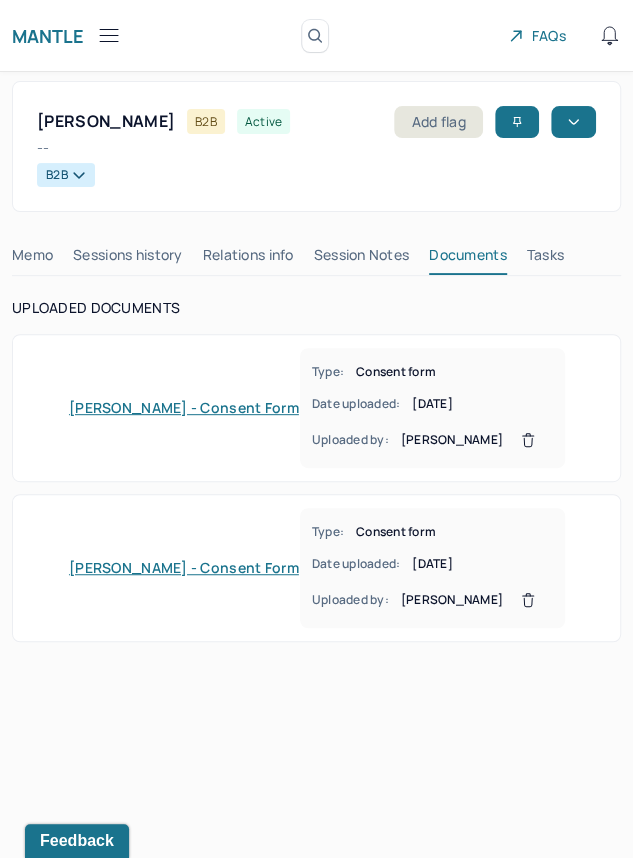 click on "Sessions history" at bounding box center (127, 259) 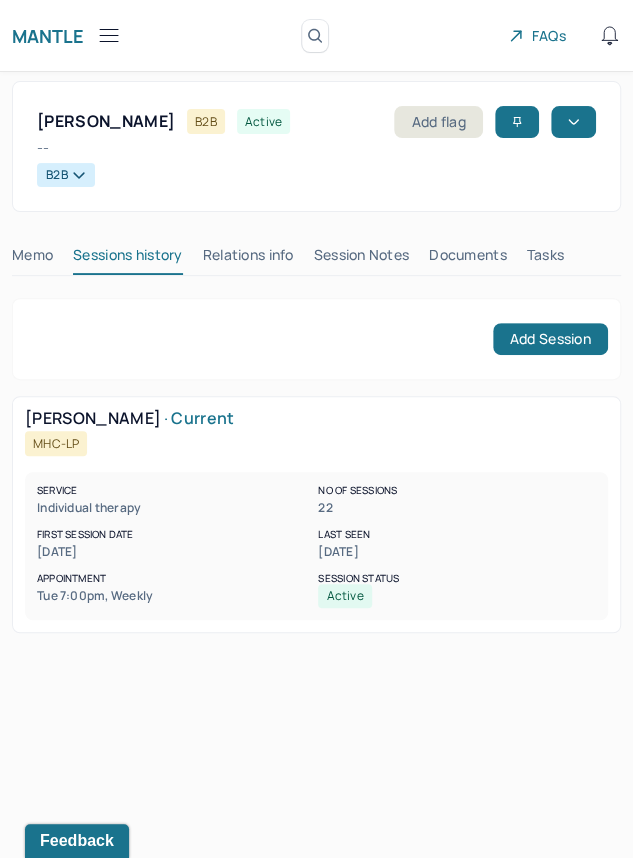 click on "Memo" at bounding box center (32, 259) 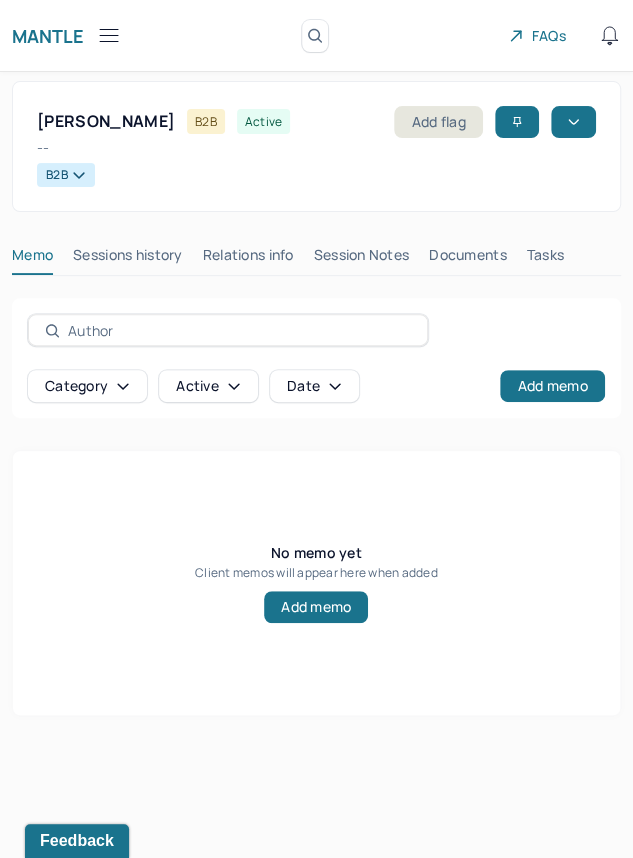 click on "Session Notes" at bounding box center [362, 259] 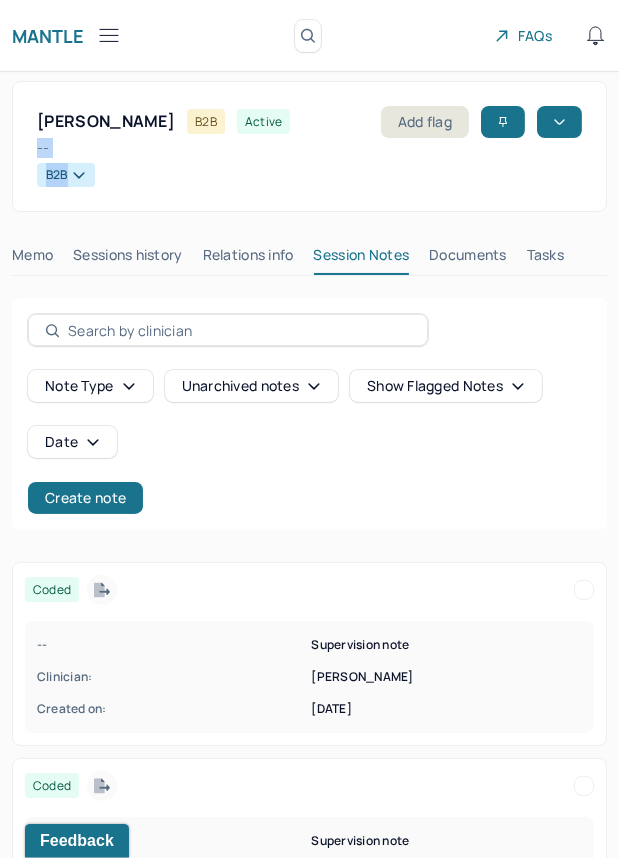 drag, startPoint x: 617, startPoint y: 128, endPoint x: 617, endPoint y: 197, distance: 69 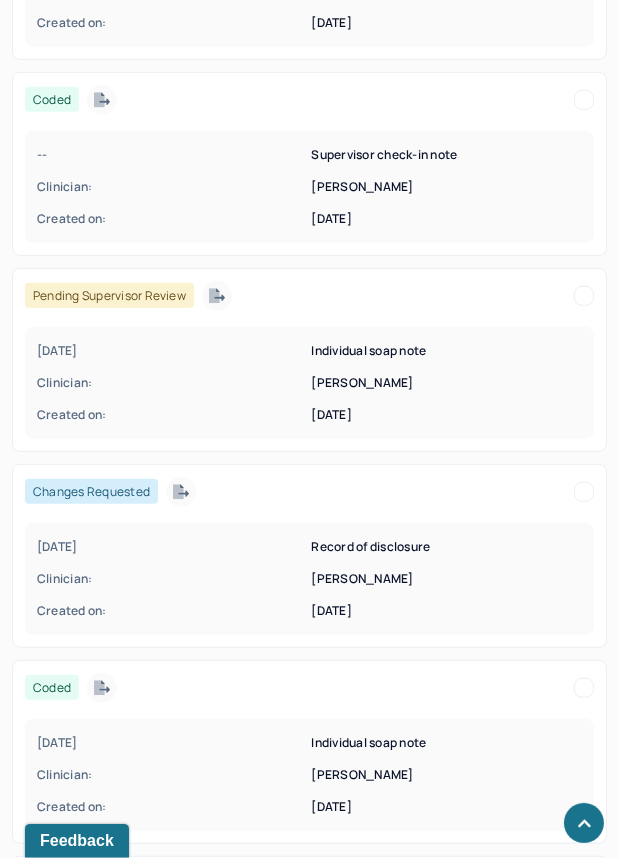 click on "[DATE] Record of disclosure Clinician: [PERSON_NAME] Created on: [DATE]" at bounding box center (309, 579) 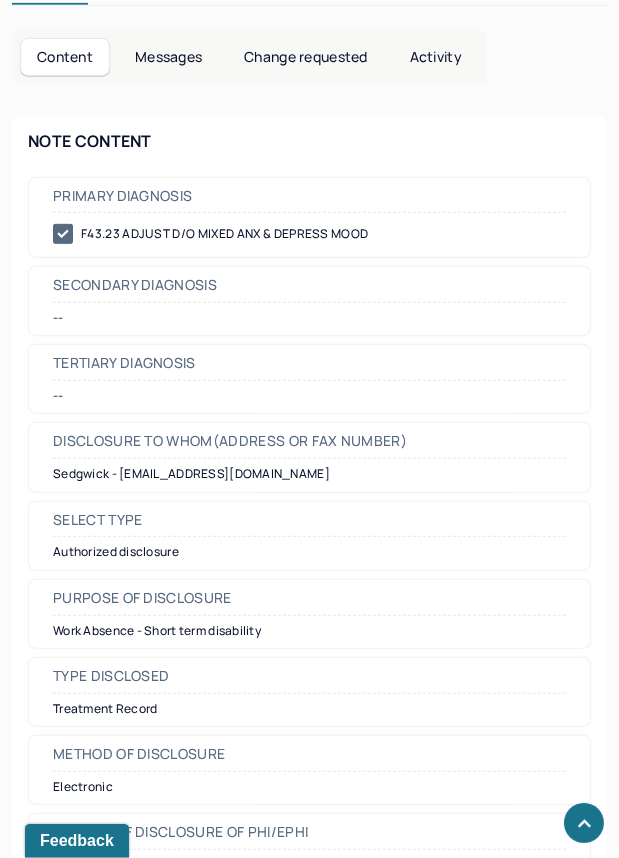 scroll, scrollTop: 810, scrollLeft: 0, axis: vertical 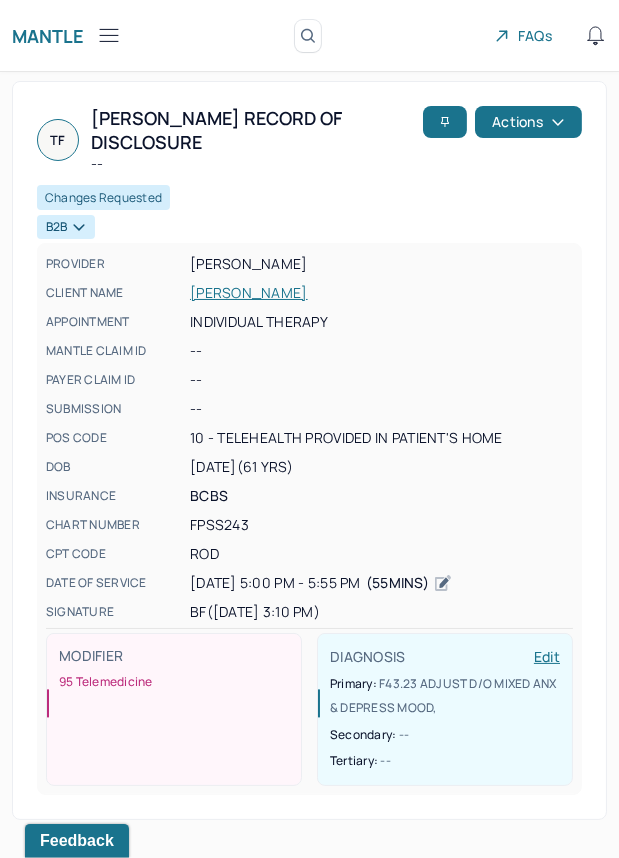 click 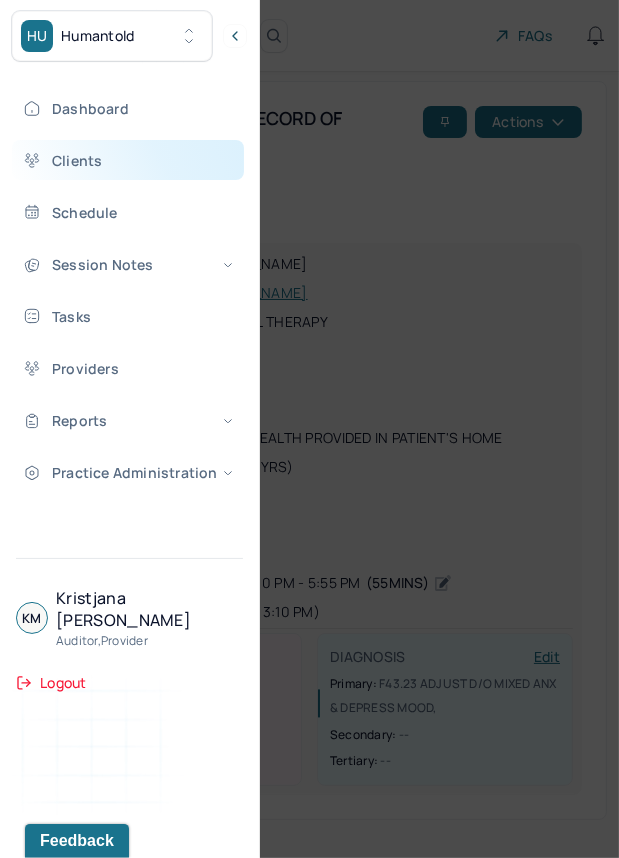 click on "Clients" at bounding box center [128, 160] 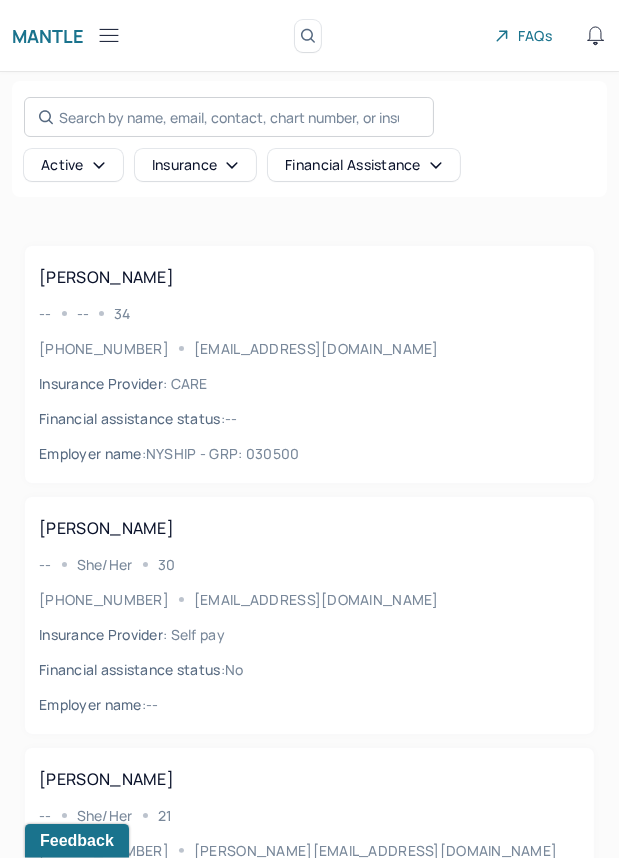 click on "Search by name, email, contact, chart number, or insurance id..." at bounding box center [229, 117] 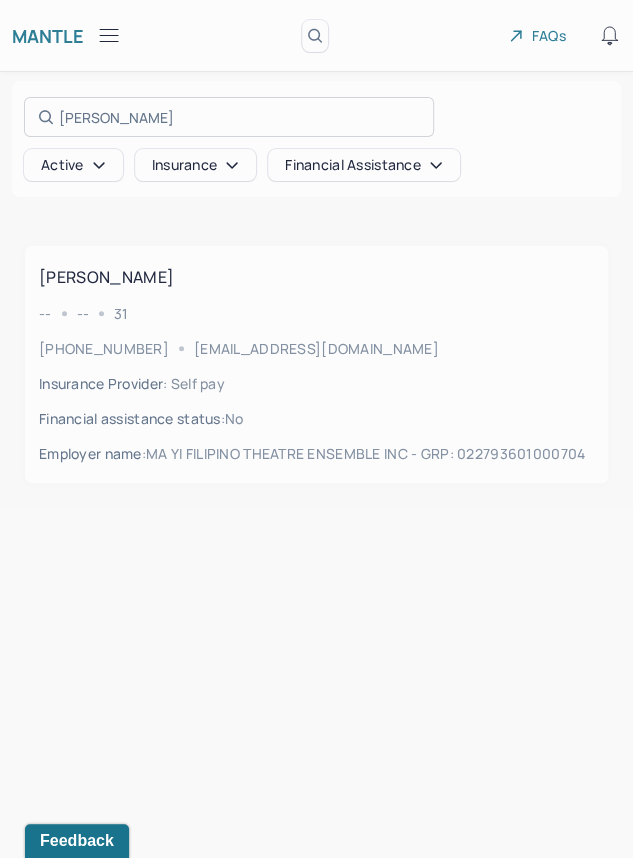 type on "[PERSON_NAME]" 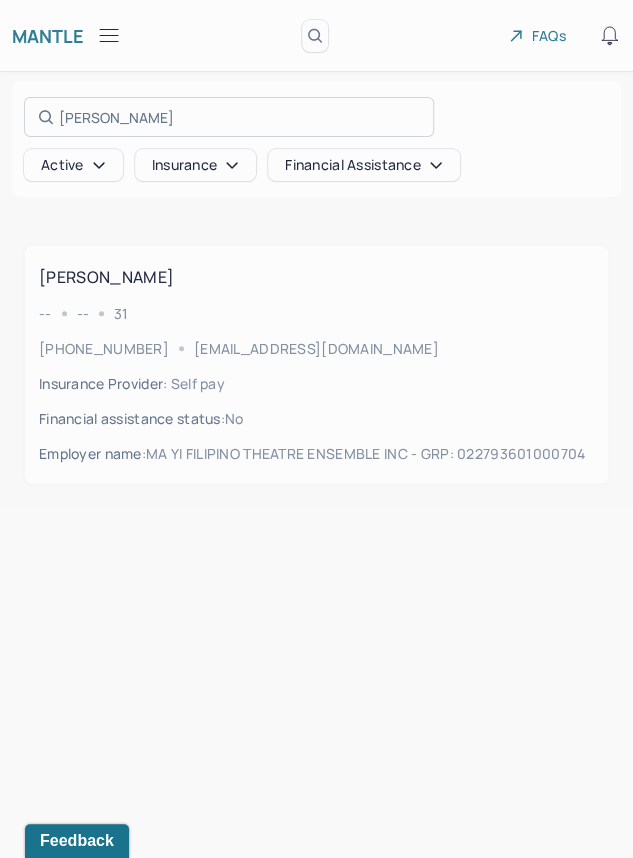 click at bounding box center [316, 429] 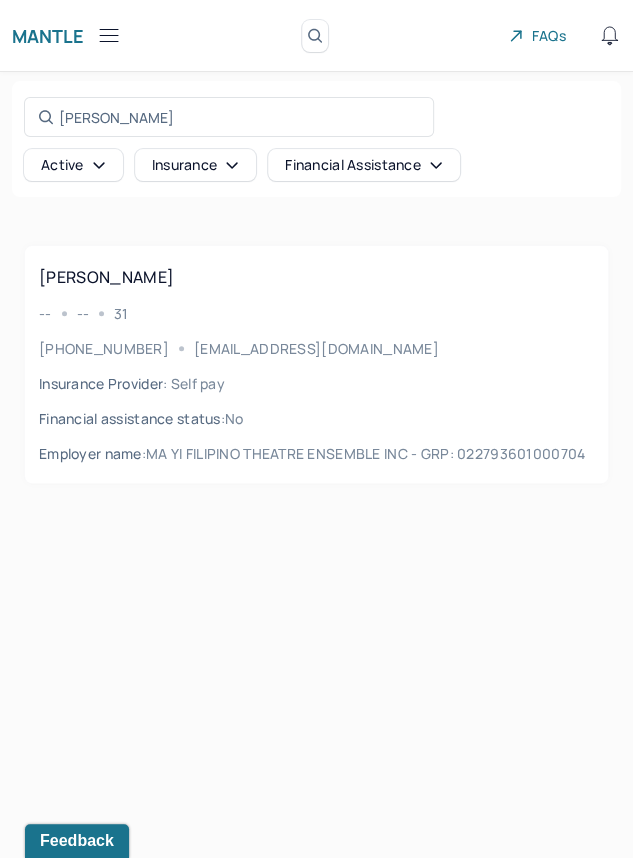 click on "[PERSON_NAME] -- -- [PHONE_NUMBER] [EMAIL_ADDRESS][DOMAIN_NAME] Insurance Provider : Self pay Financial assistance status :  no Employer name :  MA YI FILIPINO THEATRE ENSEMBLE INC - GRP: 022793601000704" at bounding box center [316, 364] 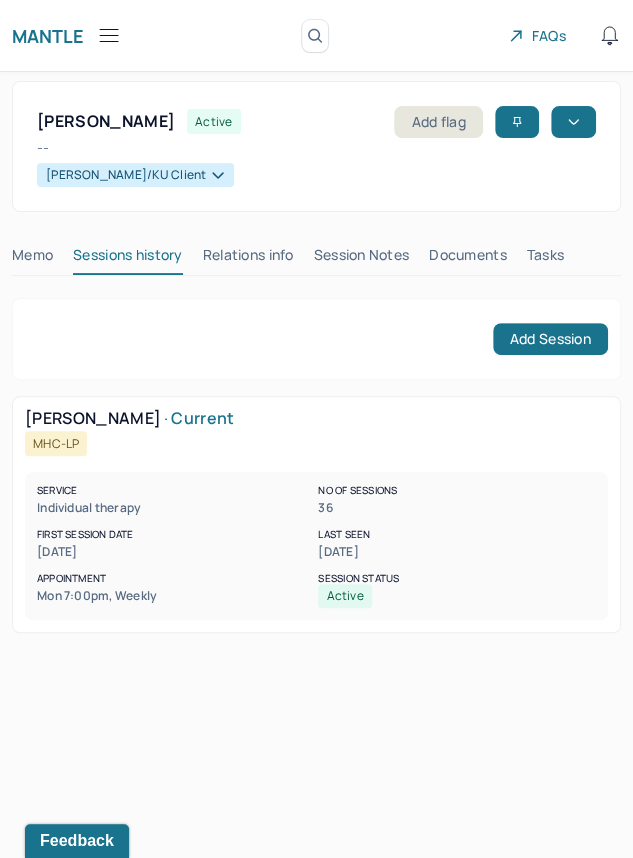 click on "Session Notes" at bounding box center [362, 259] 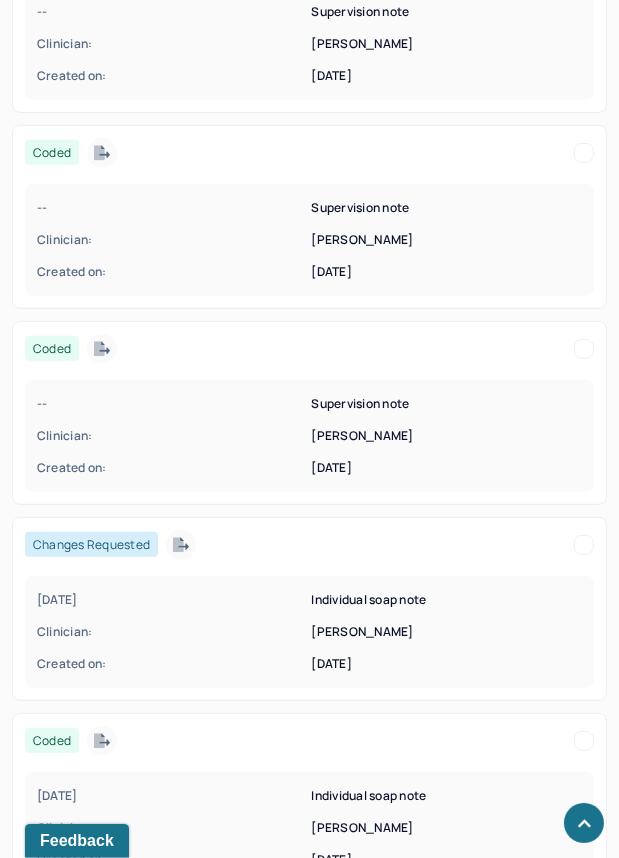 click on "Created on:" at bounding box center [172, 664] 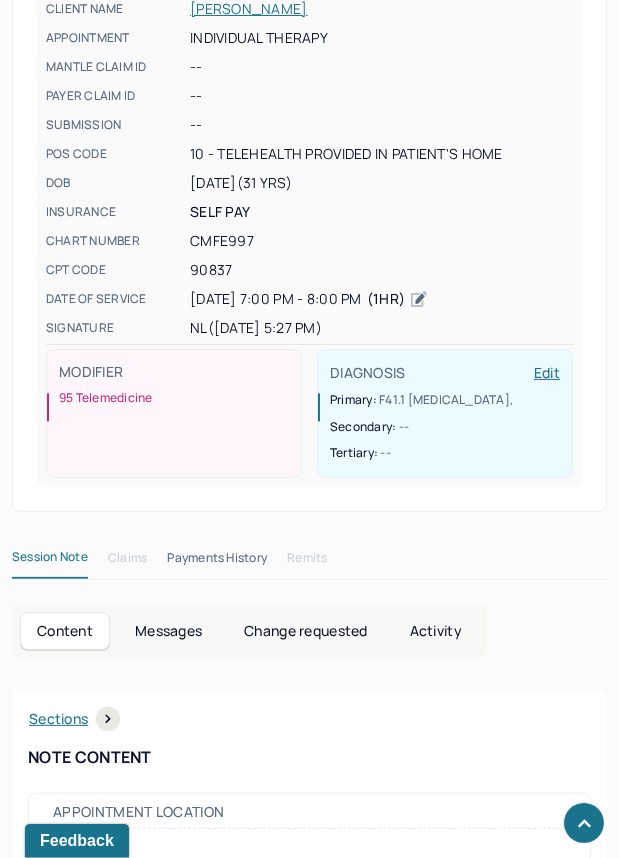 scroll, scrollTop: 757, scrollLeft: 0, axis: vertical 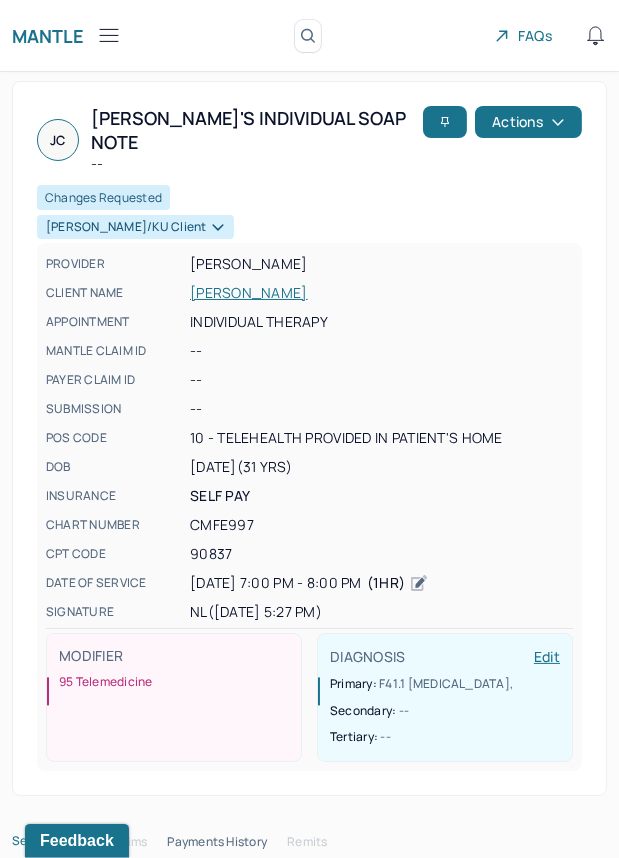 click 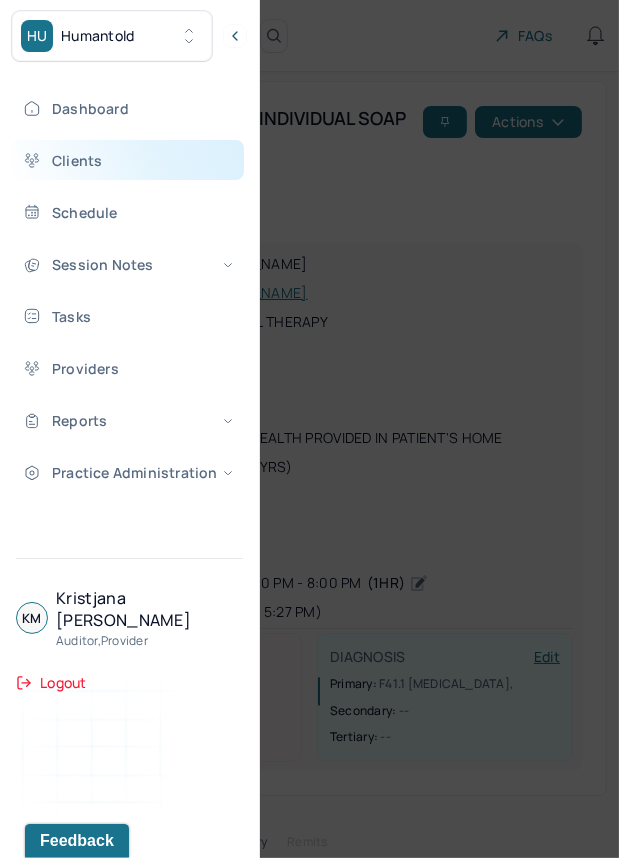 click on "Clients" at bounding box center (128, 160) 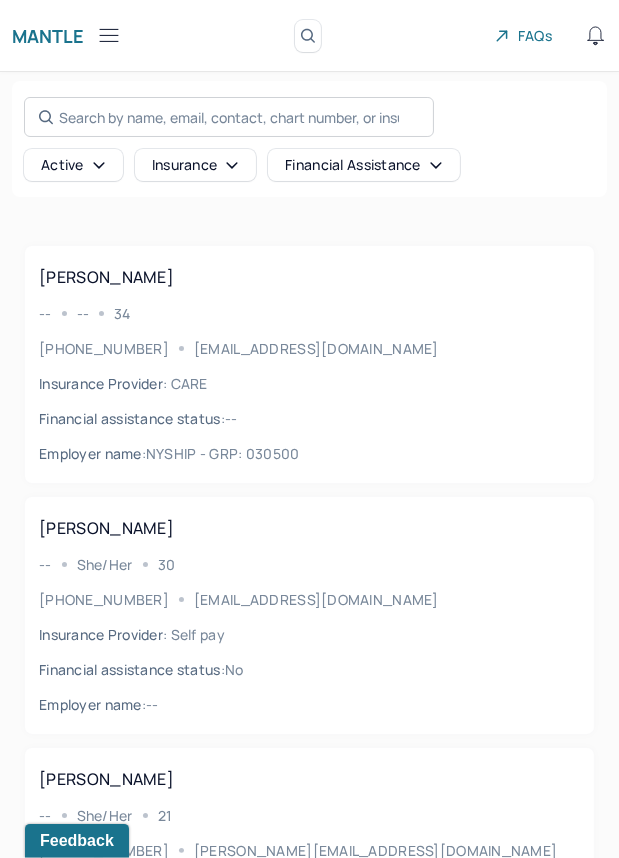 click on "Search by name, email, contact, chart number, or insurance id..." at bounding box center (229, 117) 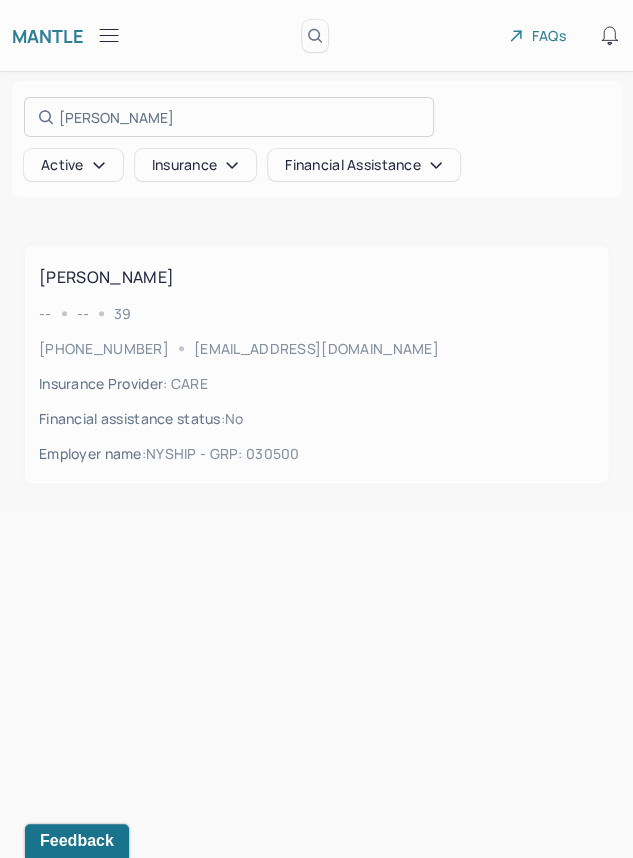 type on "[PERSON_NAME]" 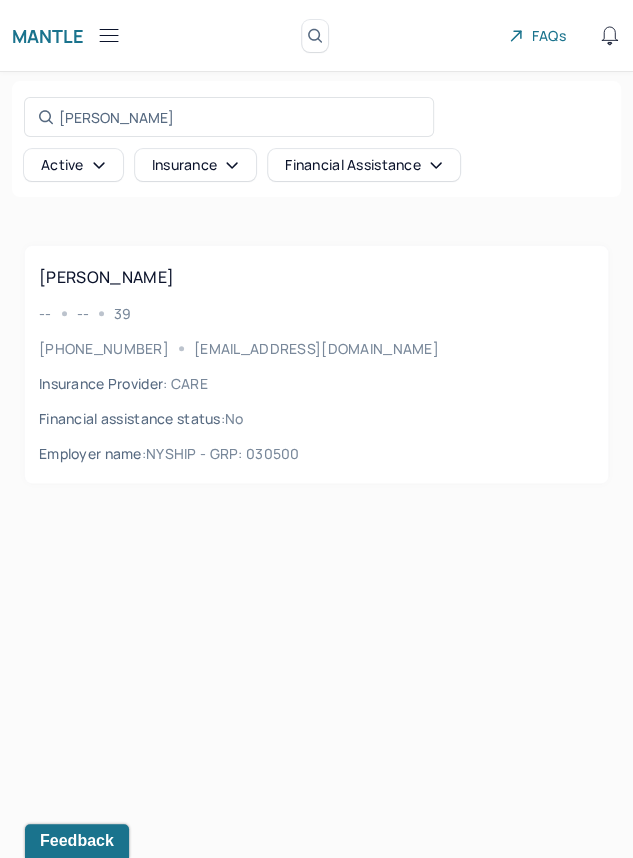 click on "[EMAIL_ADDRESS][DOMAIN_NAME]" at bounding box center (316, 348) 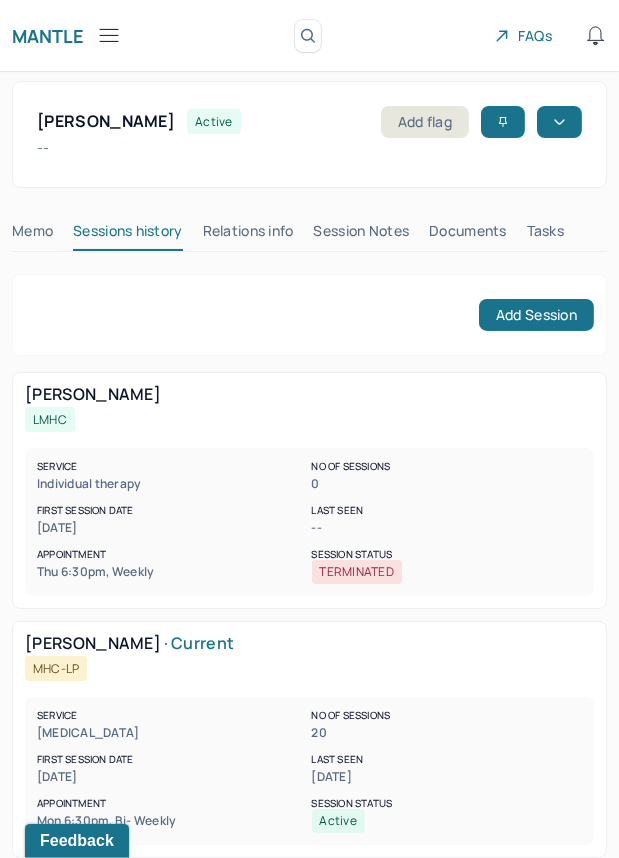 click on "Session Notes" at bounding box center (362, 235) 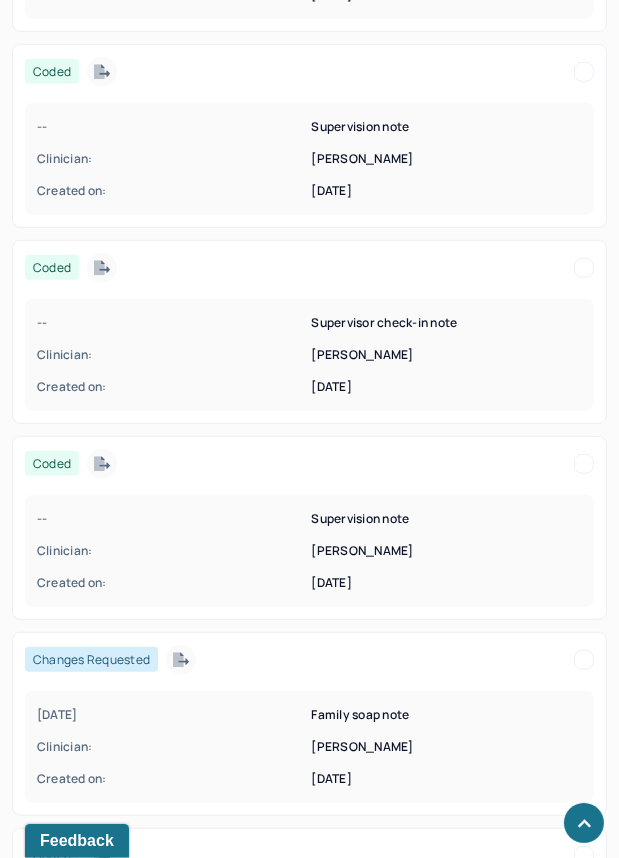 scroll, scrollTop: 1097, scrollLeft: 0, axis: vertical 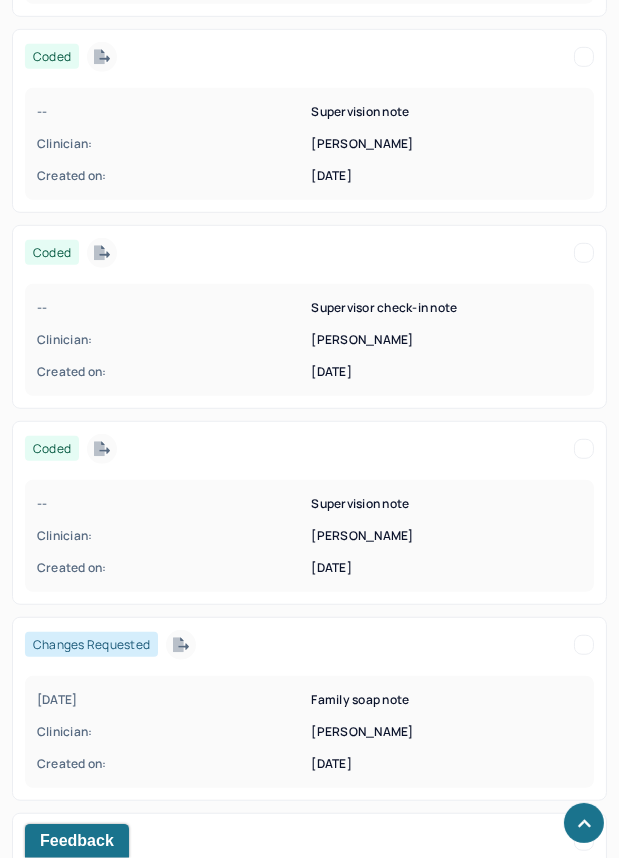 click on "[DATE] Family soap note Clinician: [PERSON_NAME] Created on: [DATE]" at bounding box center [309, 732] 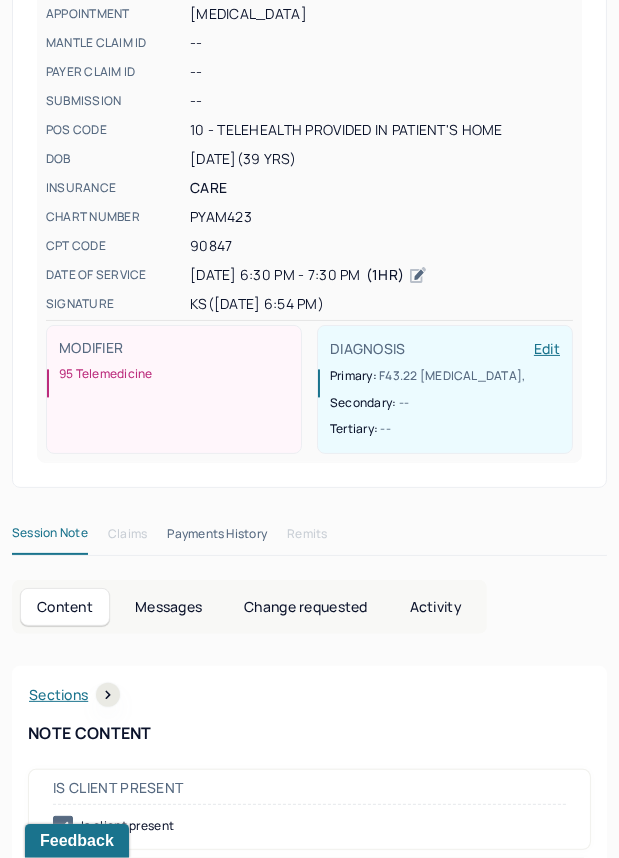 scroll, scrollTop: 1024, scrollLeft: 0, axis: vertical 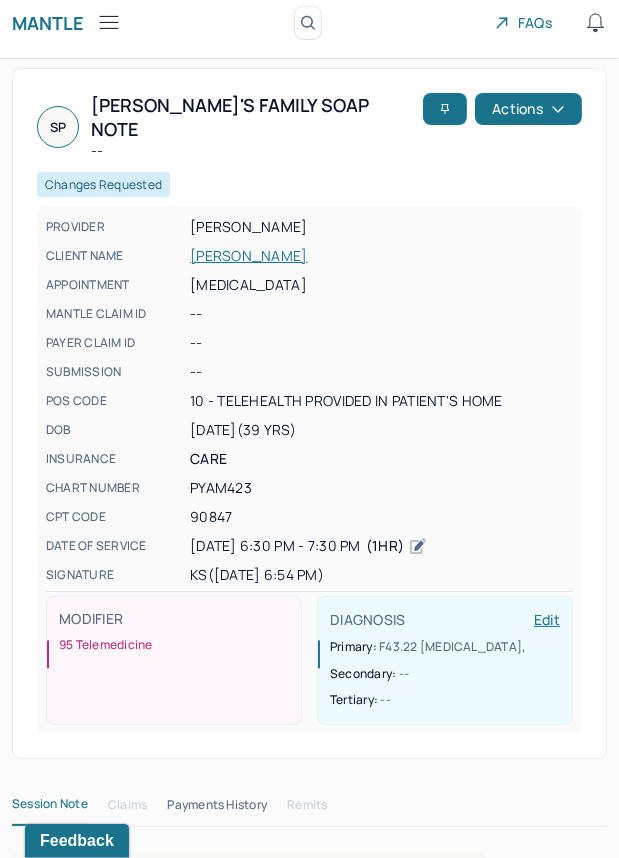 click 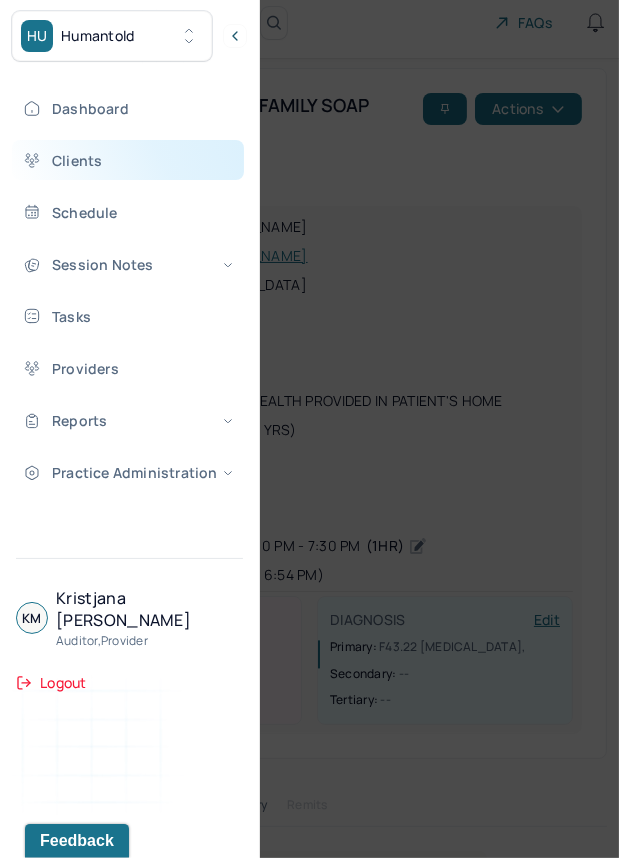 click on "Clients" at bounding box center (128, 160) 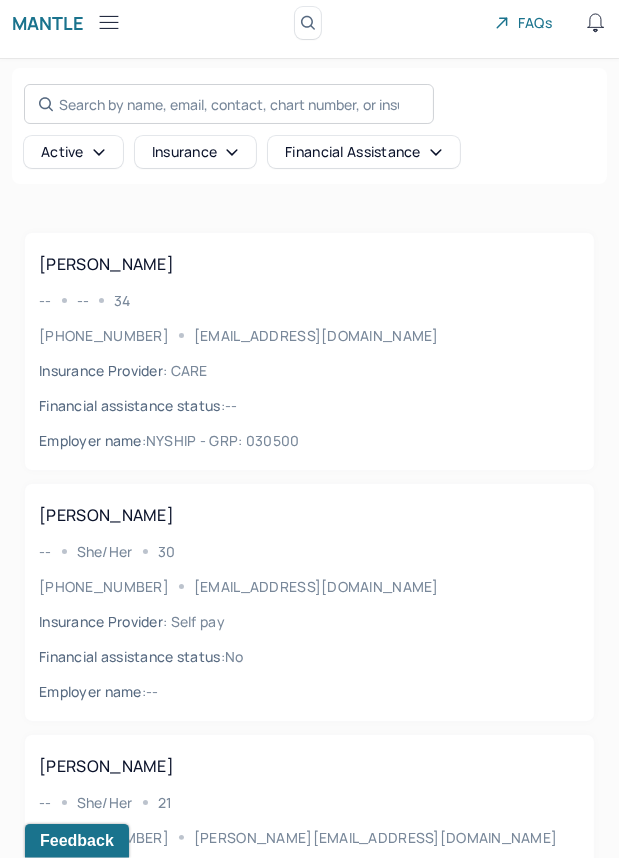 click on "Search by name, email, contact, chart number, or insurance id..." at bounding box center (229, 104) 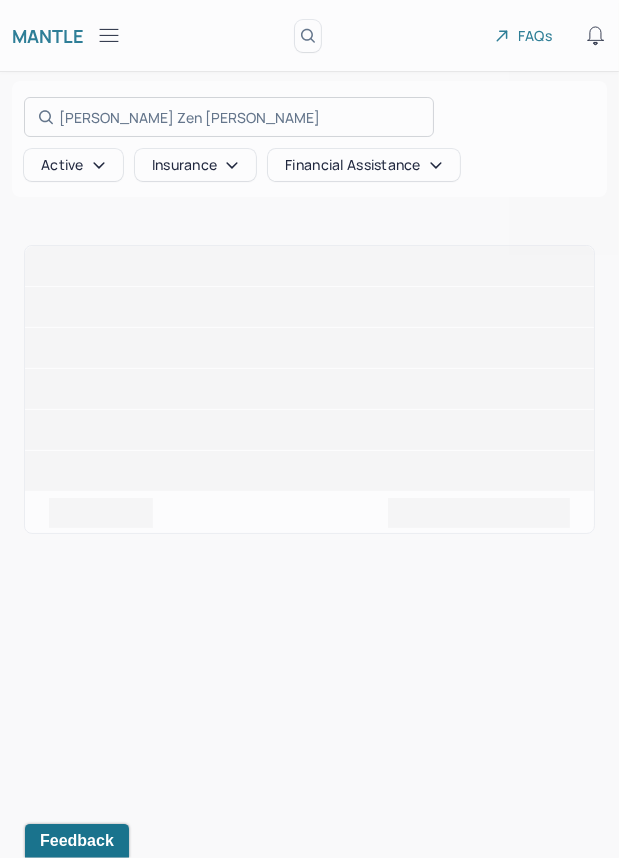 scroll, scrollTop: 0, scrollLeft: 0, axis: both 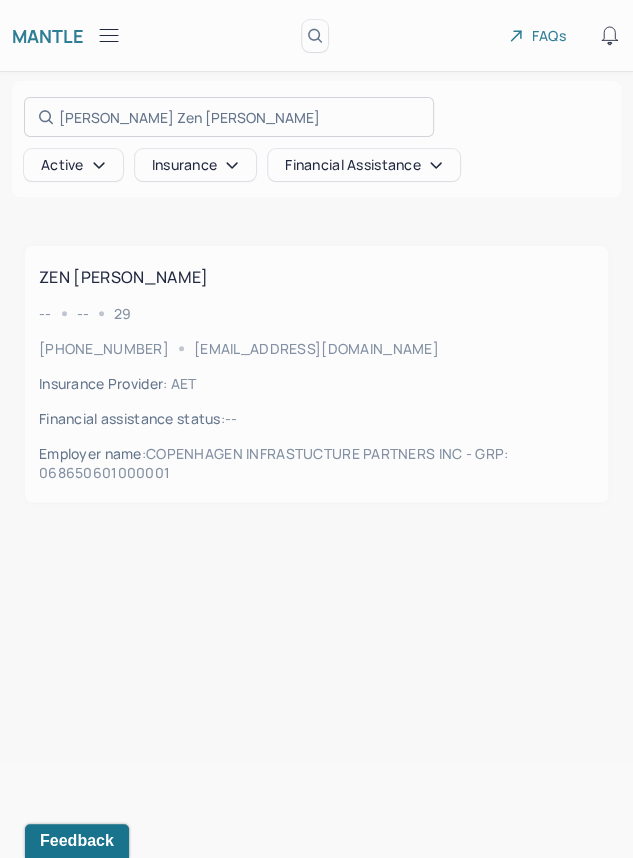 type on "[PERSON_NAME] Zen [PERSON_NAME]" 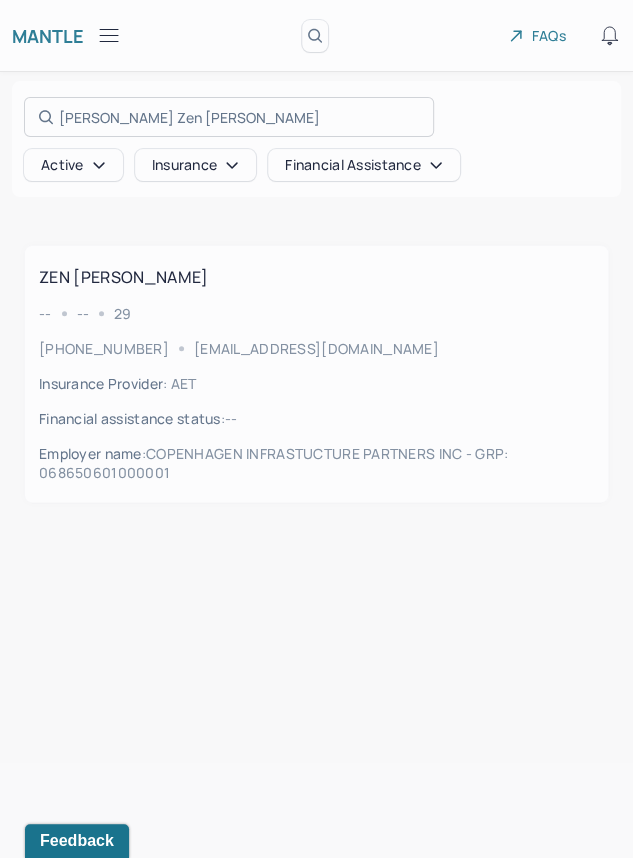 click at bounding box center [316, 429] 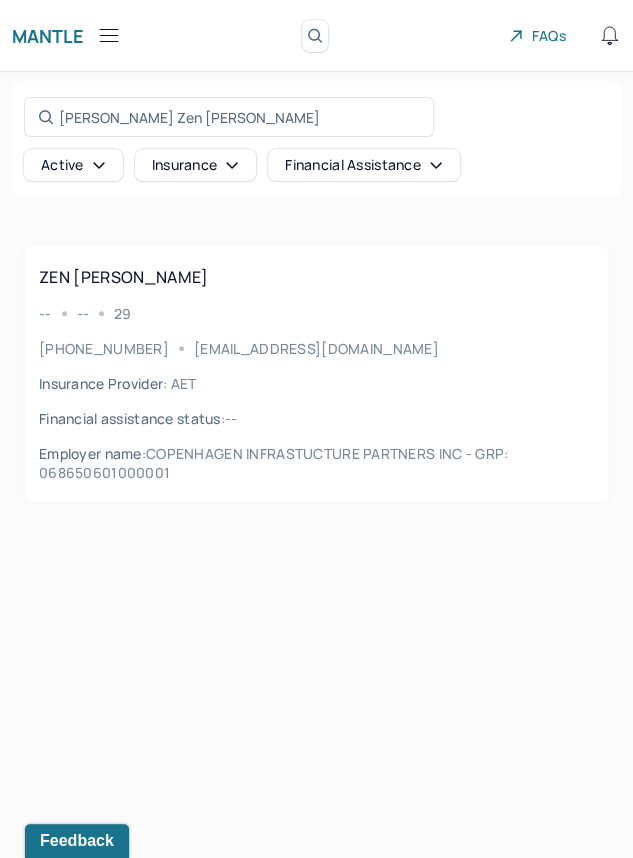 click on "Insurance Provider : AET" at bounding box center (117, 383) 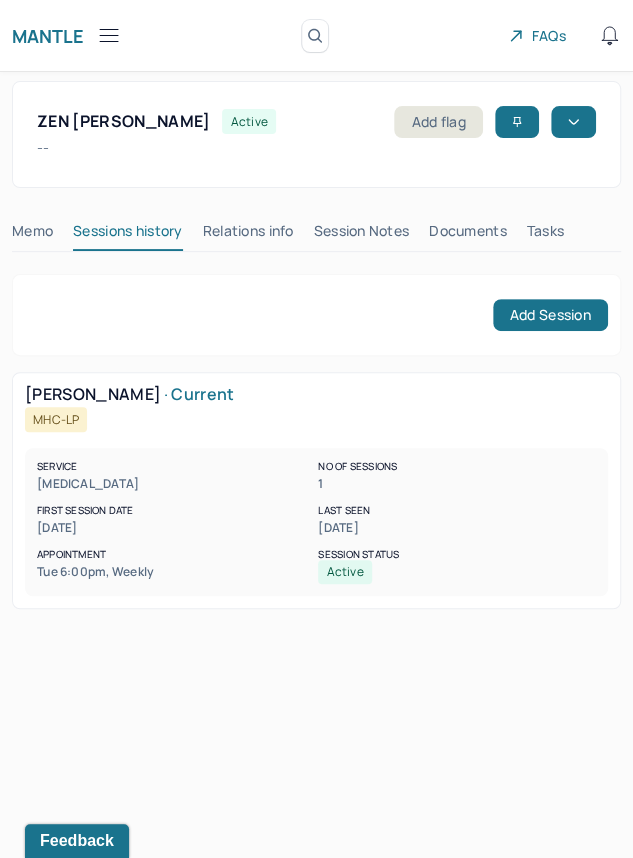 click on "Session Notes" at bounding box center [362, 235] 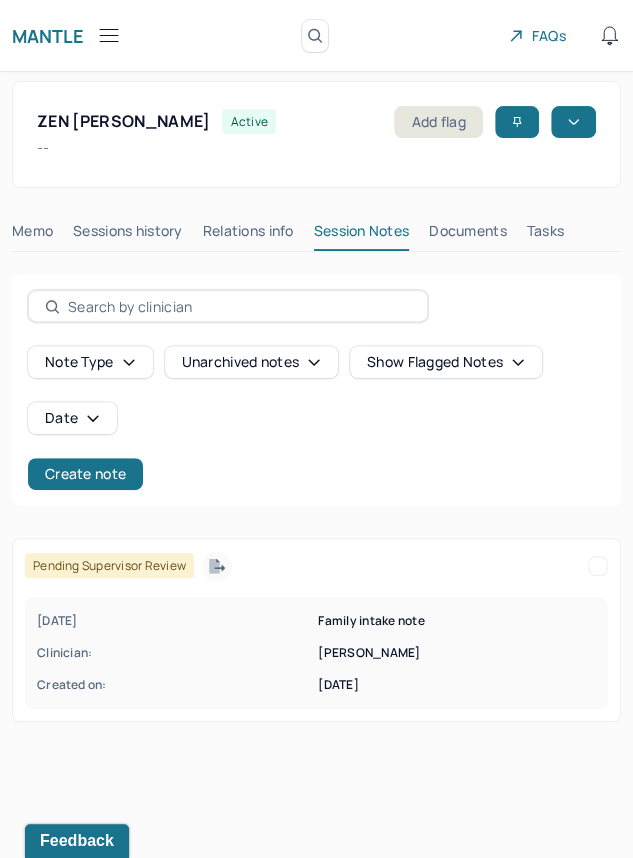 click 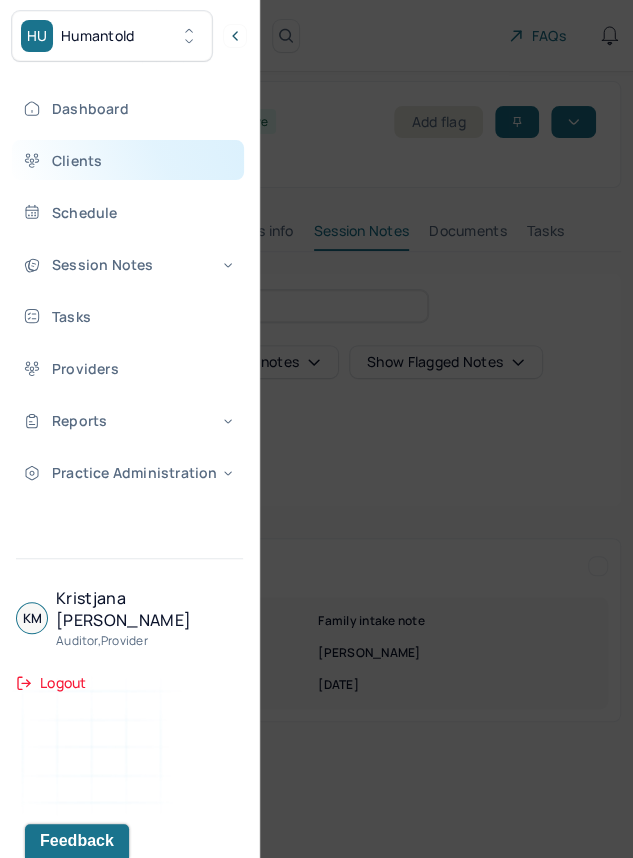 click on "Clients" at bounding box center (128, 160) 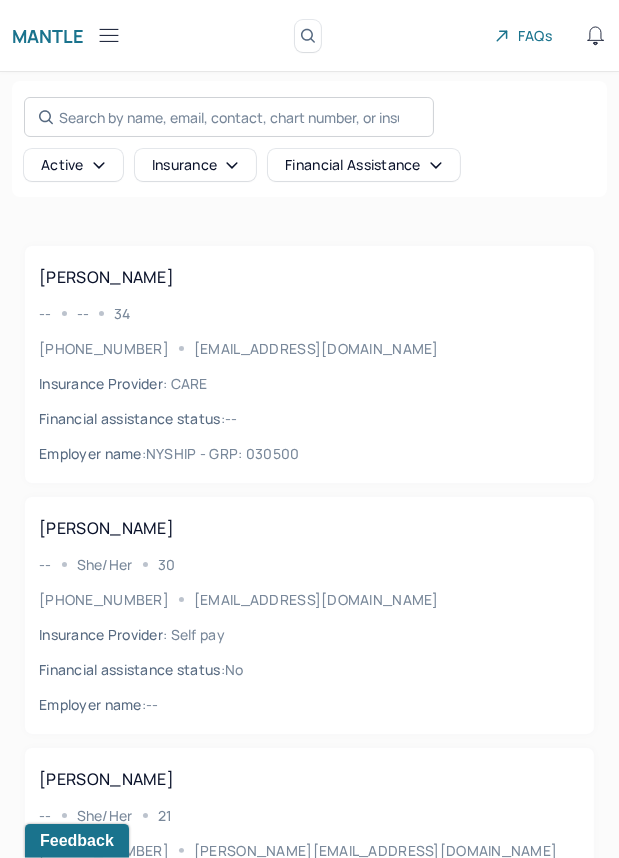 click on "Search by name, email, contact, chart number, or insurance id..." at bounding box center (229, 117) 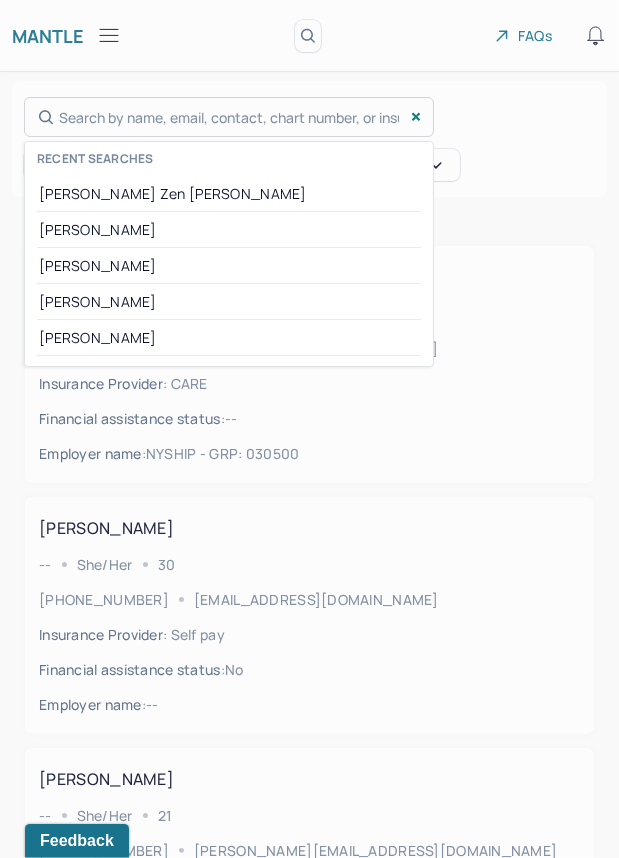 drag, startPoint x: 112, startPoint y: 119, endPoint x: 60, endPoint y: 119, distance: 52 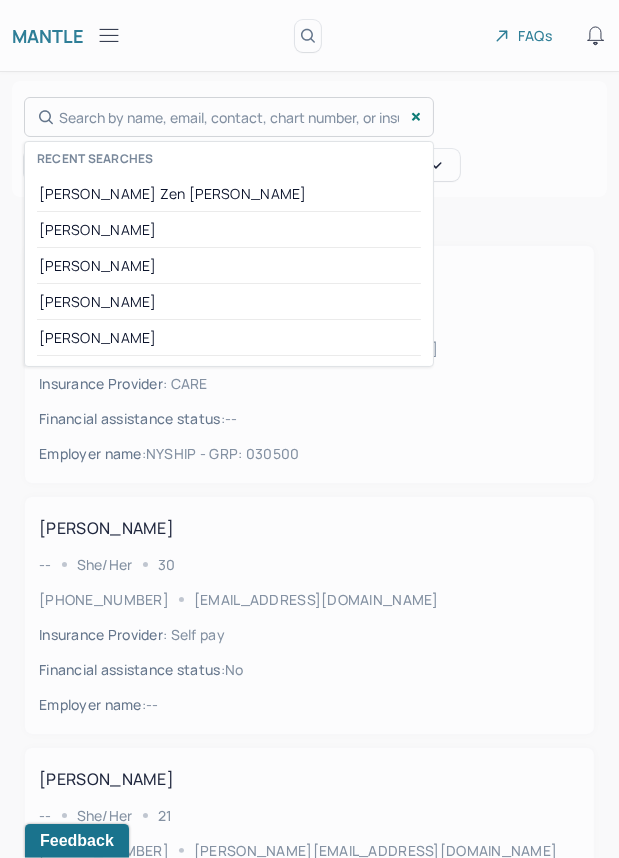 click at bounding box center [309, 429] 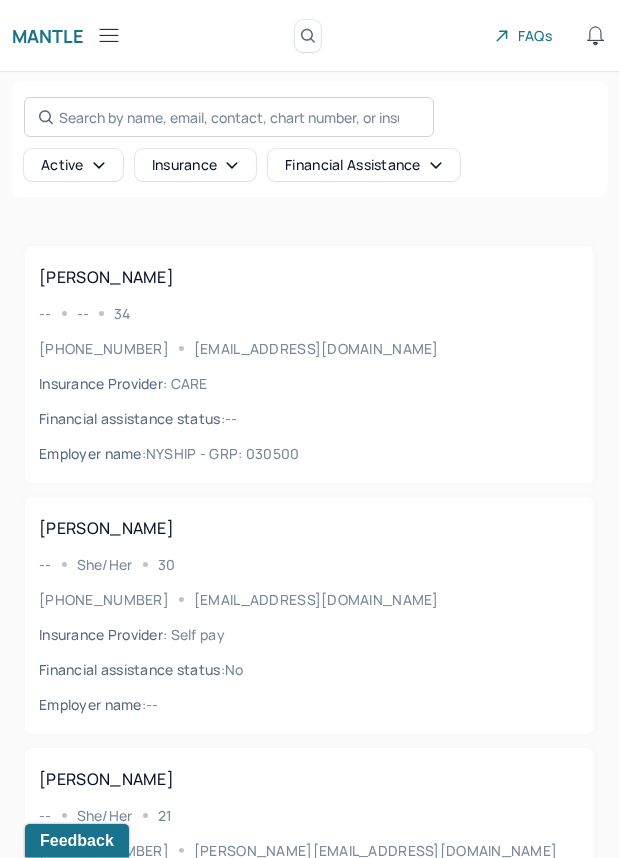 click on "Search by name, email, contact, chart number, or insurance id..." at bounding box center (229, 117) 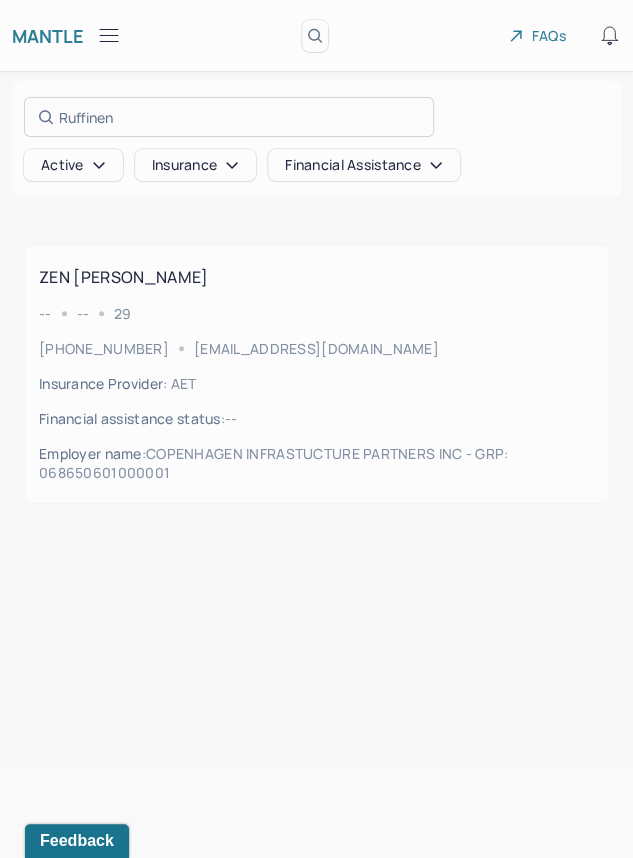 type on "Ruffinen" 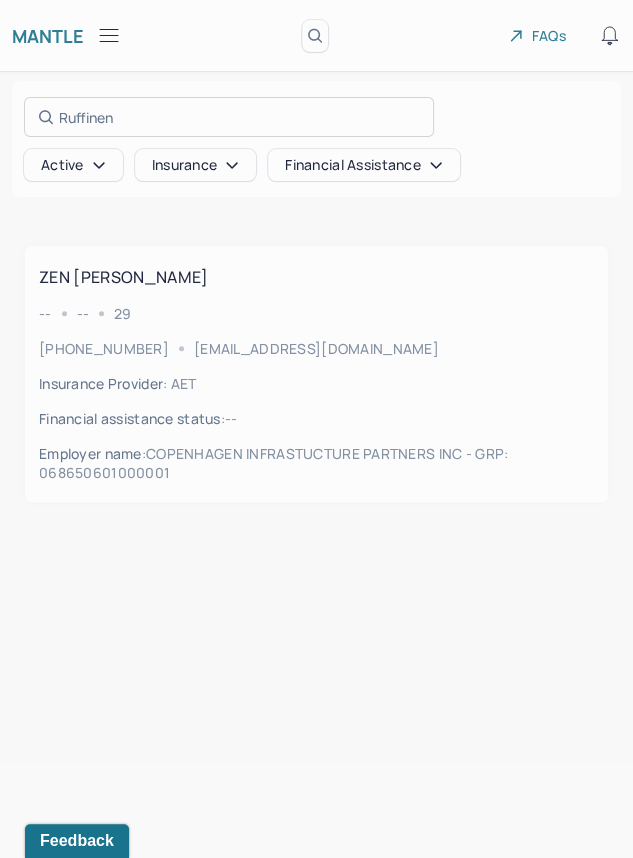 click at bounding box center (316, 429) 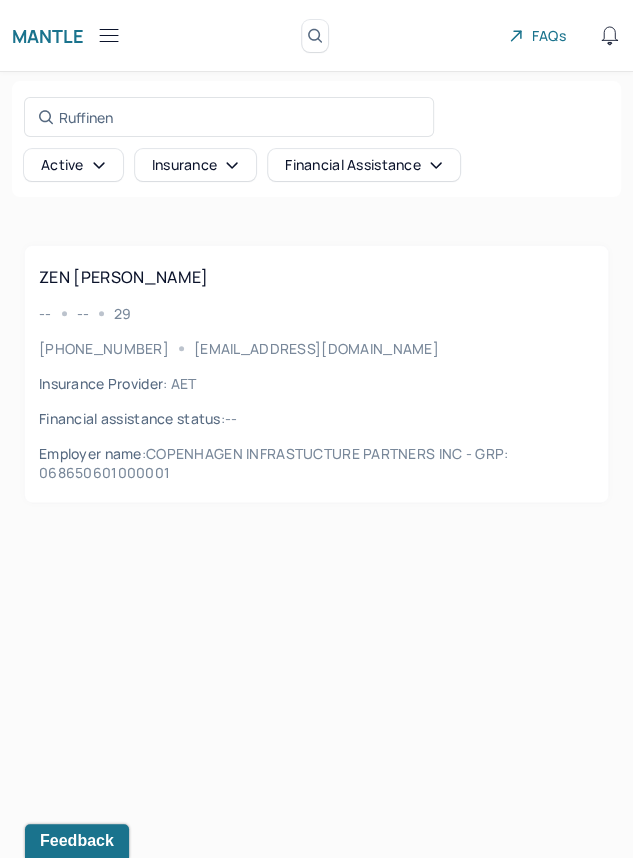 click on "[PERSON_NAME] -- -- [PHONE_NUMBER] [EMAIL_ADDRESS][DOMAIN_NAME] Insurance Provider : AET Financial assistance status :  -- Employer name :  COPENHAGEN INFRASTUCTURE PARTNERS INC - GRP: 068650601000001" at bounding box center (316, 374) 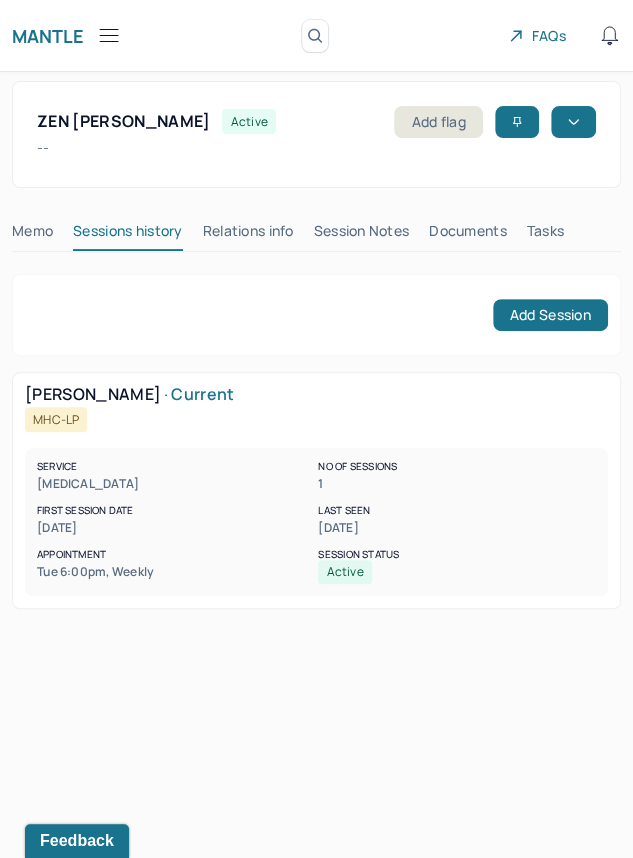click on "Session Notes" at bounding box center (362, 235) 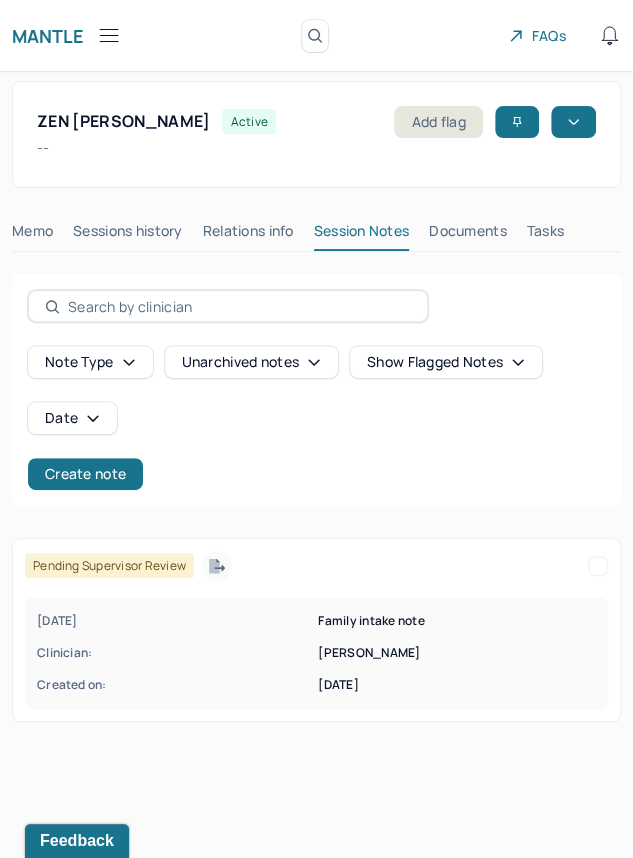 click on "Clinician:" at bounding box center (175, 653) 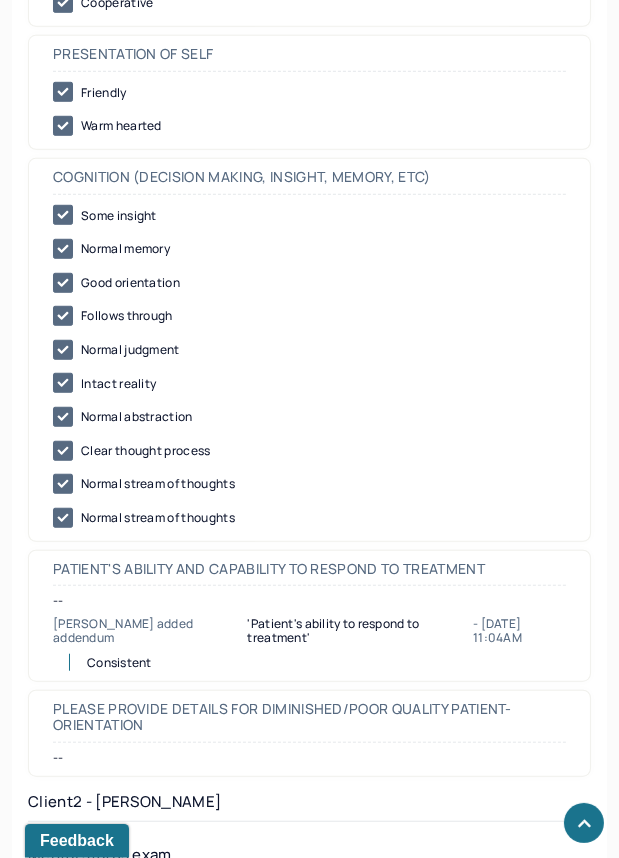 scroll, scrollTop: 14910, scrollLeft: 0, axis: vertical 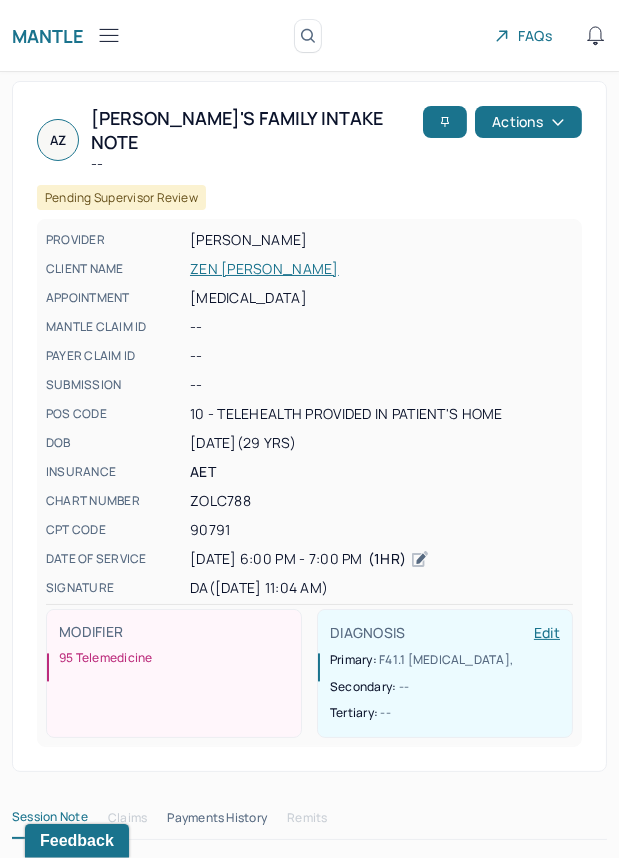 click on "Mantle" at bounding box center [67, 35] 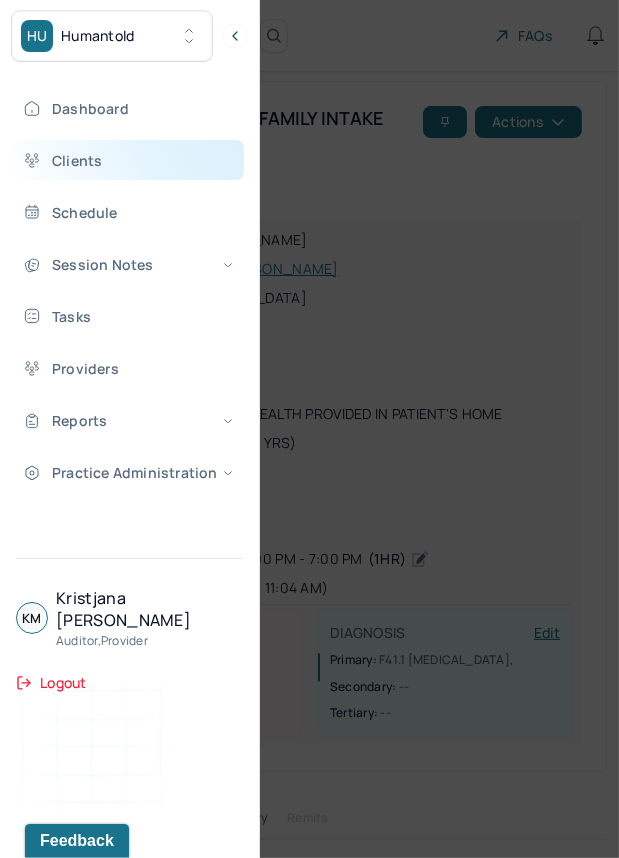 click on "Clients" at bounding box center (128, 160) 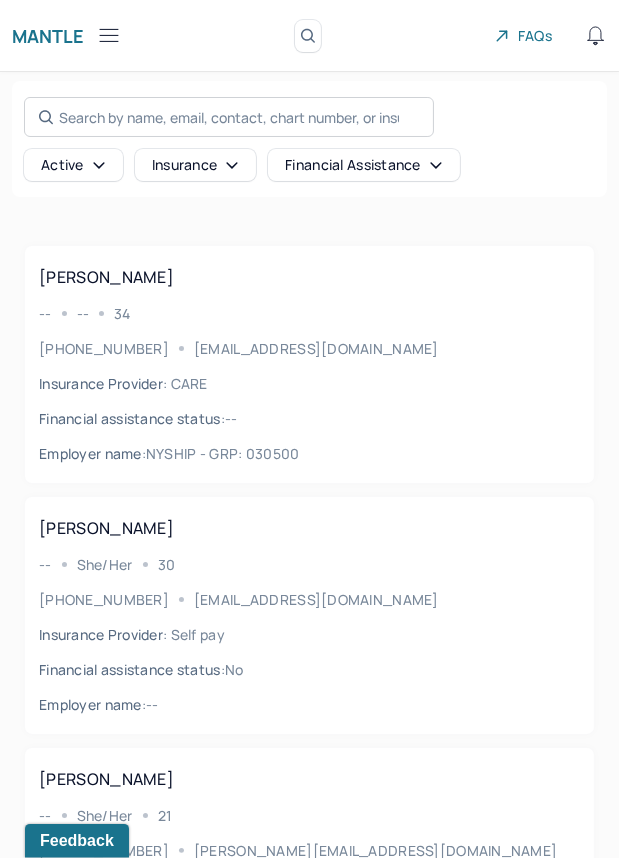 click on "Search by name, email, contact, chart number, or insurance id..." at bounding box center (229, 117) 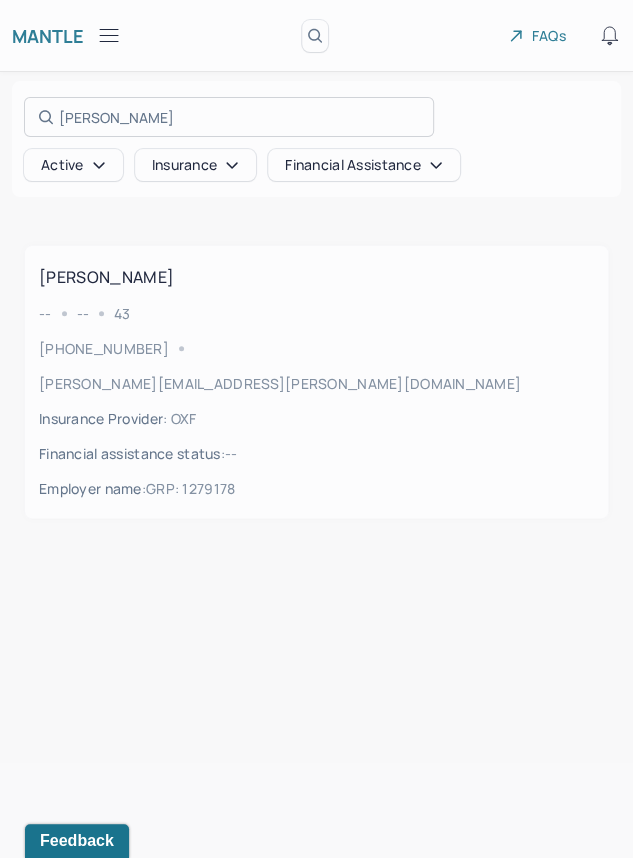 type on "[PERSON_NAME]" 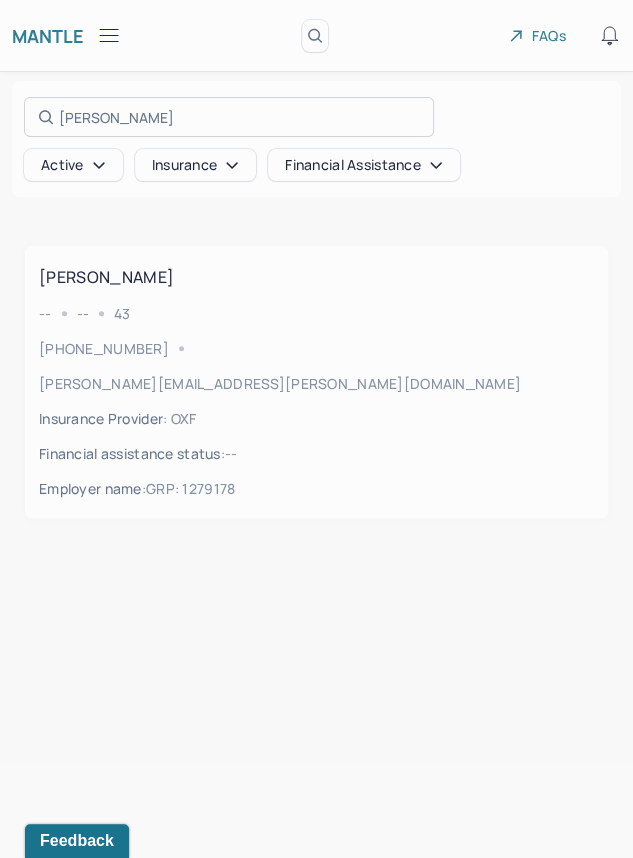 click at bounding box center (316, 429) 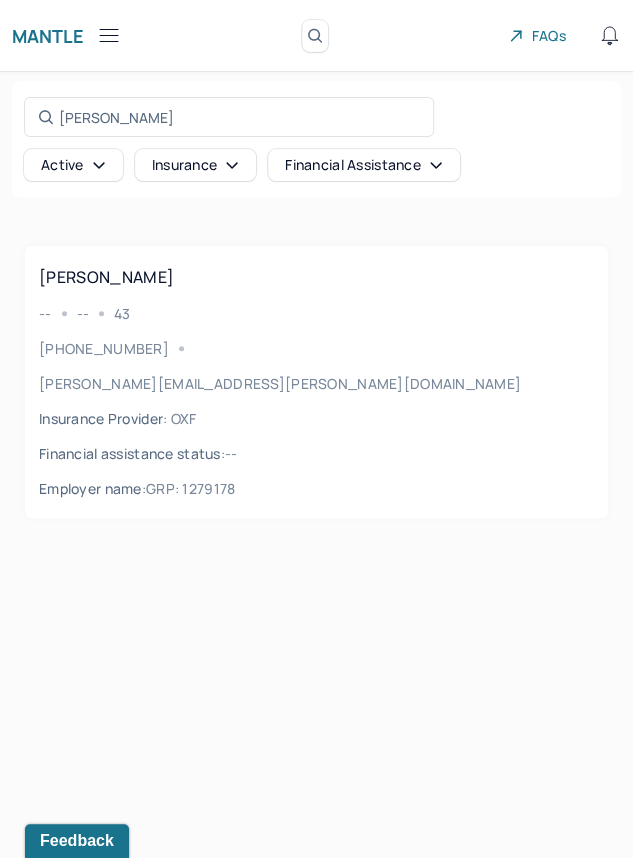 click on "[PERSON_NAME] -- -- [PHONE_NUMBER] [PERSON_NAME][EMAIL_ADDRESS][PERSON_NAME][DOMAIN_NAME] Insurance Provider : OXF Financial assistance status :  -- Employer name :  GRP: 1279178" at bounding box center [316, 382] 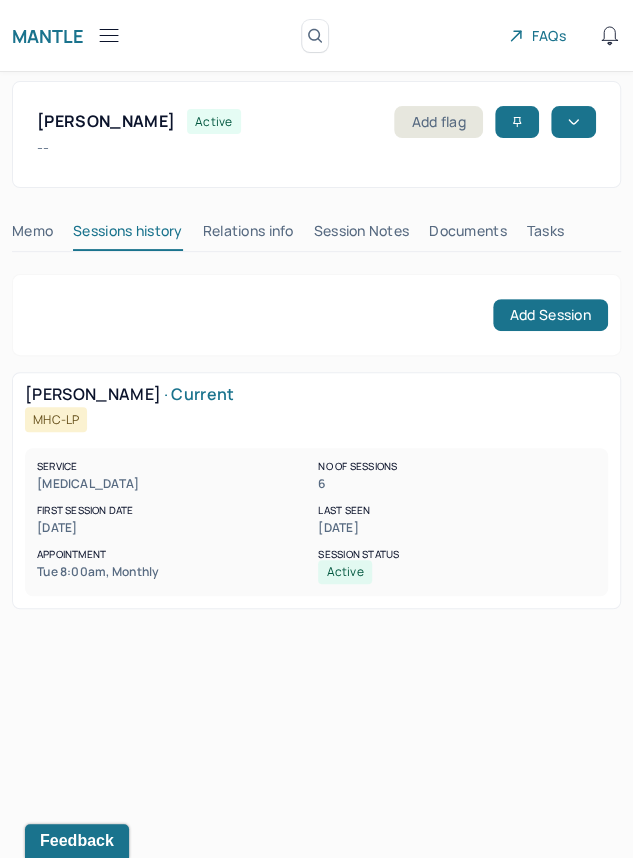 click on "Session Notes" at bounding box center (362, 235) 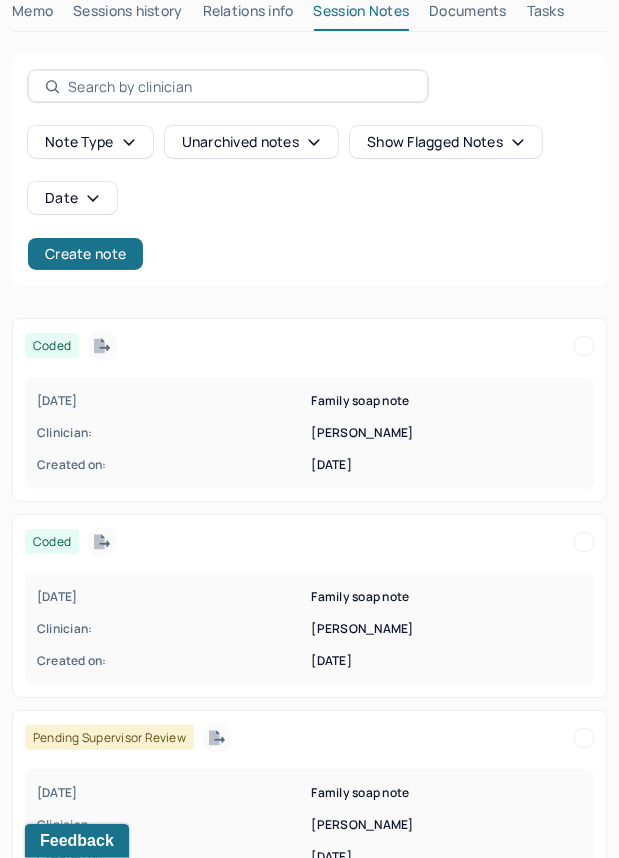 scroll, scrollTop: 323, scrollLeft: 0, axis: vertical 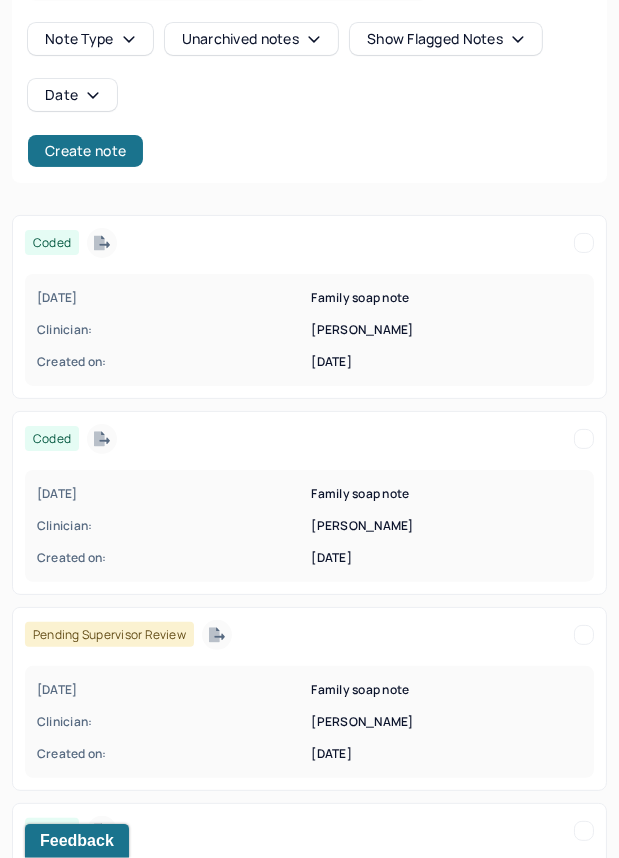 click on "[DATE]" at bounding box center (172, 494) 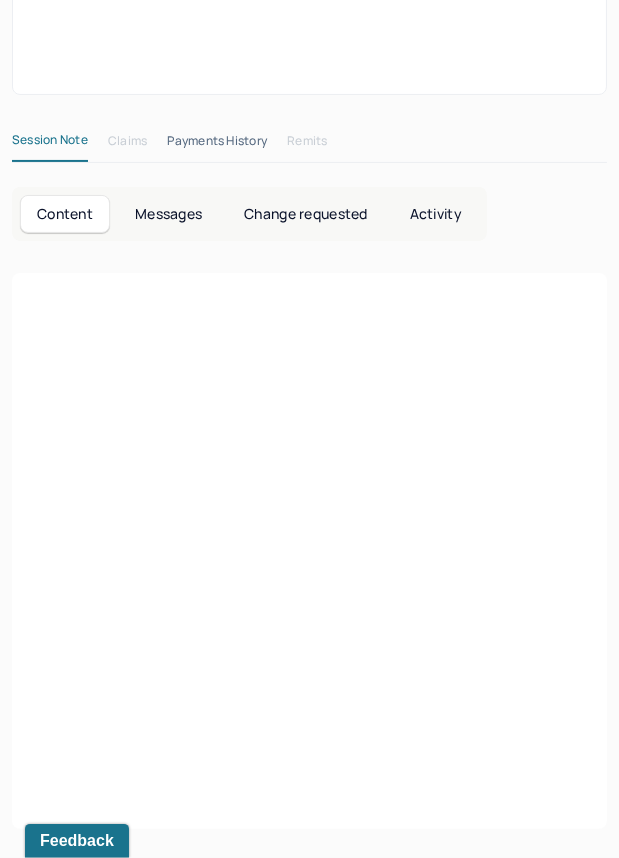 scroll, scrollTop: 251, scrollLeft: 0, axis: vertical 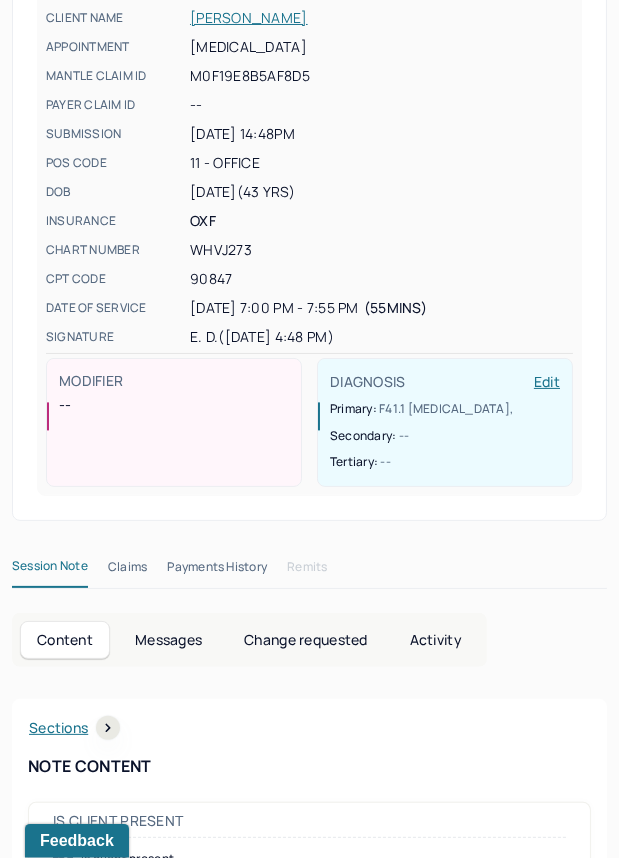 click on "Activity" at bounding box center [436, 640] 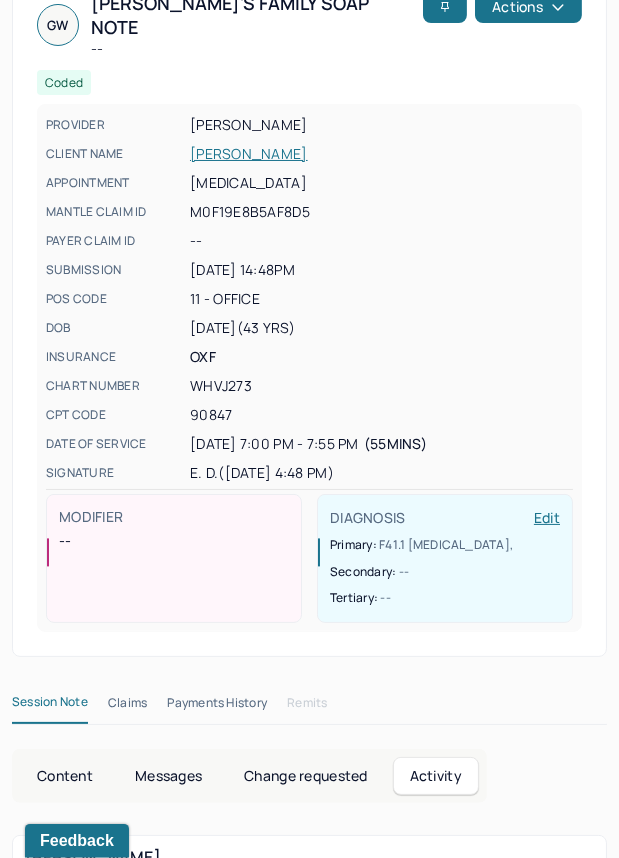 scroll, scrollTop: 110, scrollLeft: 0, axis: vertical 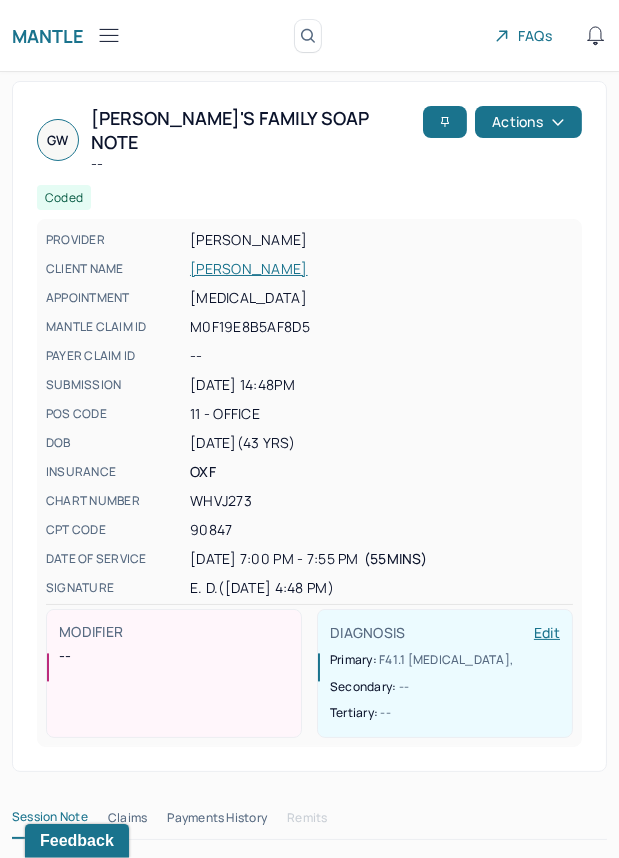 click 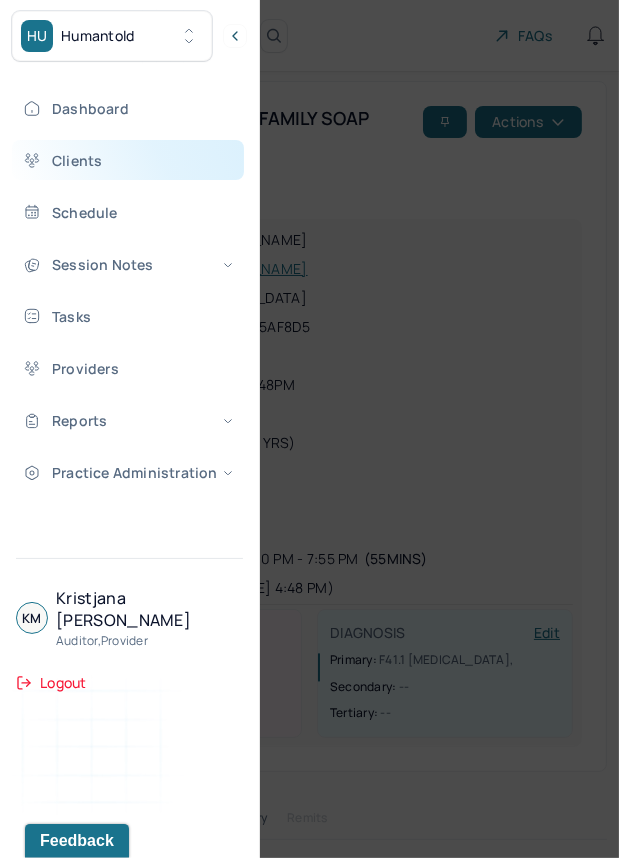 click on "Clients" at bounding box center (128, 160) 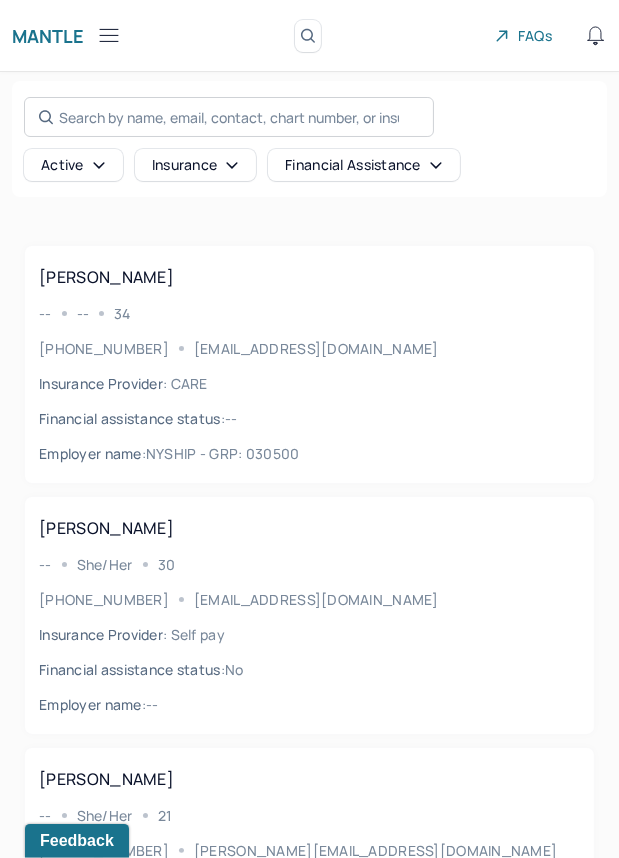 click on "Search by name, email, contact, chart number, or insurance id..." at bounding box center [229, 117] 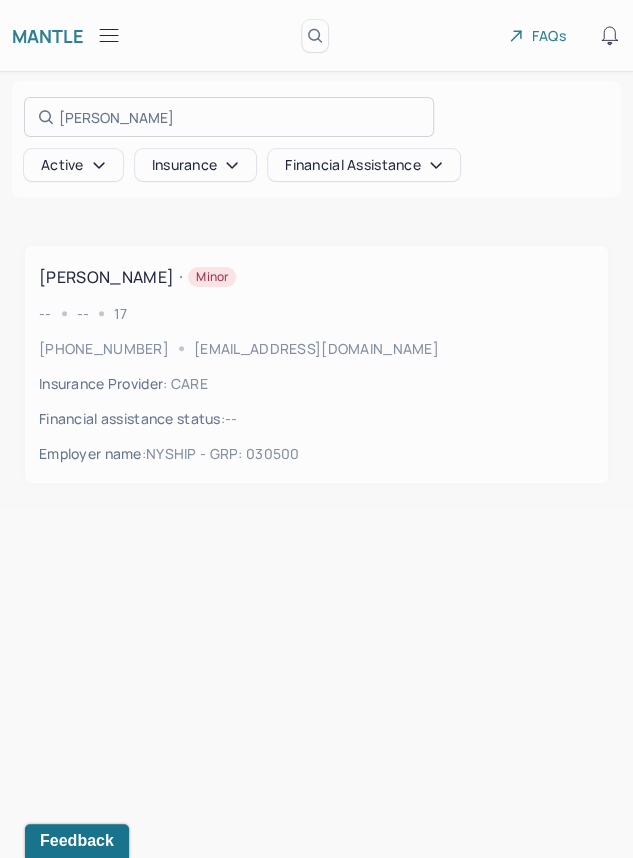 type on "[PERSON_NAME]" 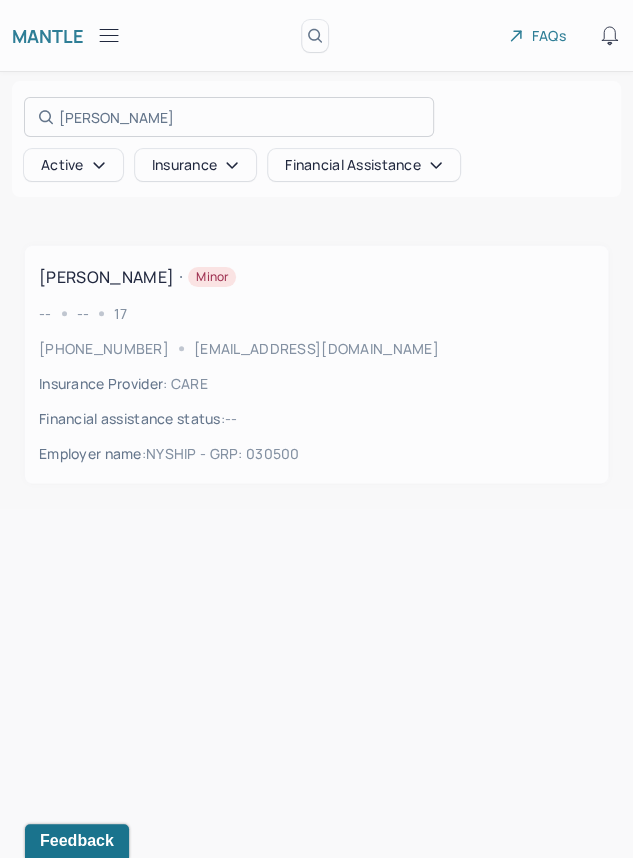 click at bounding box center [316, 429] 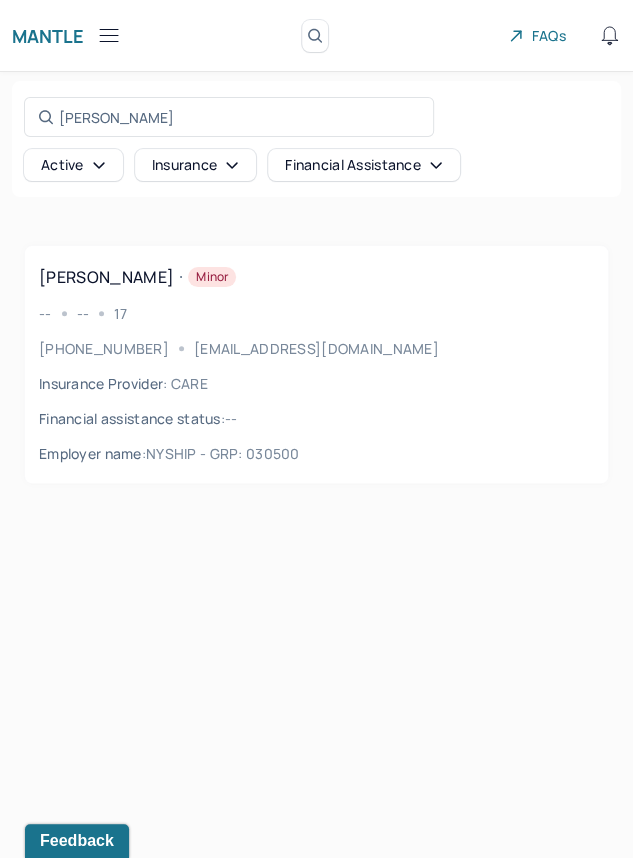 click on "[PHONE_NUMBER]" at bounding box center (104, 348) 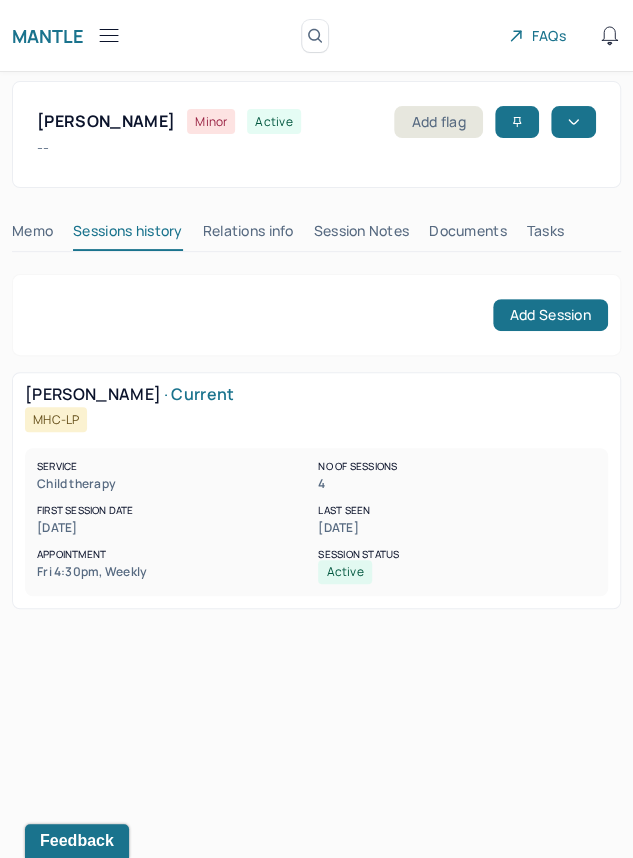 click on "Session Notes" at bounding box center [362, 235] 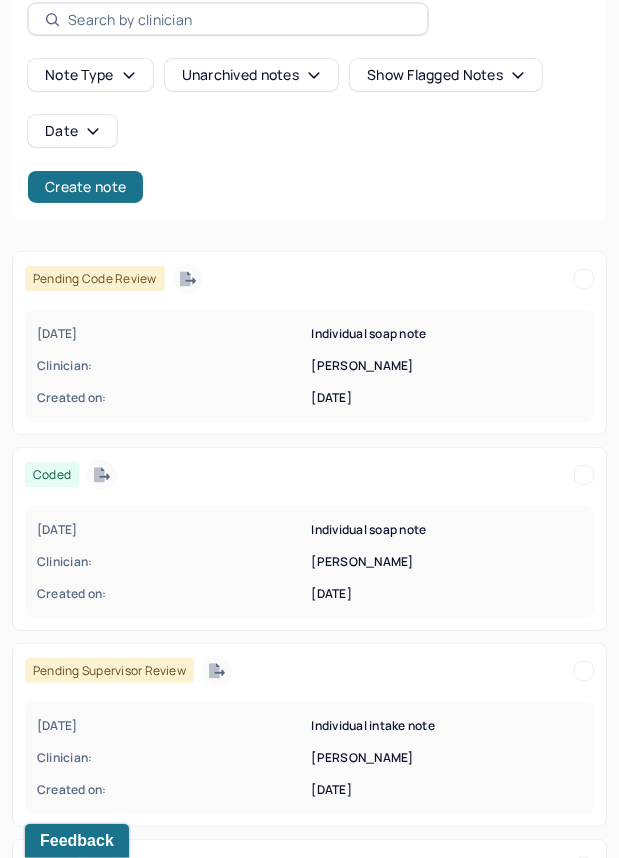 scroll, scrollTop: 303, scrollLeft: 0, axis: vertical 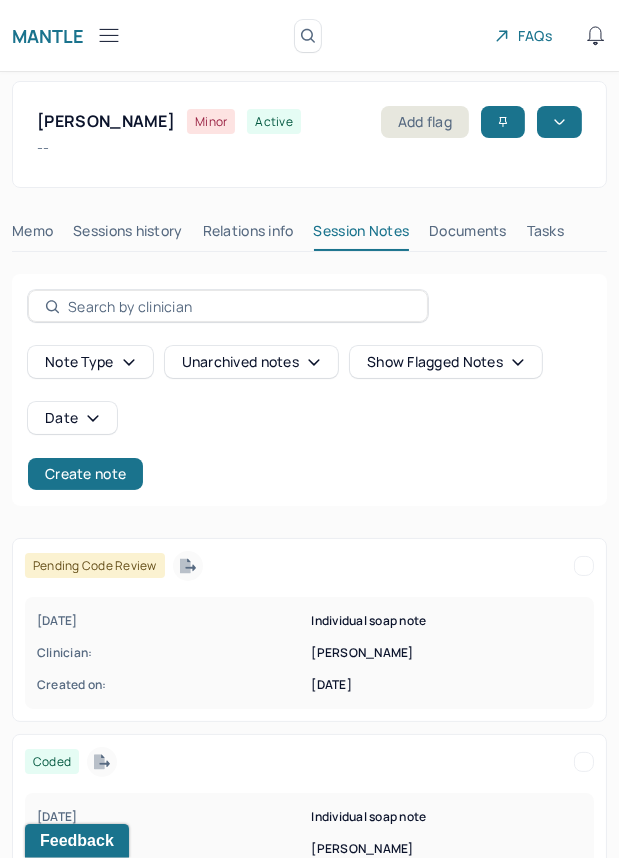 click at bounding box center [109, 35] 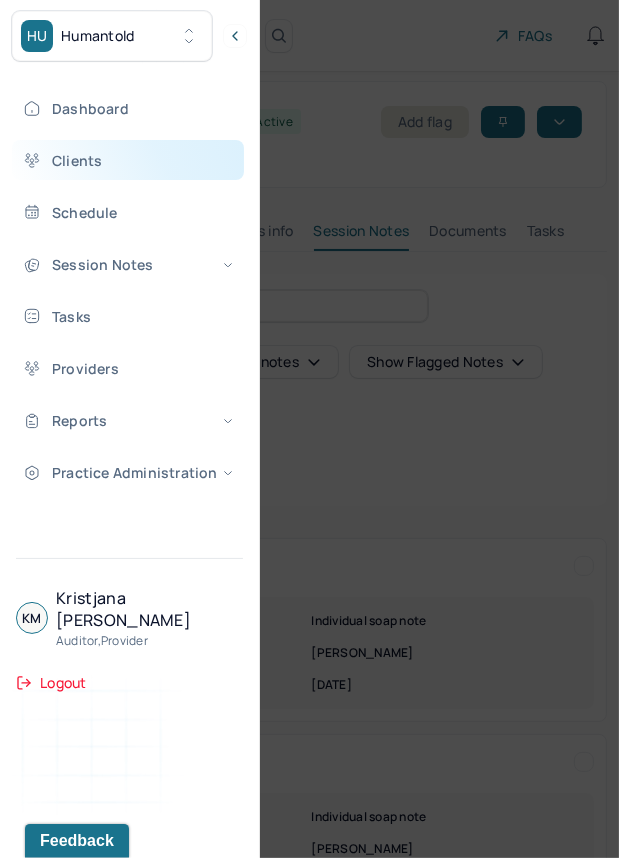 click on "Clients" at bounding box center [128, 160] 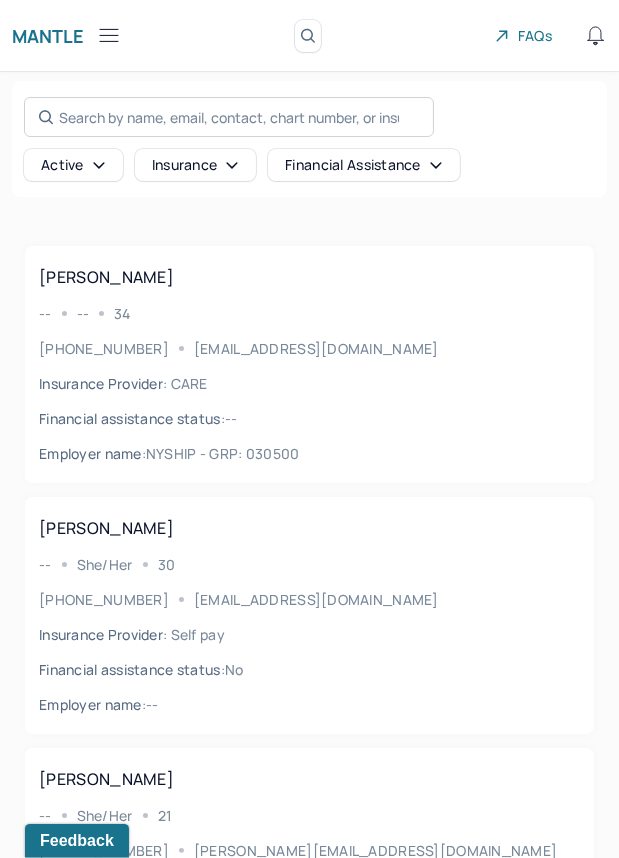 click on "Search by name, email, contact, chart number, or insurance id..." at bounding box center [229, 117] 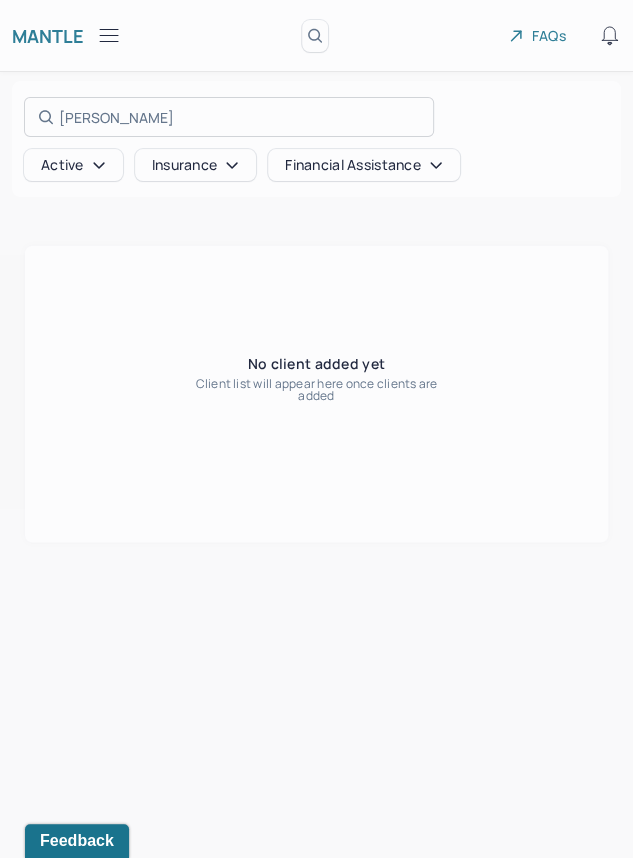 type on "[PERSON_NAME]" 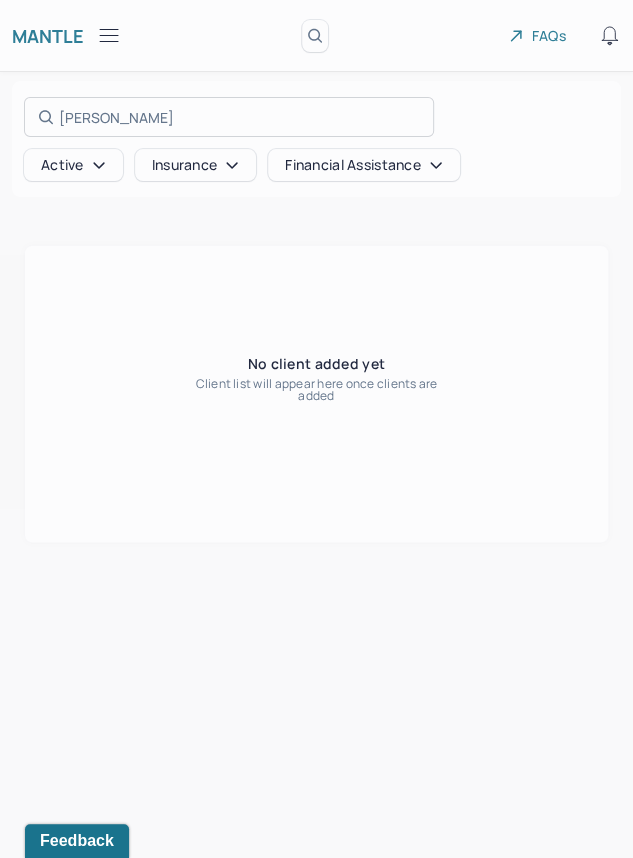 click at bounding box center (316, 429) 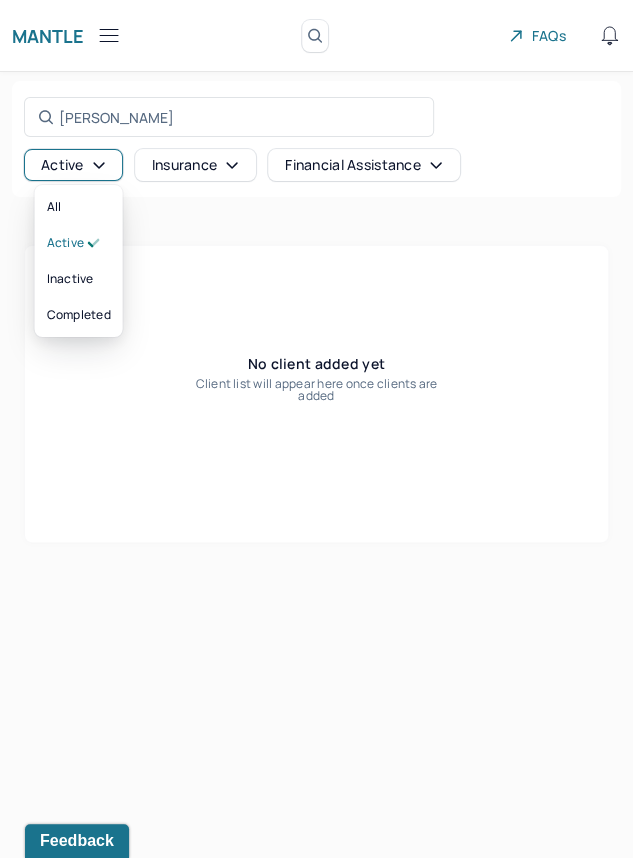 click on "Active" at bounding box center (73, 165) 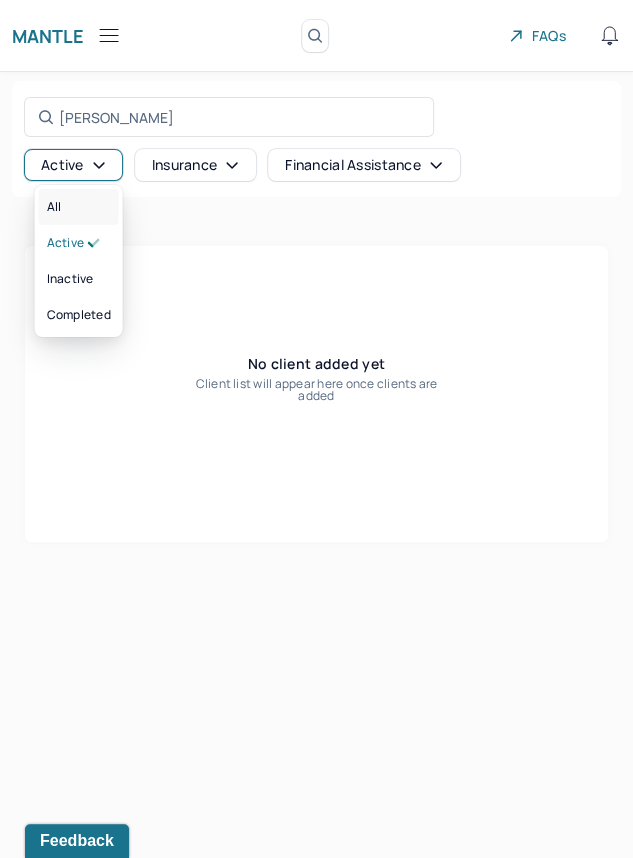 click on "All" at bounding box center (79, 207) 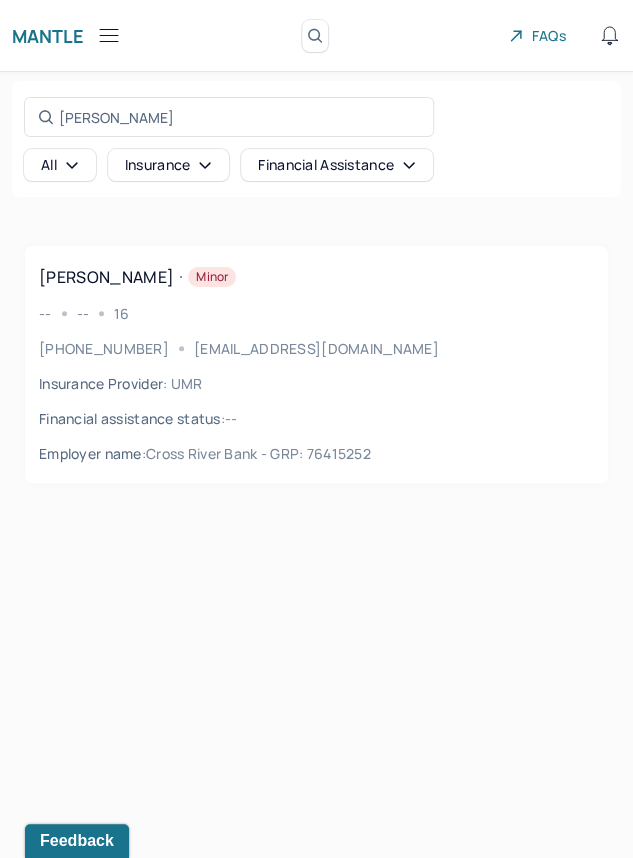 click on "[EMAIL_ADDRESS][DOMAIN_NAME]" at bounding box center [316, 348] 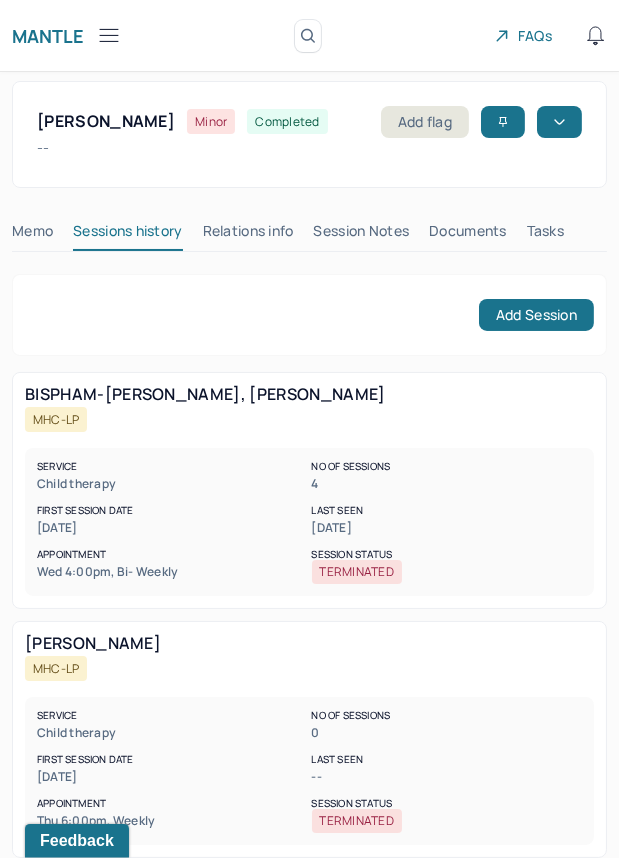 click on "Session Notes" at bounding box center (362, 235) 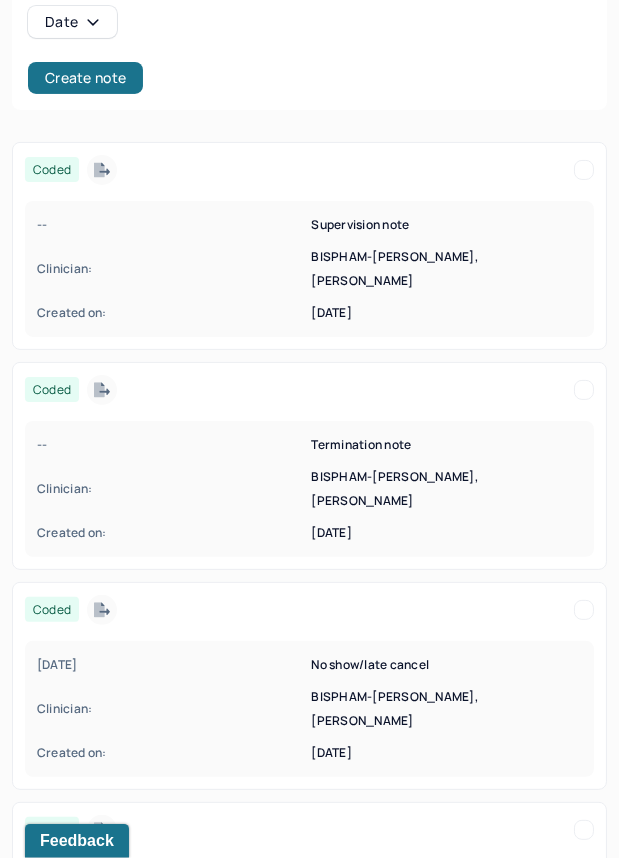 scroll, scrollTop: 479, scrollLeft: 0, axis: vertical 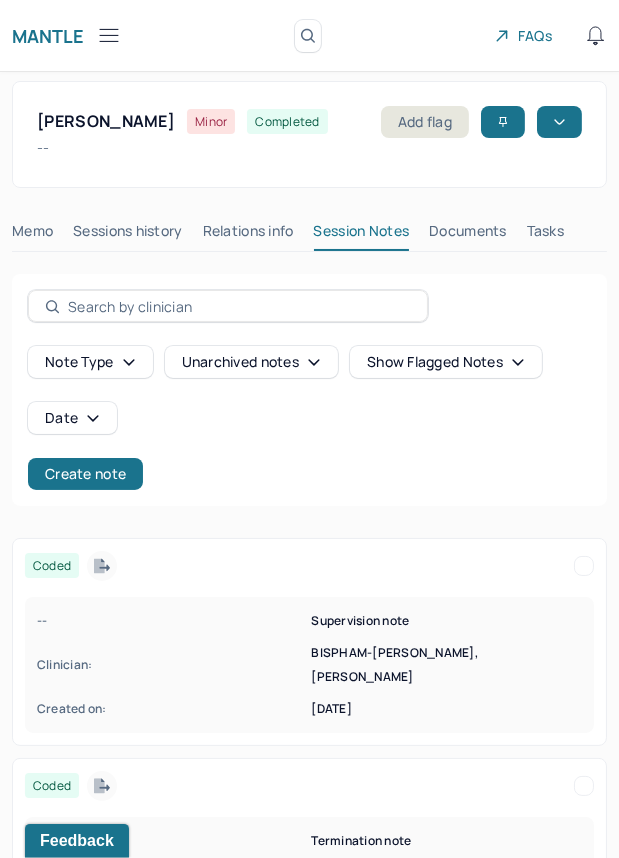 click 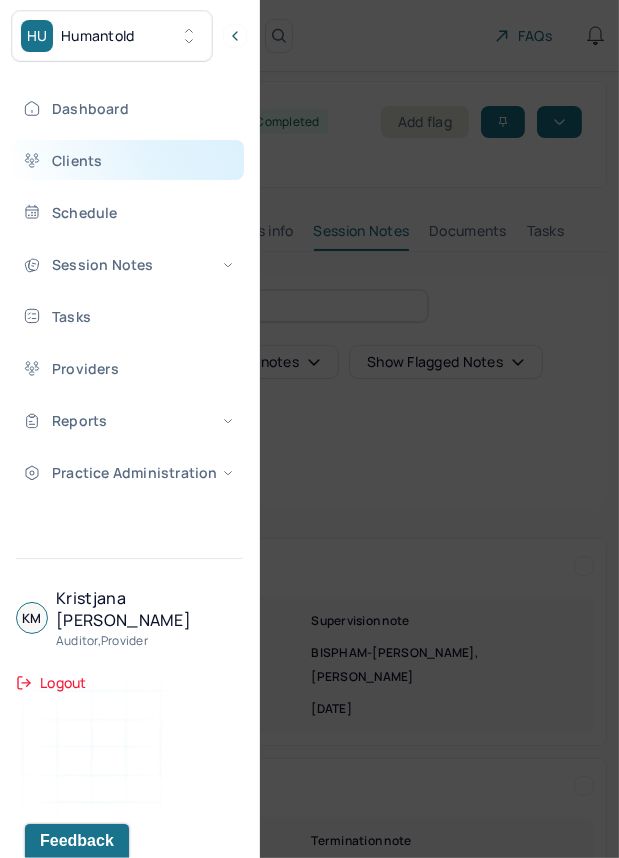 click on "Clients" at bounding box center [128, 160] 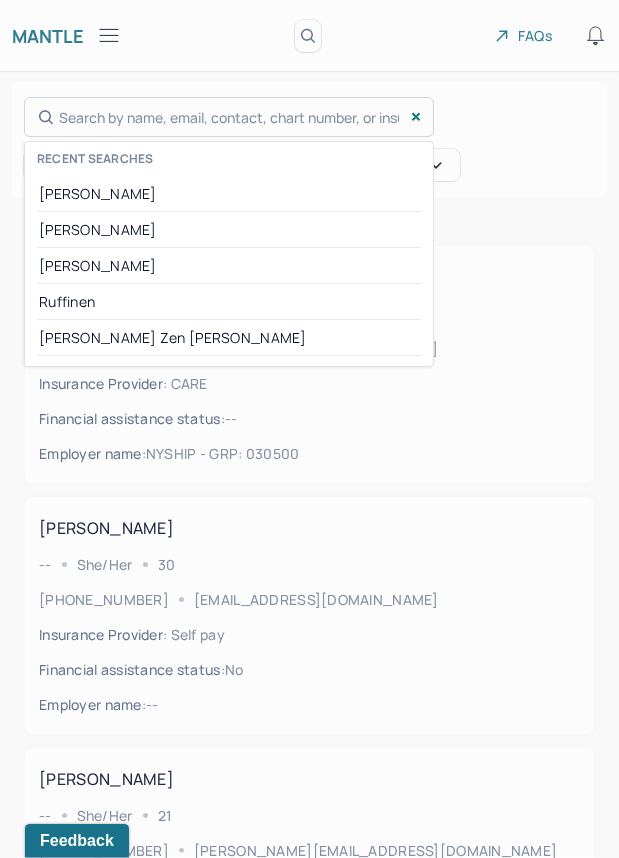 click on "Search by name, email, contact, chart number, or insurance id... Recent searches [PERSON_NAME] [PERSON_NAME] [PERSON_NAME] [PERSON_NAME] Zen [PERSON_NAME]" at bounding box center (229, 117) 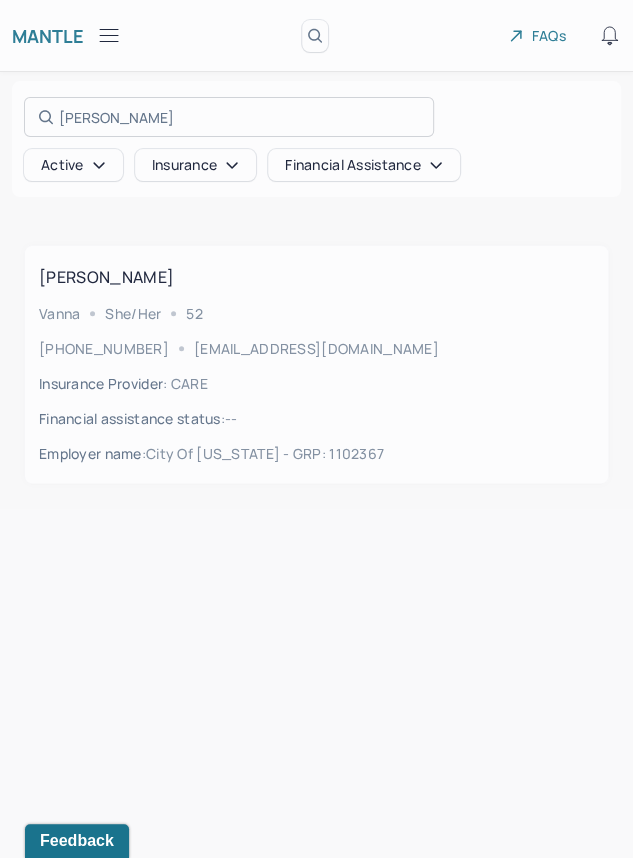 type on "[PERSON_NAME]" 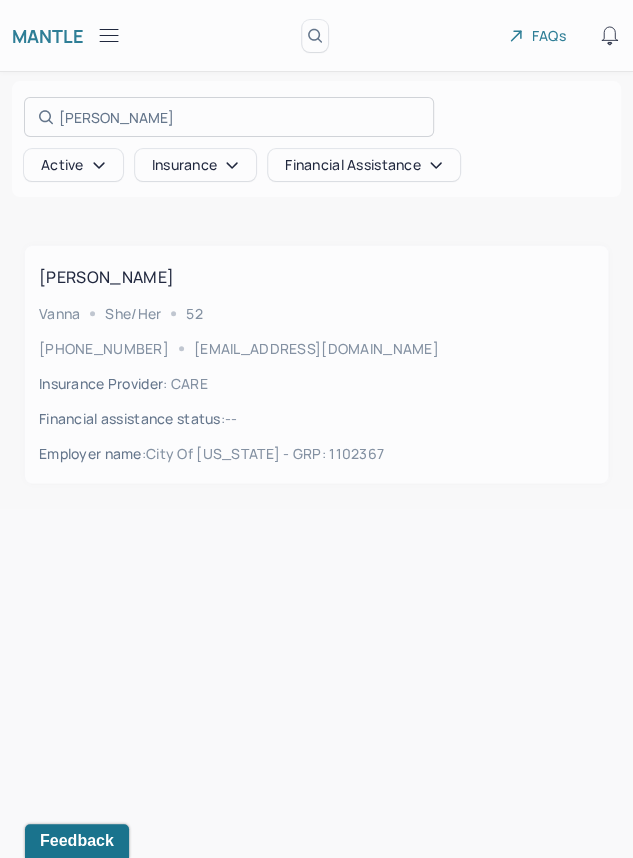 click at bounding box center [316, 429] 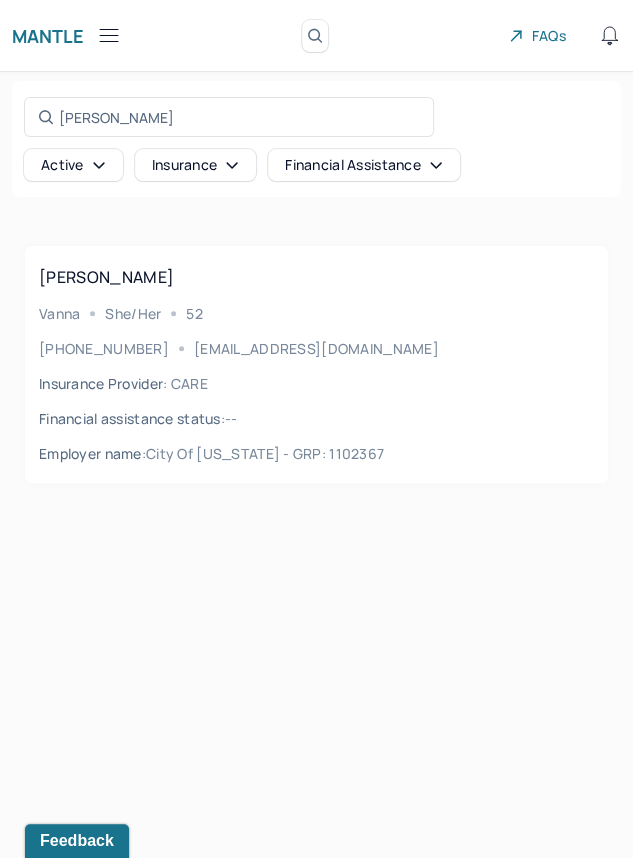 click on "Insurance Provider : CARE" at bounding box center (316, 383) 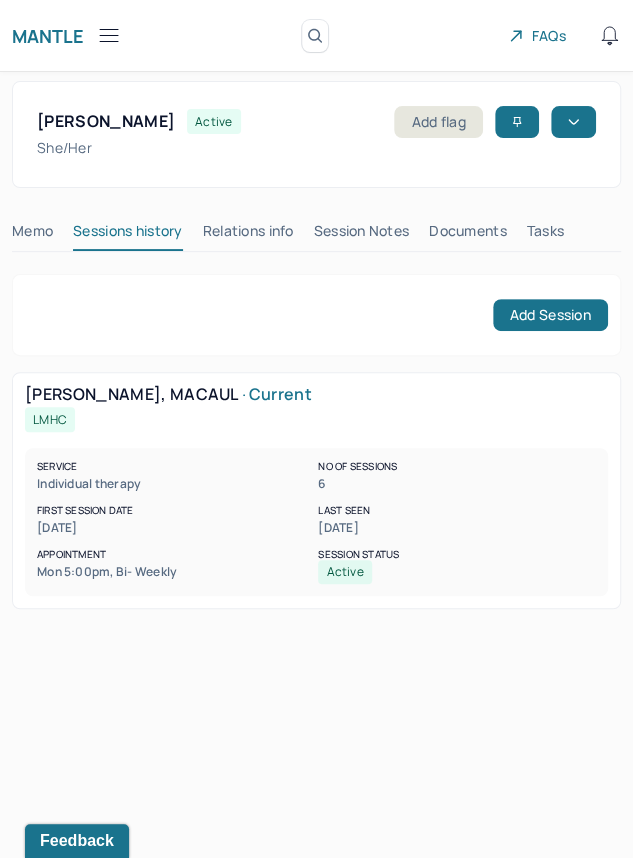 click on "Session Notes" at bounding box center [362, 235] 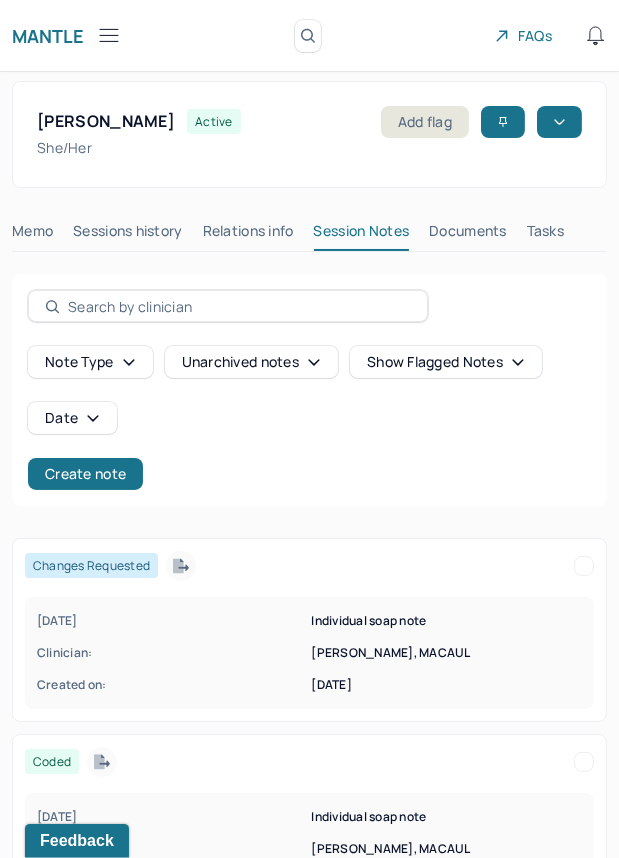 click on "Clinician:" at bounding box center [172, 653] 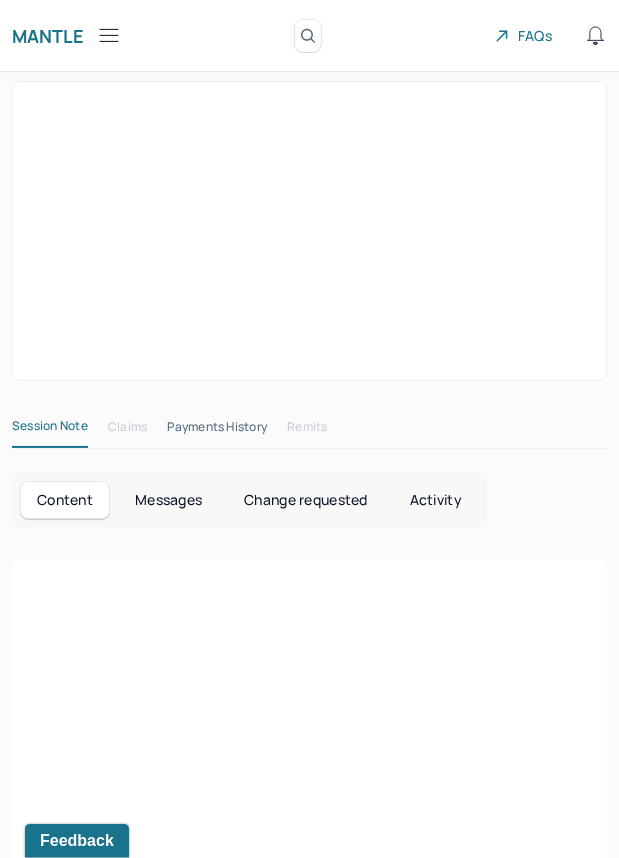 click on "Change requested" at bounding box center (305, 500) 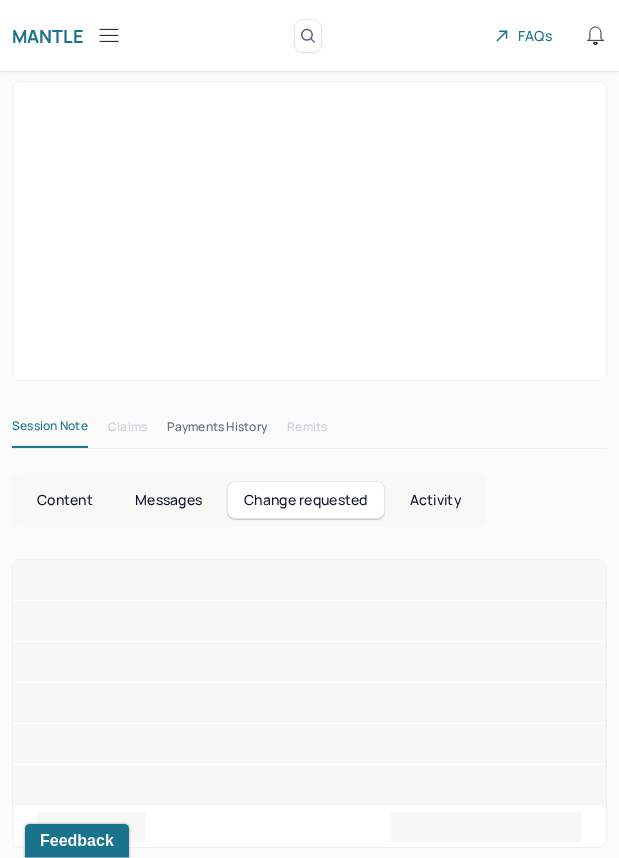 scroll, scrollTop: 17, scrollLeft: 0, axis: vertical 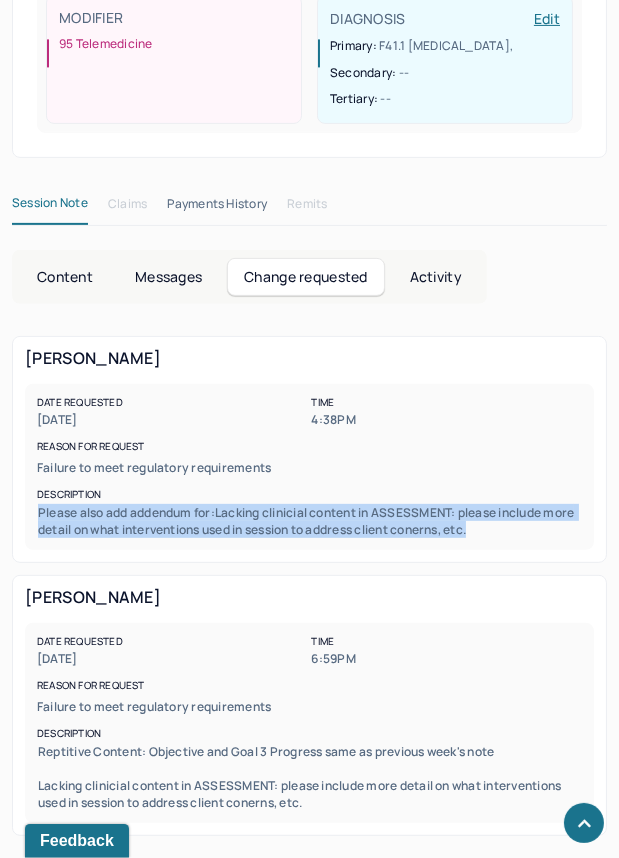 drag, startPoint x: 529, startPoint y: 527, endPoint x: 28, endPoint y: 511, distance: 501.25543 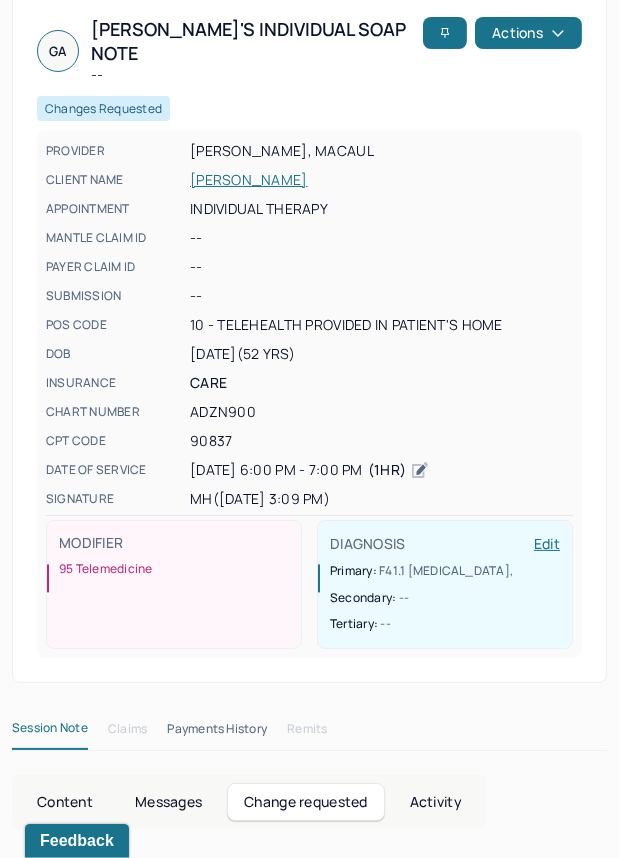 scroll, scrollTop: 0, scrollLeft: 0, axis: both 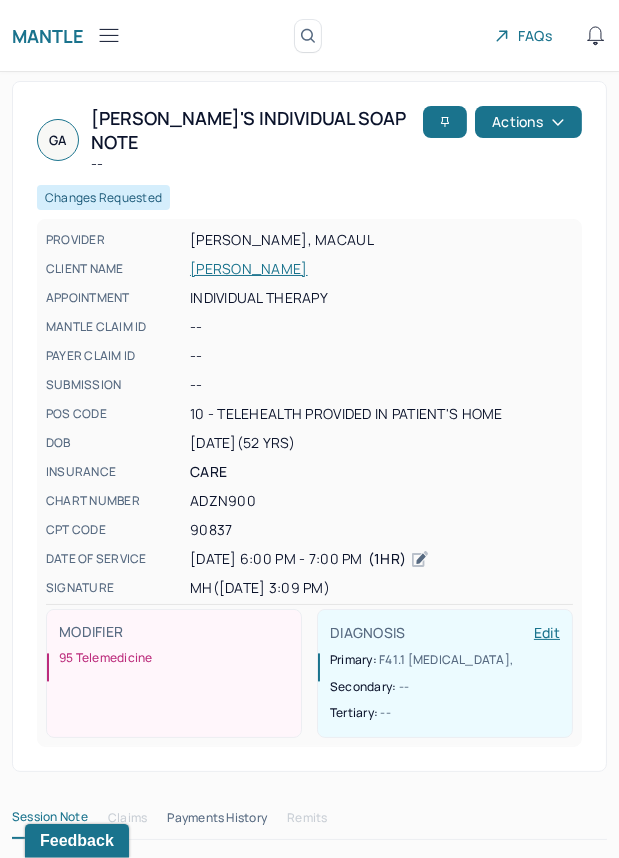 click on "Mantle" at bounding box center [67, 35] 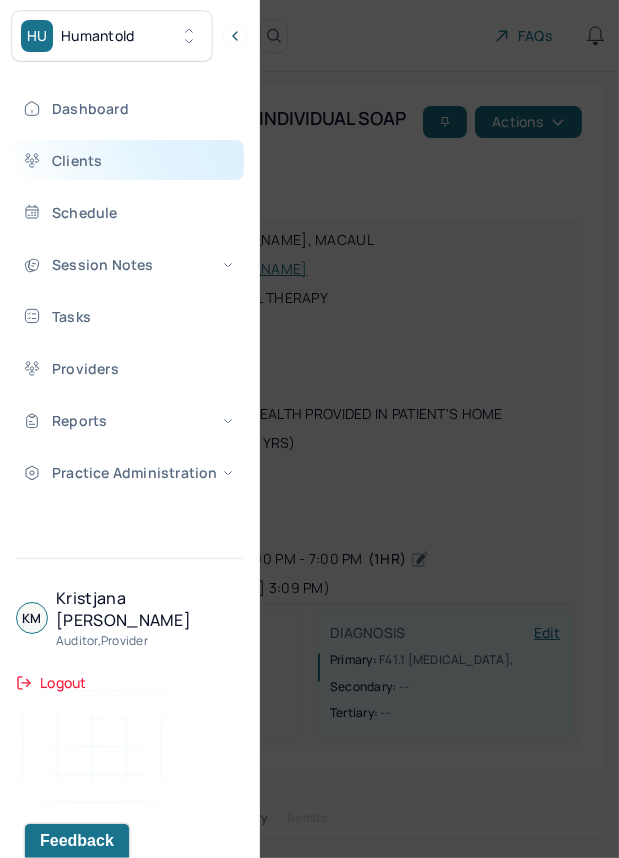 click on "Clients" at bounding box center (128, 160) 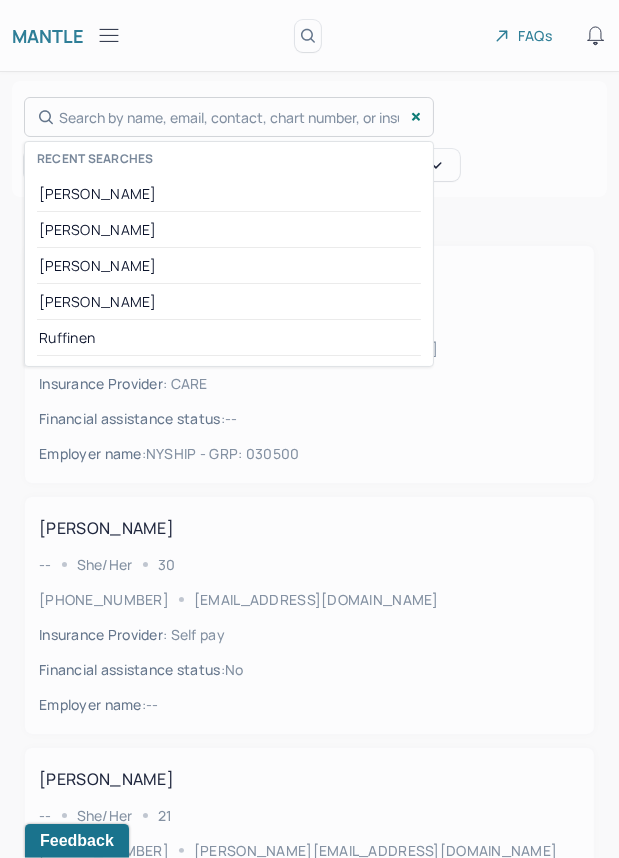 click on "Search by name, email, contact, chart number, or insurance id... Recent searches [PERSON_NAME] [PERSON_NAME] [PERSON_NAME] [PERSON_NAME] [PERSON_NAME]" at bounding box center (229, 117) 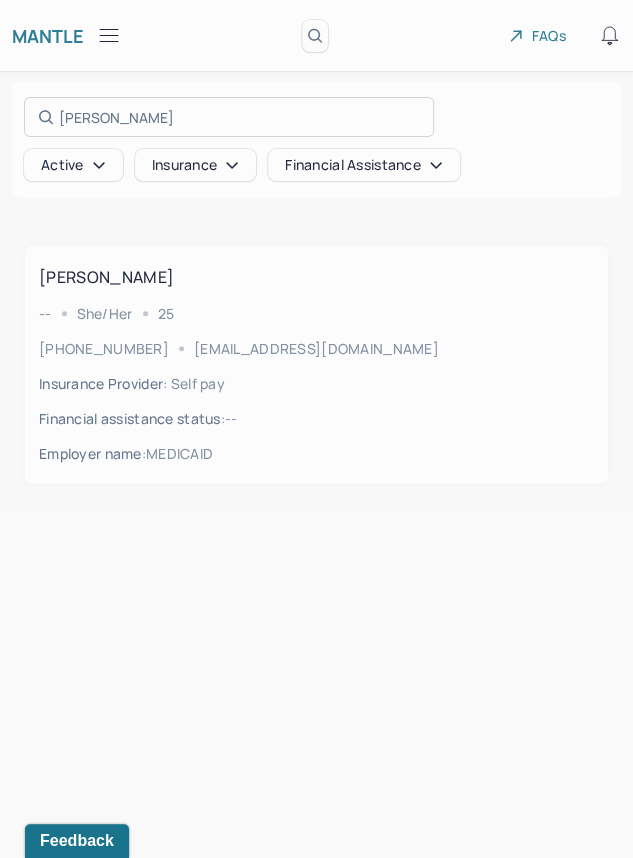 type on "[PERSON_NAME]" 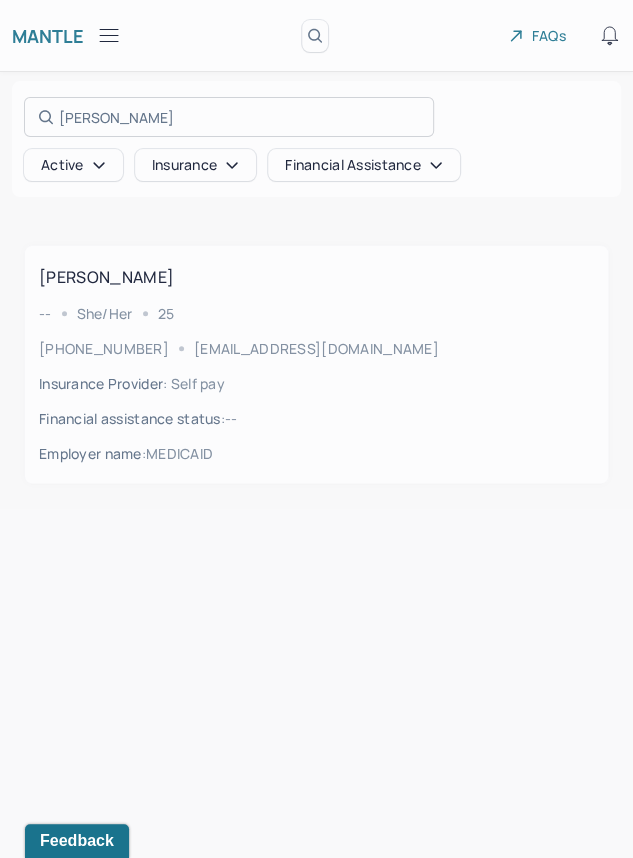 click at bounding box center [316, 429] 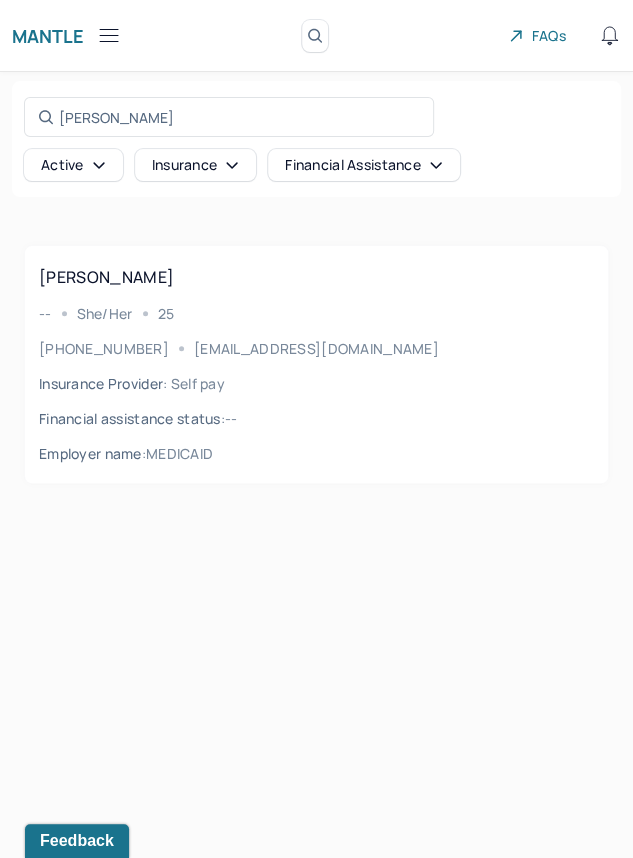 click on "[PERSON_NAME] -- She/her [PHONE_NUMBER] [EMAIL_ADDRESS][DOMAIN_NAME] Insurance Provider : Self pay Financial assistance status :  -- Employer name :  MEDICAID" at bounding box center [316, 364] 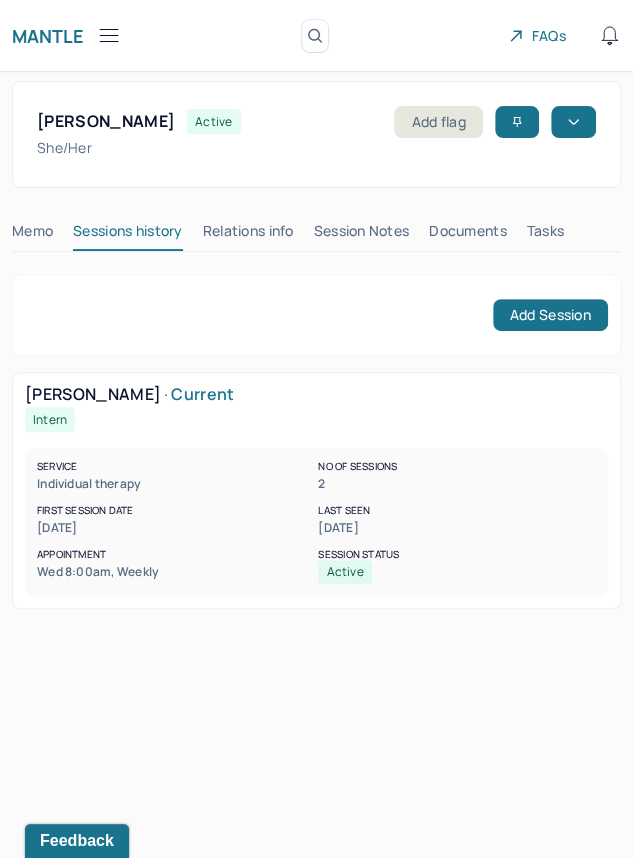 click on "Session Notes" at bounding box center (362, 235) 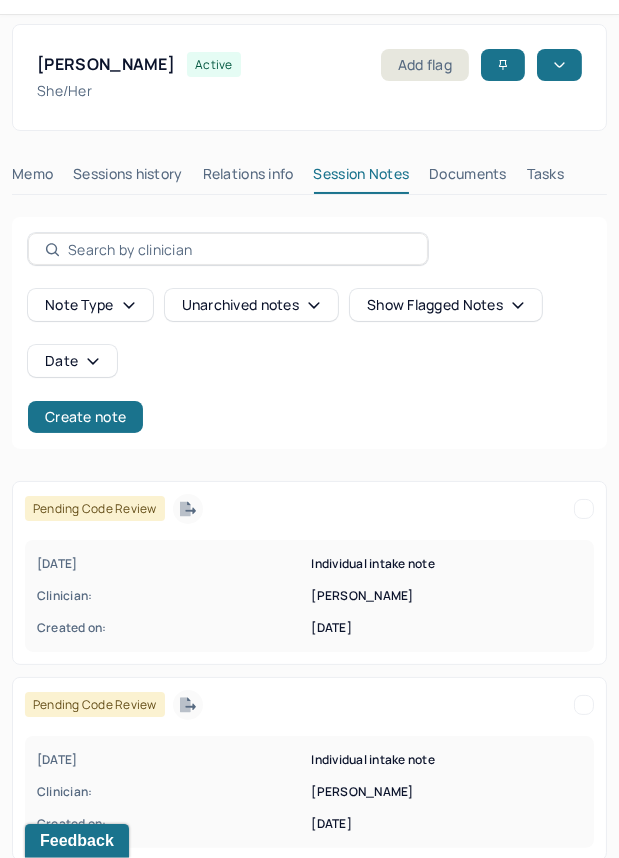 scroll, scrollTop: 60, scrollLeft: 0, axis: vertical 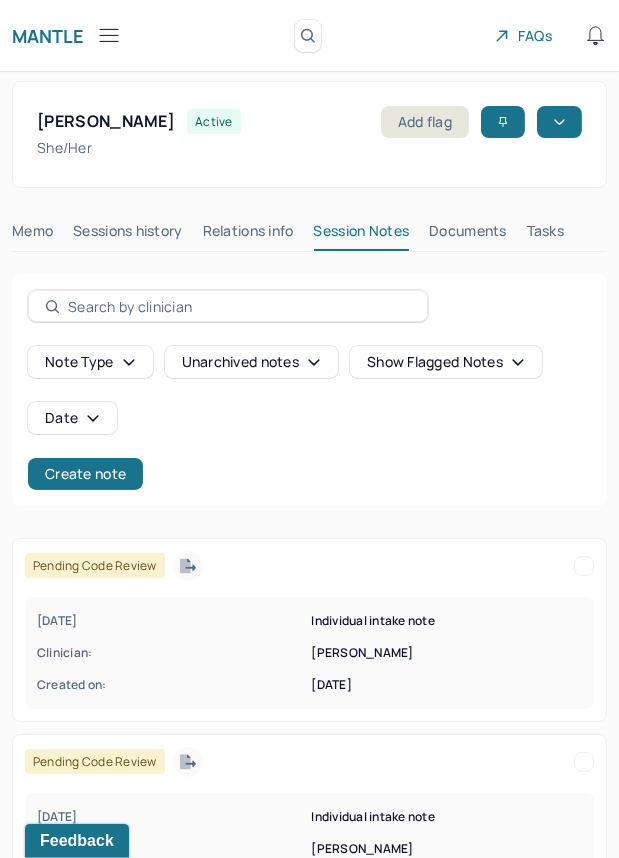 click 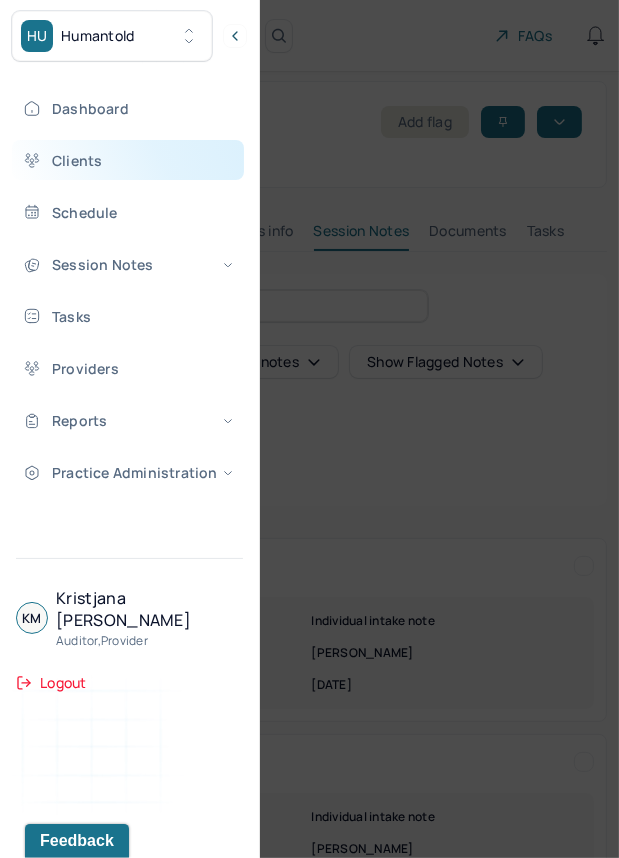 click on "Clients" at bounding box center [128, 160] 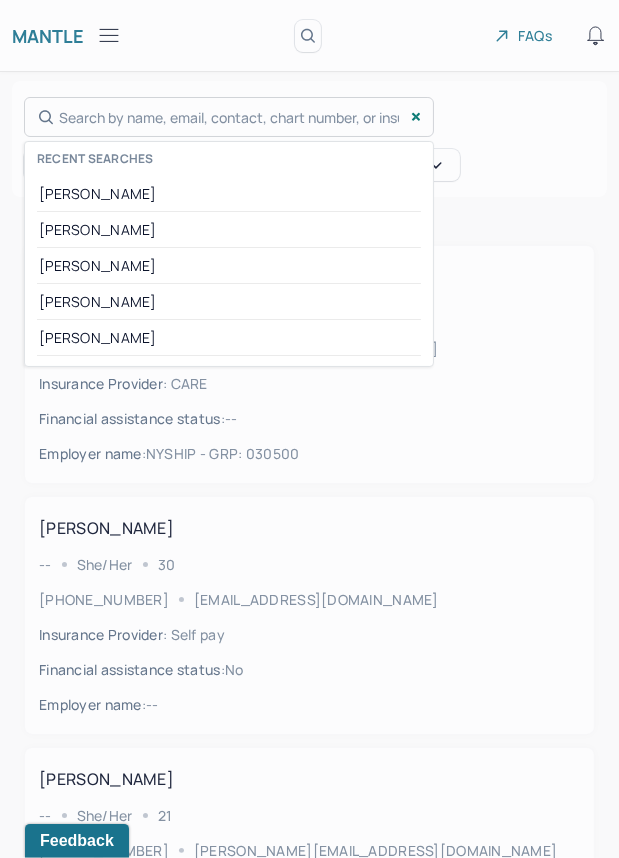 click on "Search by name, email, contact, chart number, or insurance id... Recent searches [PERSON_NAME] [PERSON_NAME] [PERSON_NAME] [PERSON_NAME] [PERSON_NAME]" at bounding box center (229, 117) 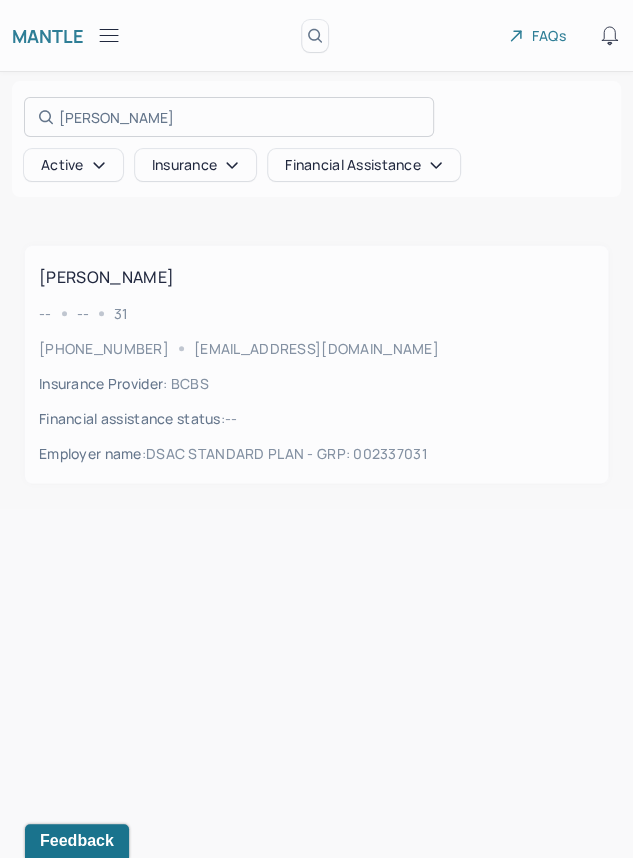 type on "[PERSON_NAME]" 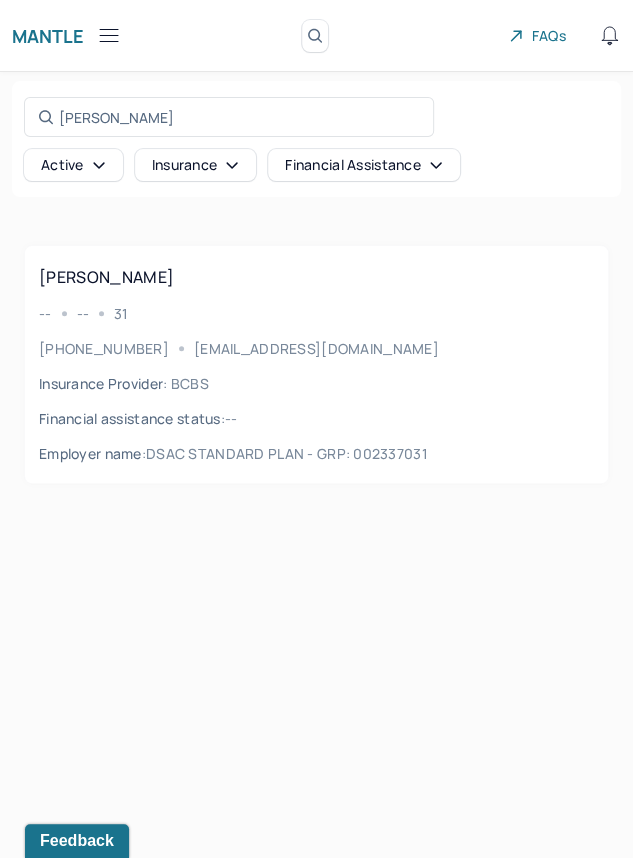 click on "-- -- 31" at bounding box center (316, 313) 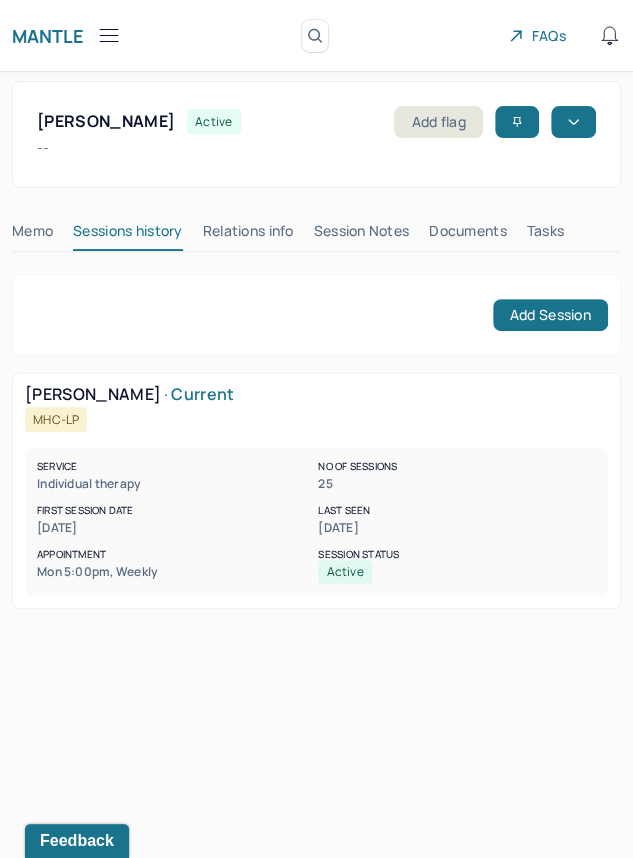 click on "Session Notes" at bounding box center (362, 235) 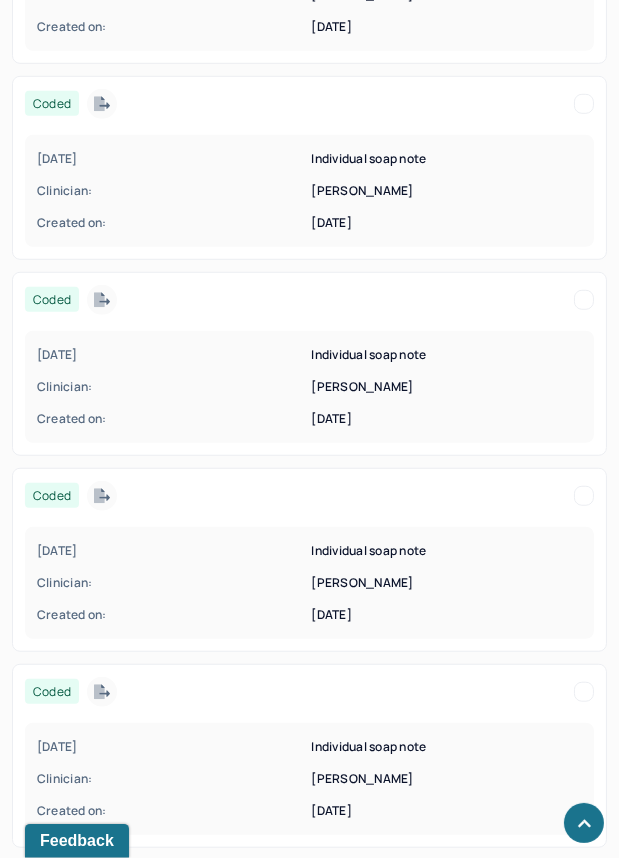 scroll, scrollTop: 1240, scrollLeft: 0, axis: vertical 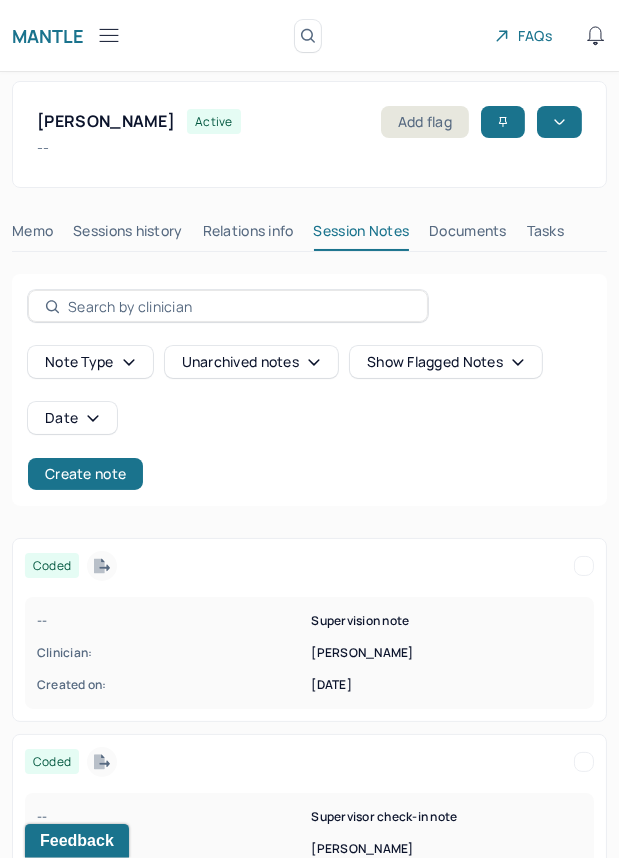 click 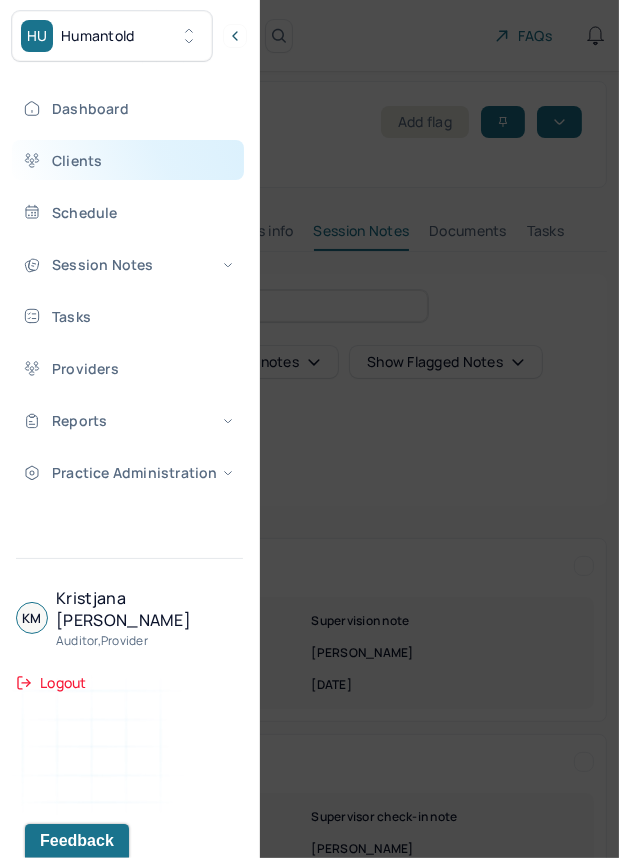 click on "Clients" at bounding box center (128, 160) 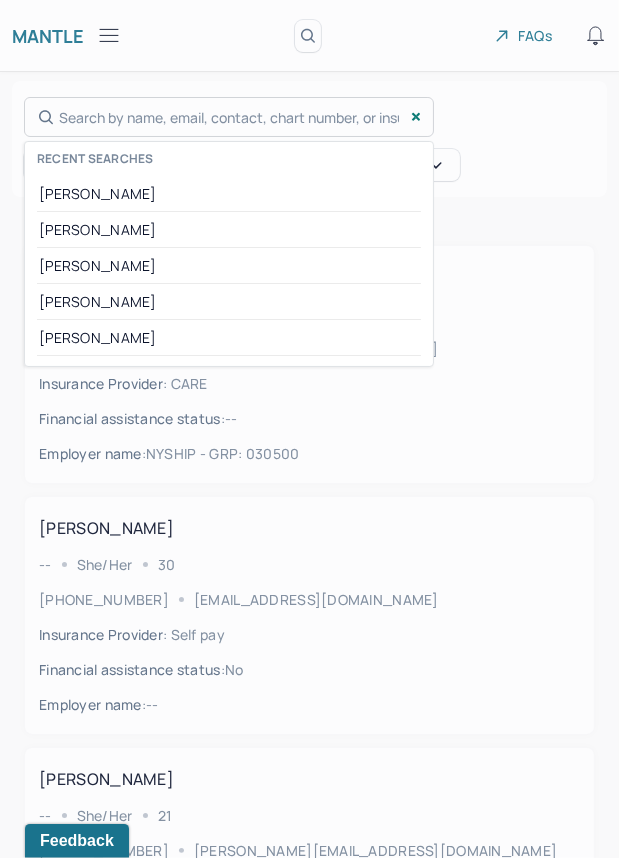 click on "Search by name, email, contact, chart number, or insurance id... Recent searches [PERSON_NAME] [PERSON_NAME] [PERSON_NAME] [PERSON_NAME] [PERSON_NAME]" at bounding box center [229, 117] 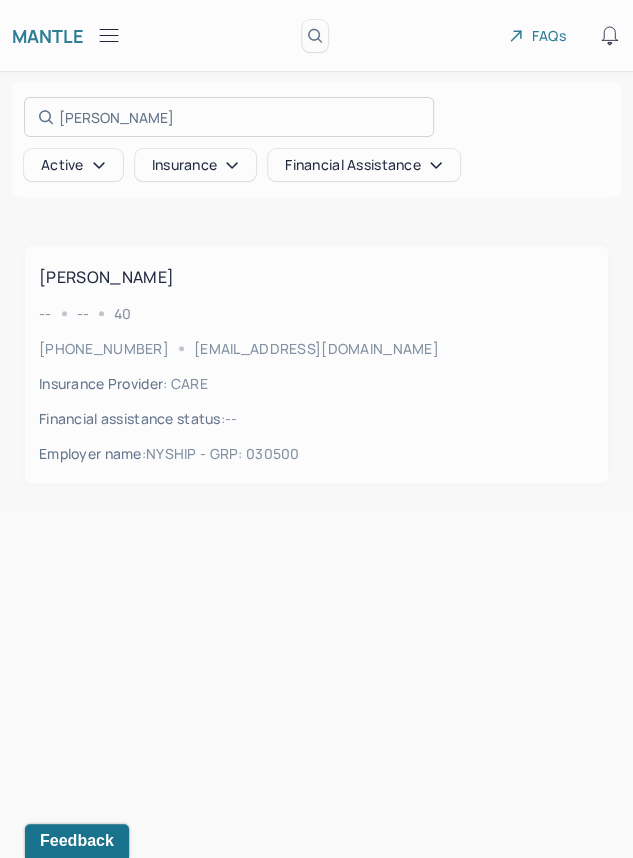 type on "[PERSON_NAME]" 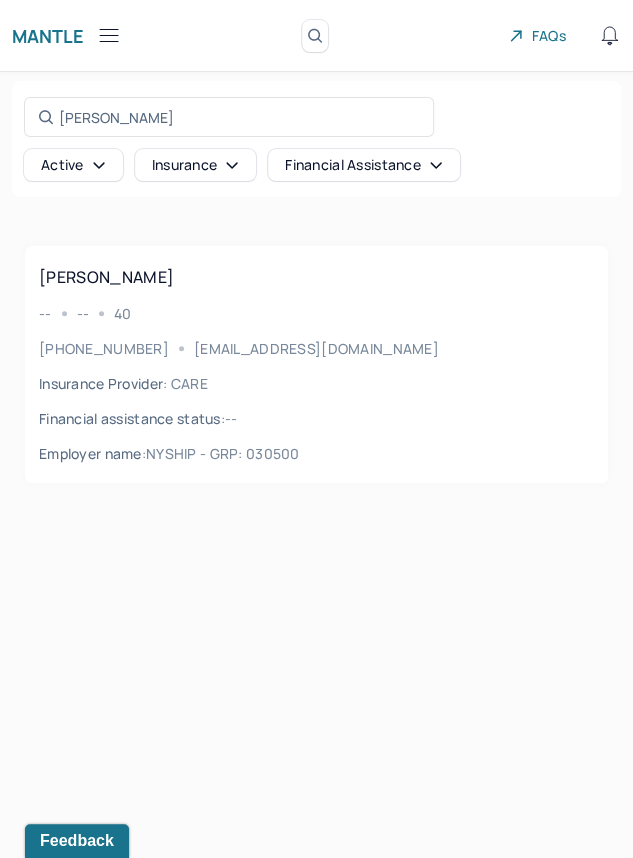 click on "[PERSON_NAME] -- -- [PHONE_NUMBER] [EMAIL_ADDRESS][DOMAIN_NAME] Insurance Provider : CARE Financial assistance status :  -- Employer name :  NYSHIP - GRP: 030500" at bounding box center [316, 364] 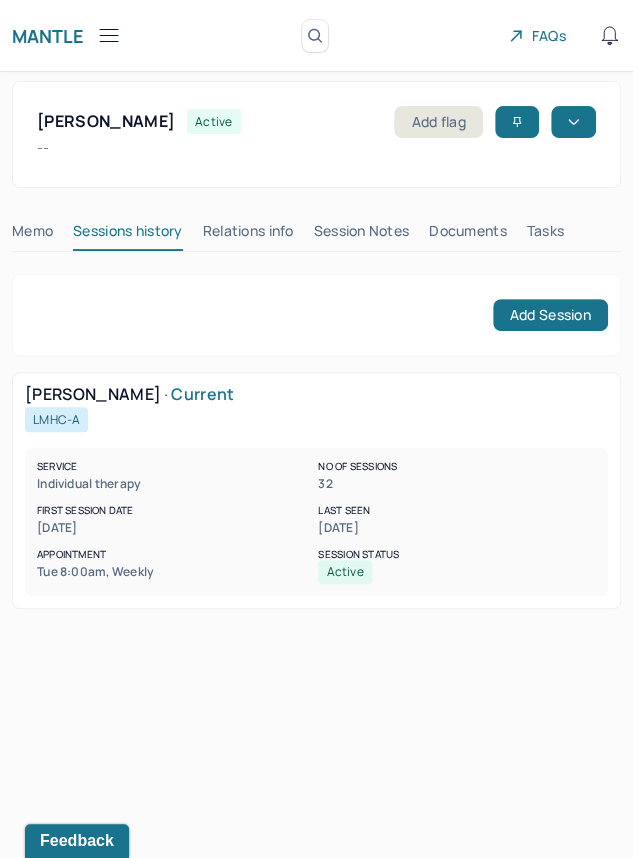 click on "Session Notes" at bounding box center (362, 235) 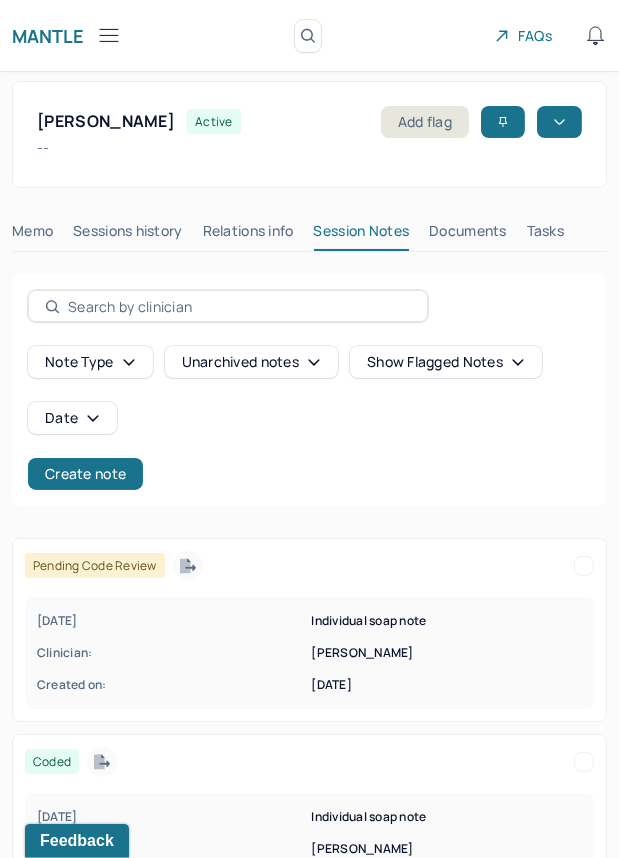 click 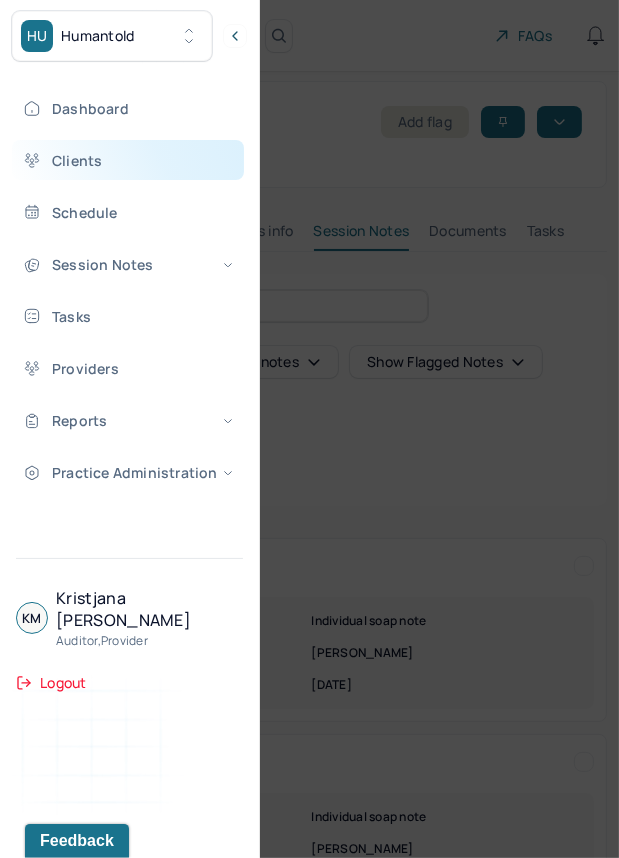 click on "Clients" at bounding box center (128, 160) 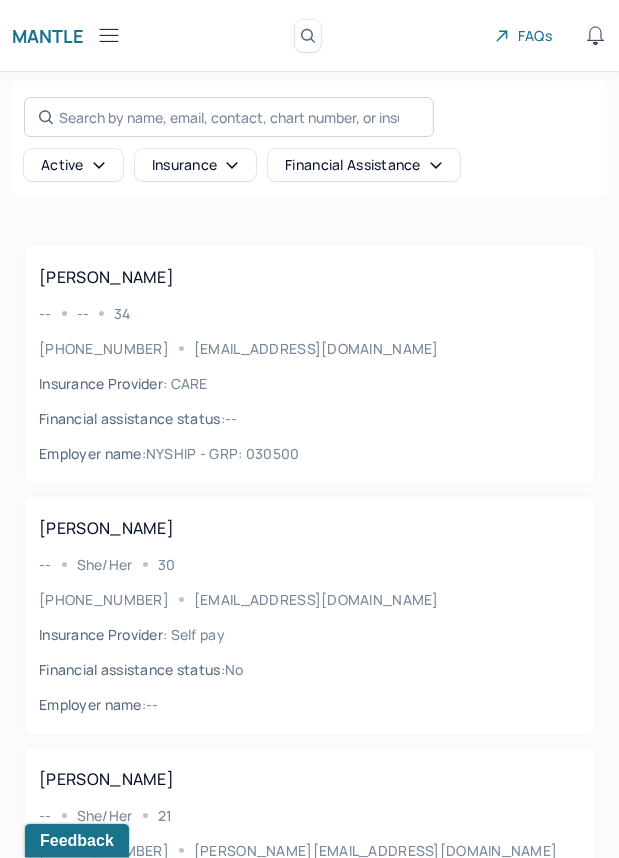 click on "Search by name, email, contact, chart number, or insurance id..." at bounding box center (229, 117) 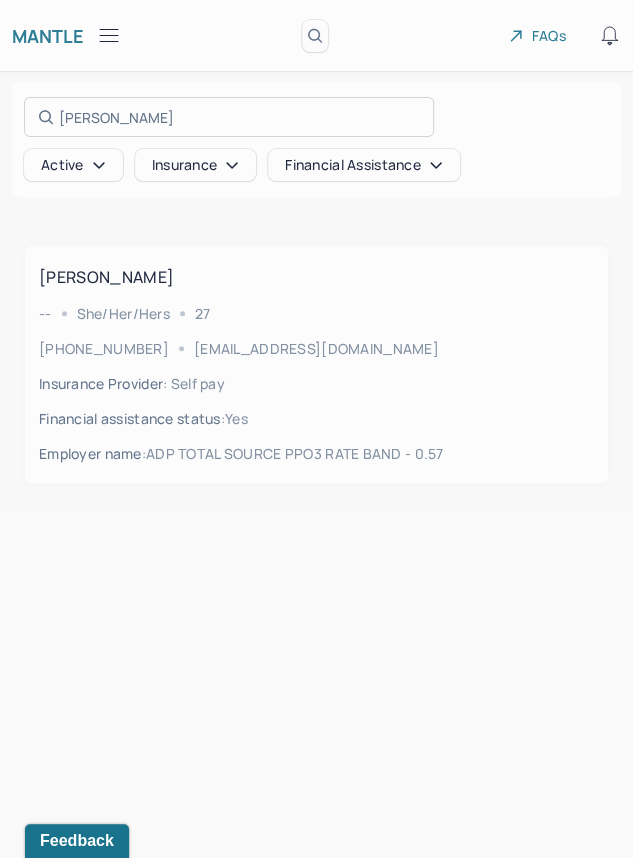 type on "[PERSON_NAME]" 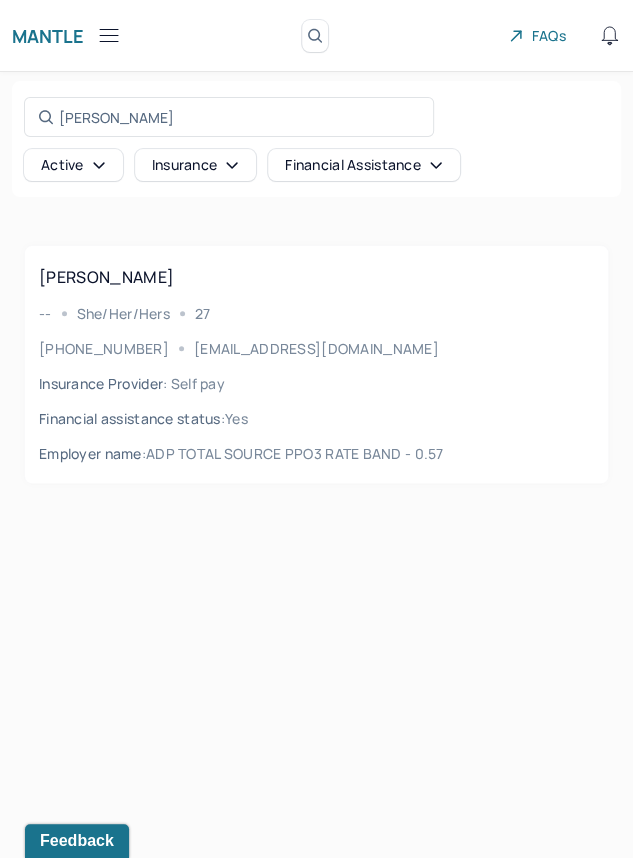 click on "[PERSON_NAME] -- she/her/hers [PHONE_NUMBER] [EMAIL_ADDRESS][DOMAIN_NAME] Insurance Provider : Self pay Financial assistance status :  yes Employer name :  ADP TOTAL SOURCE PPO3 RATE BAND - 0.57" at bounding box center (316, 364) 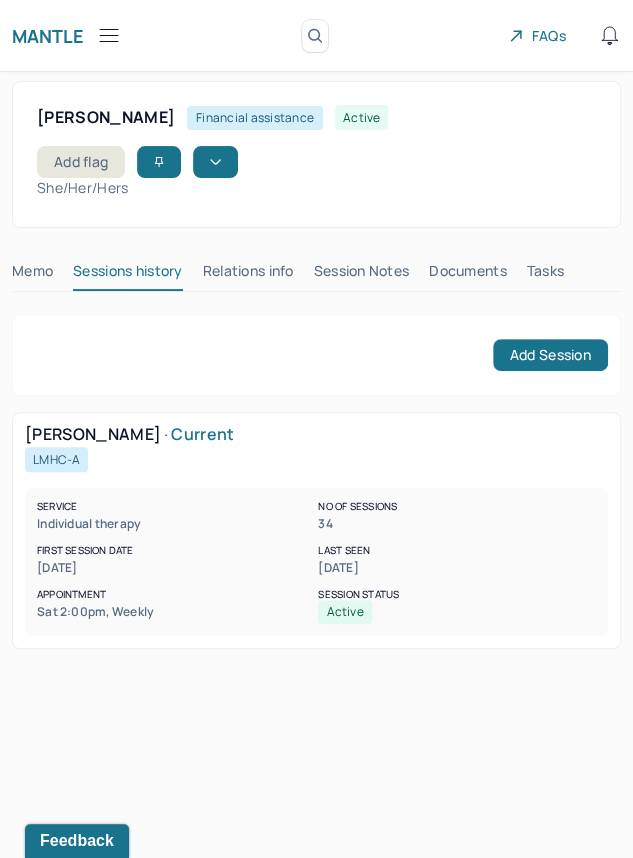 click on "Session Notes" at bounding box center (362, 275) 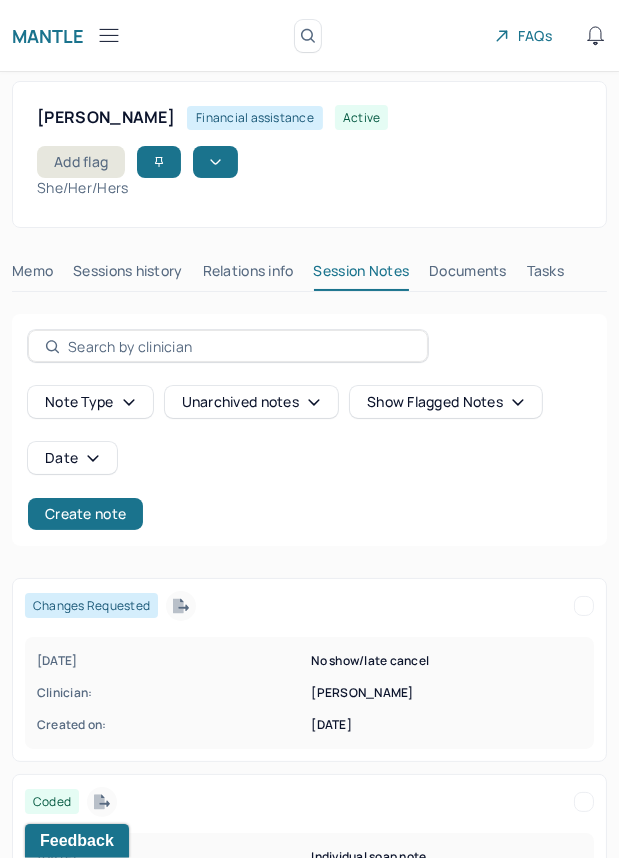 click 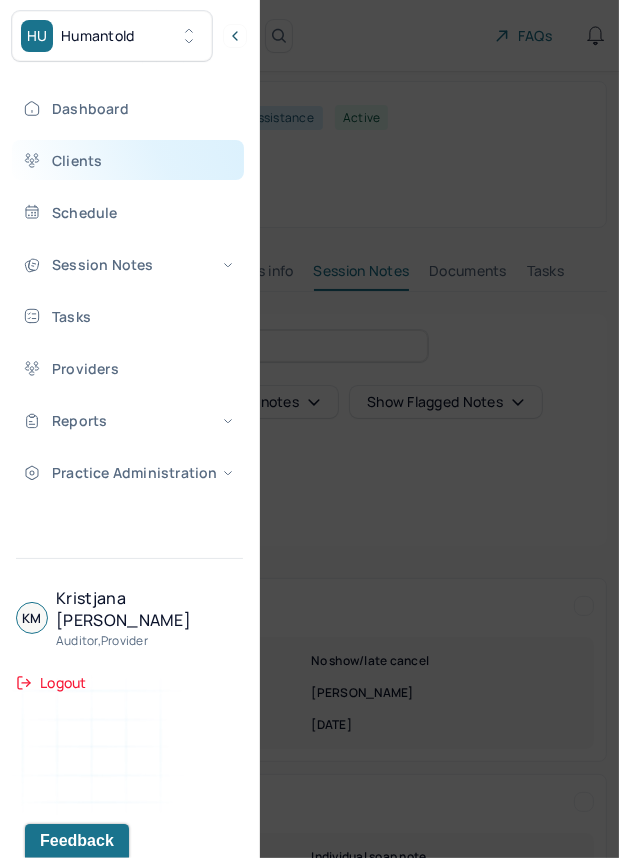 click on "Clients" at bounding box center [128, 160] 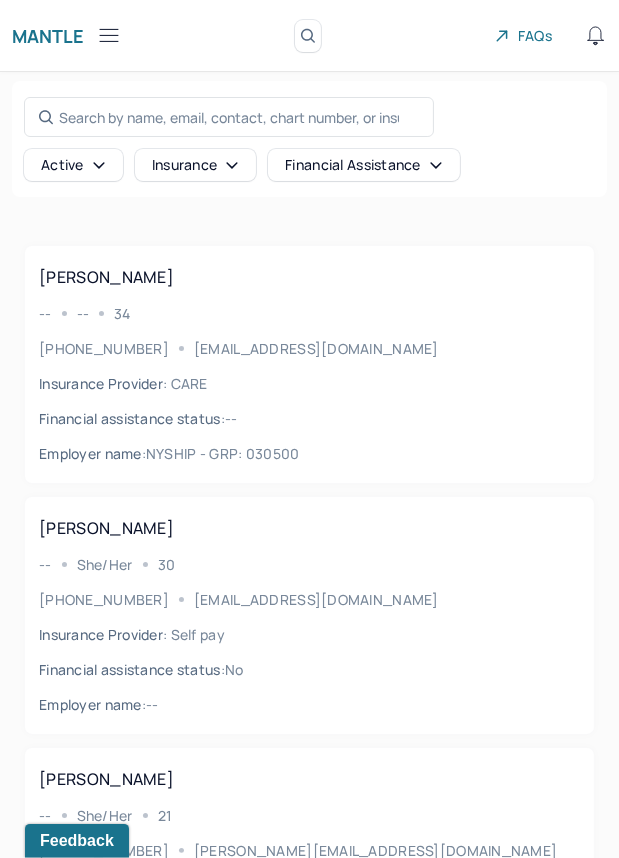 click on "Search by name, email, contact, chart number, or insurance id...   Active     Insurance     Financial assistance" at bounding box center (309, 139) 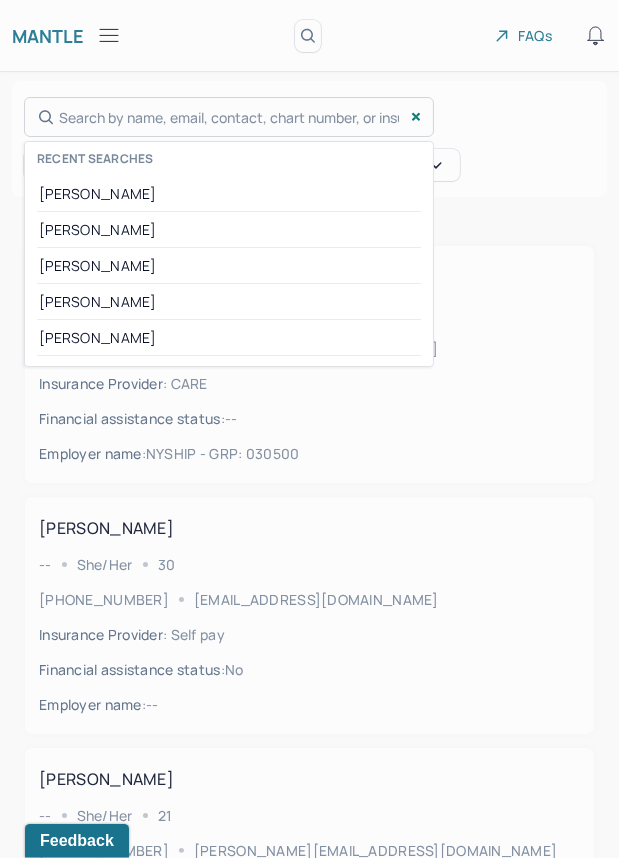 click on "Search by name, email, contact, chart number, or insurance id... Recent searches [PERSON_NAME] [PERSON_NAME] [PERSON_NAME] [PERSON_NAME] [PERSON_NAME]" at bounding box center (229, 117) 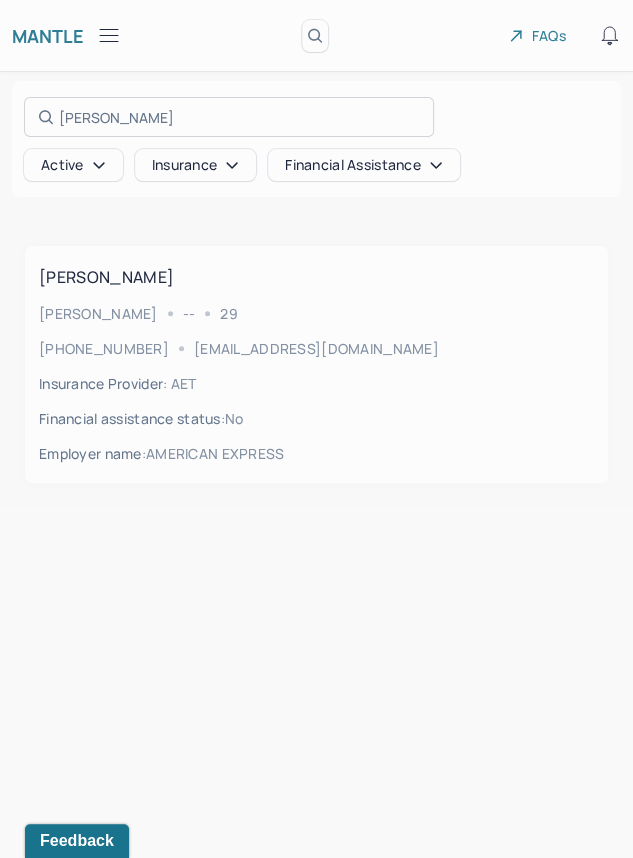type on "[PERSON_NAME]" 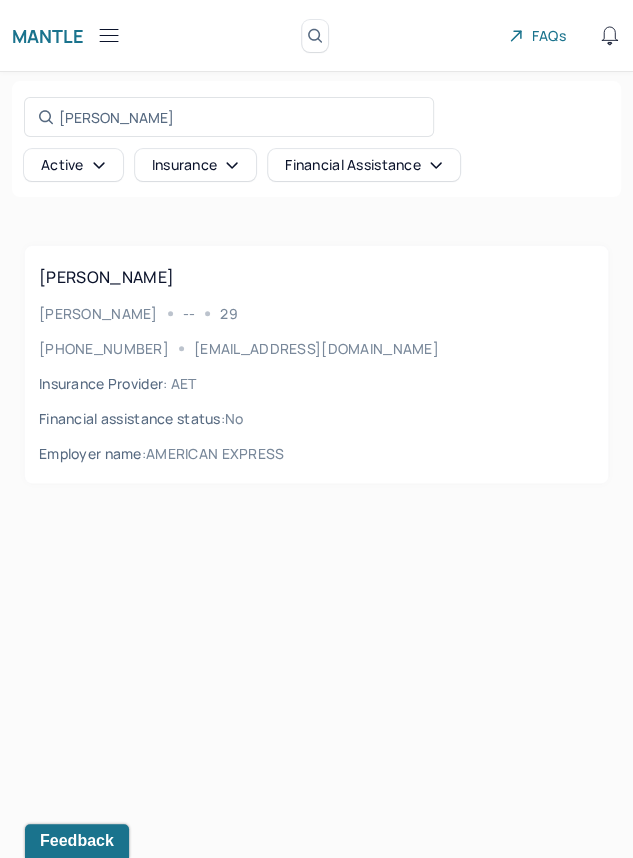 click on "[PERSON_NAME] -- 29" at bounding box center (316, 313) 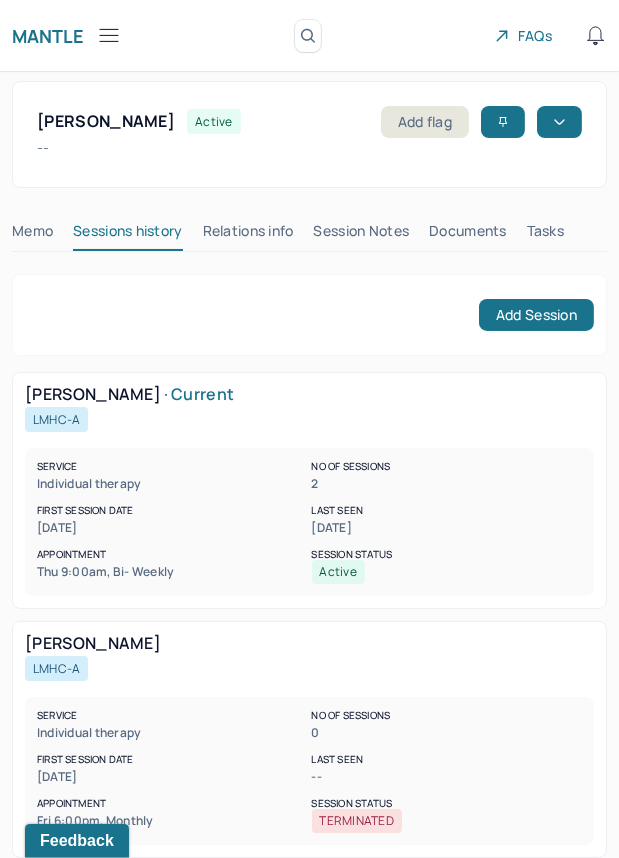 click on "Session Notes" at bounding box center (362, 235) 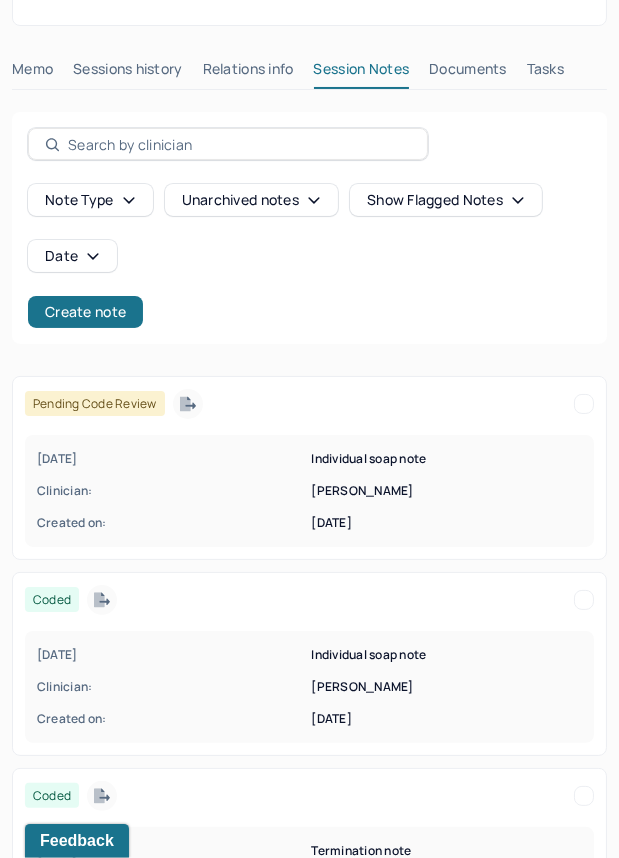 click on "Clinician:" at bounding box center (172, 491) 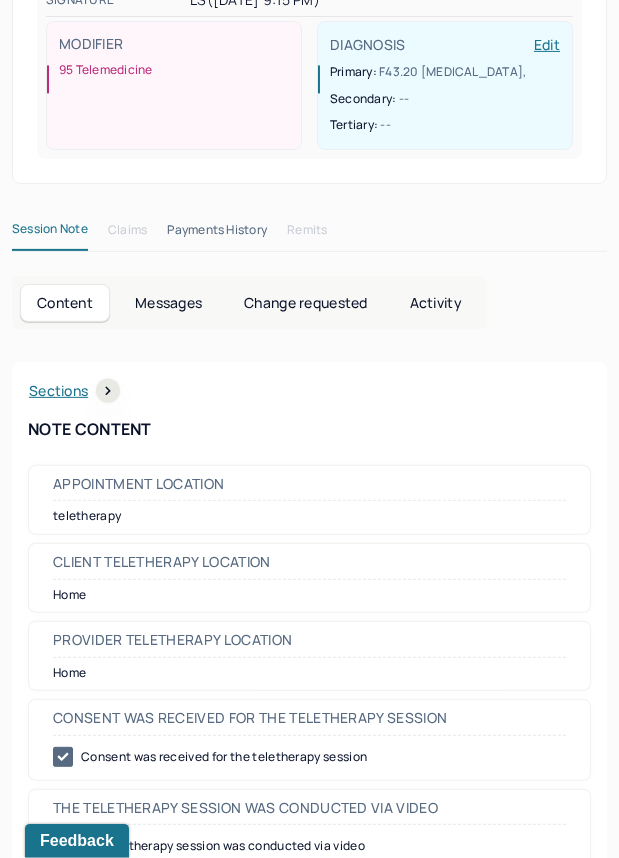 scroll, scrollTop: 0, scrollLeft: 0, axis: both 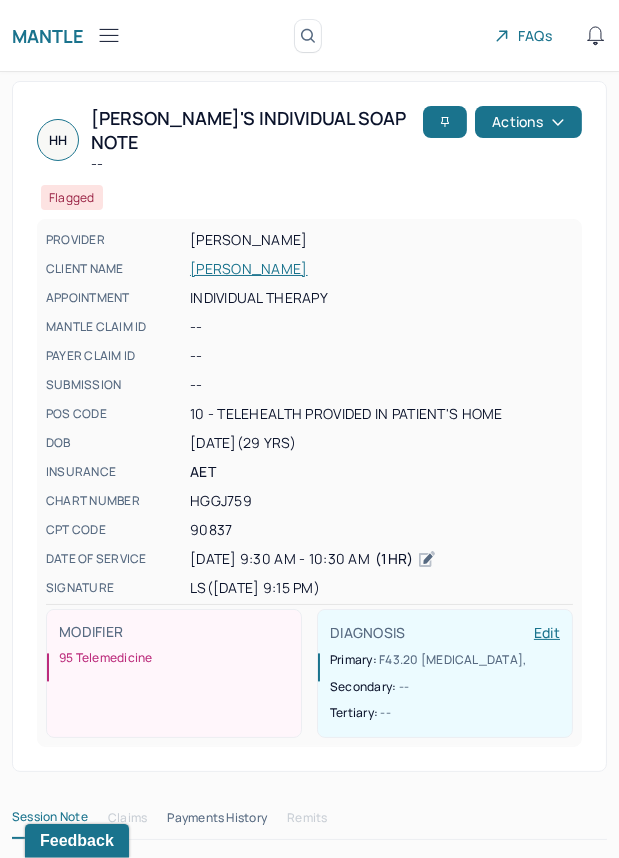 click 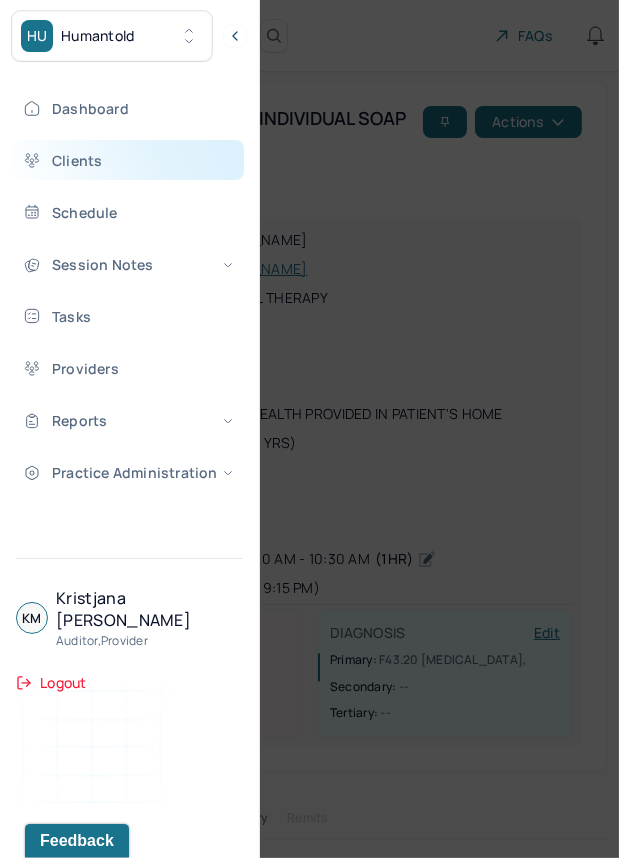 click on "Clients" at bounding box center [128, 160] 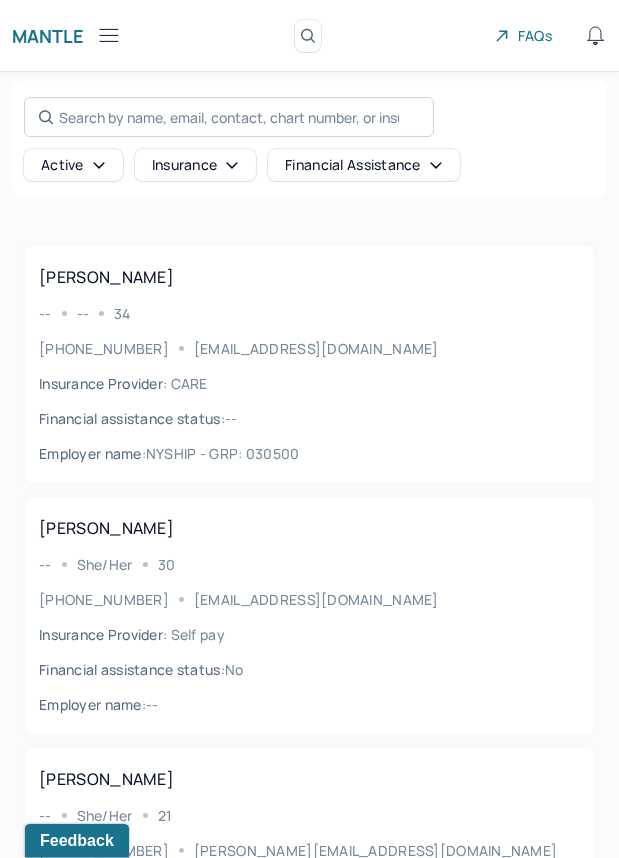 click on "Search by name, email, contact, chart number, or insurance id..." at bounding box center (229, 117) 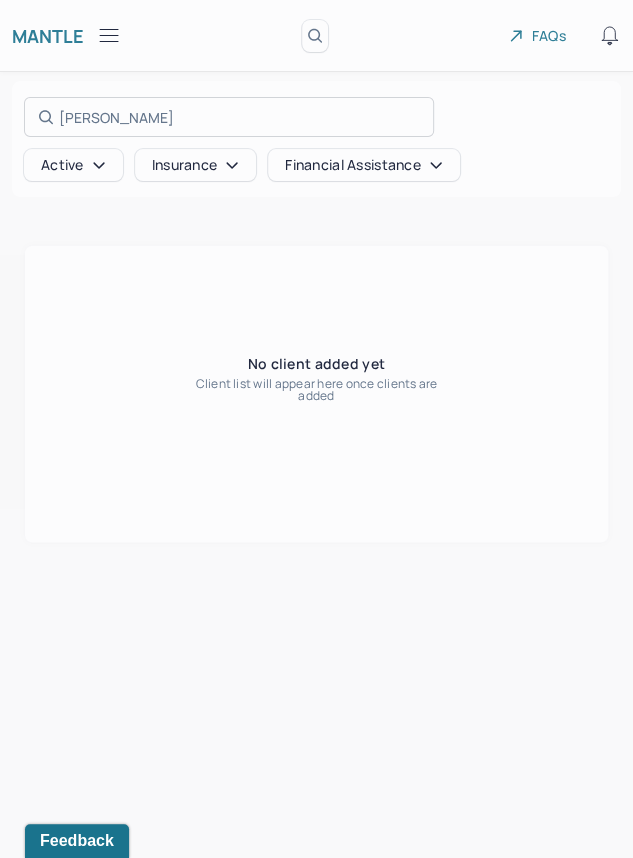 type on "[PERSON_NAME]" 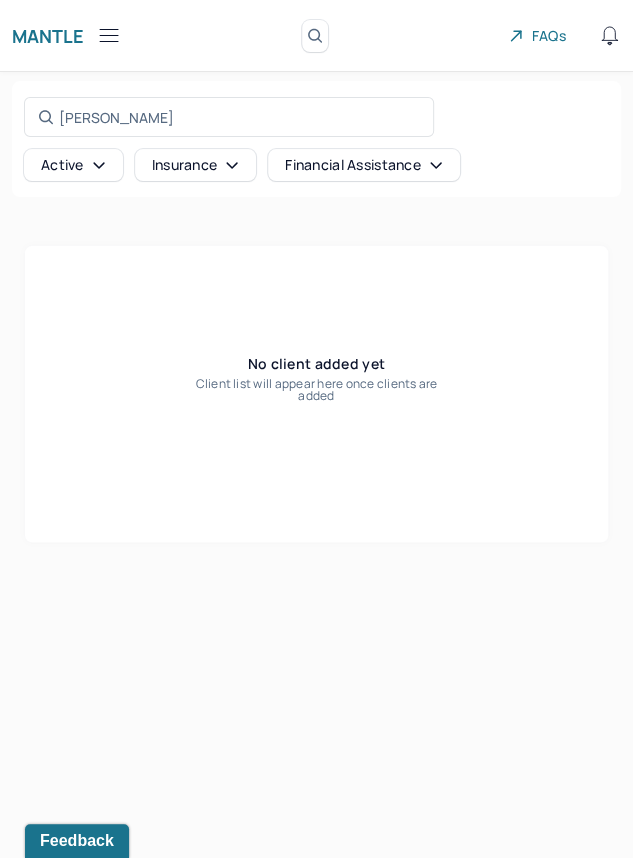 click on "Active" at bounding box center [73, 165] 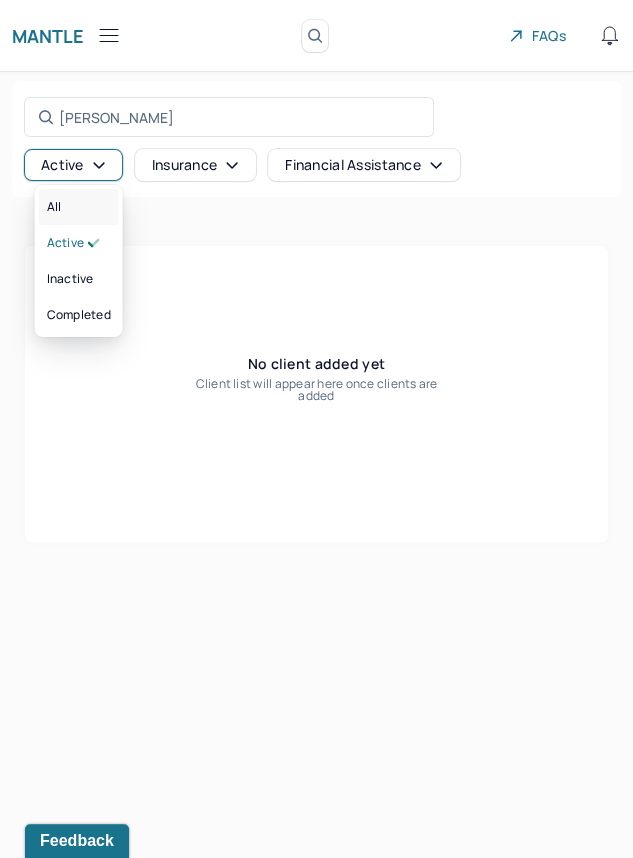 click on "All" at bounding box center [79, 207] 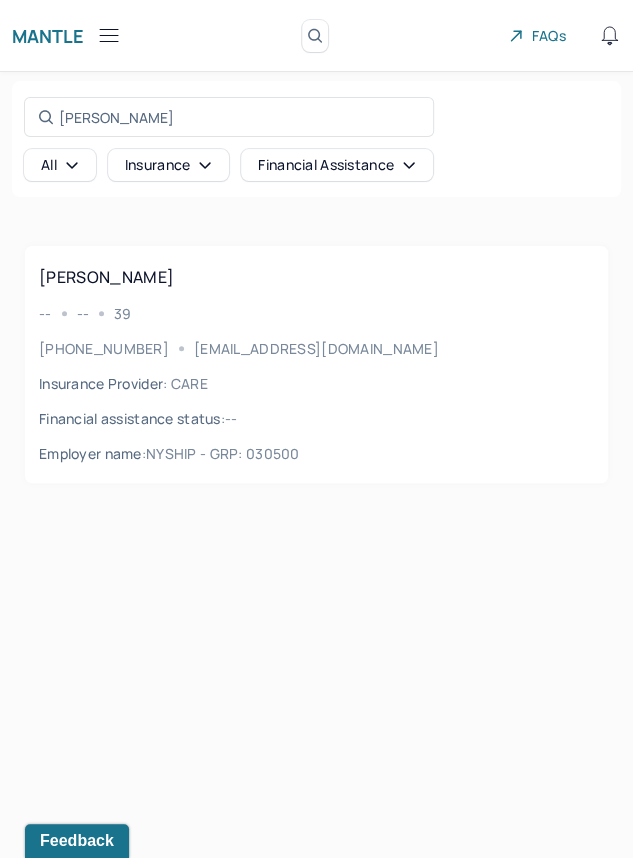click on "[PERSON_NAME] -- -- [PHONE_NUMBER] [EMAIL_ADDRESS][DOMAIN_NAME] Insurance Provider : CARE Financial assistance status :  -- Employer name :  NYSHIP - GRP: 030500" at bounding box center [316, 364] 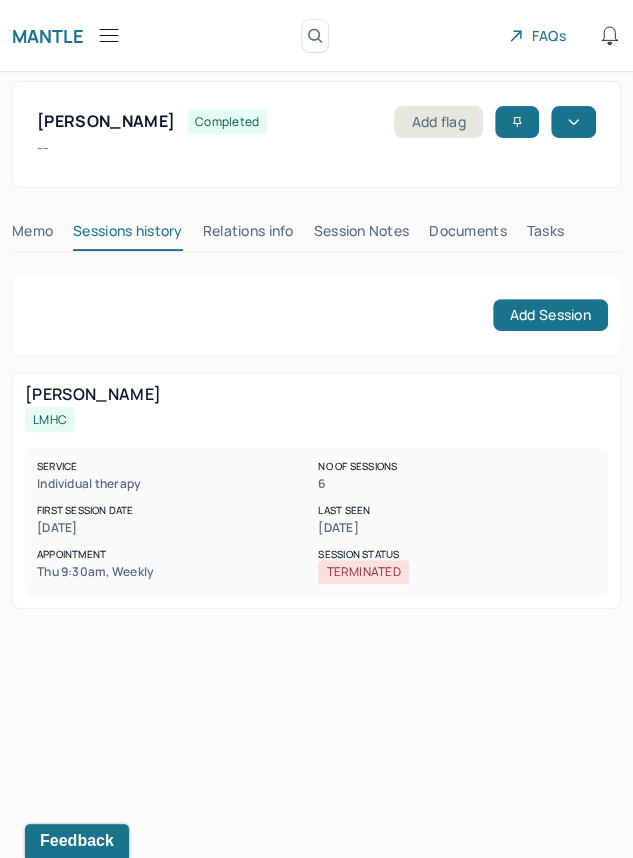 click on "Session Notes" at bounding box center (362, 235) 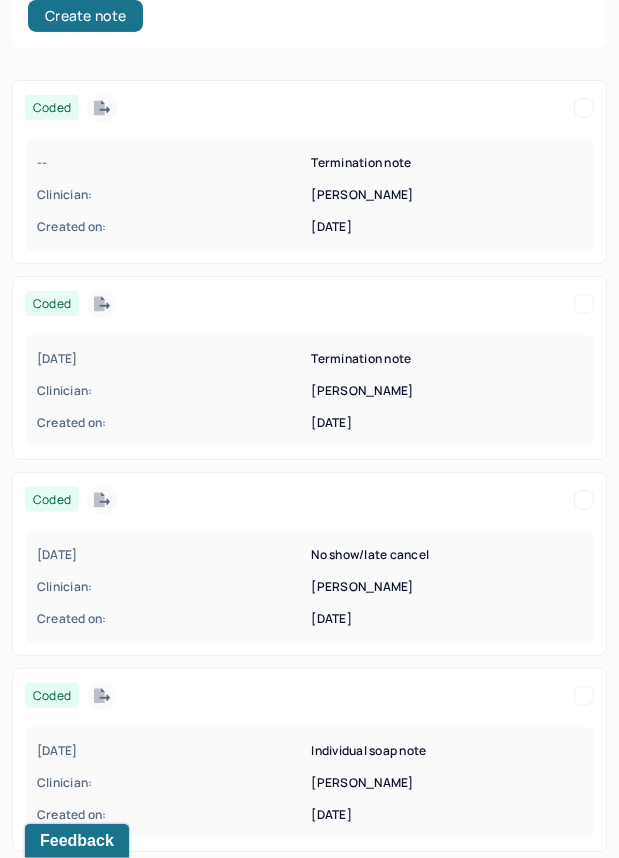 scroll, scrollTop: 456, scrollLeft: 0, axis: vertical 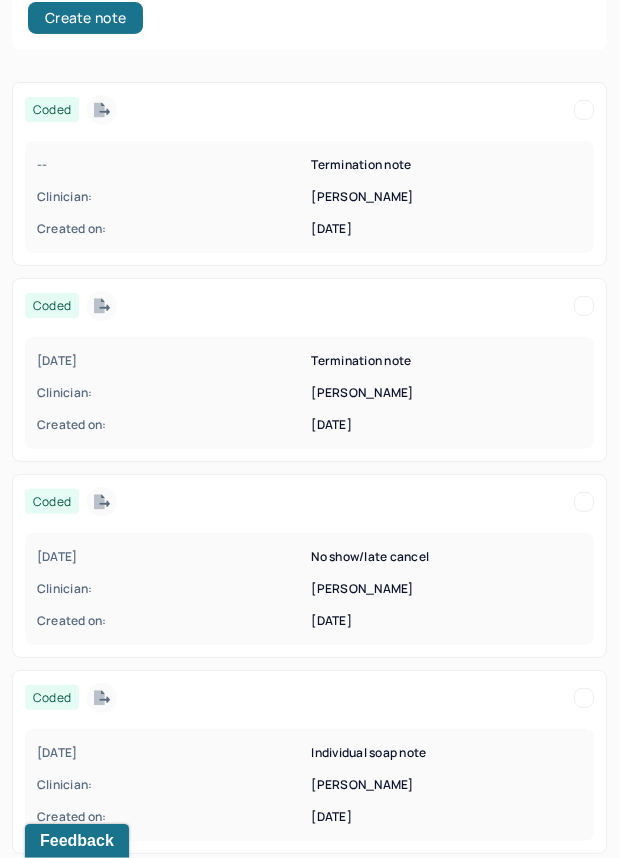 click 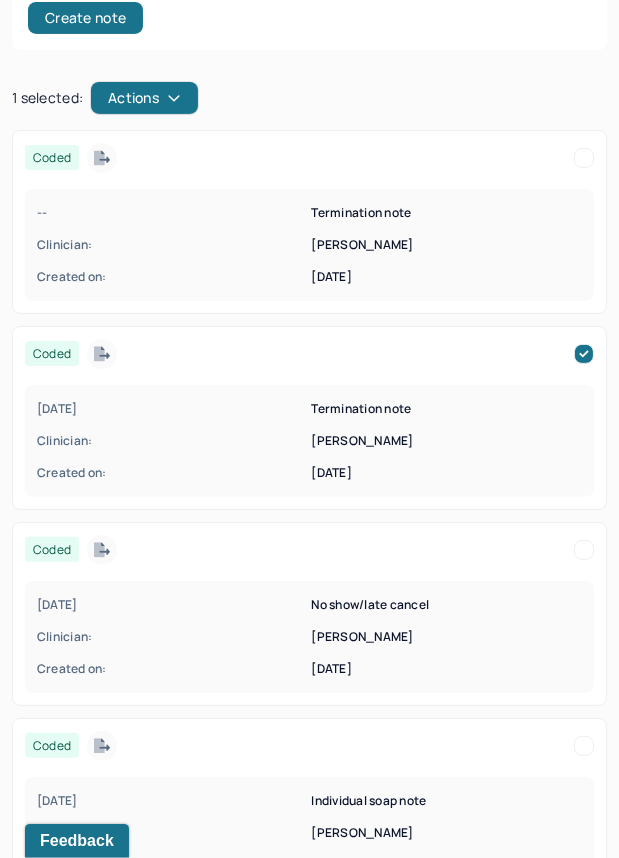 click on "Actions" at bounding box center [144, 98] 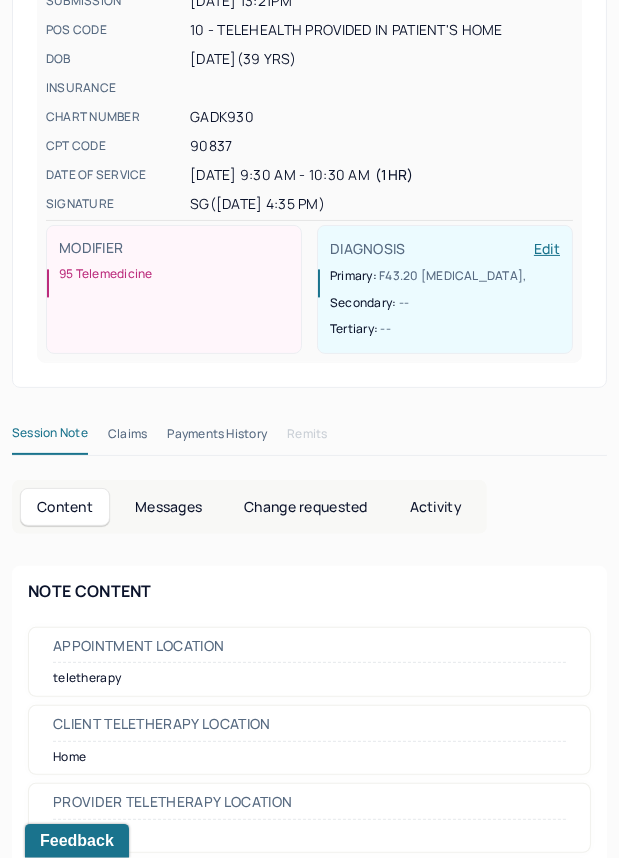 scroll, scrollTop: 0, scrollLeft: 0, axis: both 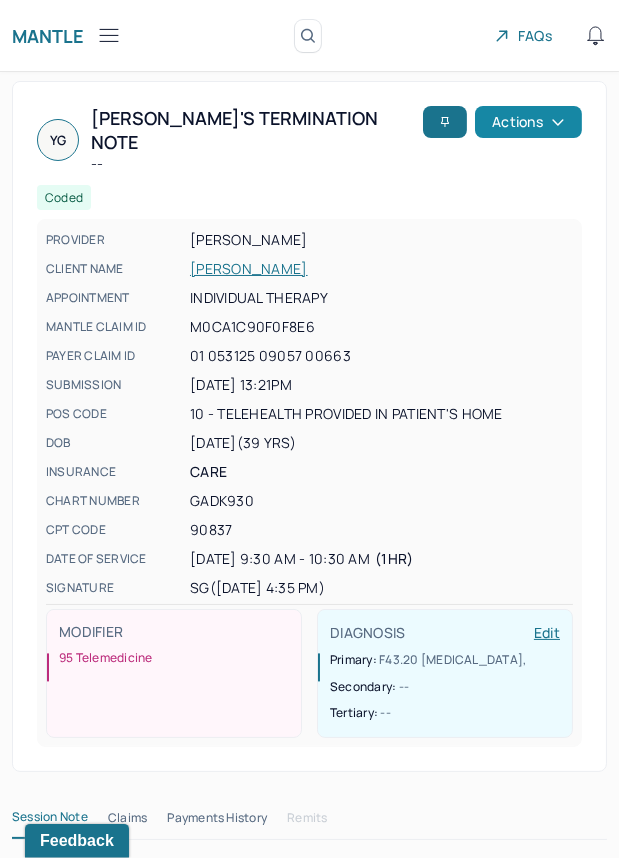 click on "Actions" at bounding box center [528, 122] 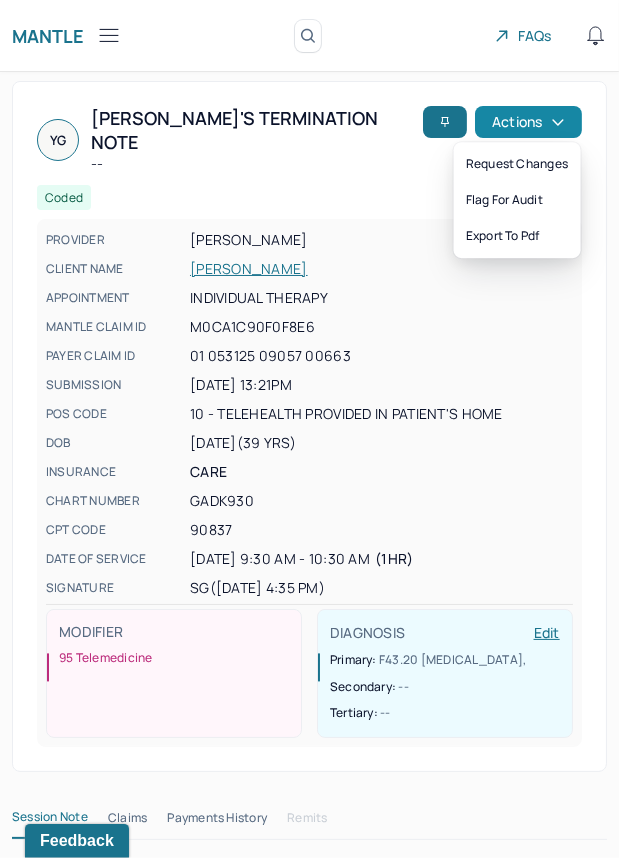 click on "Actions" at bounding box center (528, 122) 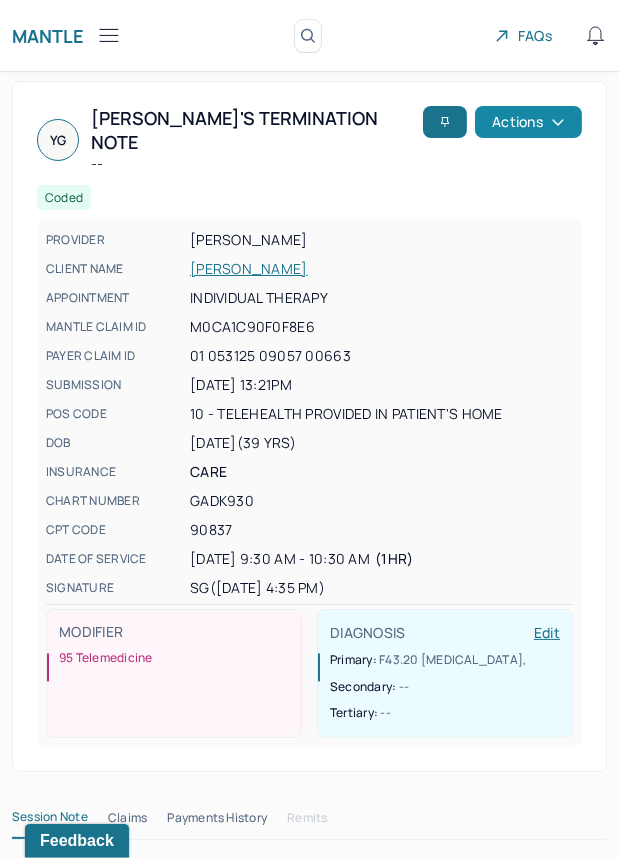 click on "Actions" at bounding box center [528, 122] 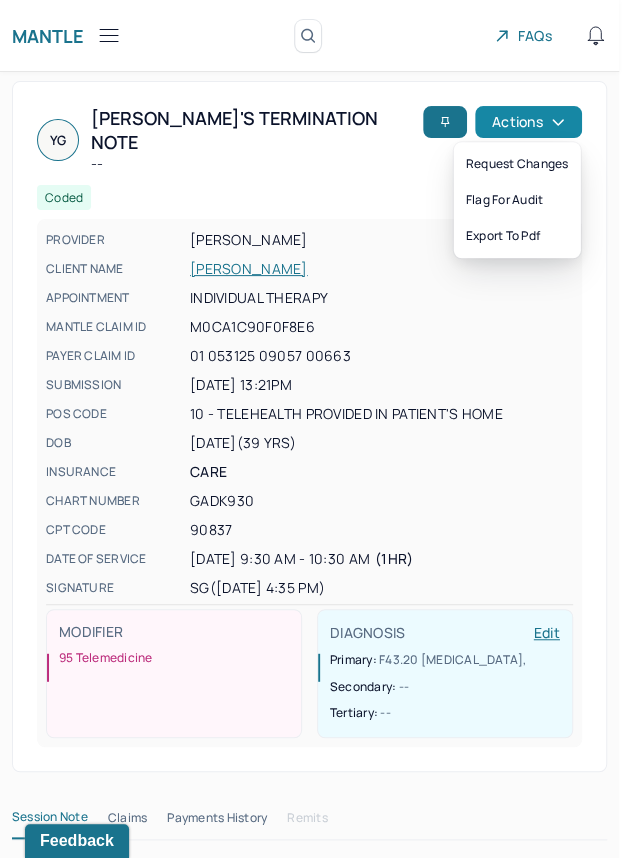 click on "Actions" at bounding box center [528, 122] 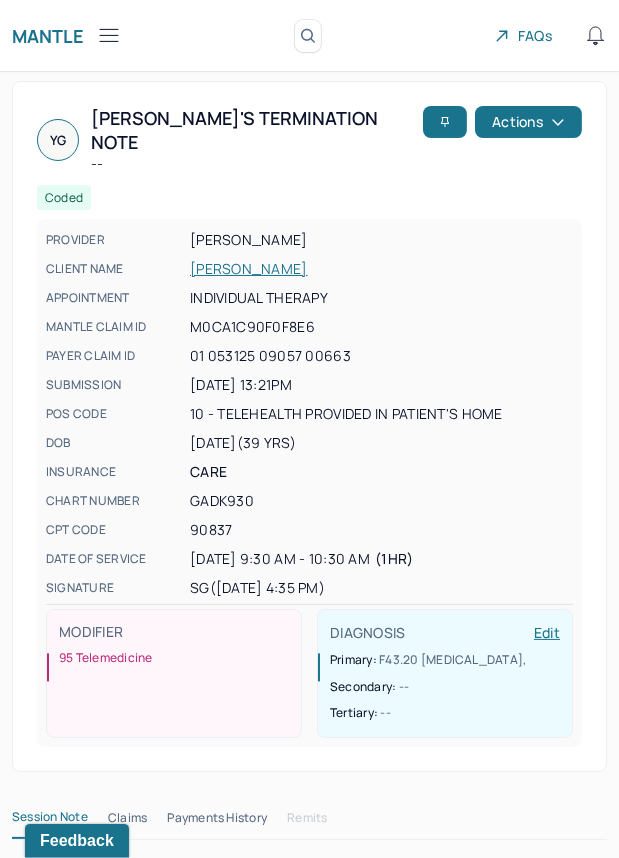 click 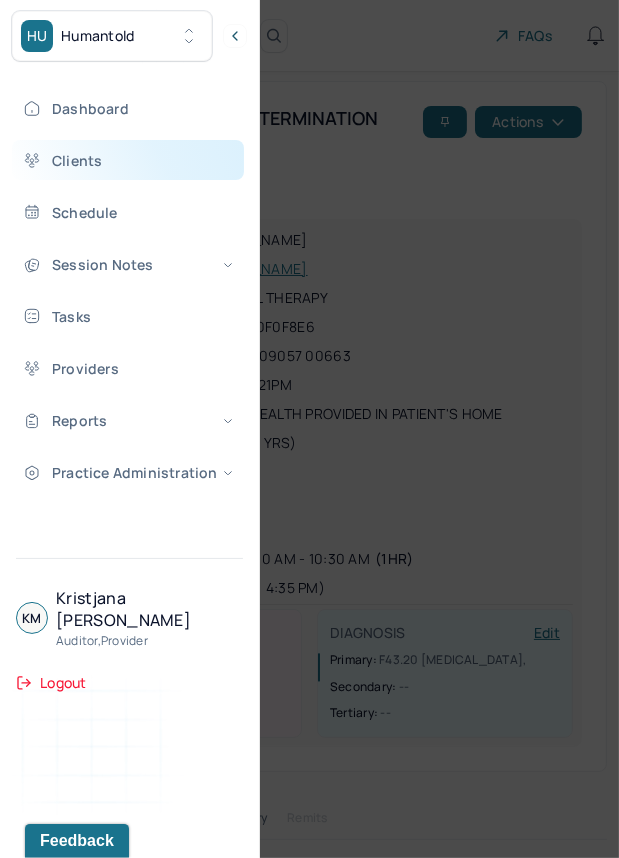 click on "Clients" at bounding box center (128, 160) 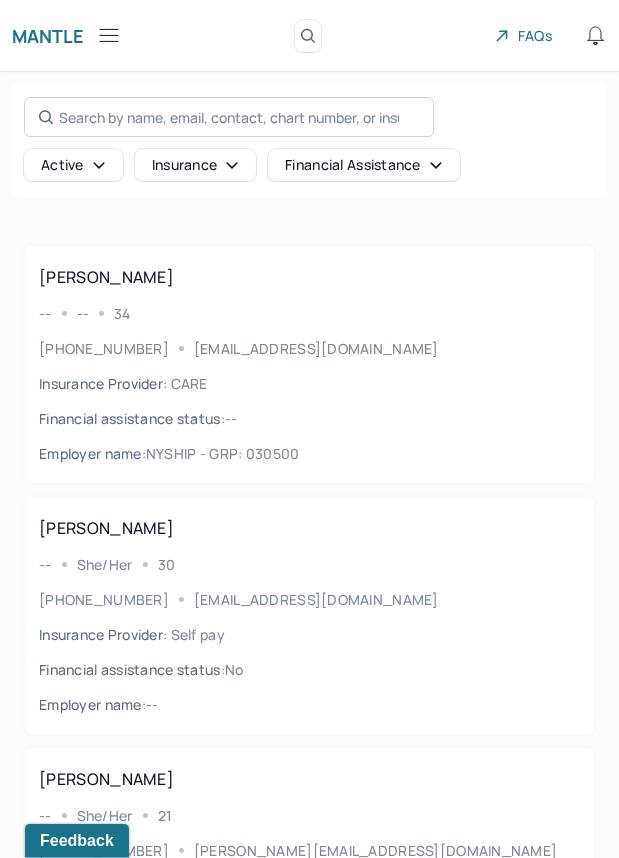 click on "Search by name, email, contact, chart number, or insurance id..." at bounding box center [229, 117] 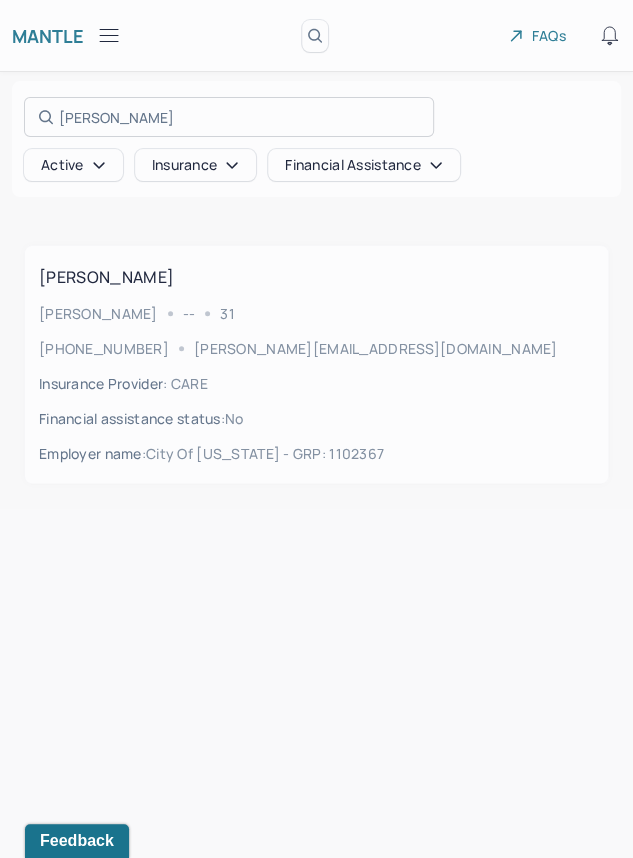 type on "[PERSON_NAME]" 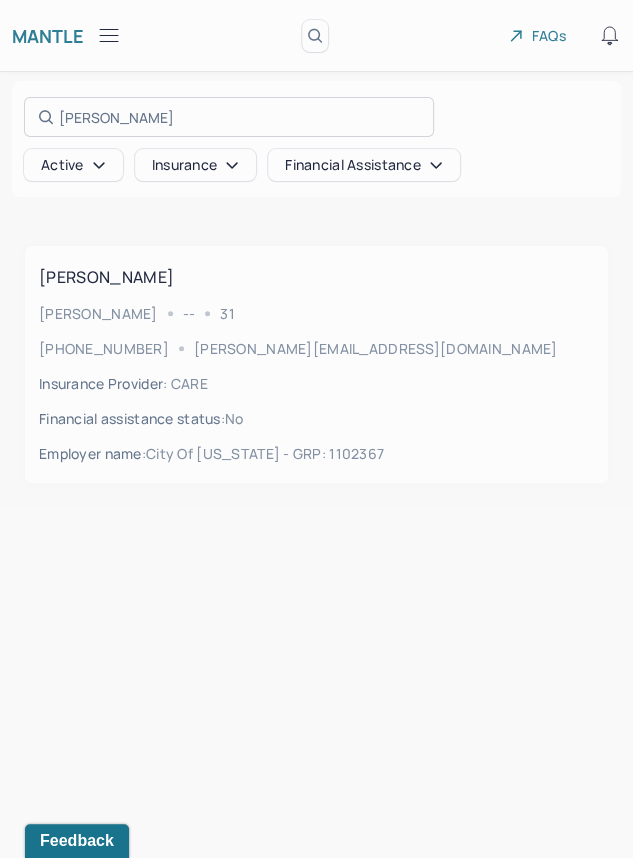 click at bounding box center [316, 429] 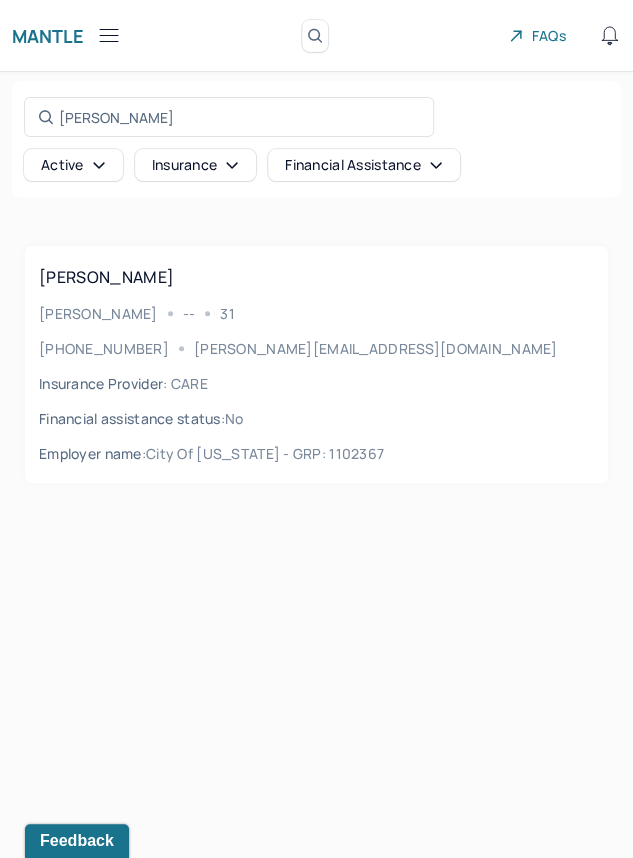 click on "[PERSON_NAME] [PERSON_NAME]  -- [PHONE_NUMBER] [PERSON_NAME][EMAIL_ADDRESS][DOMAIN_NAME] Insurance Provider : CARE Financial assistance status :  no Employer name :  City of [US_STATE] - GRP: 1102367" at bounding box center (316, 364) 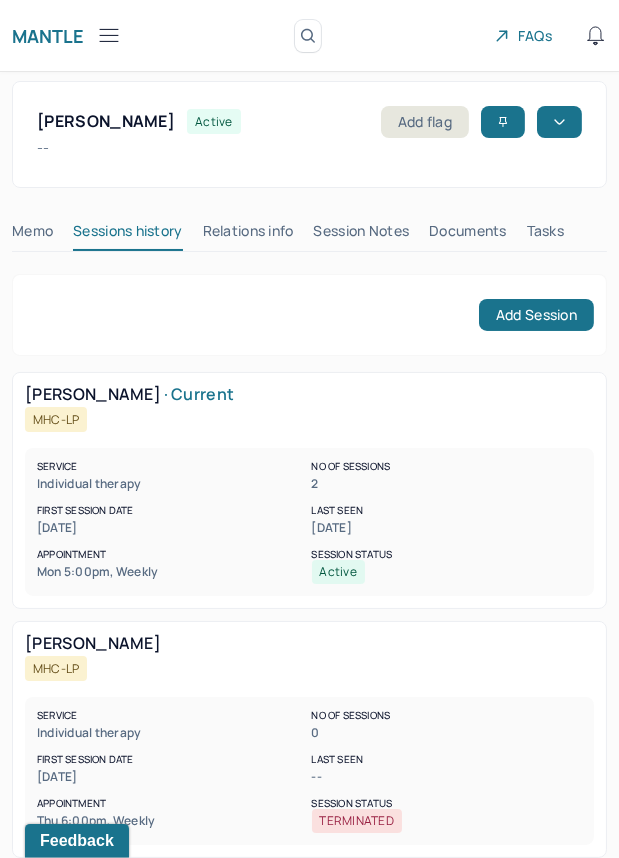 click on "Session Notes" at bounding box center (362, 235) 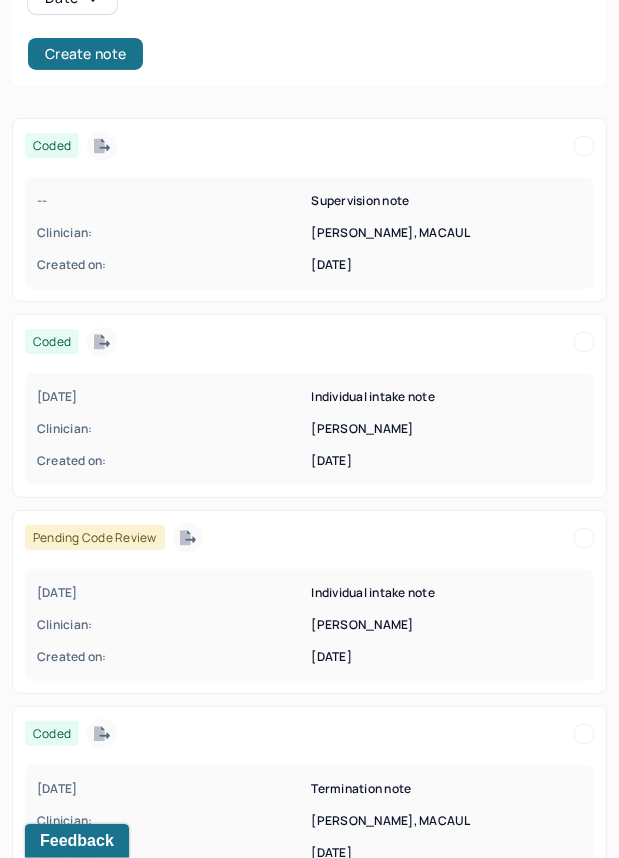 scroll, scrollTop: 420, scrollLeft: 0, axis: vertical 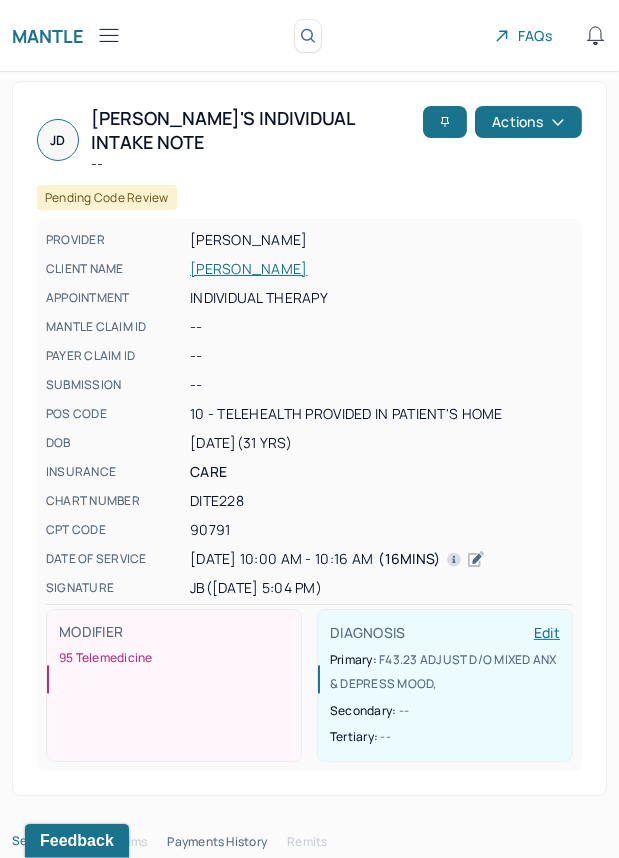 click 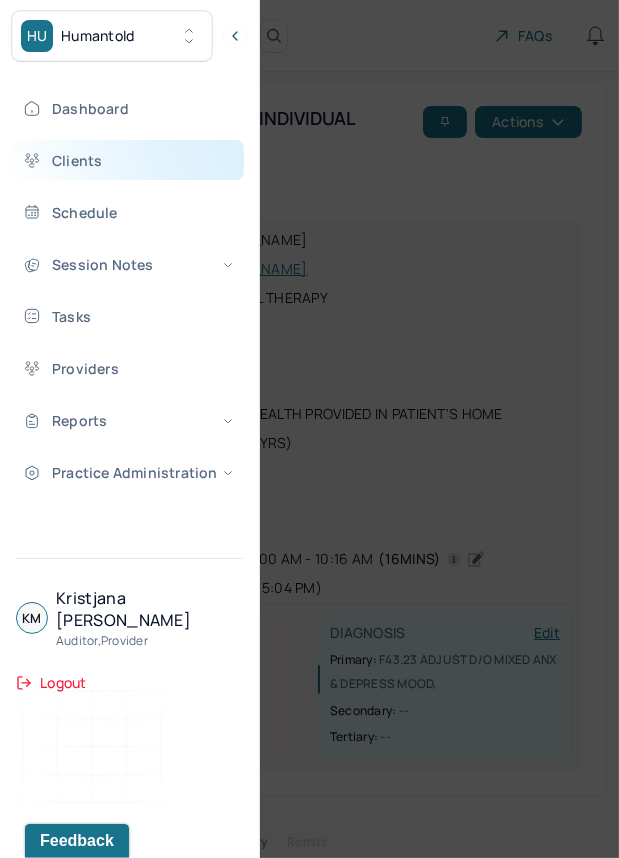 click on "Clients" at bounding box center [128, 160] 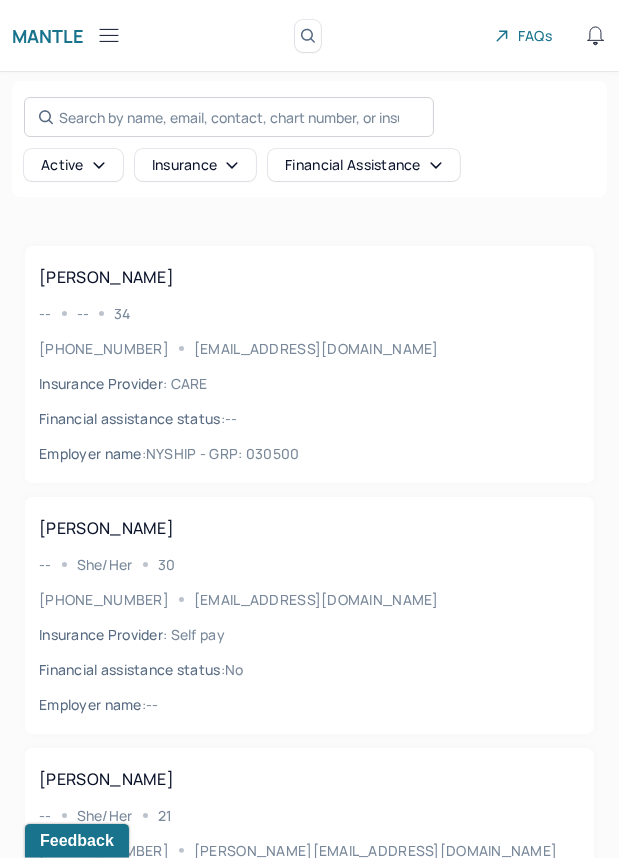 click on "Search by name, email, contact, chart number, or insurance id..." at bounding box center (229, 117) 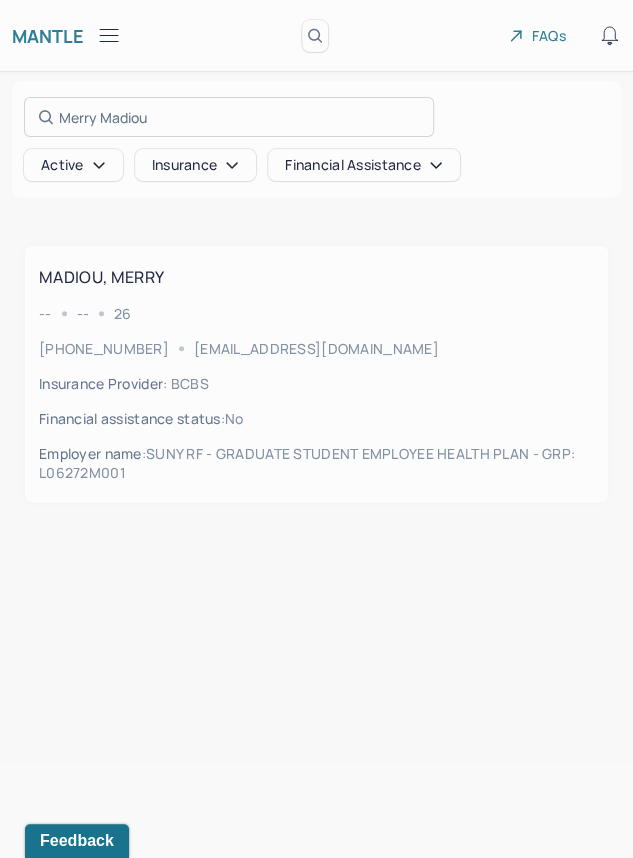 type on "Merry Madiou" 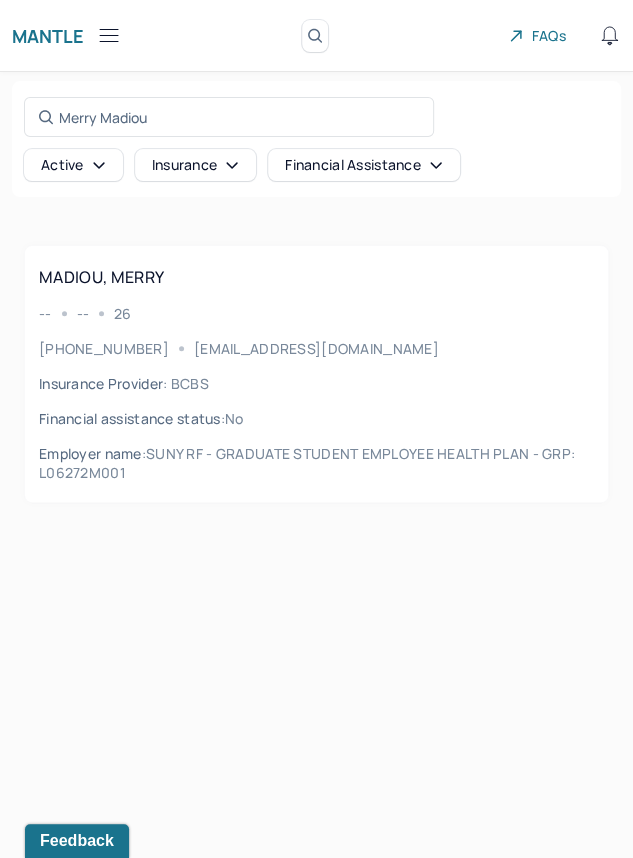 click on "MADIOU, MERRY -- -- [PHONE_NUMBER] [EMAIL_ADDRESS][DOMAIN_NAME] Insurance Provider : BCBS Financial assistance status :  no Employer name :  SUNY RF - GRADUATE STUDENT EMPLOYEE HEALTH PLAN - GRP: L06272M001" at bounding box center [316, 374] 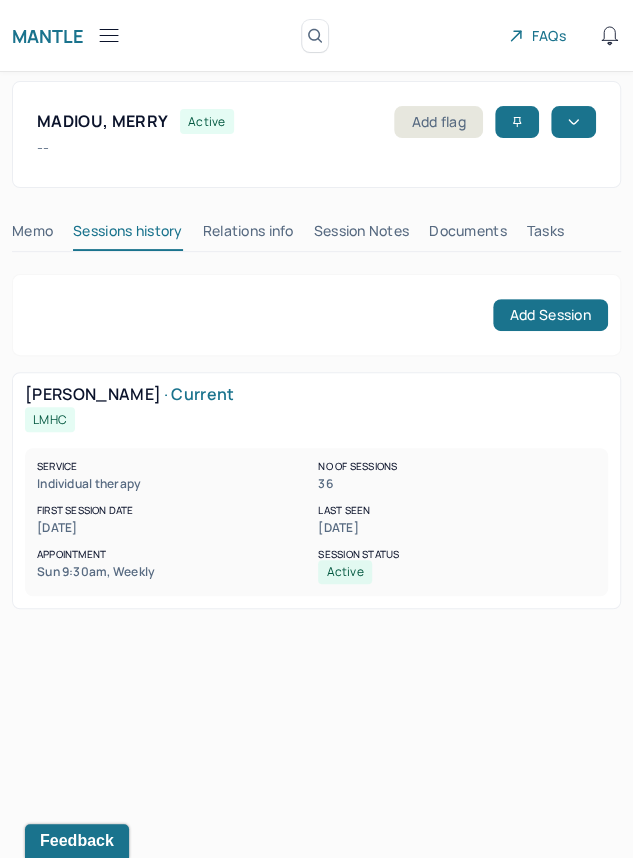 click on "Session Notes" at bounding box center [362, 235] 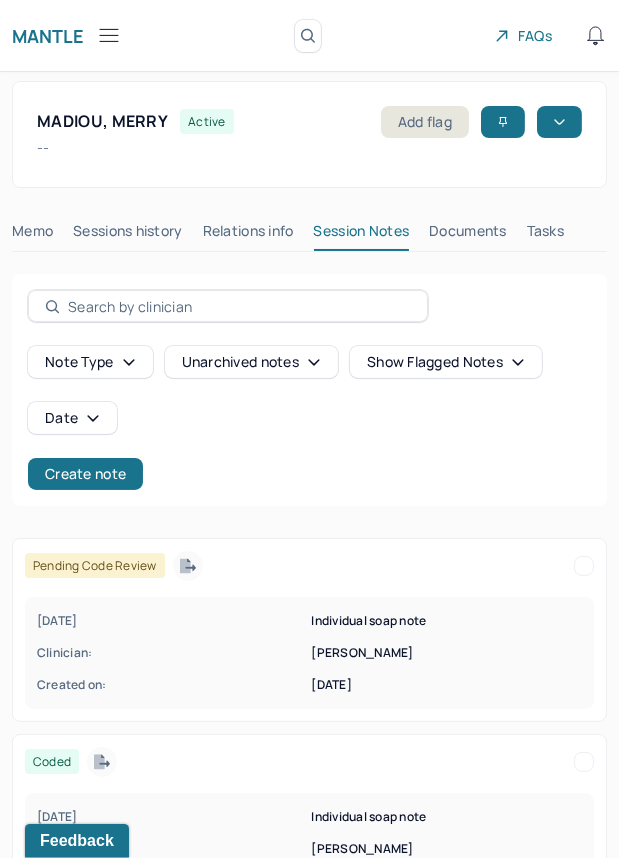 click on "Clinician:" at bounding box center [172, 653] 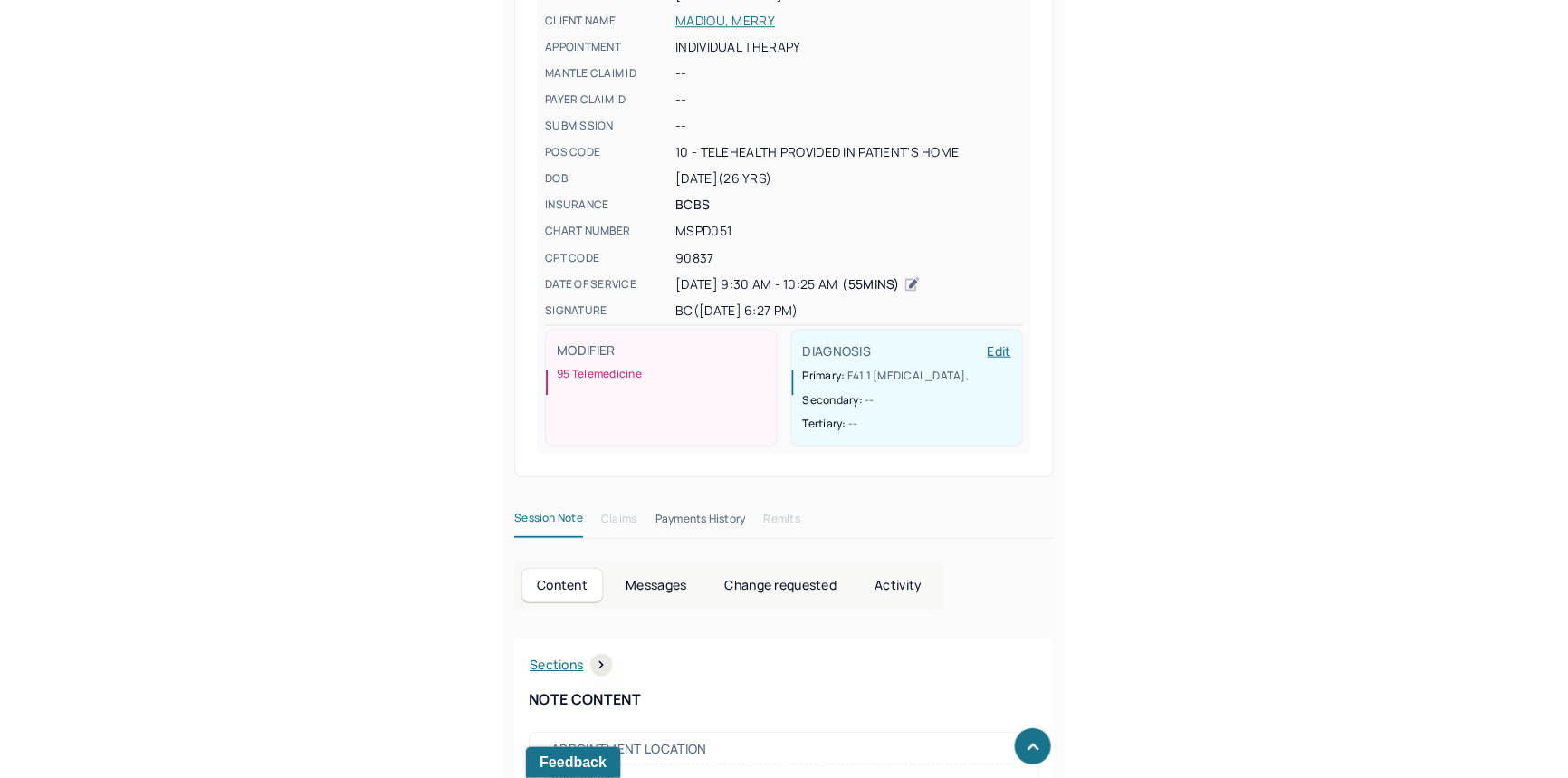 scroll, scrollTop: 0, scrollLeft: 0, axis: both 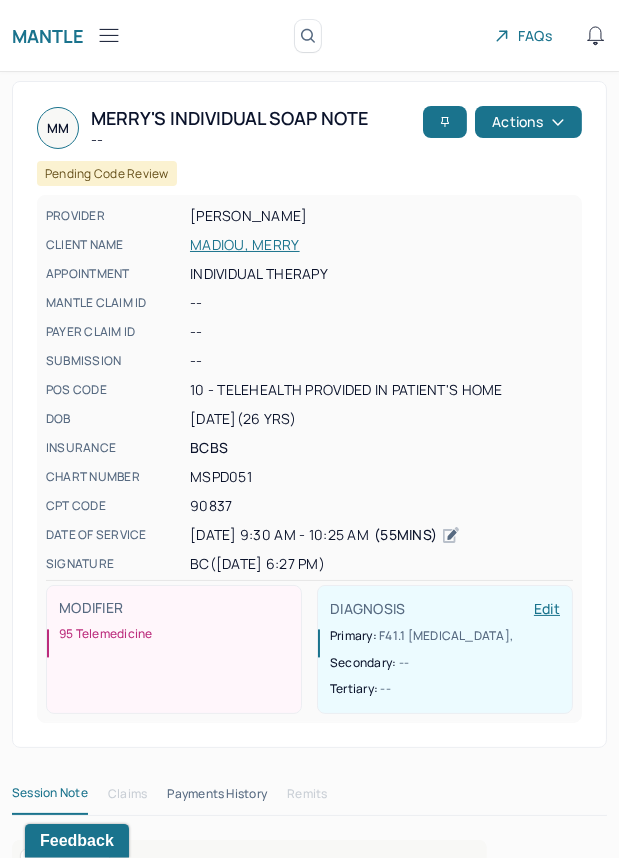 click 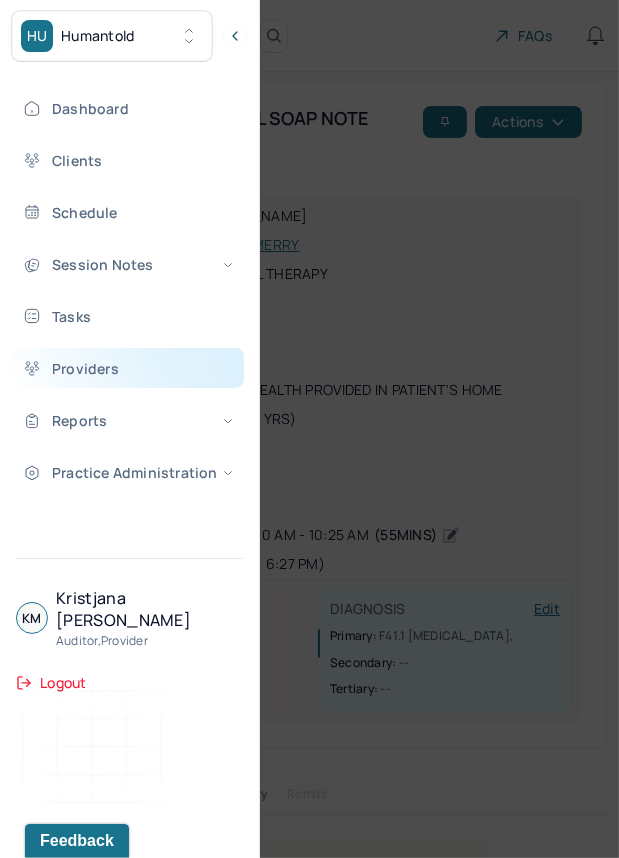 click on "Providers" at bounding box center [128, 368] 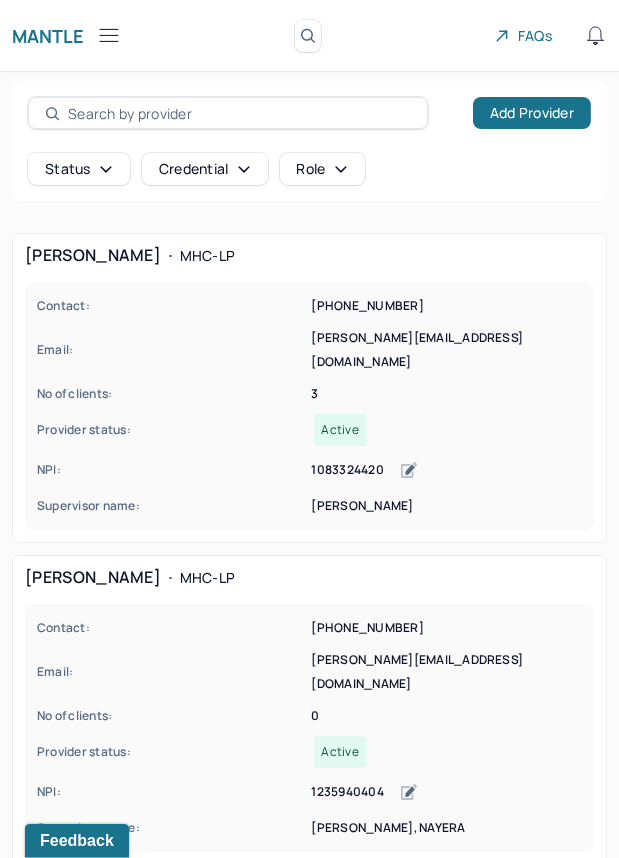 click at bounding box center [239, 113] 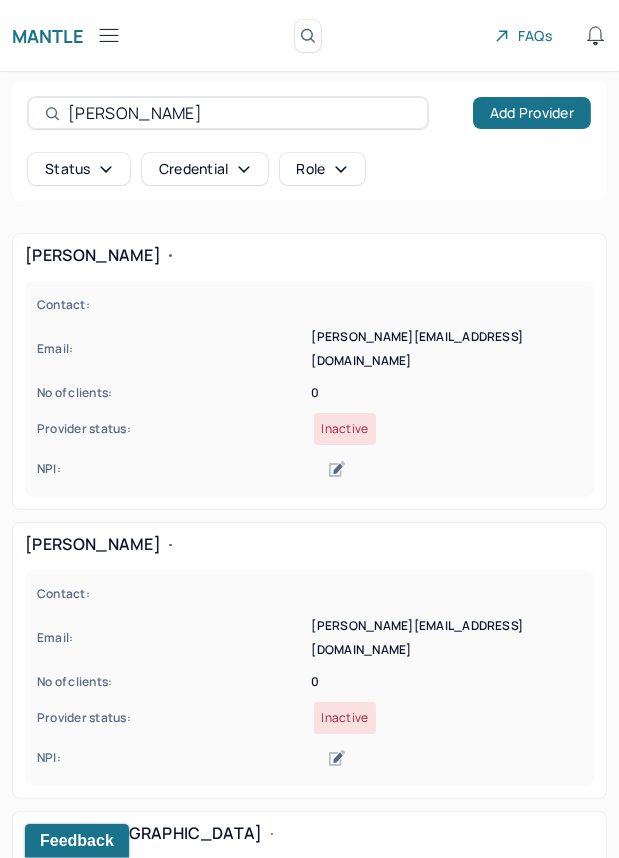 type on "[PERSON_NAME]" 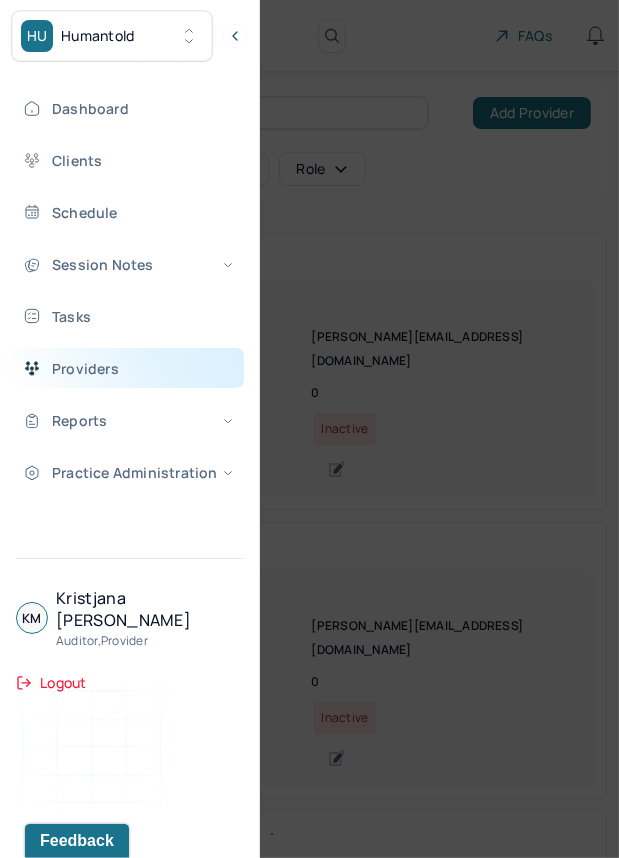 click on "Providers" at bounding box center [128, 368] 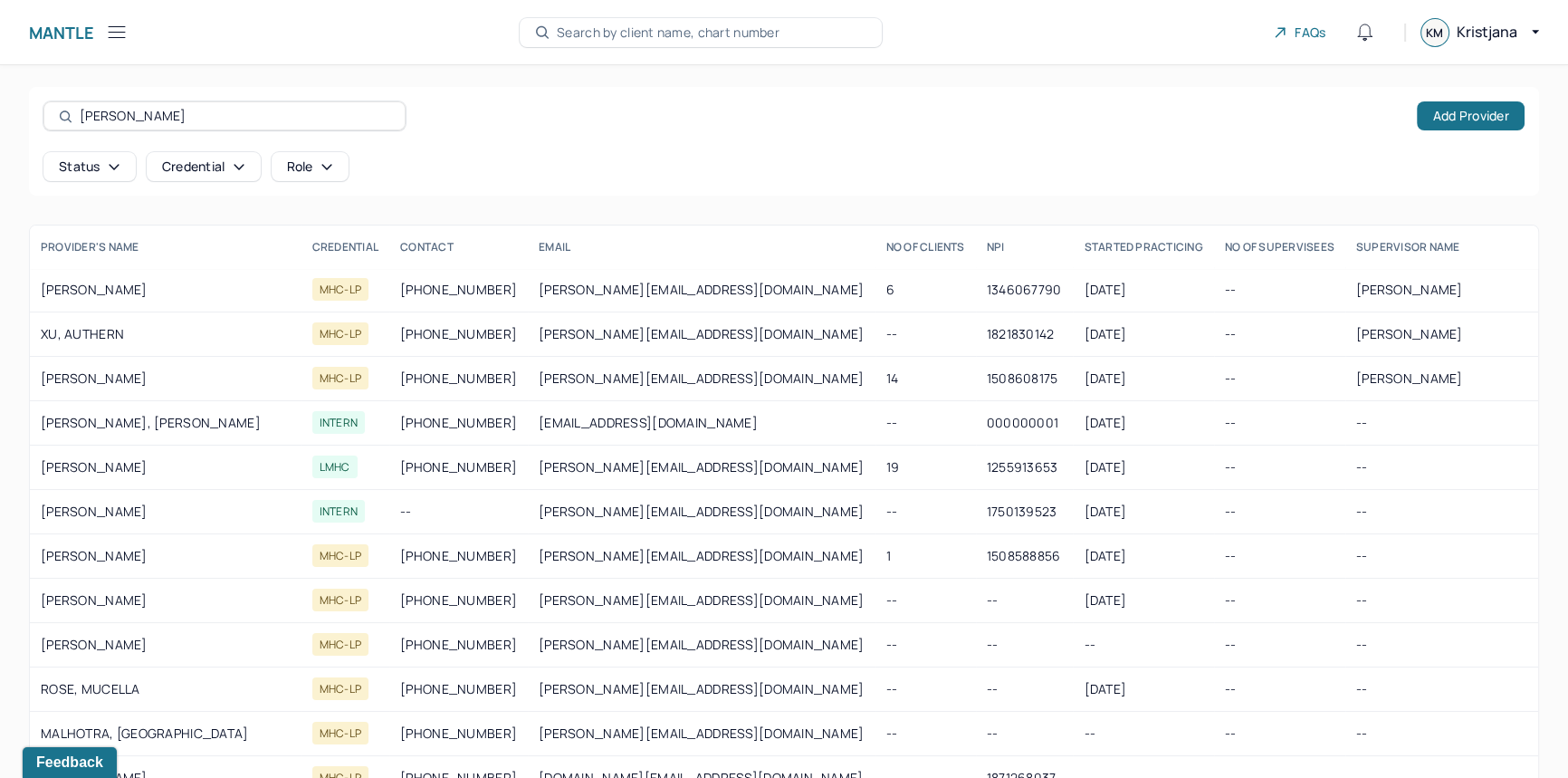 scroll, scrollTop: 2307, scrollLeft: 0, axis: vertical 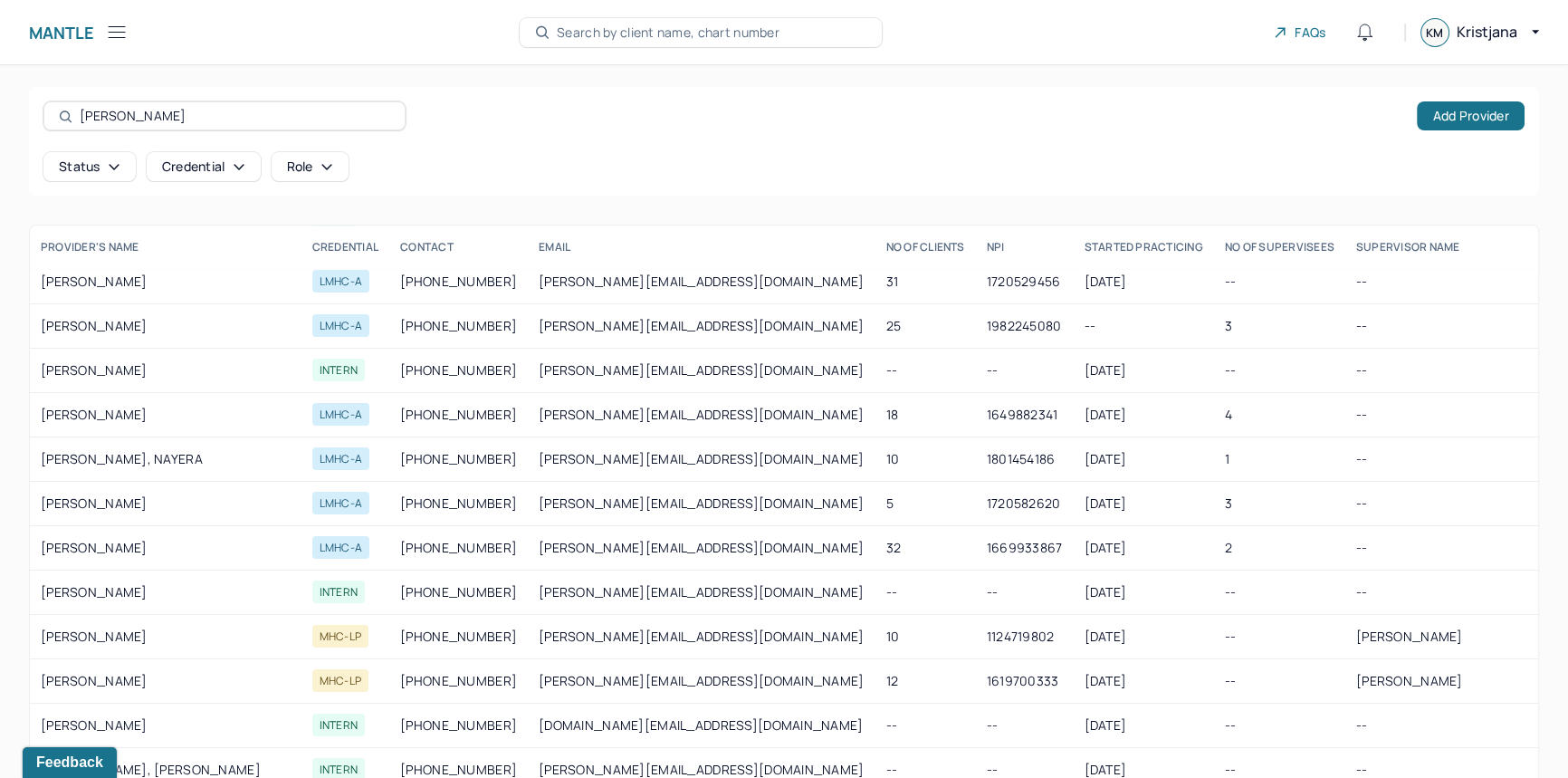 click 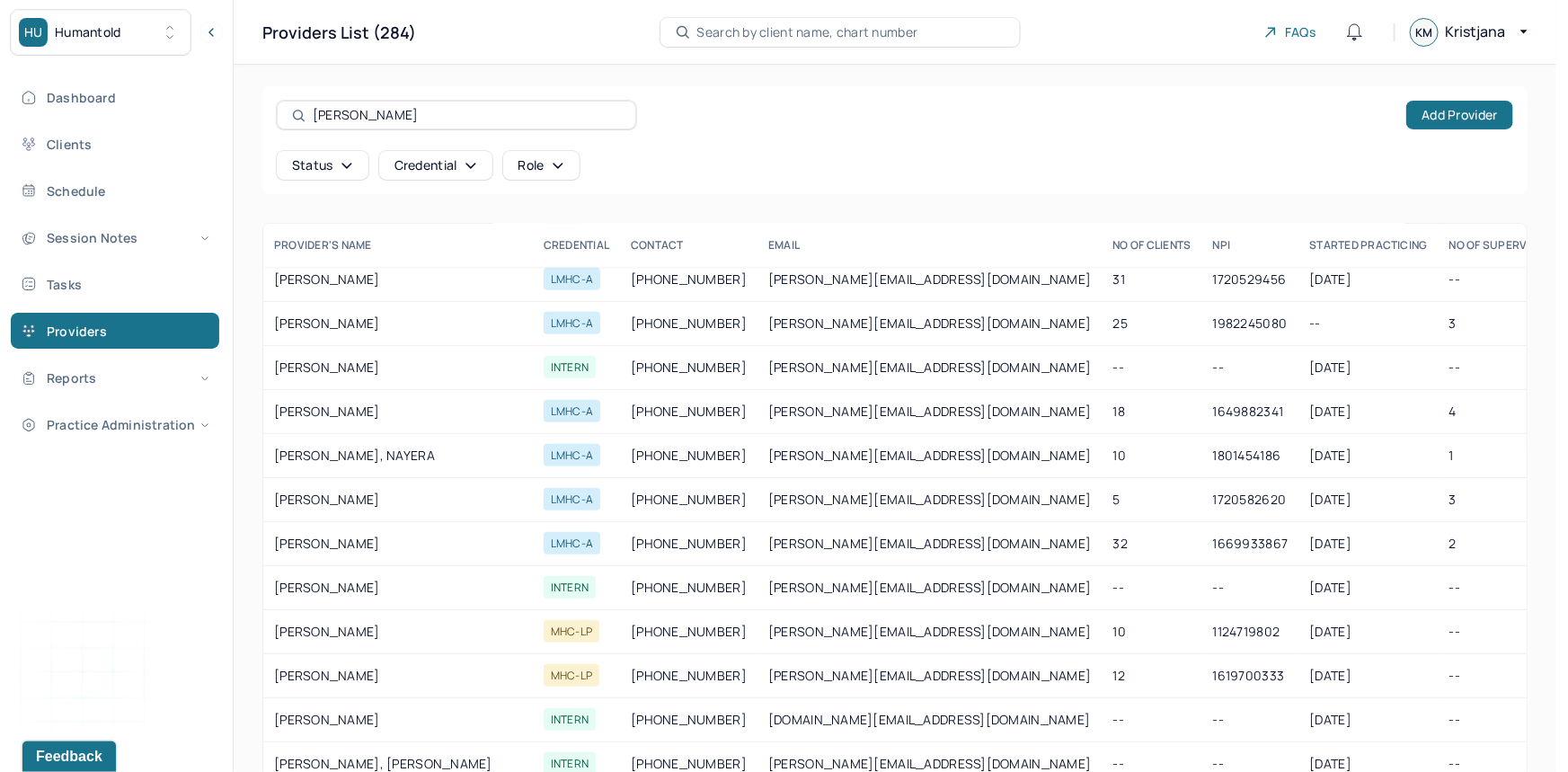 click on "HU Humantold" at bounding box center [101, 32] 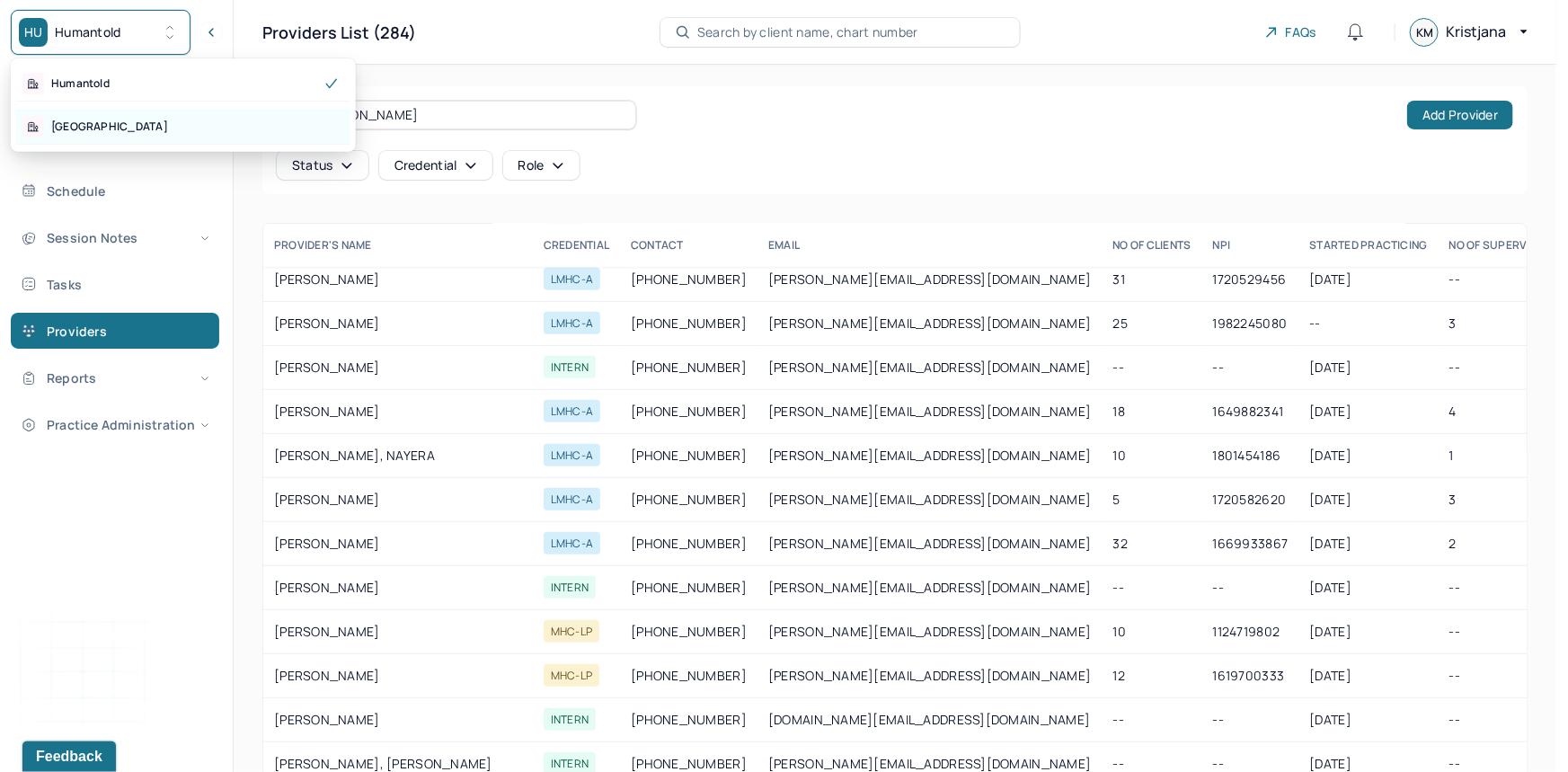 click on "[GEOGRAPHIC_DATA]" at bounding box center [183, 127] 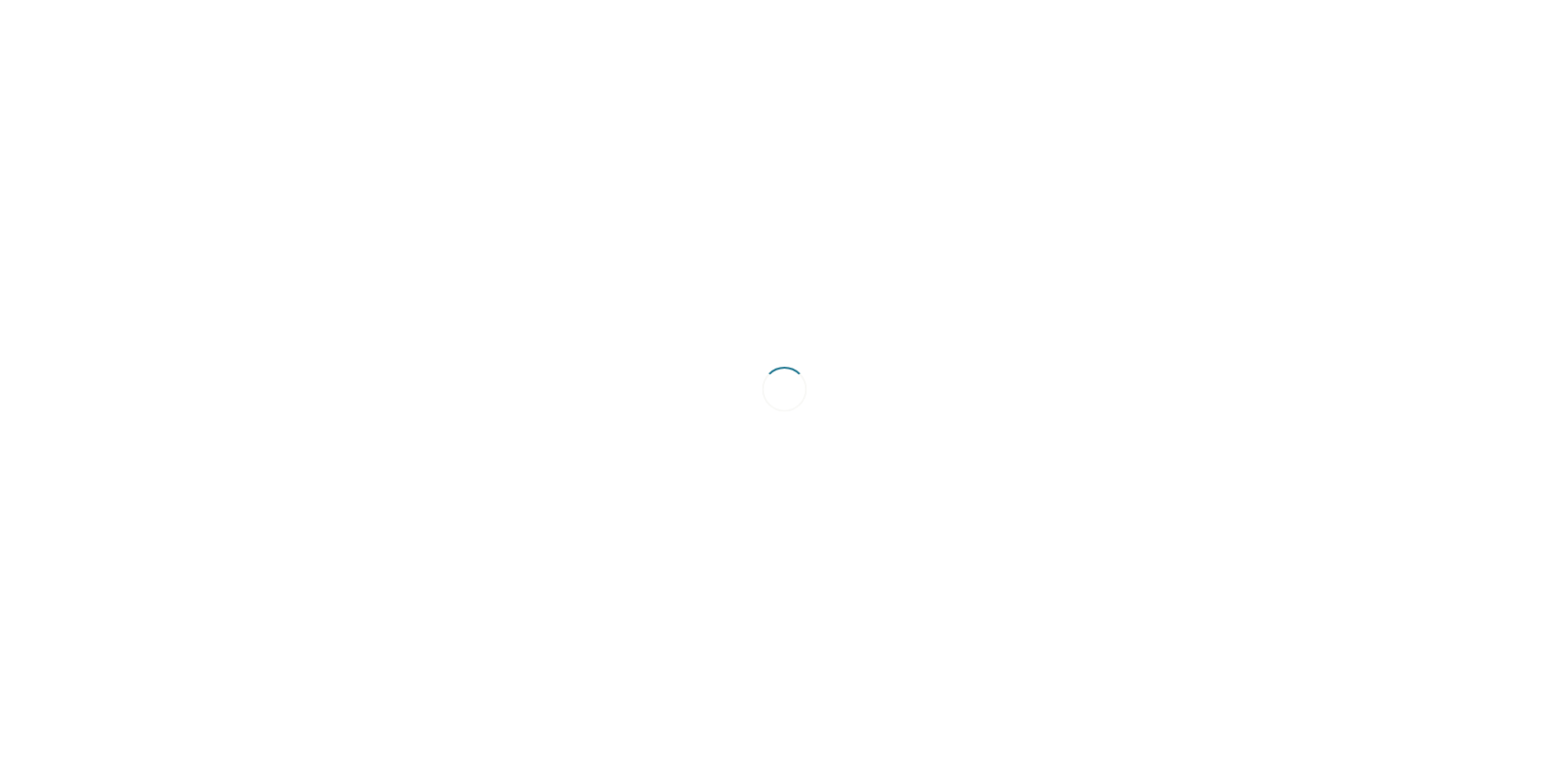 scroll, scrollTop: 0, scrollLeft: 0, axis: both 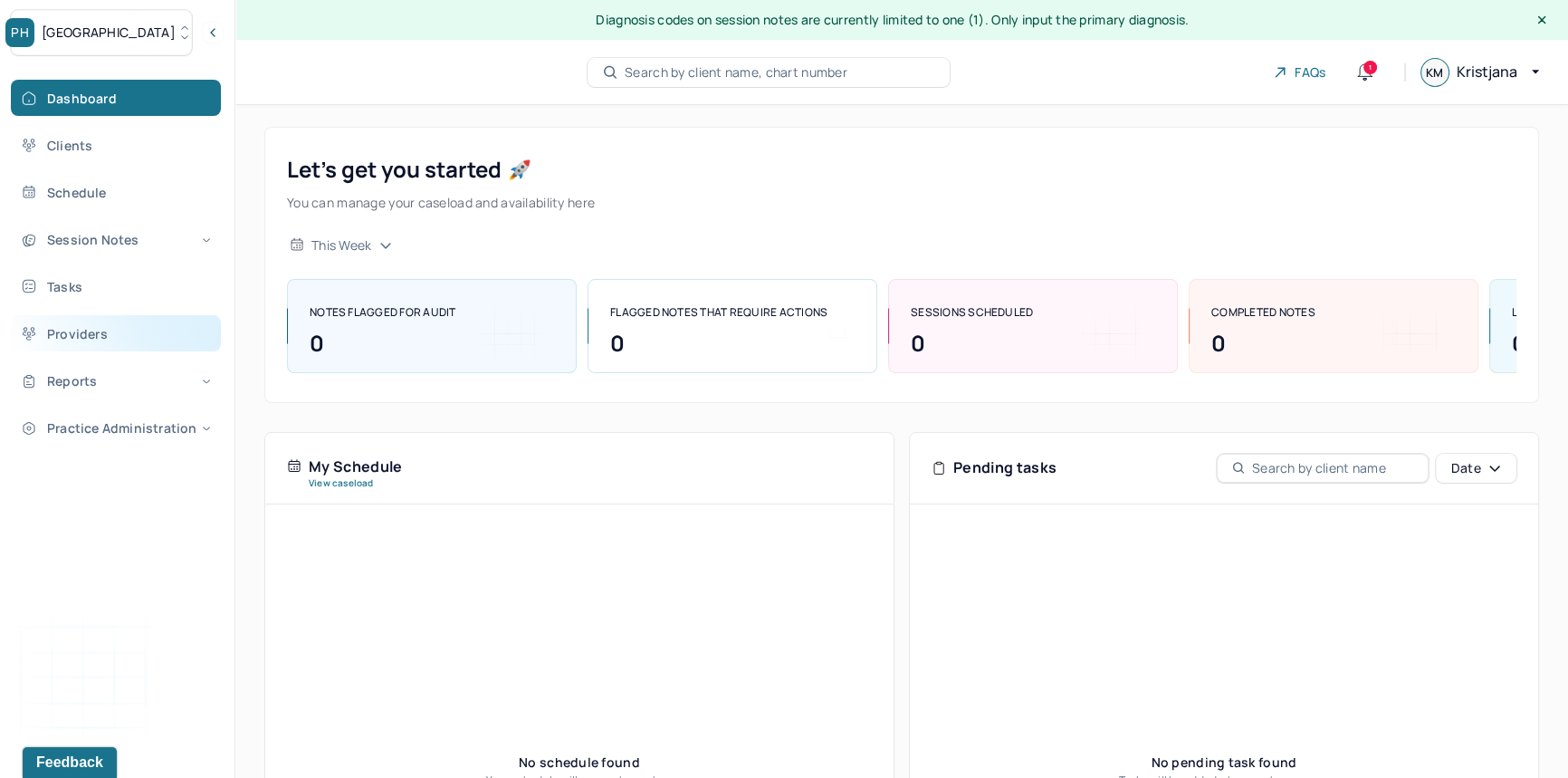 click on "Providers" at bounding box center (116, 333) 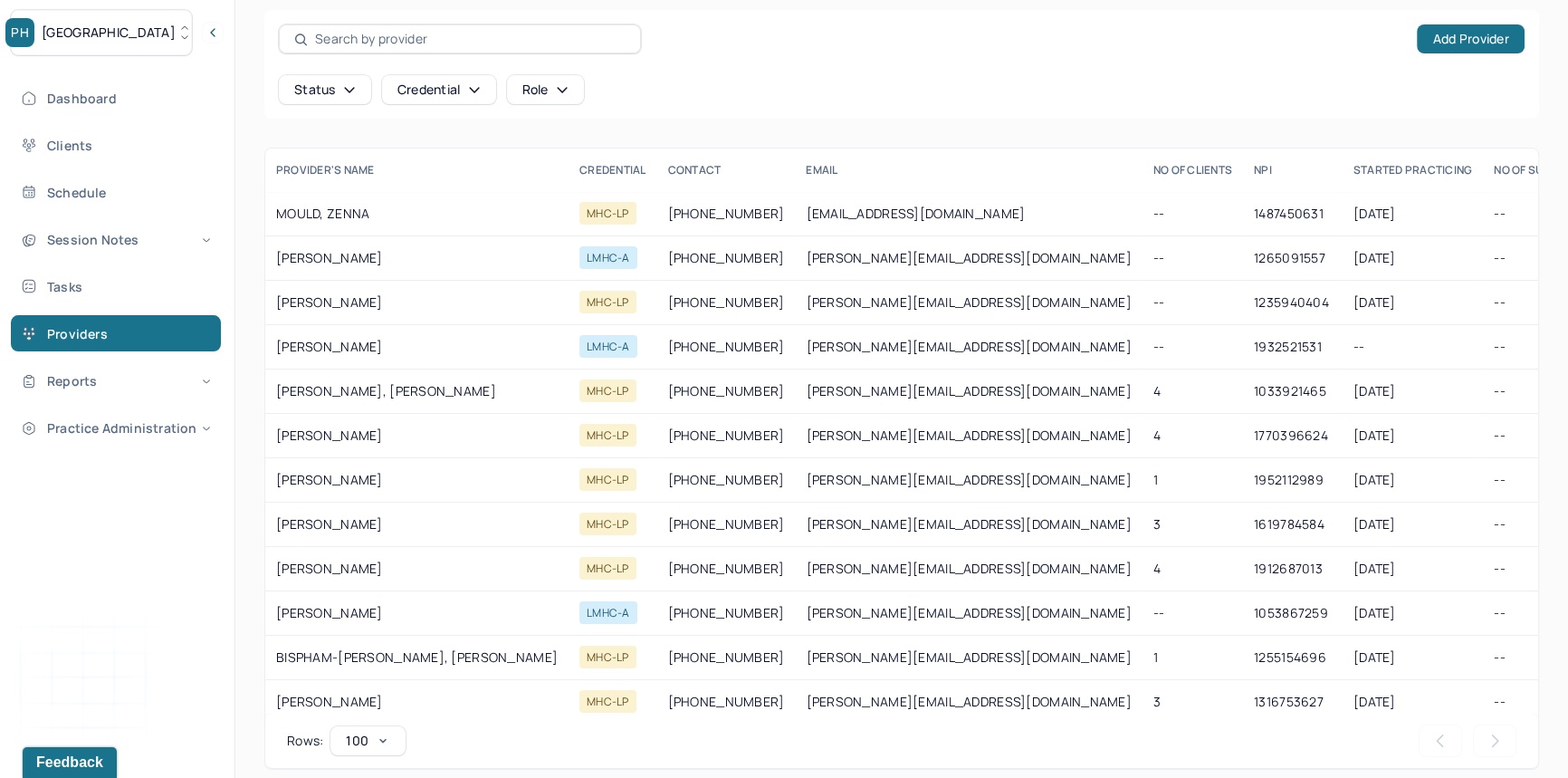 scroll, scrollTop: 130, scrollLeft: 0, axis: vertical 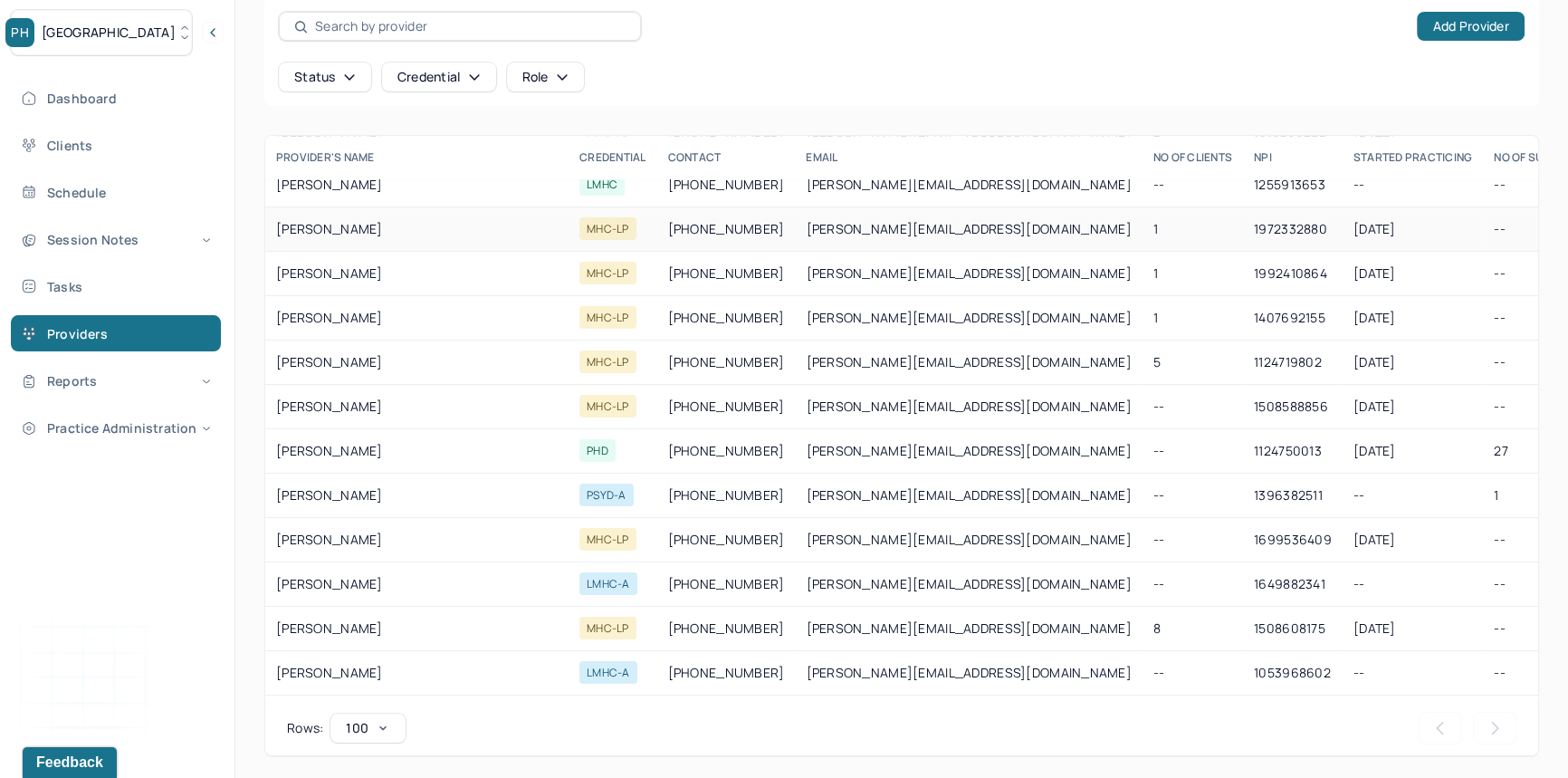 click on "a.hernandez@humantold.com" at bounding box center (968, 229) 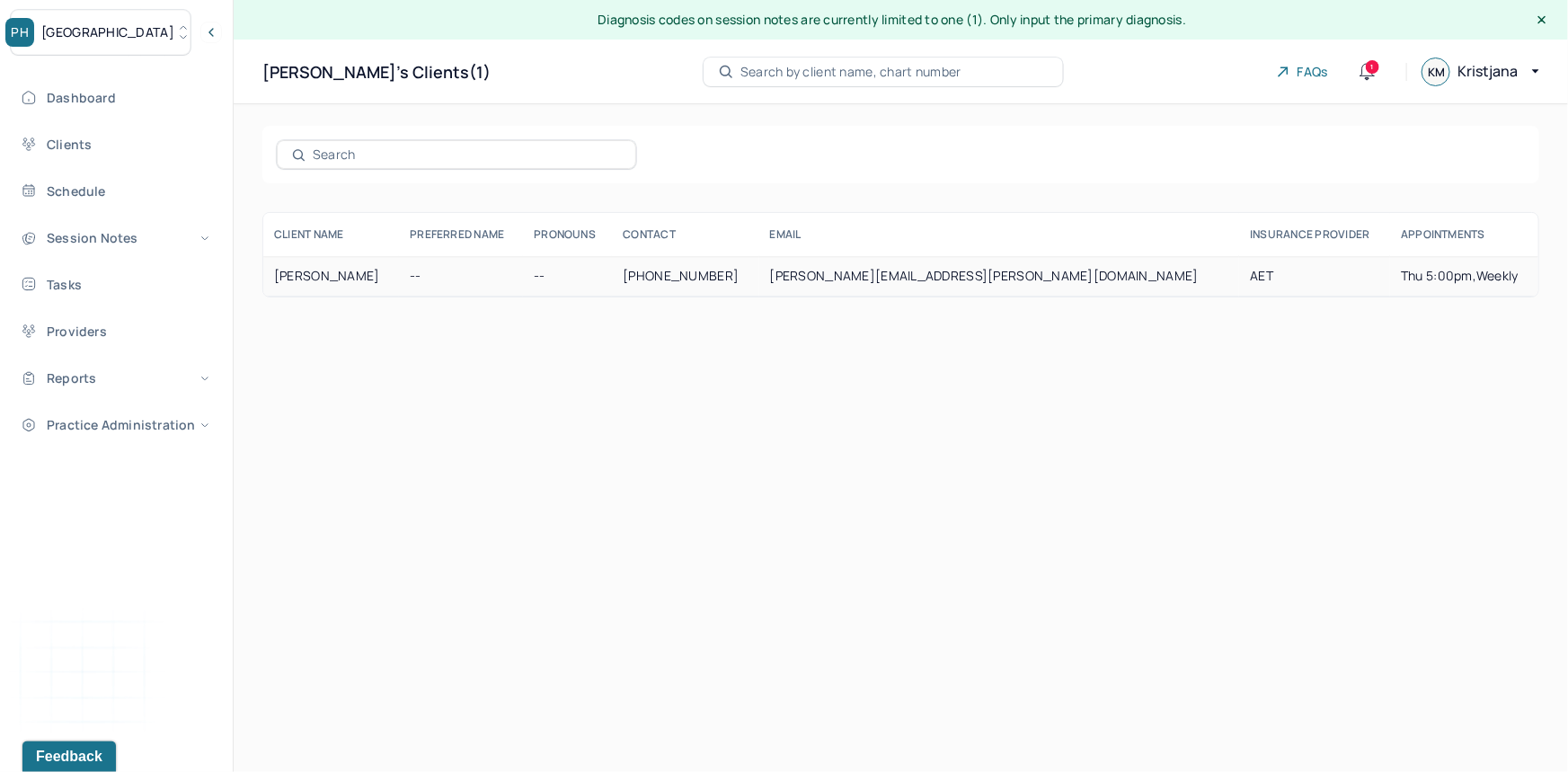 click on "--" at bounding box center (461, 276) 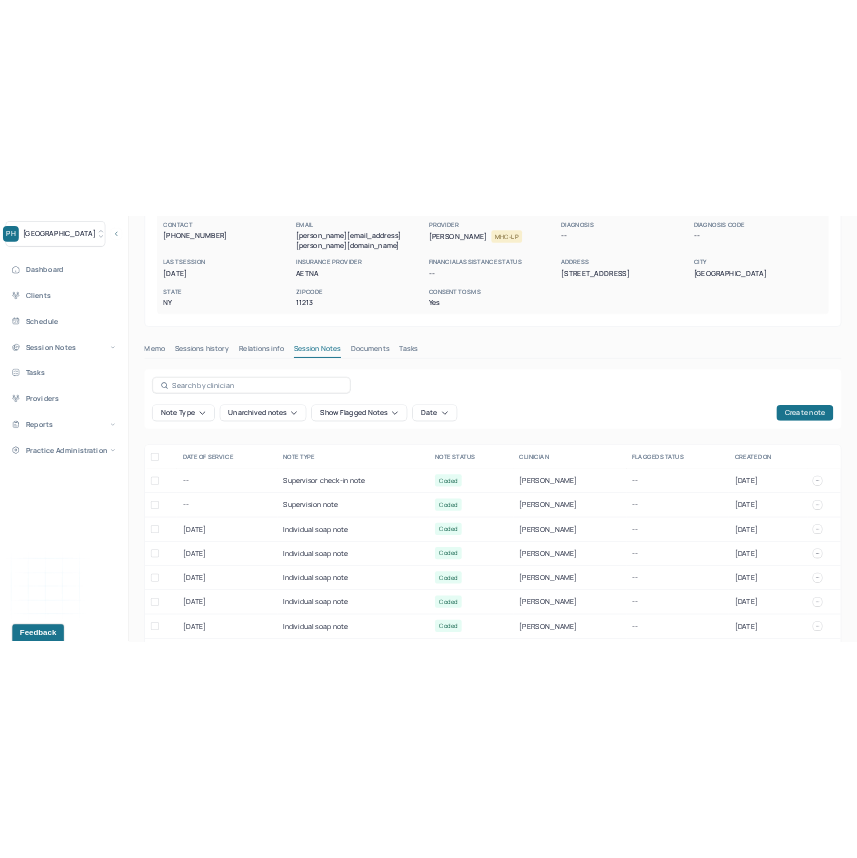 scroll, scrollTop: 319, scrollLeft: 0, axis: vertical 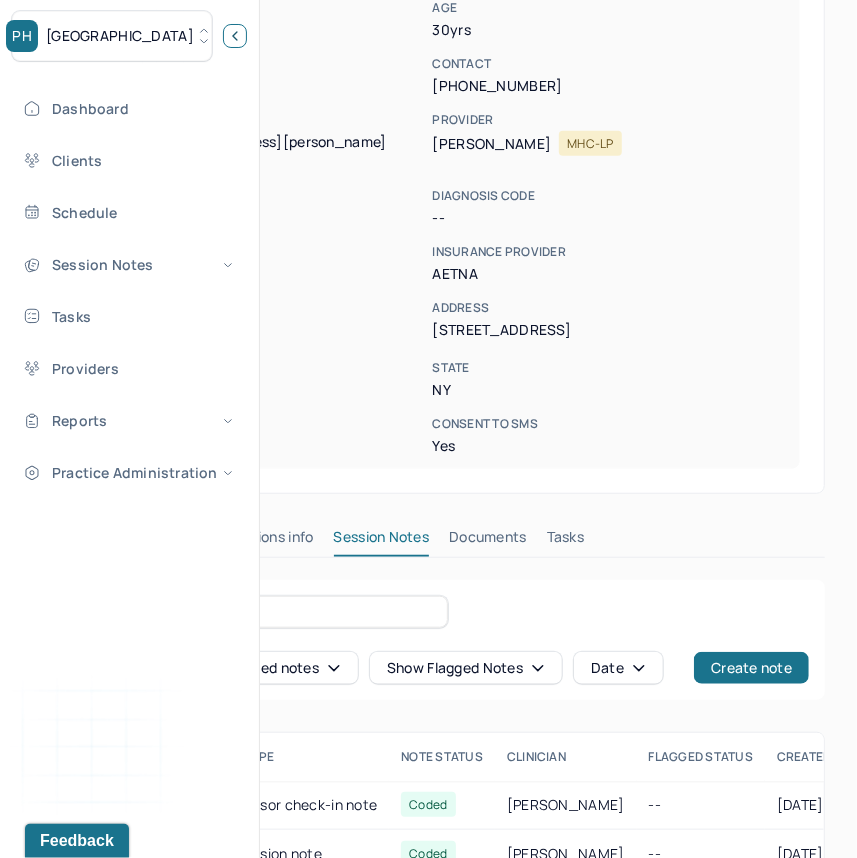 click at bounding box center (235, 36) 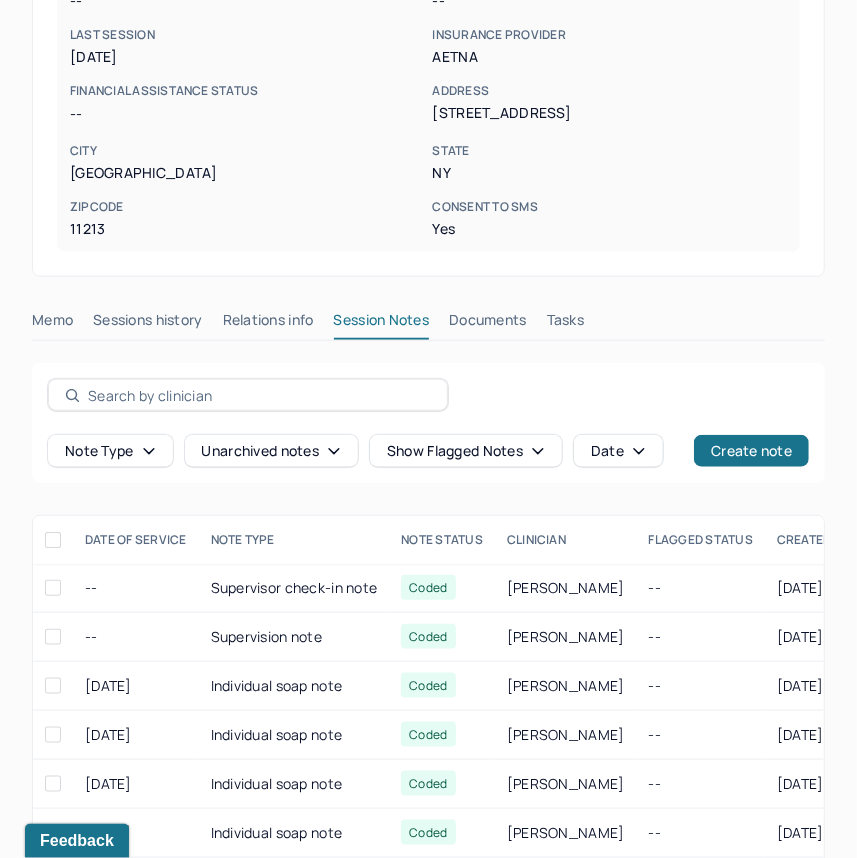 scroll, scrollTop: 661, scrollLeft: 0, axis: vertical 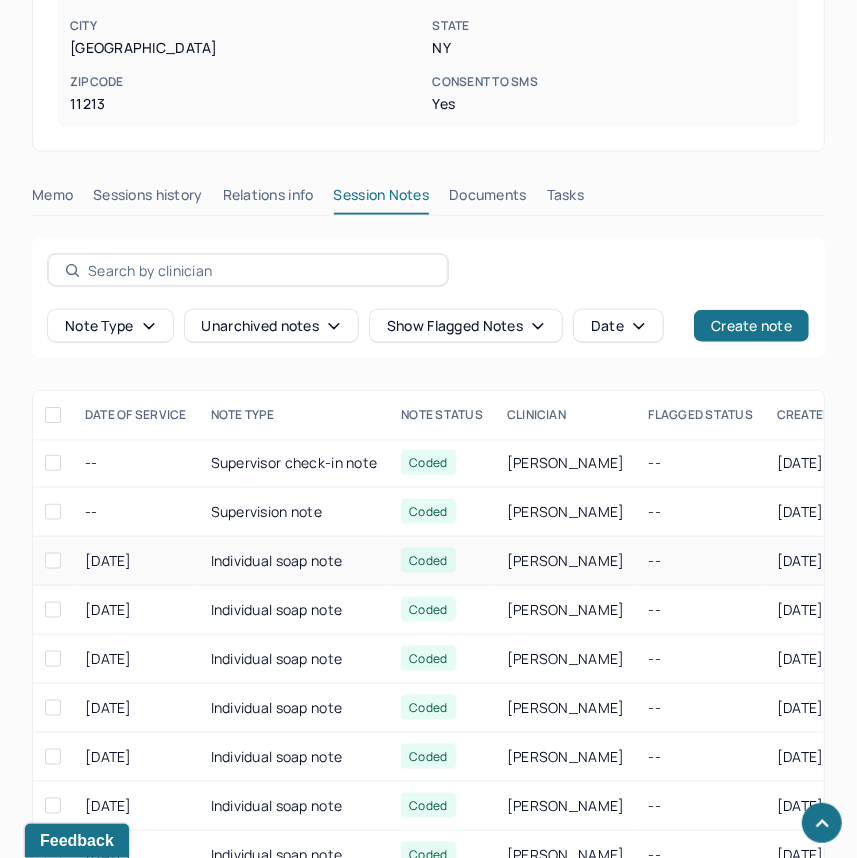click on "Individual soap note" at bounding box center (294, 561) 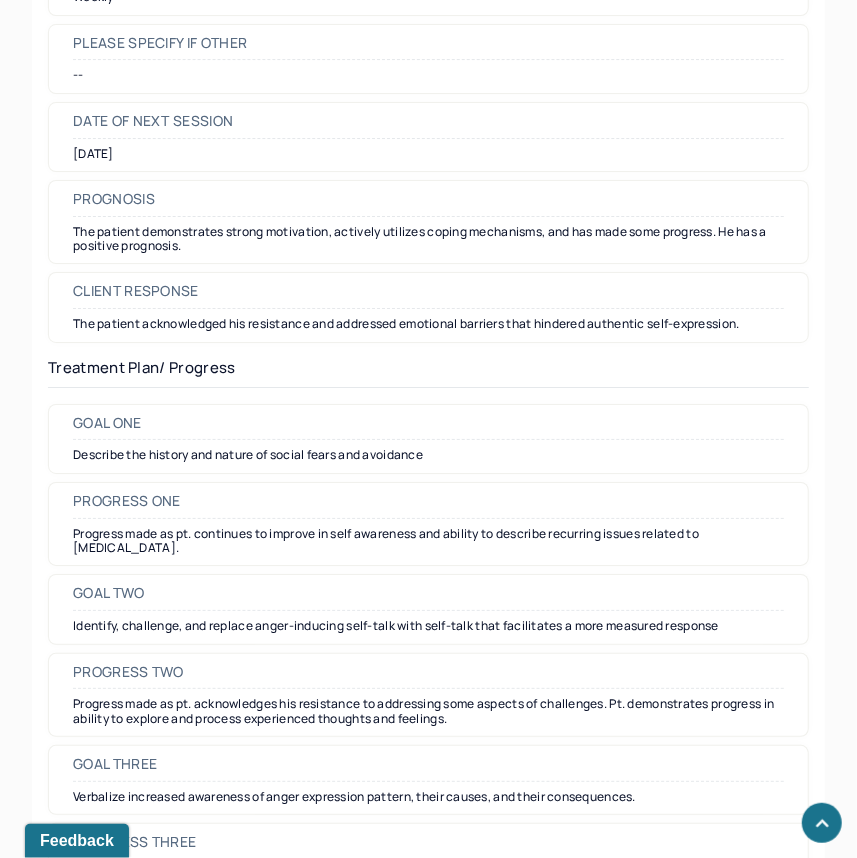 scroll, scrollTop: 3128, scrollLeft: 0, axis: vertical 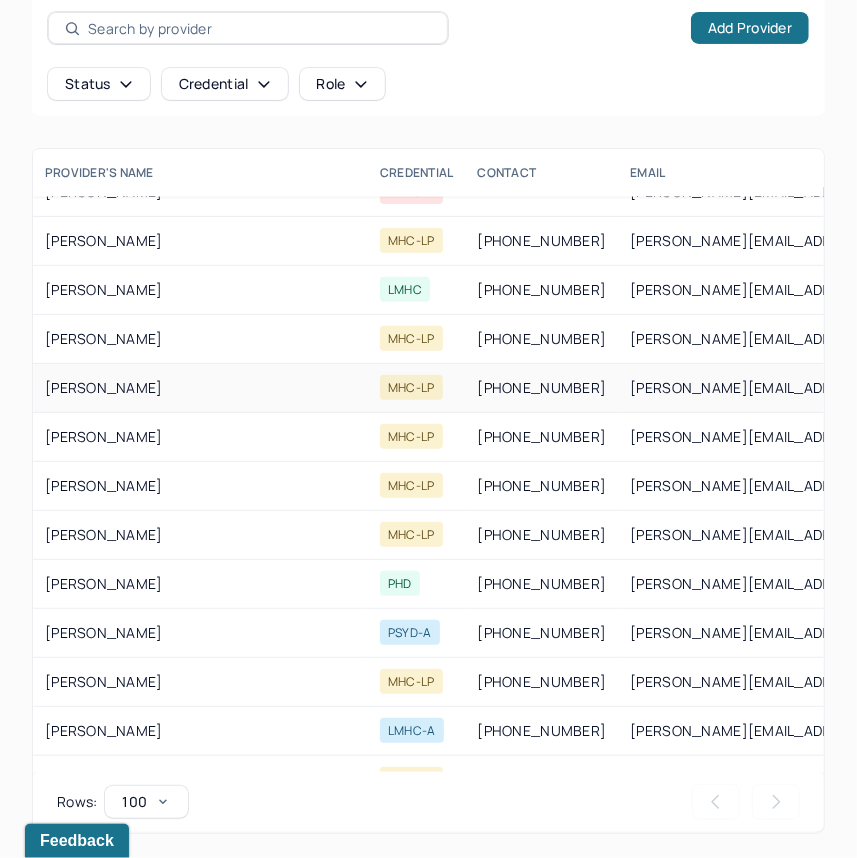 click on "m.bass@humantold.com" at bounding box center (809, 388) 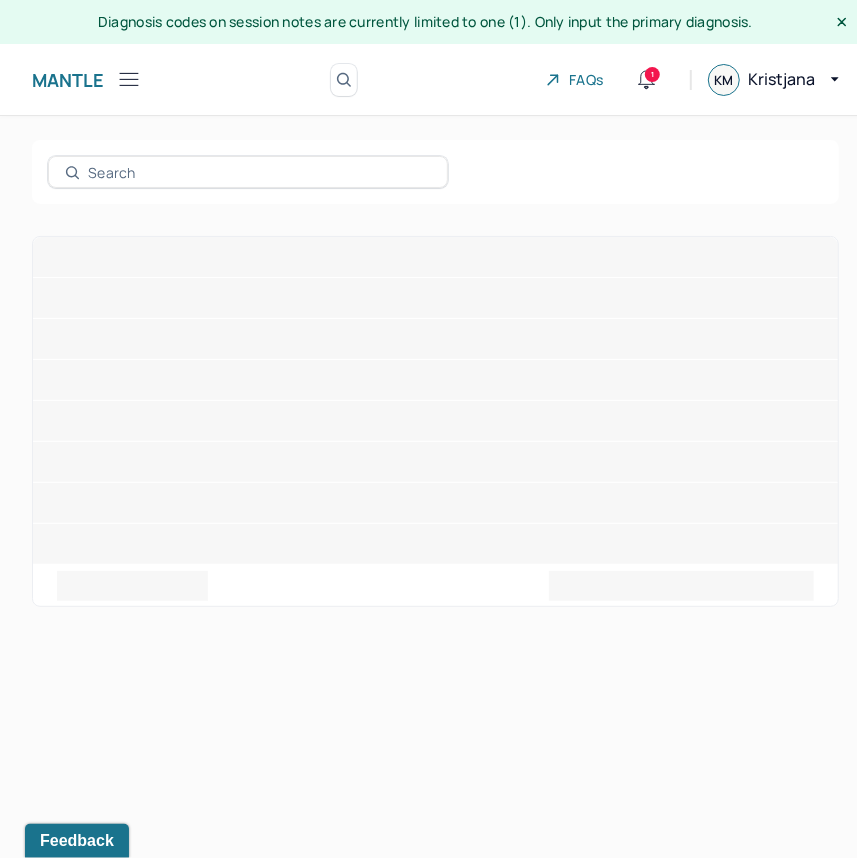 scroll, scrollTop: 0, scrollLeft: 0, axis: both 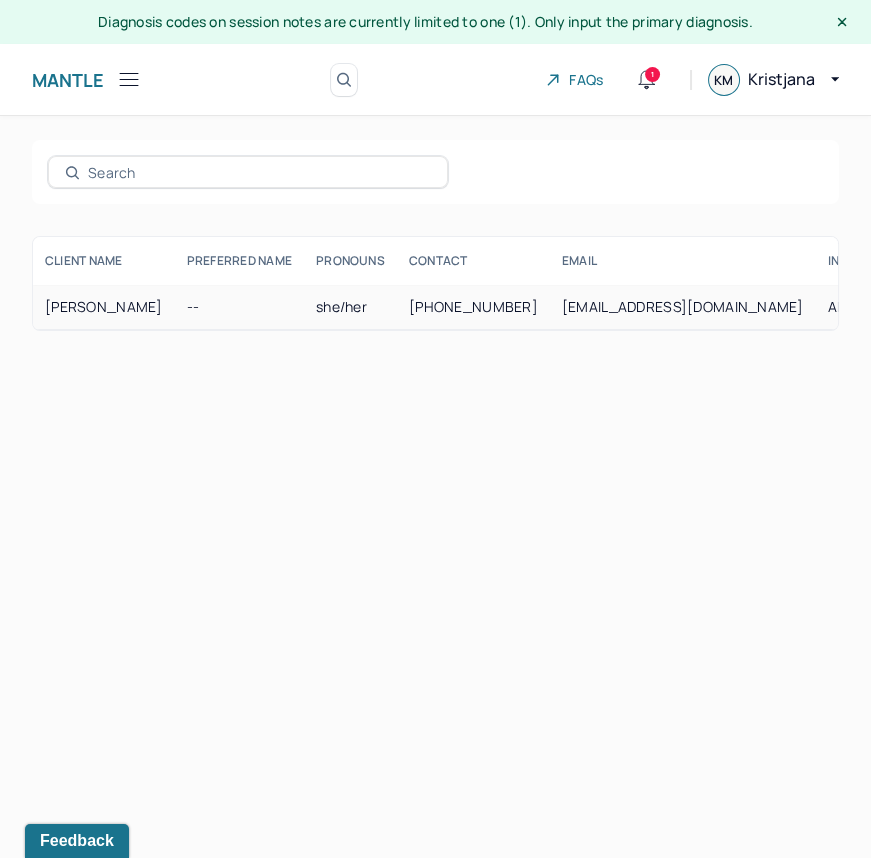 click on "she/her" at bounding box center (350, 307) 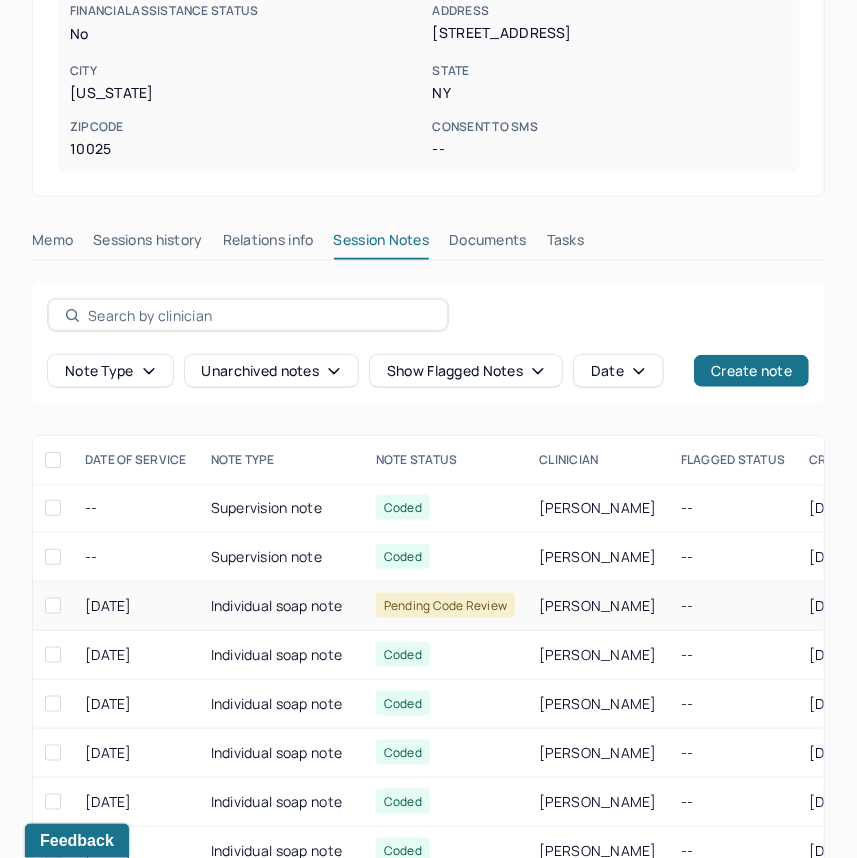 scroll, scrollTop: 601, scrollLeft: 0, axis: vertical 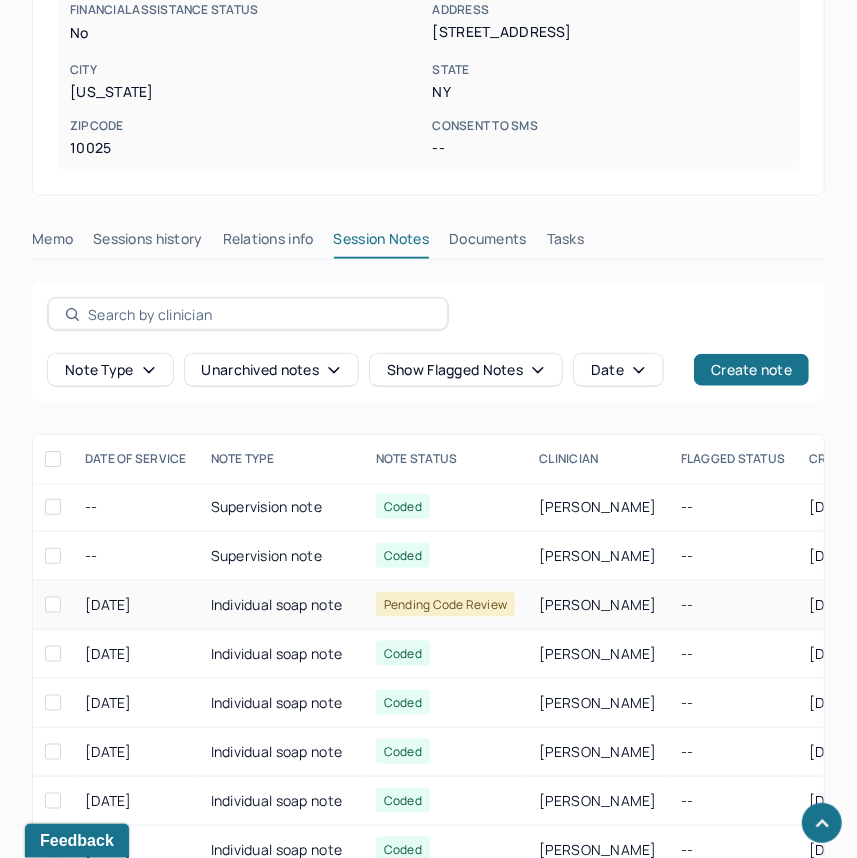 click on "Individual soap note" at bounding box center (281, 605) 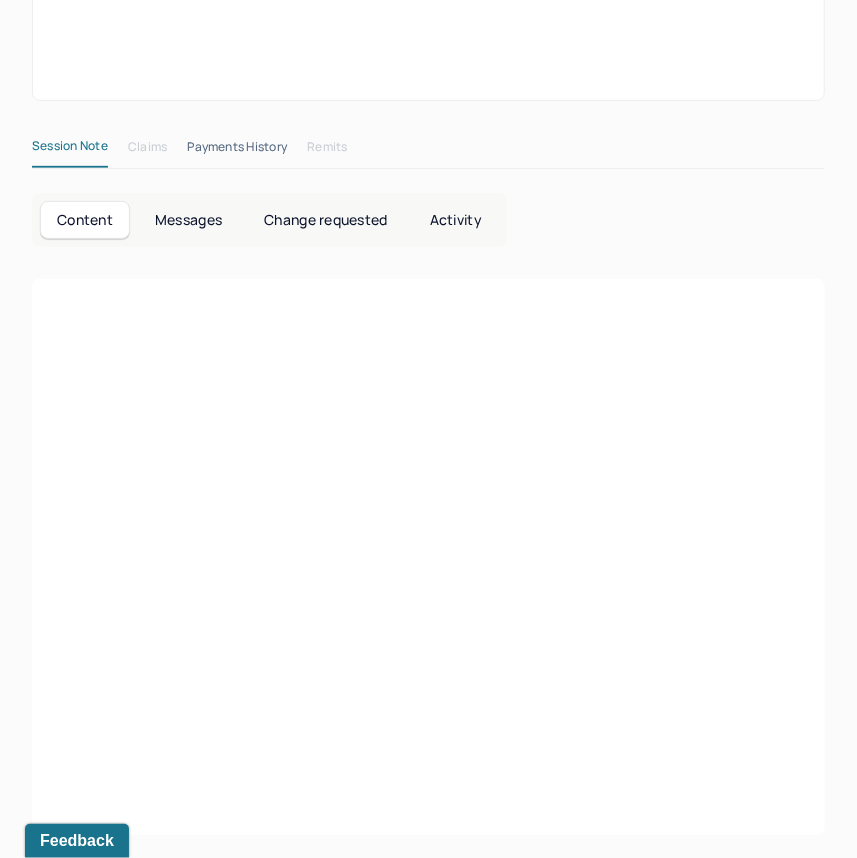 scroll, scrollTop: 601, scrollLeft: 0, axis: vertical 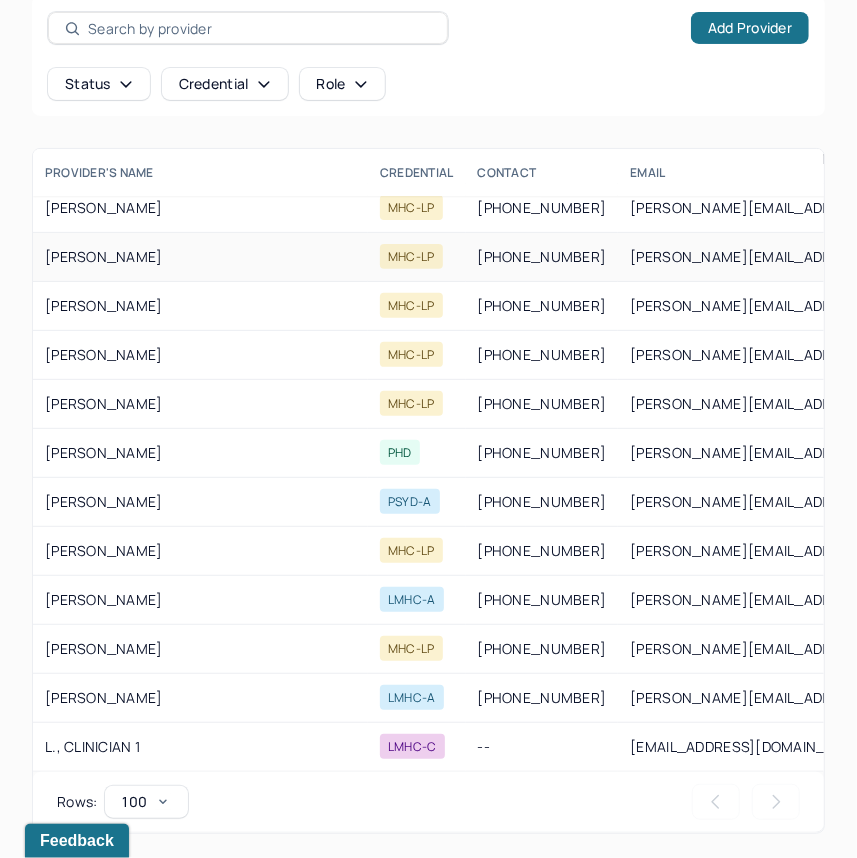 click on "(917) 519-8539" at bounding box center (542, 257) 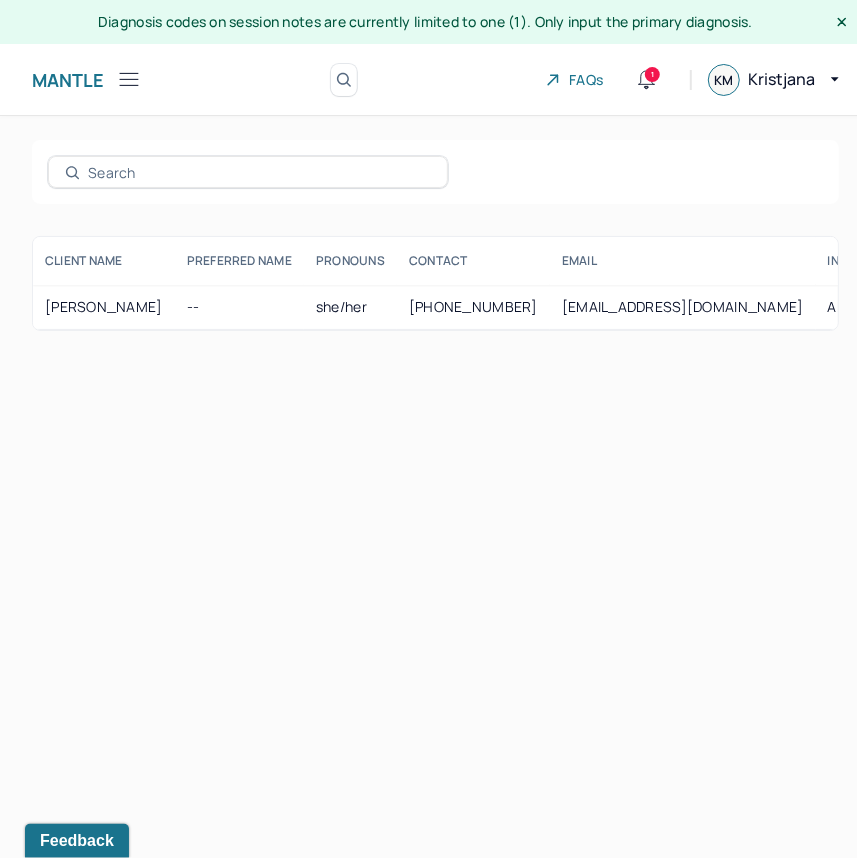 scroll, scrollTop: 0, scrollLeft: 0, axis: both 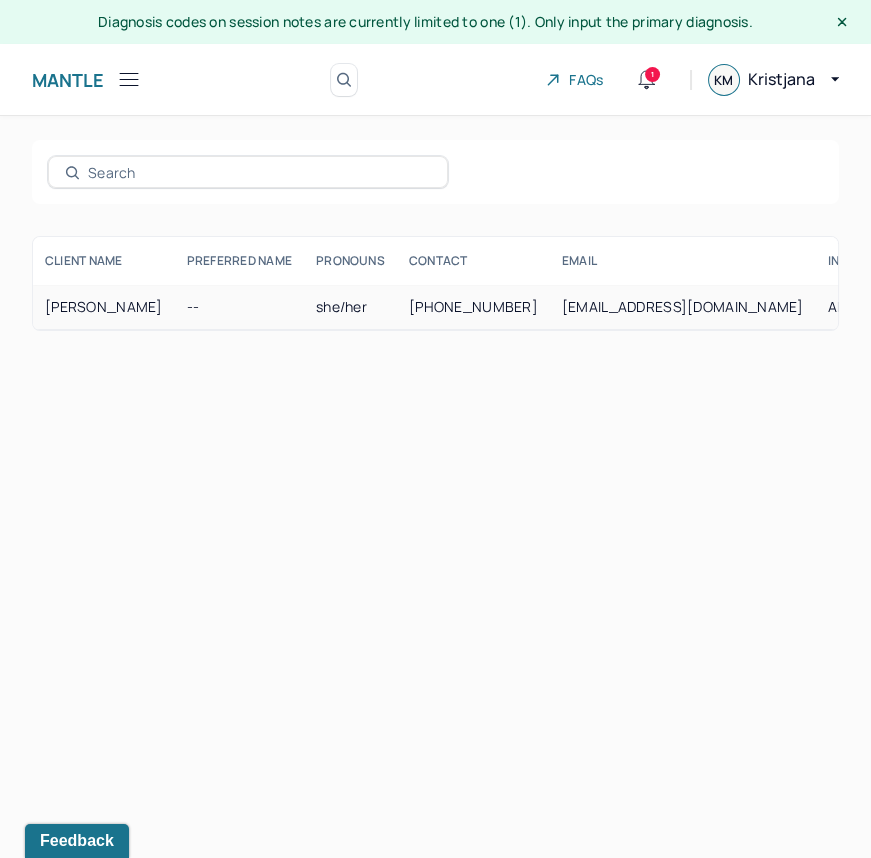 click on "she/her" at bounding box center [350, 307] 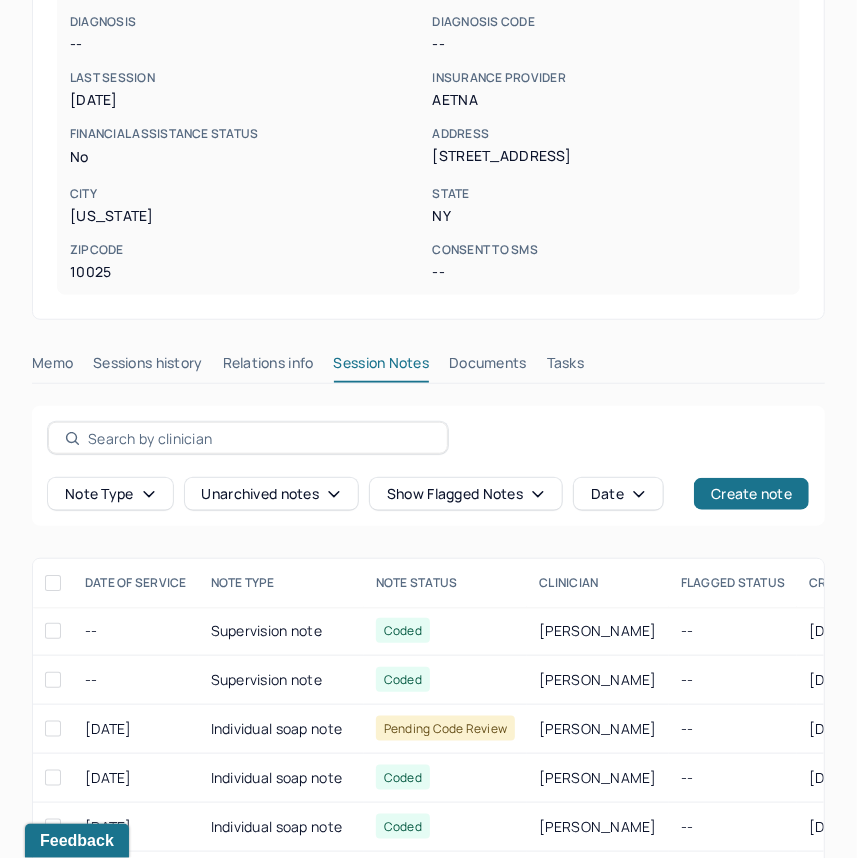 scroll, scrollTop: 480, scrollLeft: 0, axis: vertical 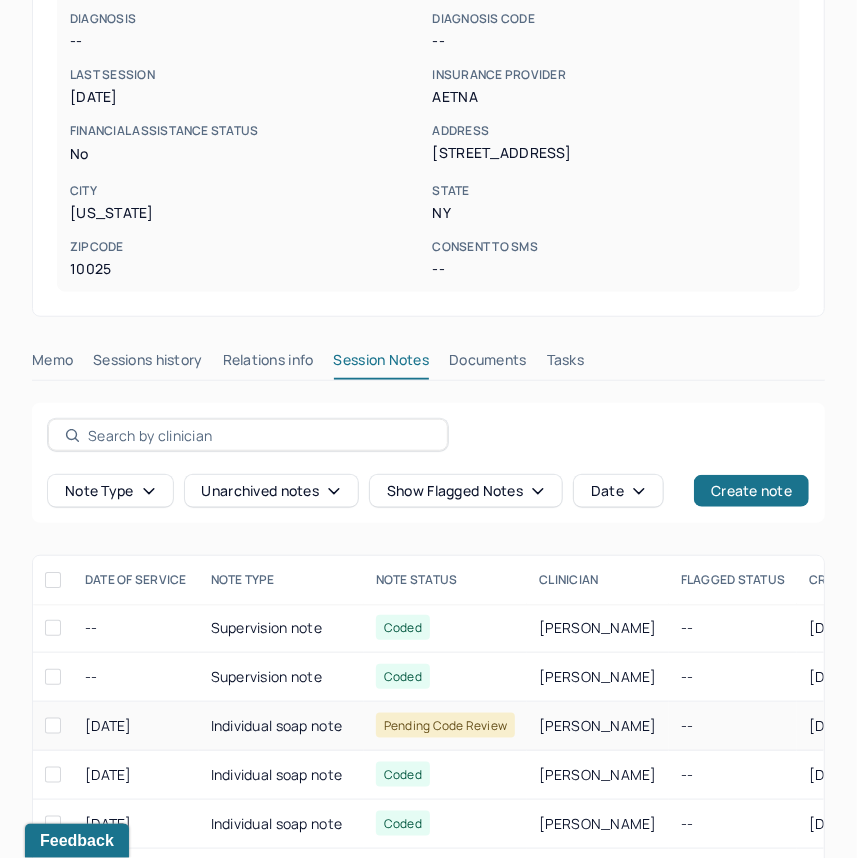 click on "Pending code review" at bounding box center (446, 725) 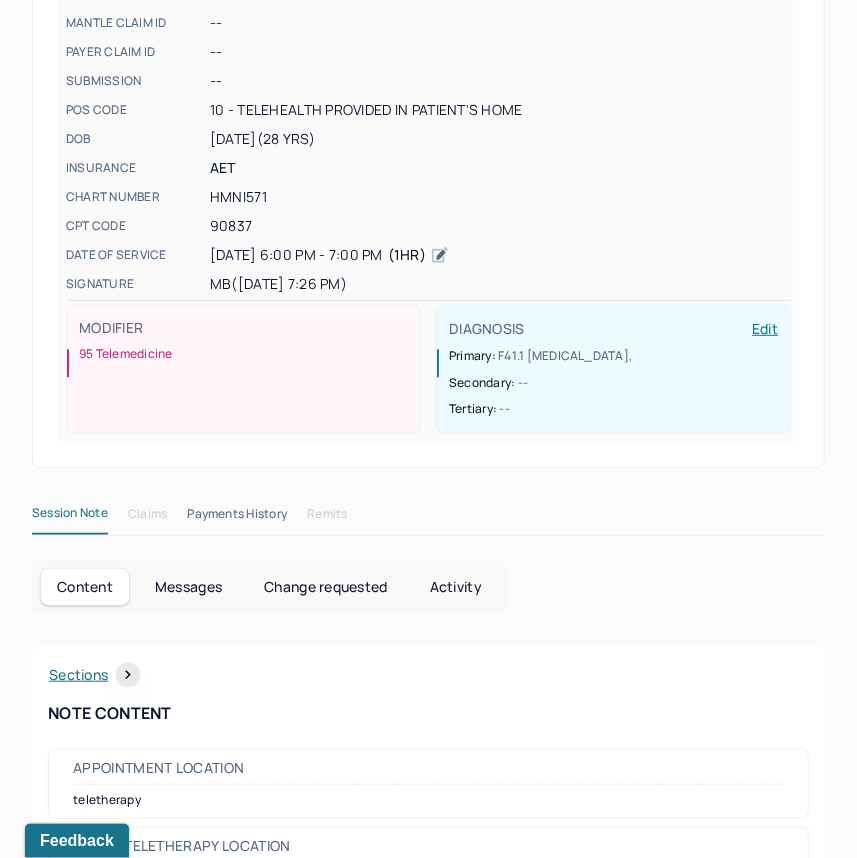 scroll, scrollTop: 295, scrollLeft: 0, axis: vertical 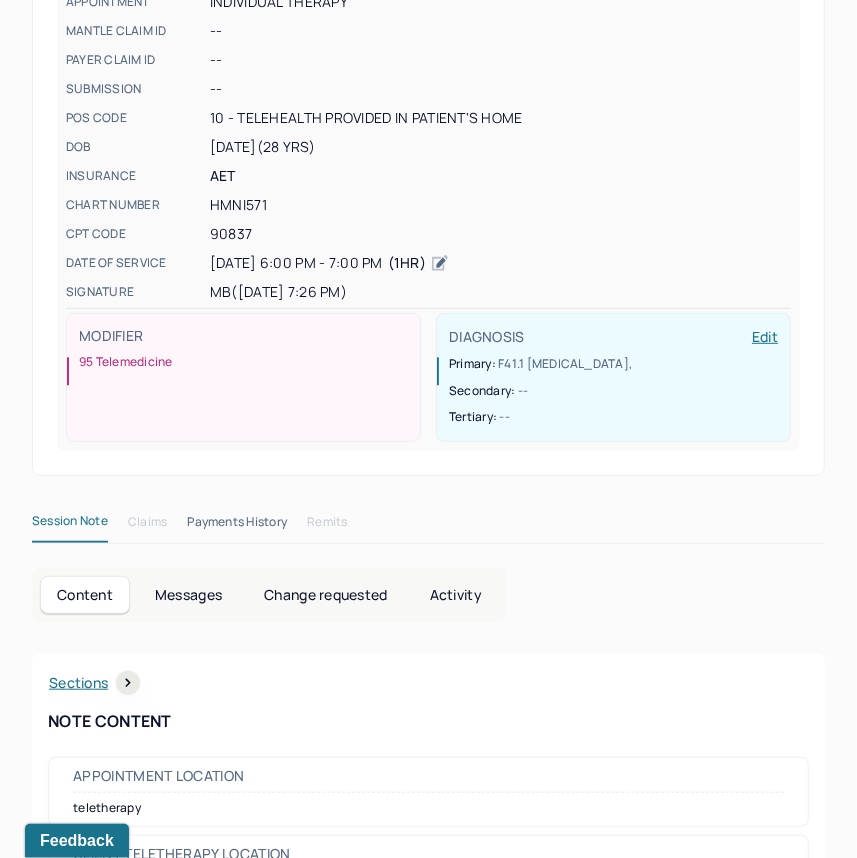 drag, startPoint x: 410, startPoint y: 294, endPoint x: 207, endPoint y: 294, distance: 203 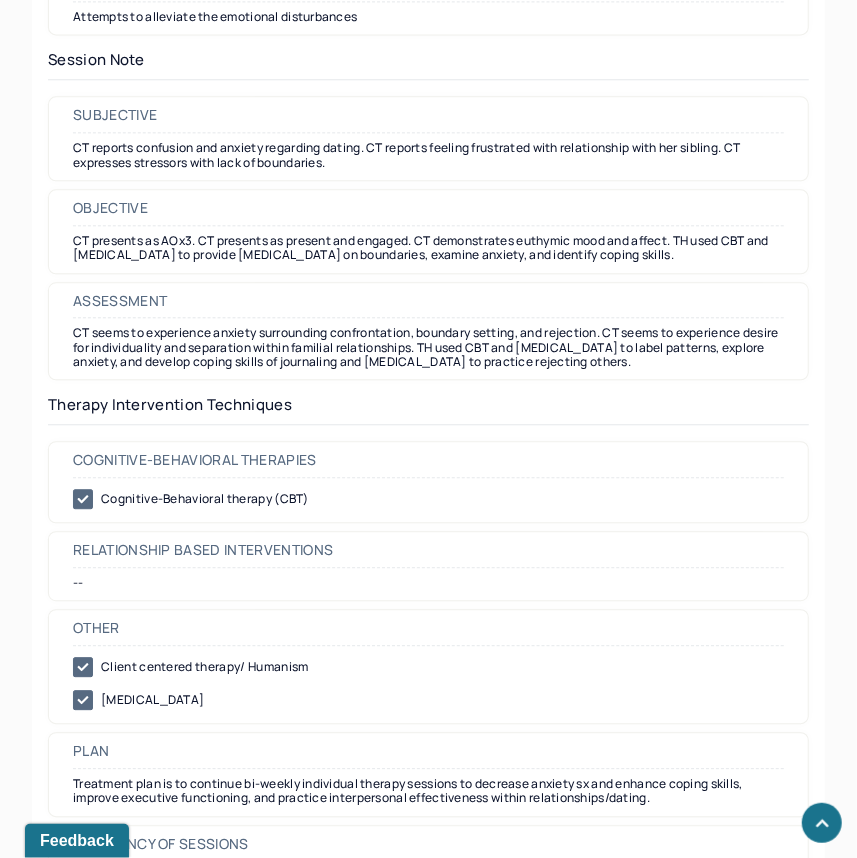 scroll, scrollTop: 1901, scrollLeft: 0, axis: vertical 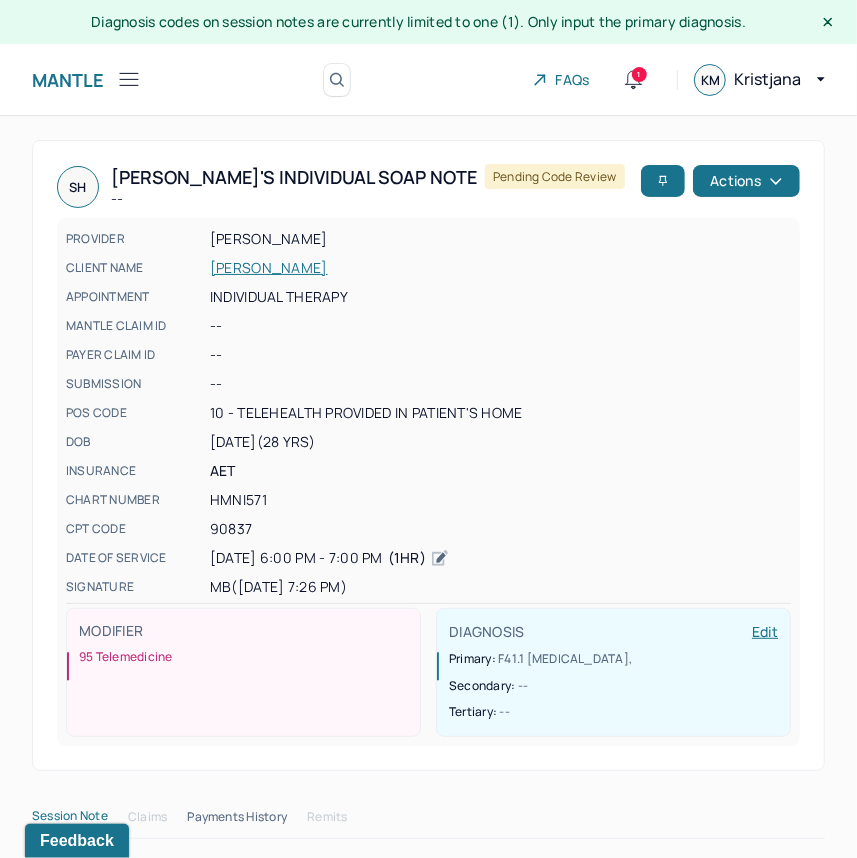 drag, startPoint x: 182, startPoint y: 267, endPoint x: 336, endPoint y: 266, distance: 154.00325 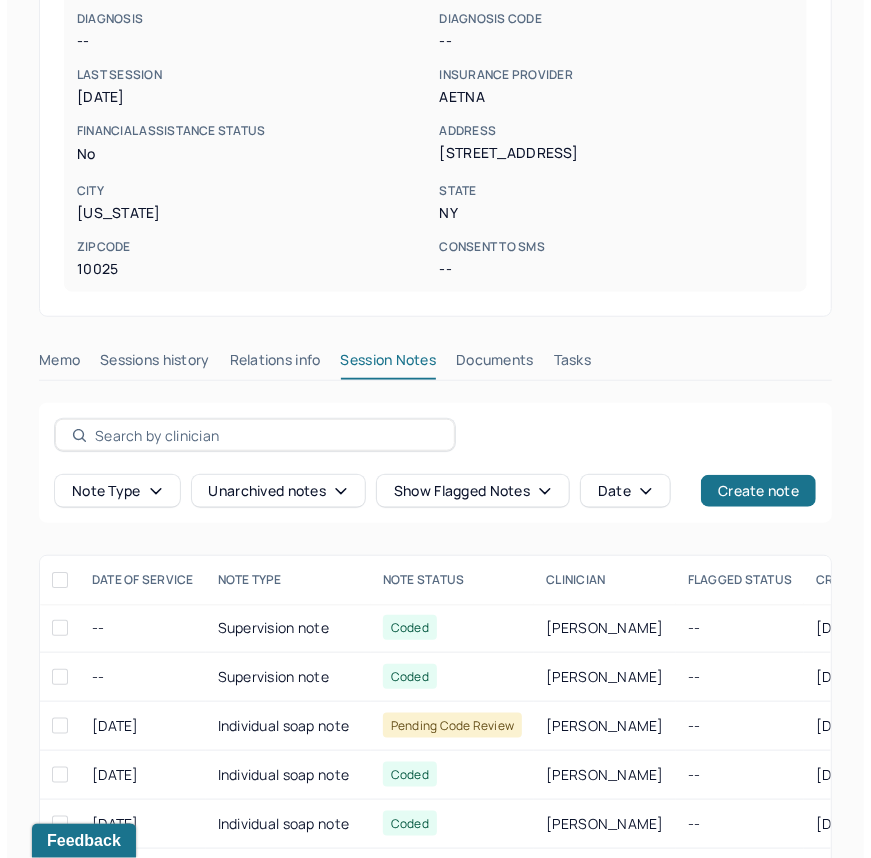 scroll, scrollTop: 0, scrollLeft: 0, axis: both 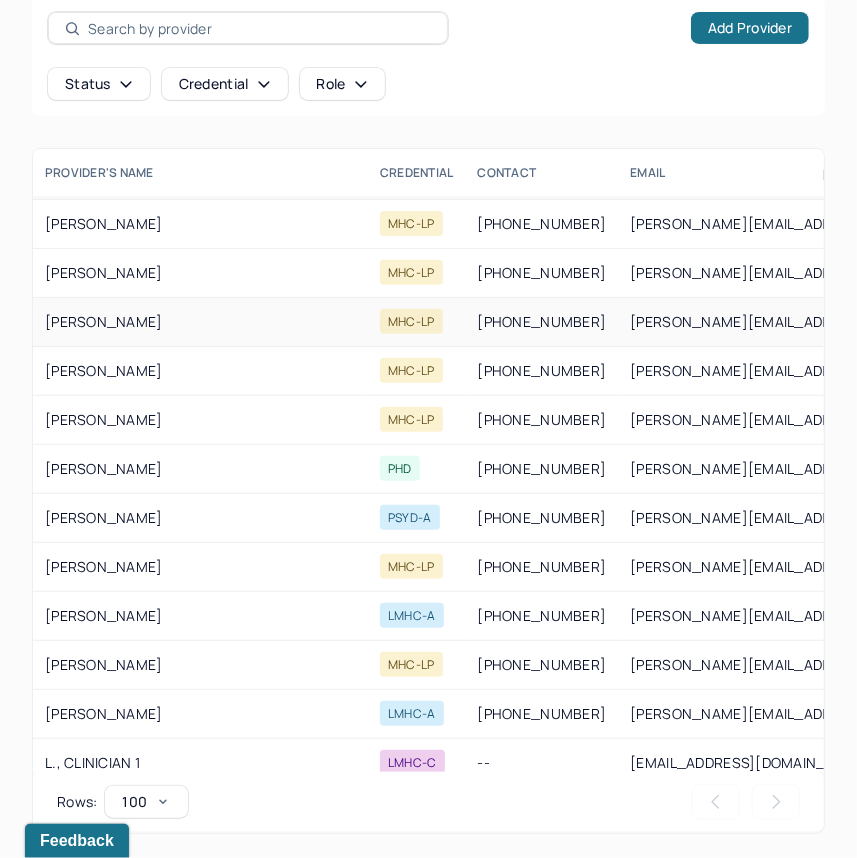 click on "ZOTTOLI, MARY" at bounding box center (200, 322) 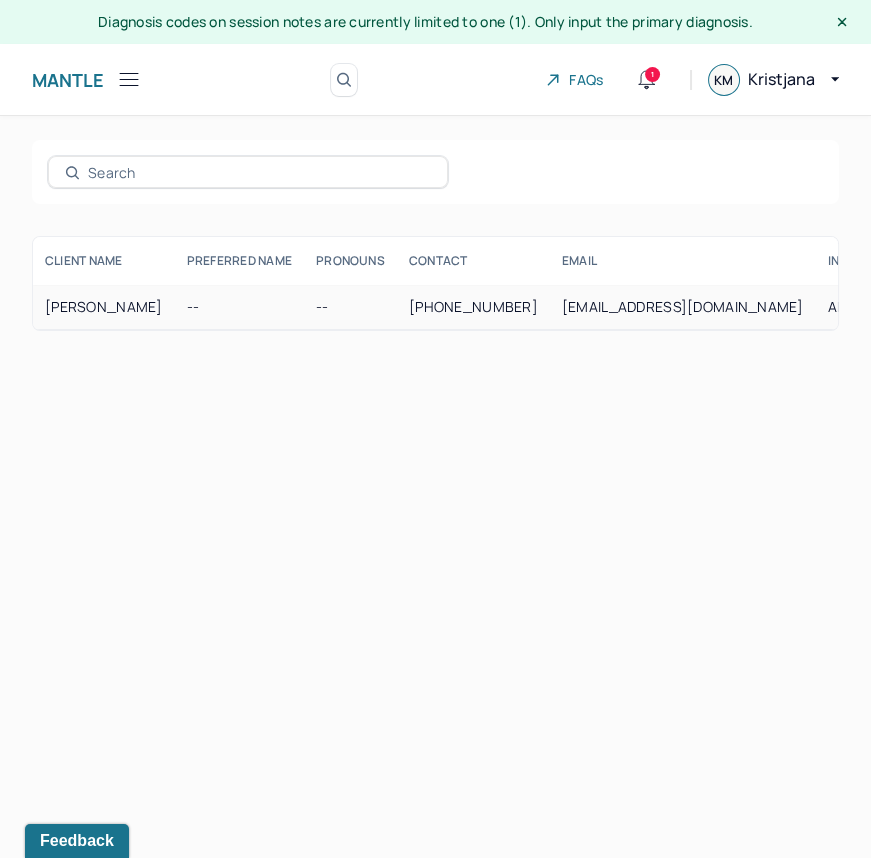 click on "--" at bounding box center (239, 307) 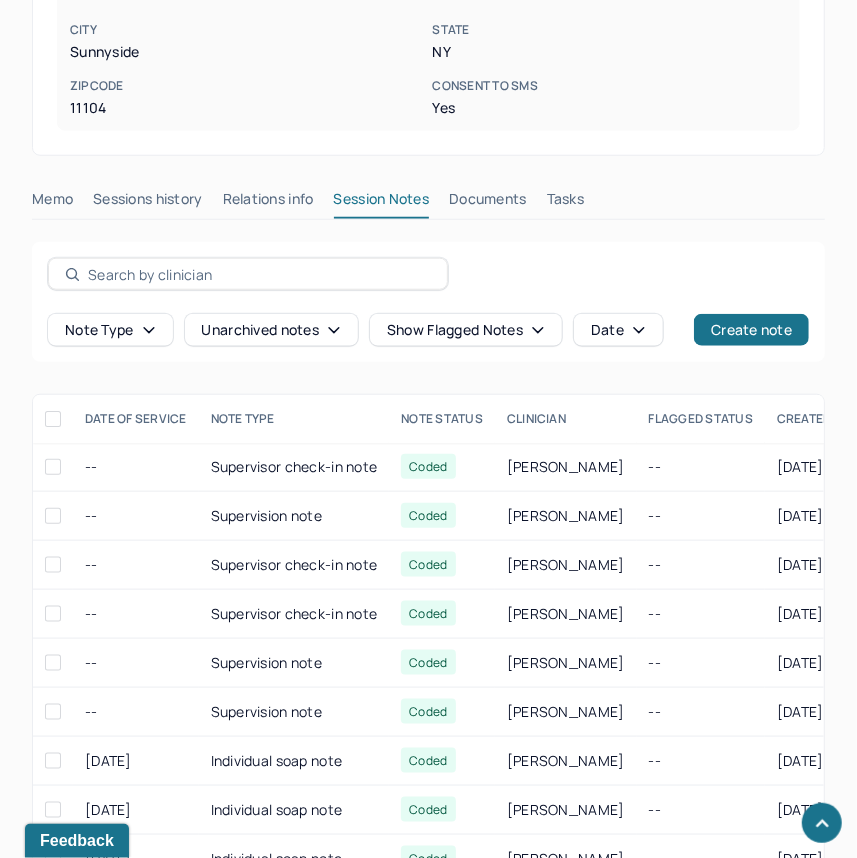 scroll, scrollTop: 644, scrollLeft: 0, axis: vertical 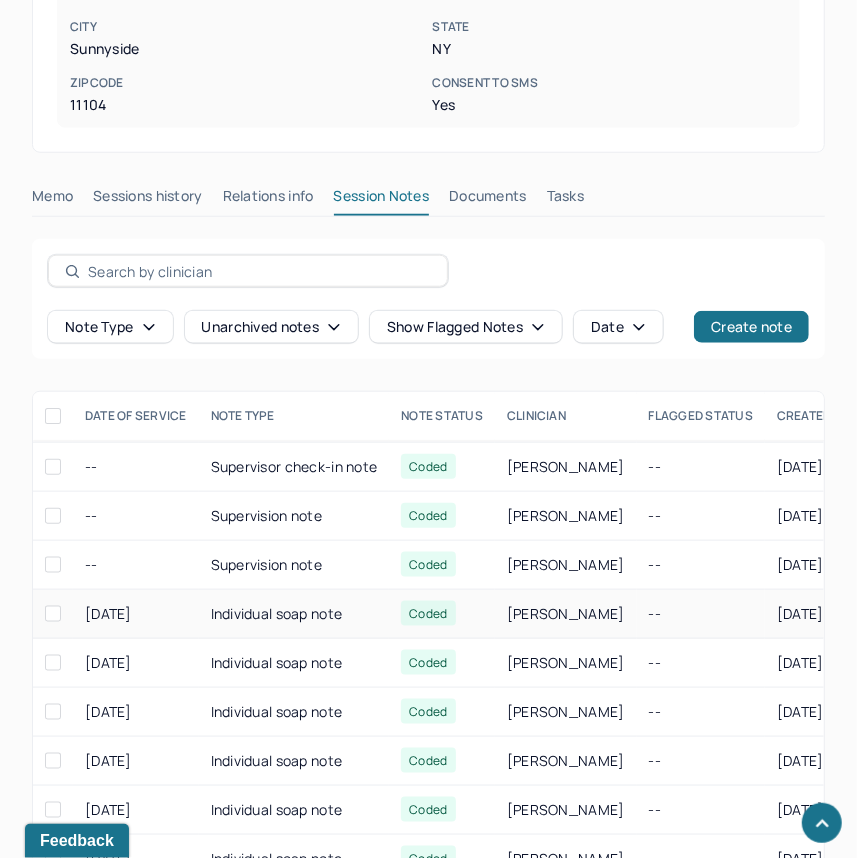click on "Individual soap note" at bounding box center [294, 614] 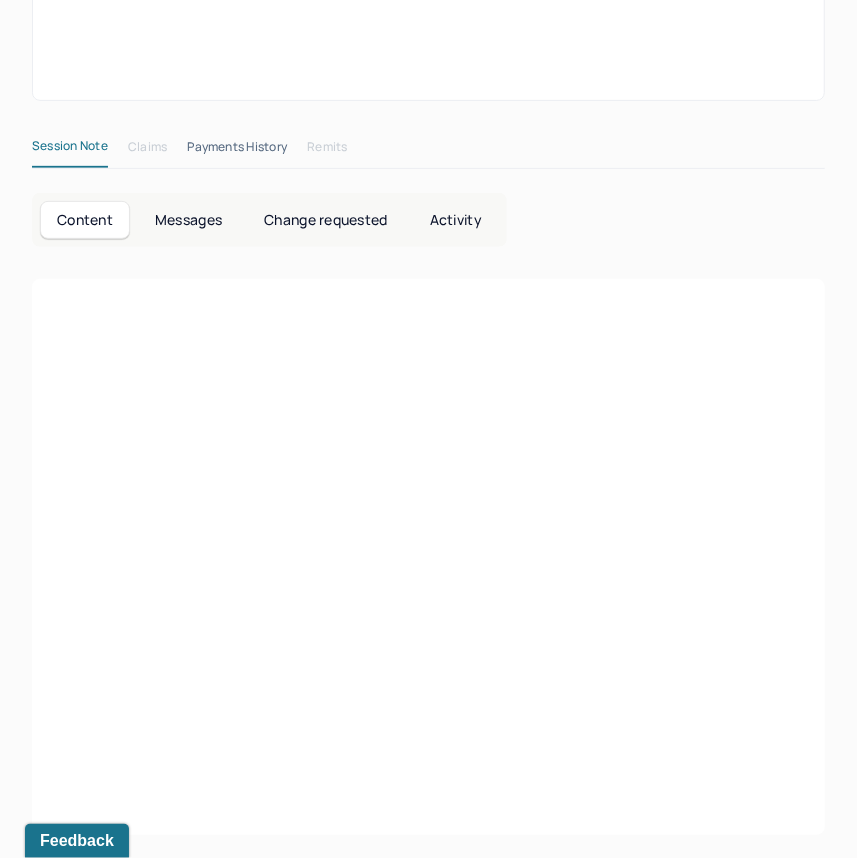 scroll, scrollTop: 644, scrollLeft: 0, axis: vertical 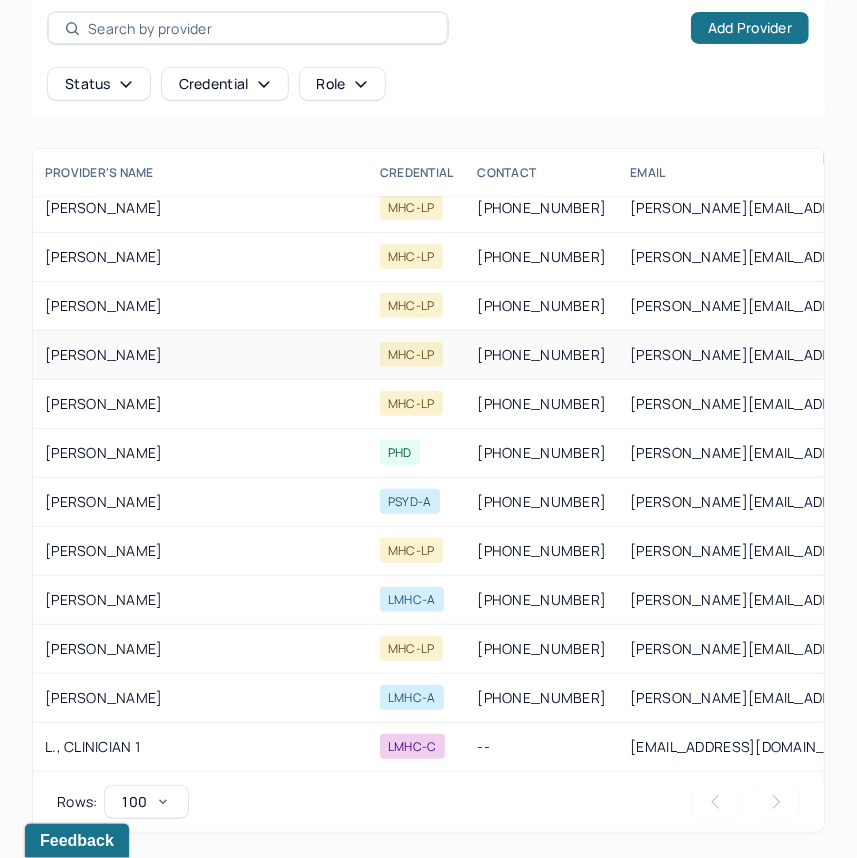 click on "[PHONE_NUMBER]" at bounding box center [542, 355] 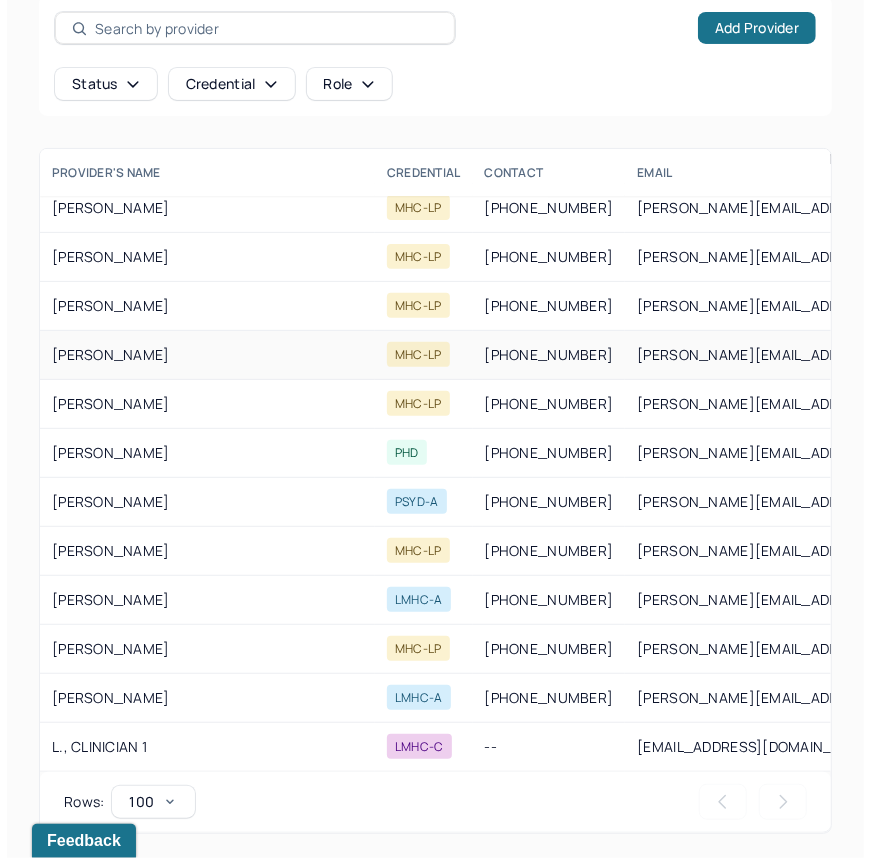 scroll, scrollTop: 0, scrollLeft: 0, axis: both 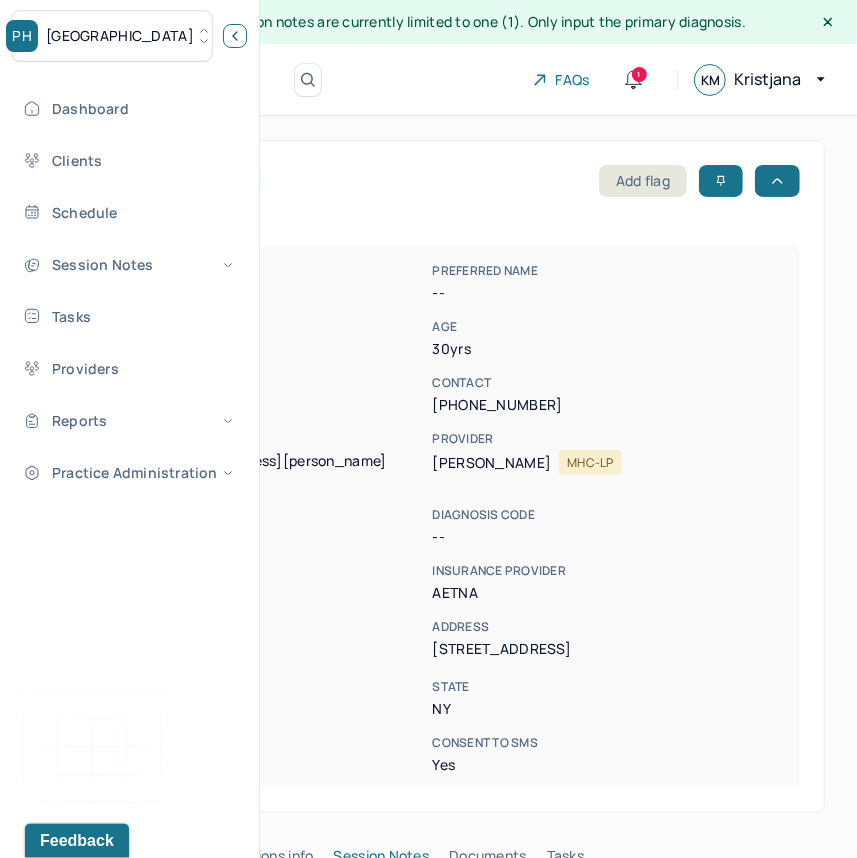 click at bounding box center (235, 36) 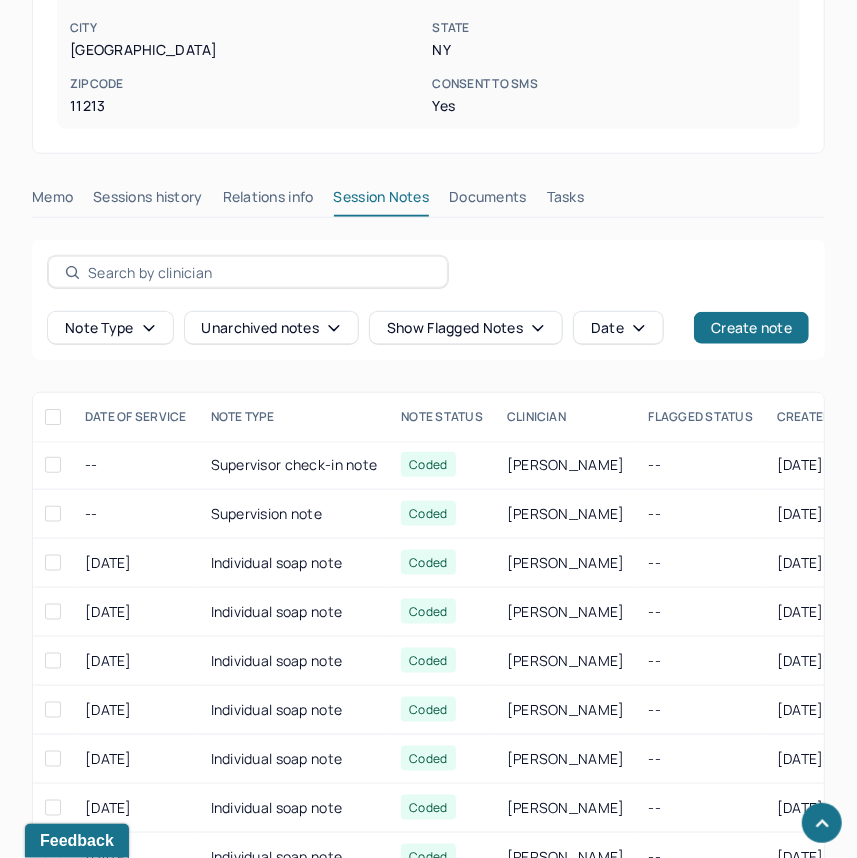 scroll, scrollTop: 670, scrollLeft: 0, axis: vertical 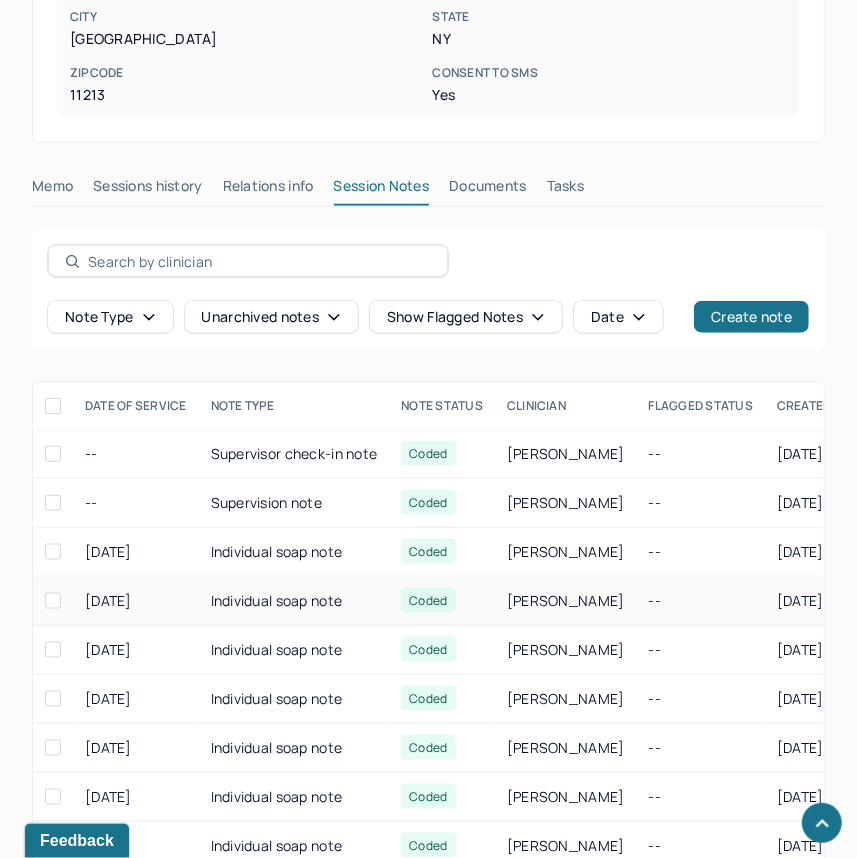 click on "Individual soap note" at bounding box center (294, 601) 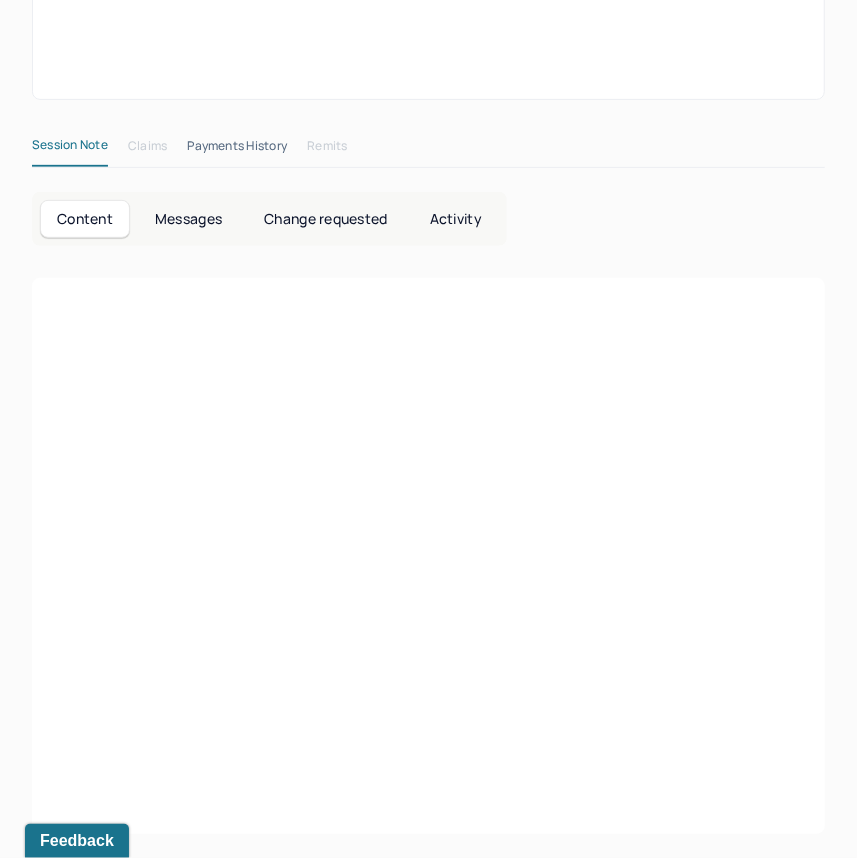 scroll, scrollTop: 0, scrollLeft: 0, axis: both 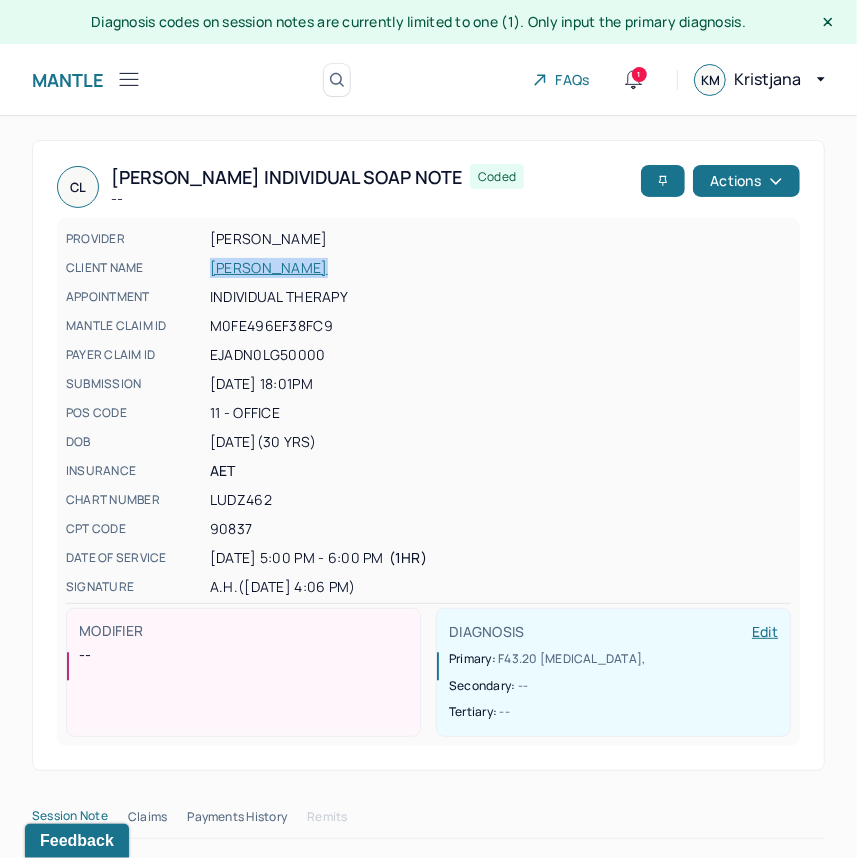 drag, startPoint x: 193, startPoint y: 267, endPoint x: 315, endPoint y: 267, distance: 122 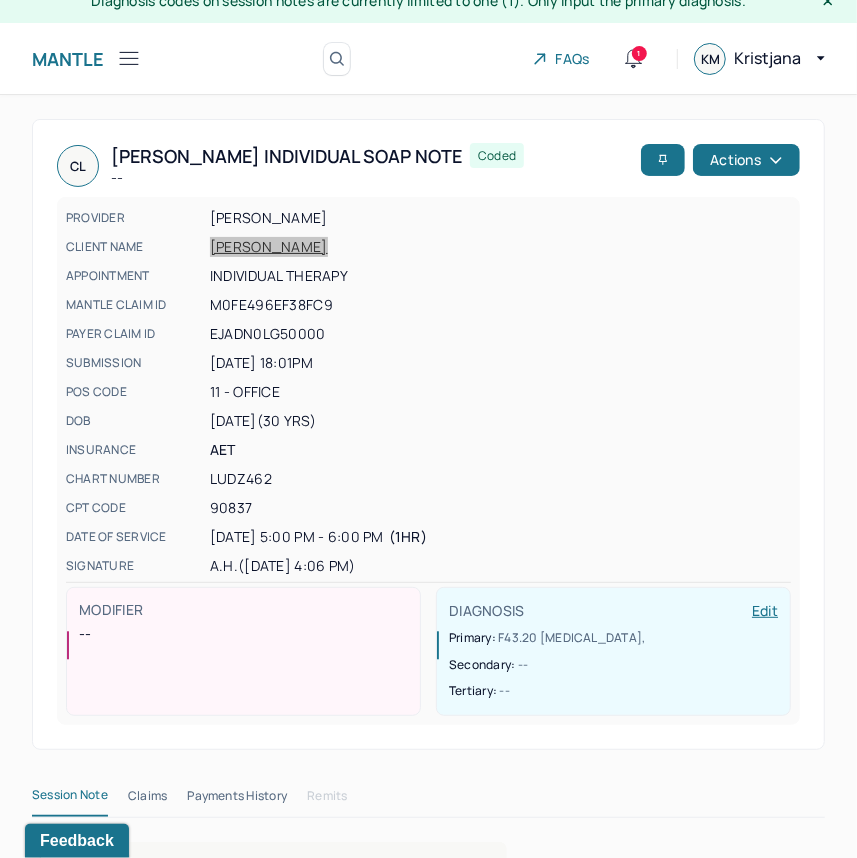 scroll, scrollTop: 0, scrollLeft: 0, axis: both 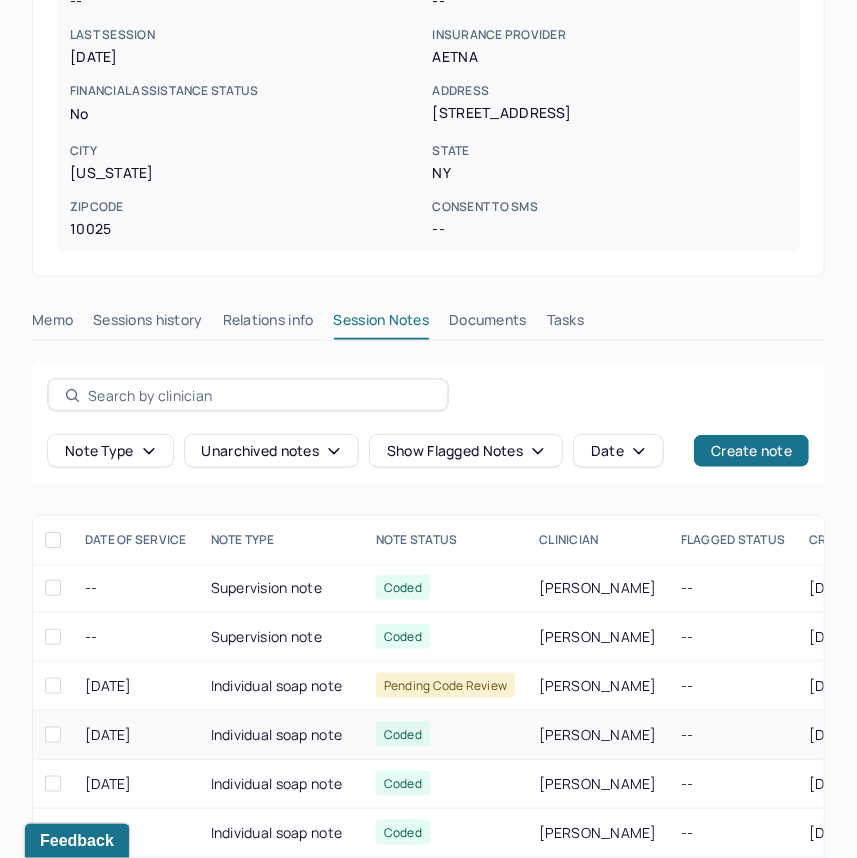 click on "Individual soap note" at bounding box center [281, 735] 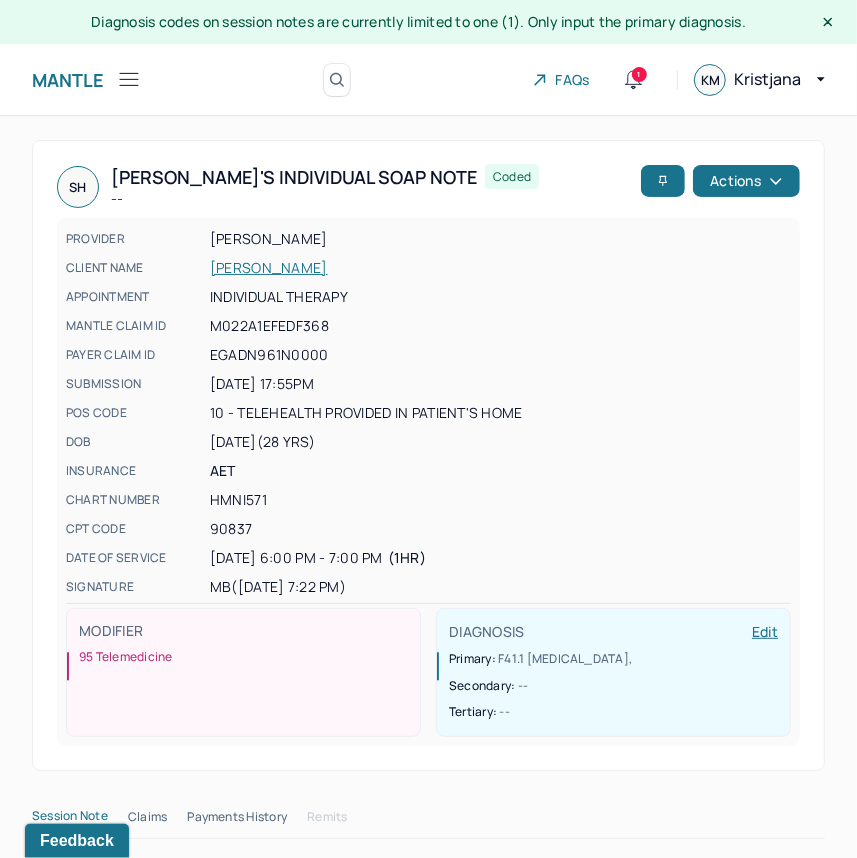 scroll, scrollTop: 520, scrollLeft: 0, axis: vertical 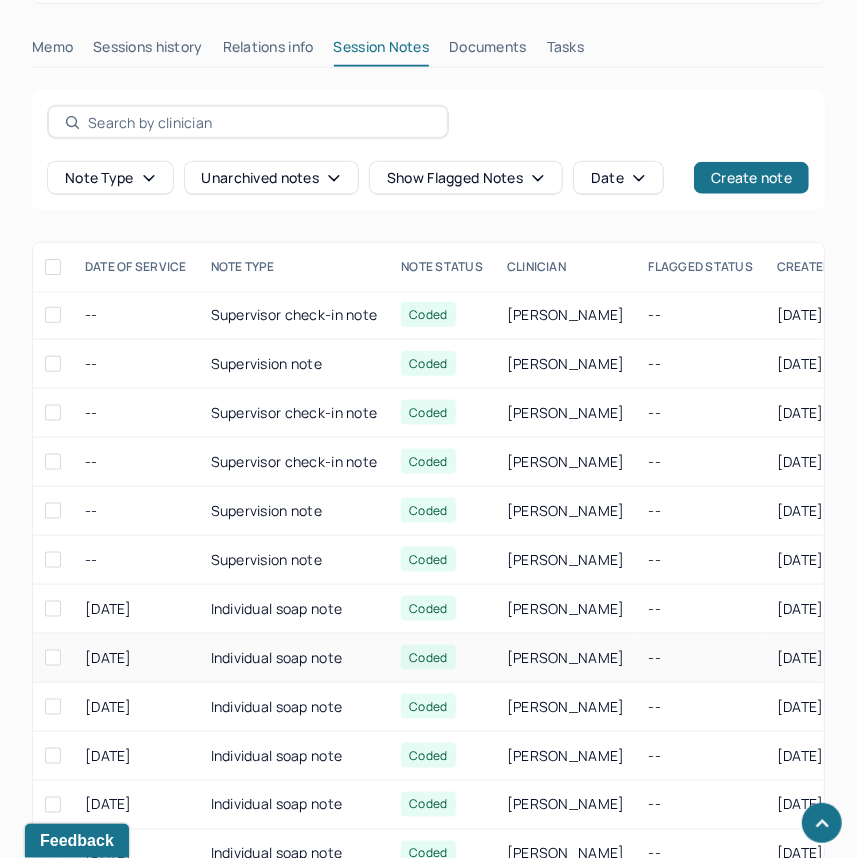 click on "Individual soap note" at bounding box center [294, 658] 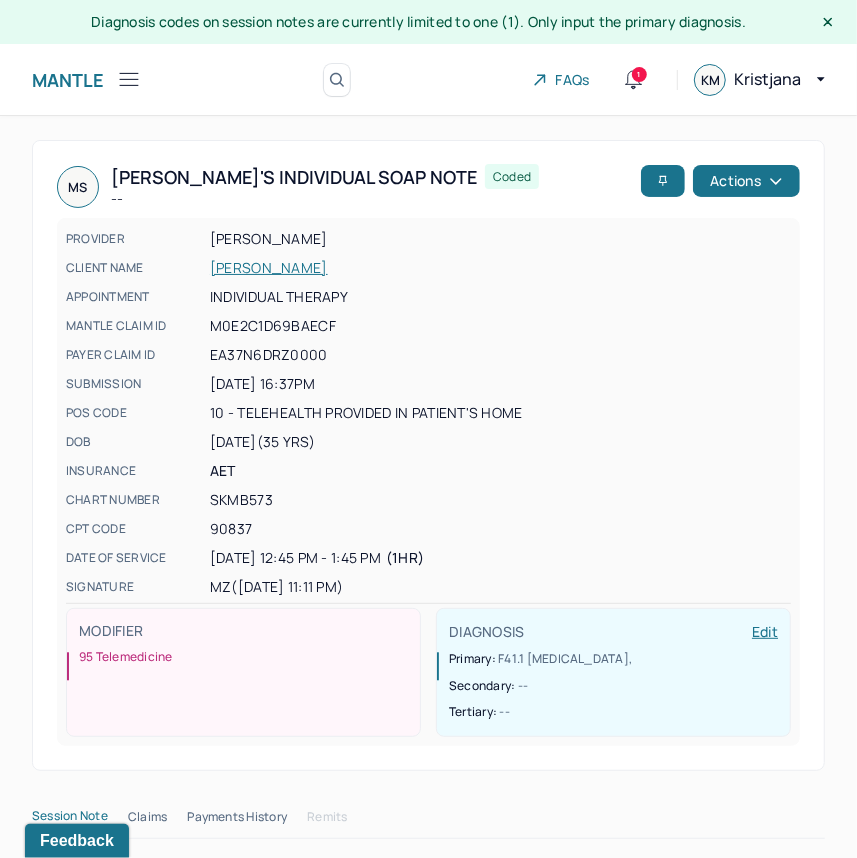 drag, startPoint x: 425, startPoint y: 594, endPoint x: 206, endPoint y: 550, distance: 223.37636 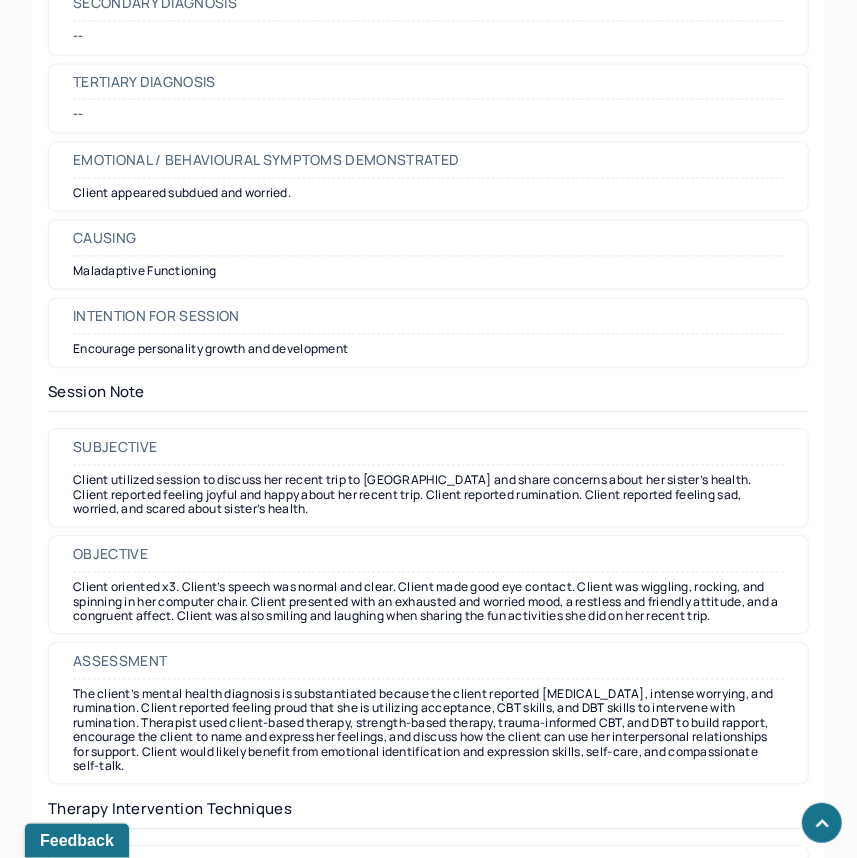 scroll, scrollTop: 1622, scrollLeft: 0, axis: vertical 